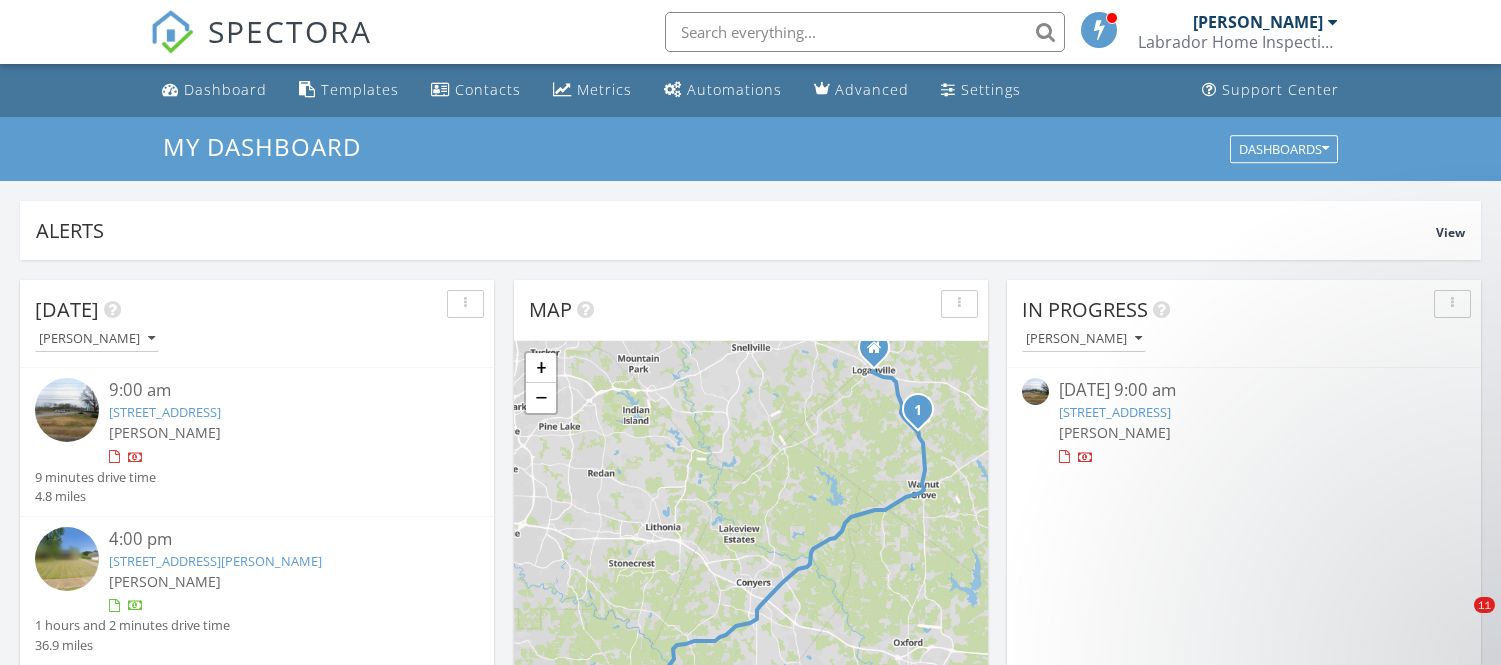 scroll, scrollTop: 136, scrollLeft: 0, axis: vertical 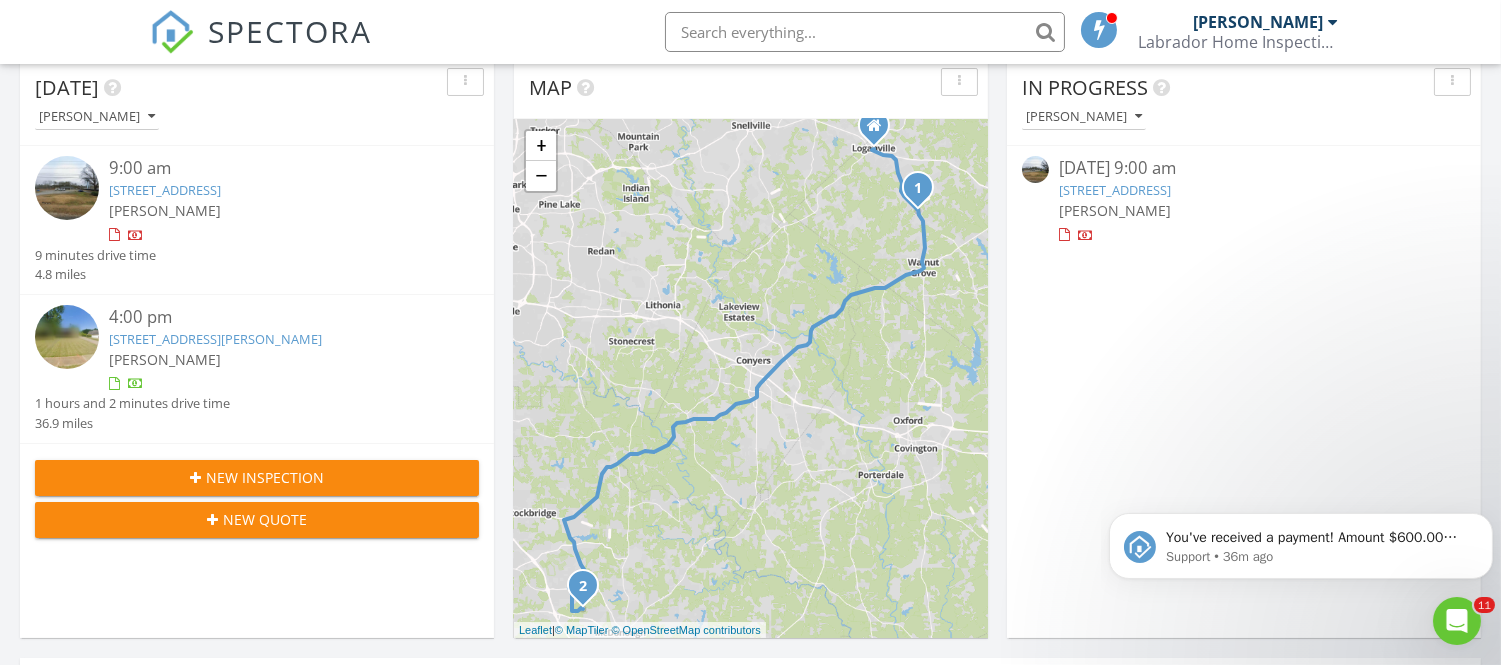 click on "4:00 pm" at bounding box center [275, 317] 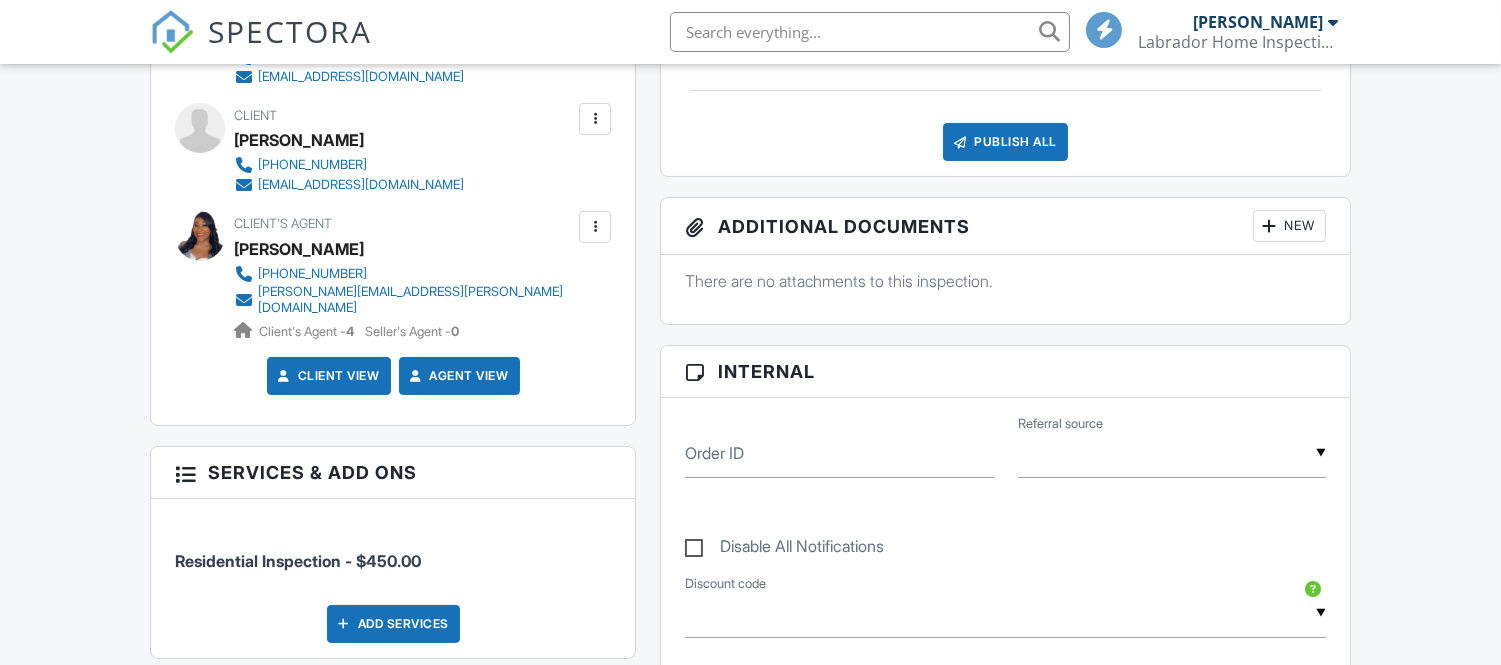 scroll, scrollTop: 666, scrollLeft: 0, axis: vertical 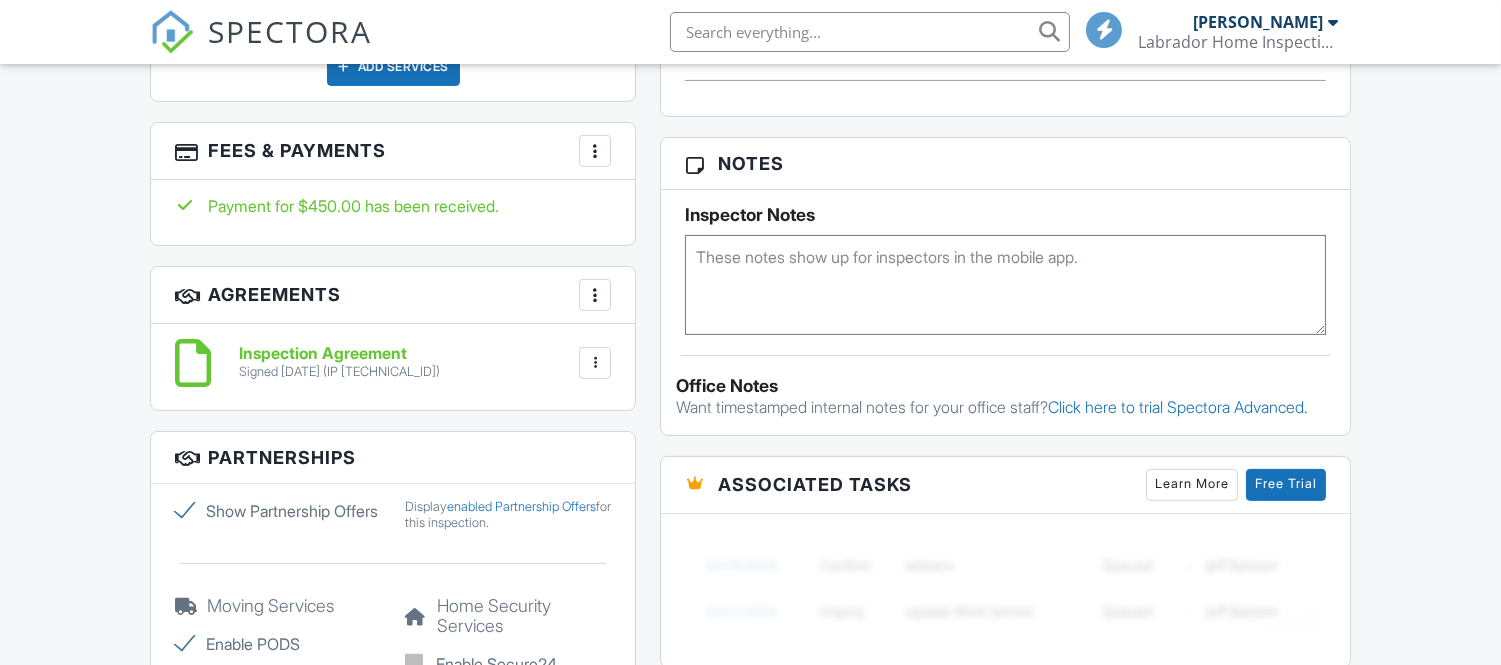 click at bounding box center [595, 151] 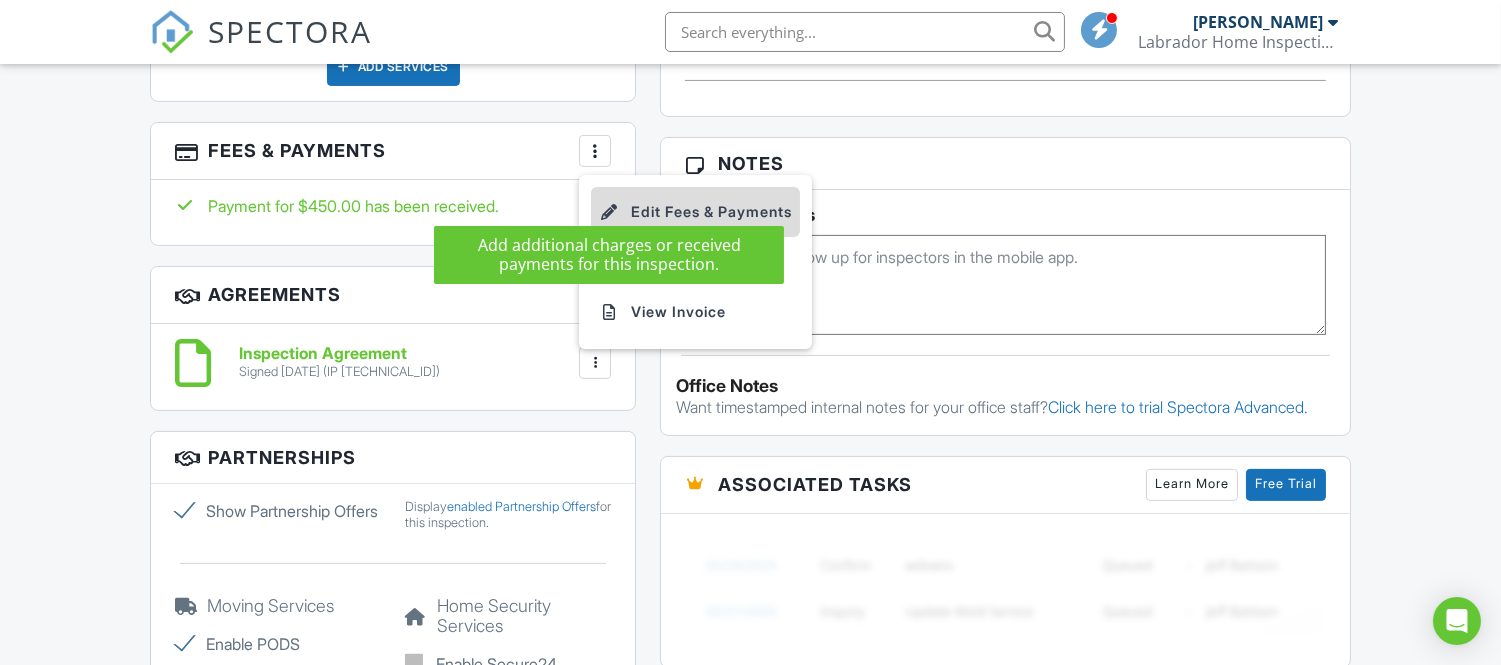 click at bounding box center (609, 212) 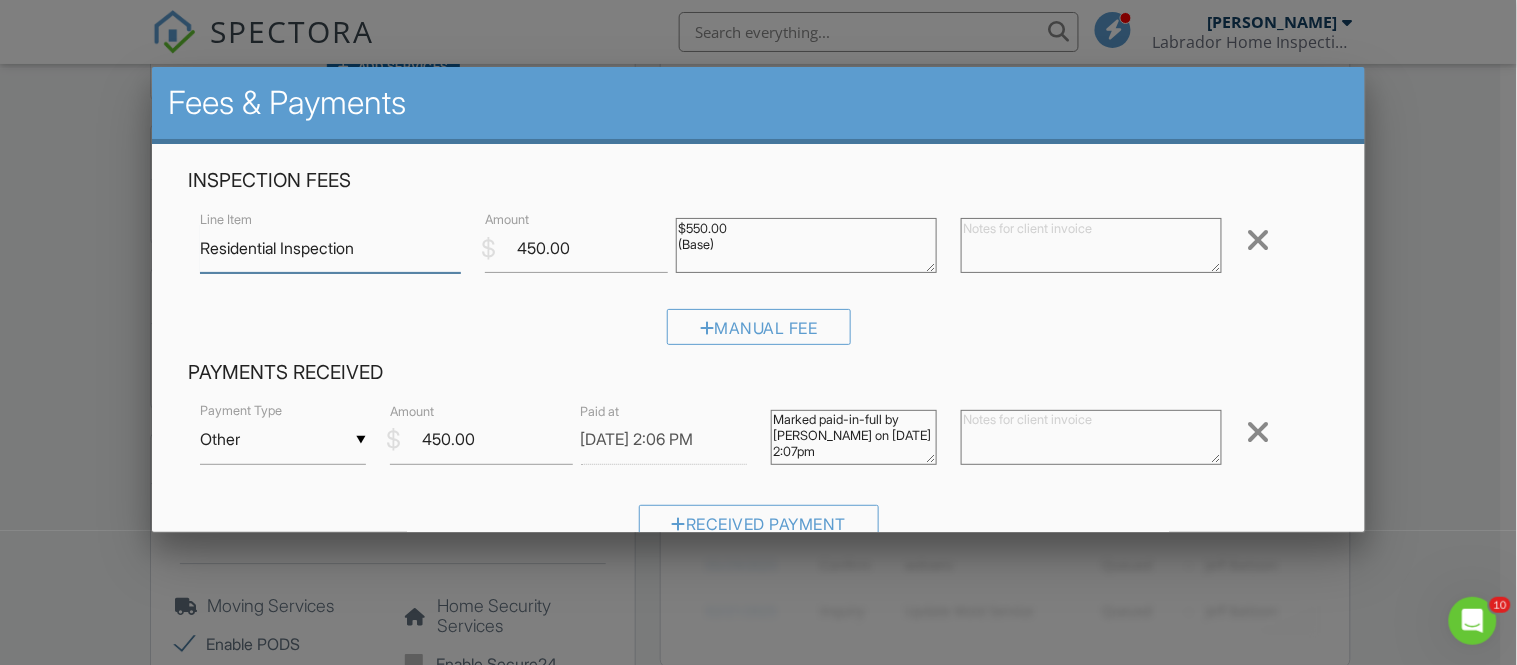 scroll, scrollTop: 0, scrollLeft: 0, axis: both 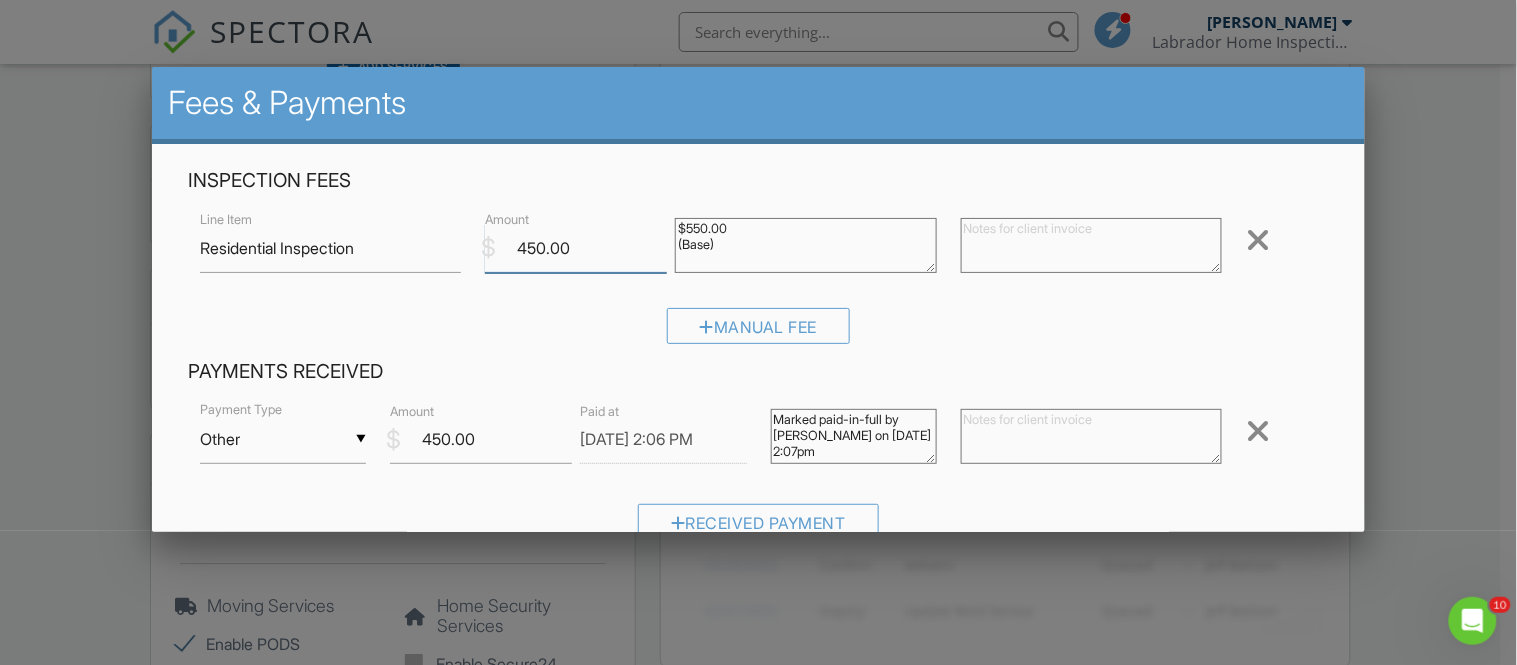 click on "450.00" at bounding box center [576, 248] 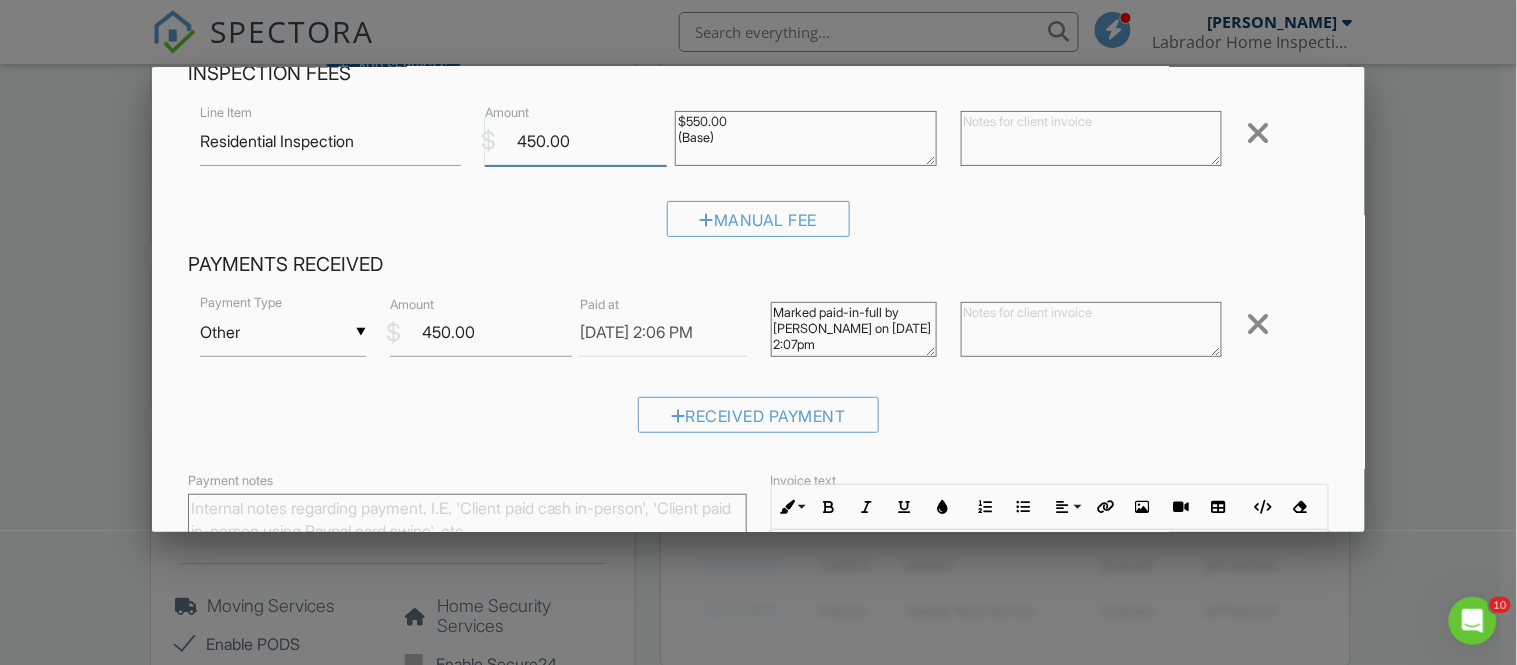 scroll, scrollTop: 222, scrollLeft: 0, axis: vertical 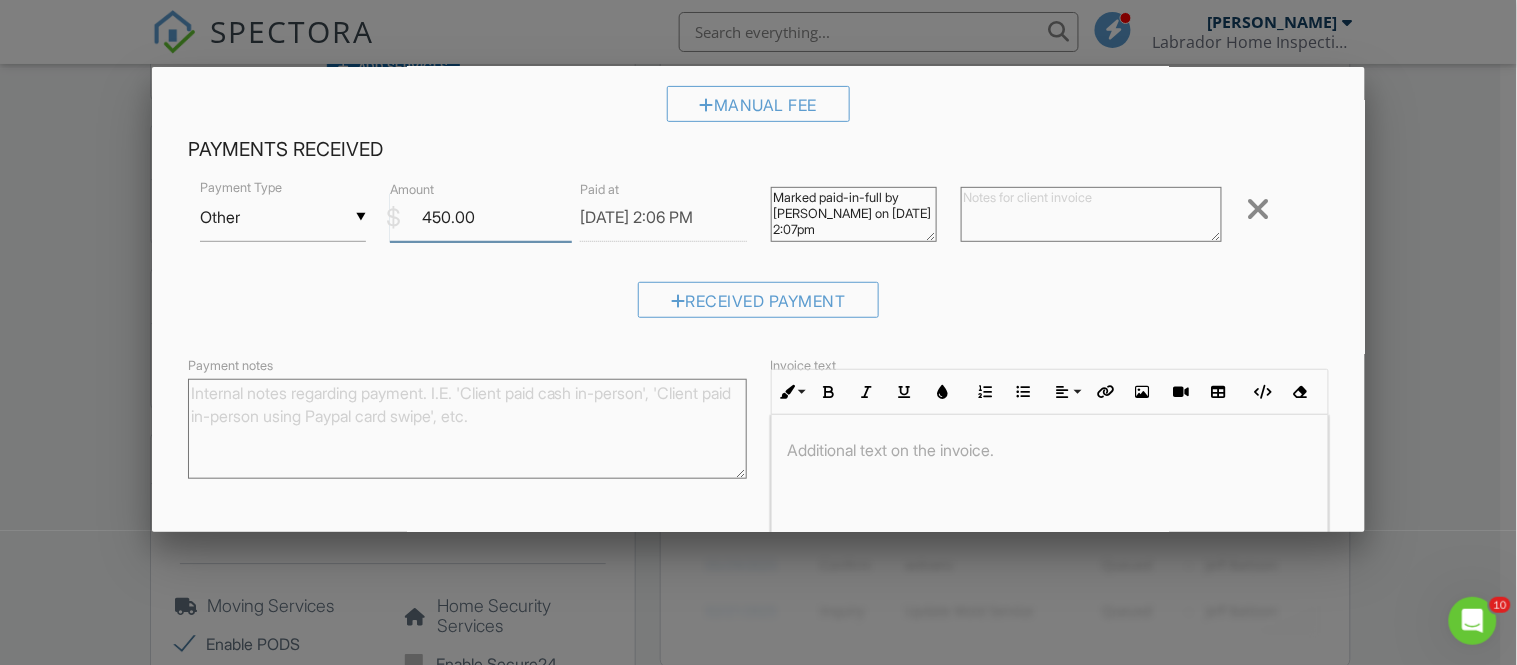 click on "450.00" at bounding box center [481, 217] 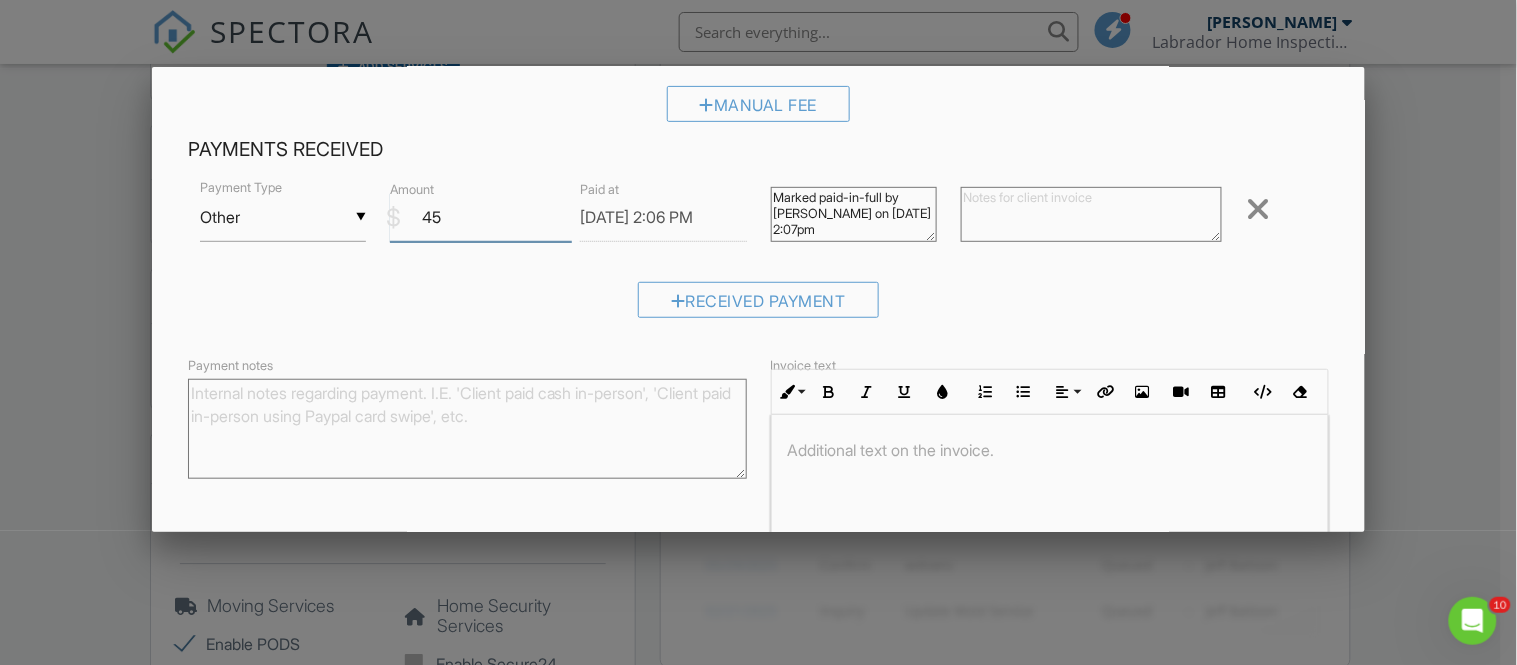 type on "4" 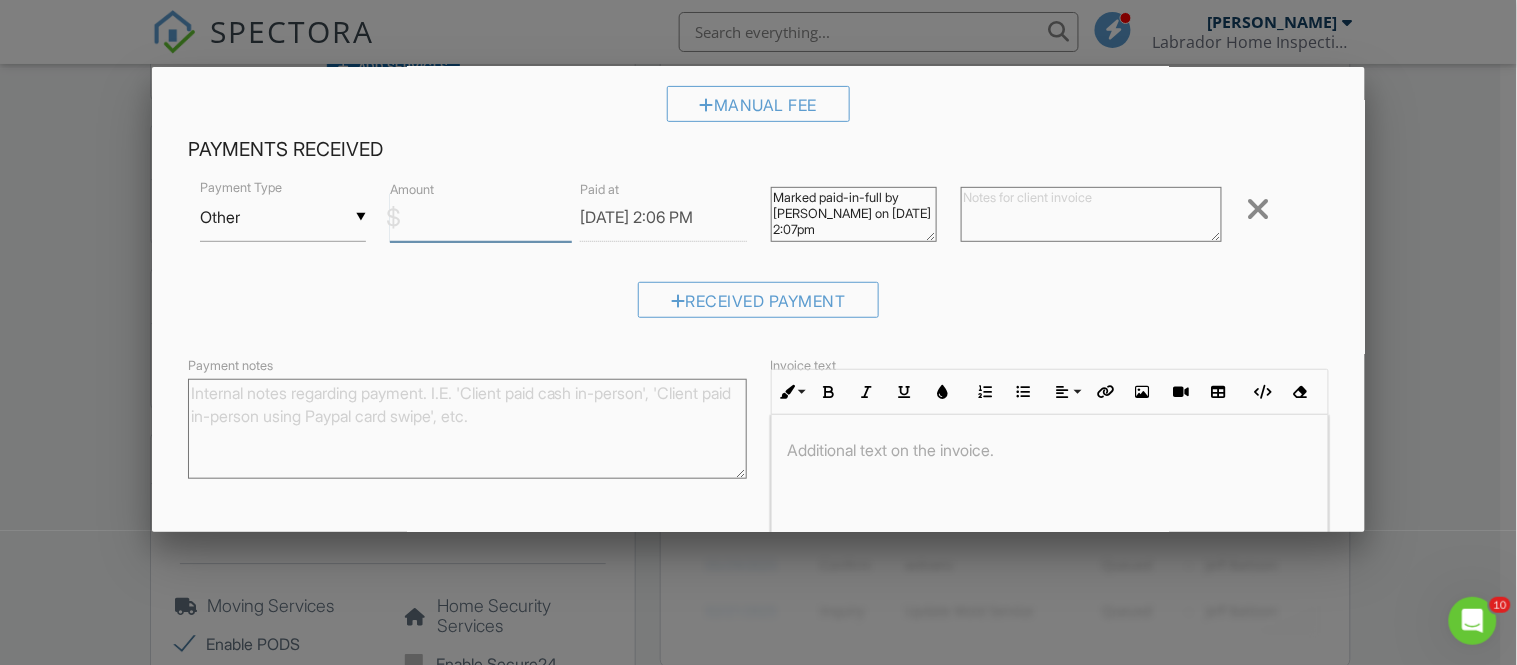 type 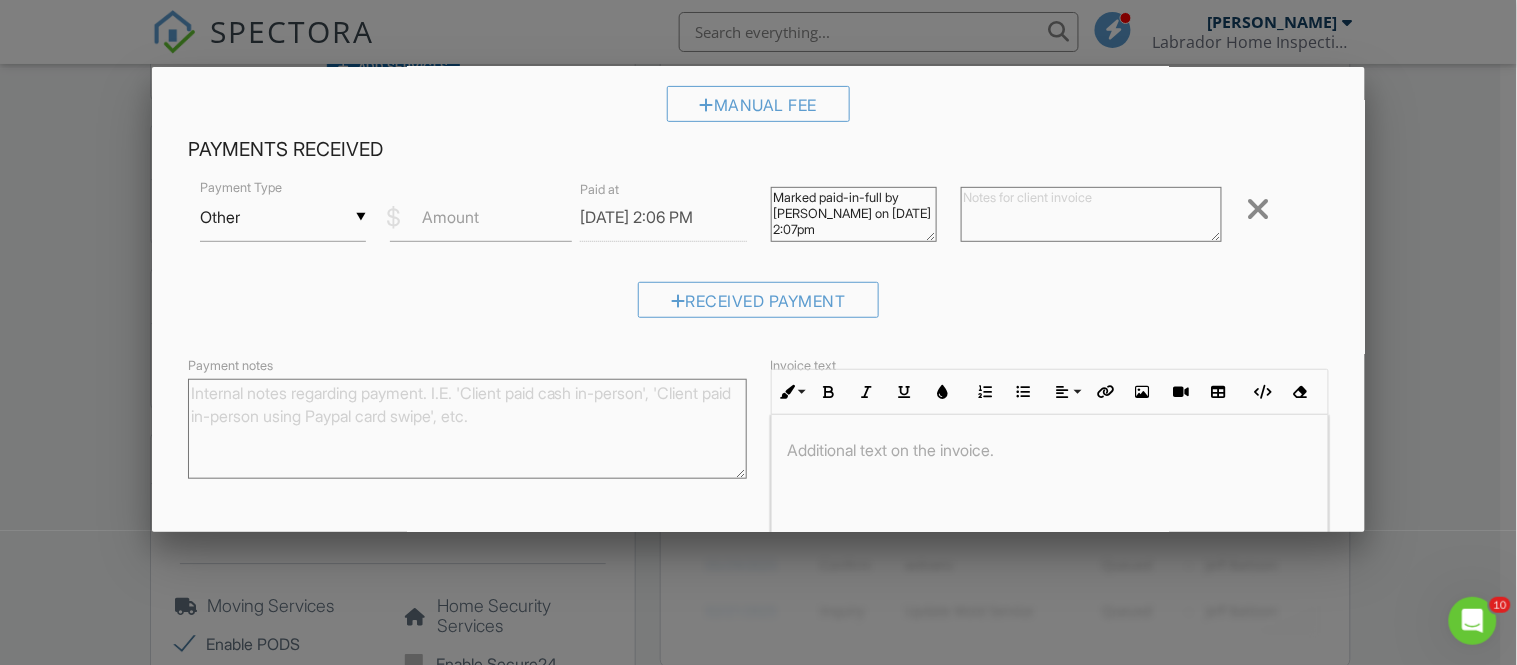 click at bounding box center [1258, 209] 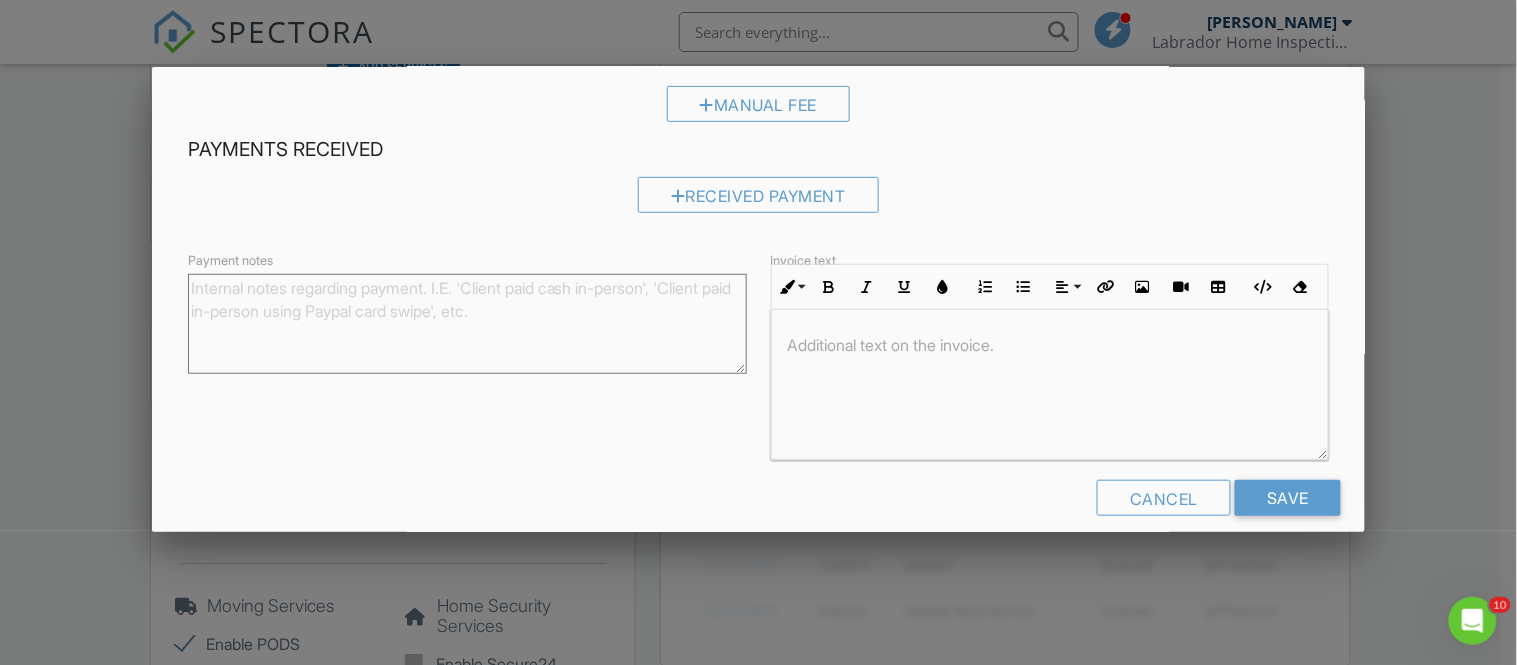 scroll, scrollTop: 0, scrollLeft: 0, axis: both 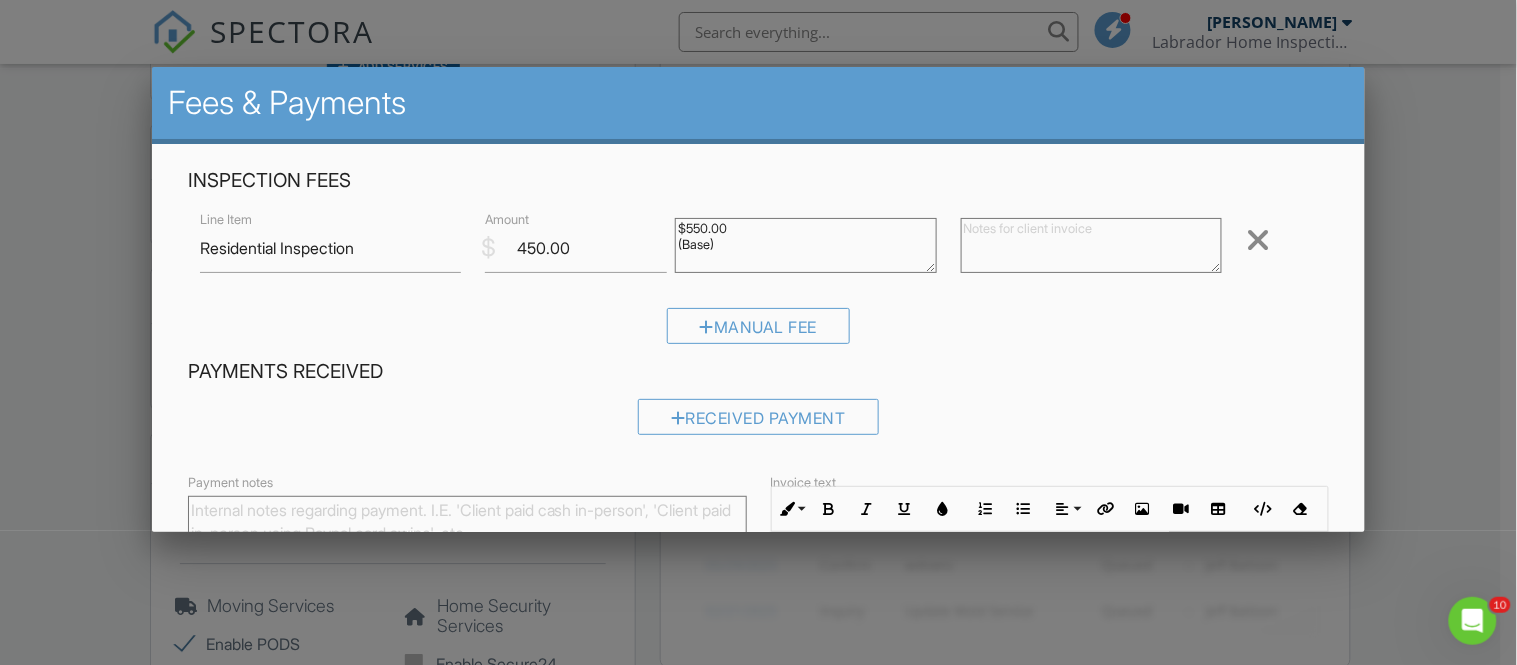 click at bounding box center [758, 315] 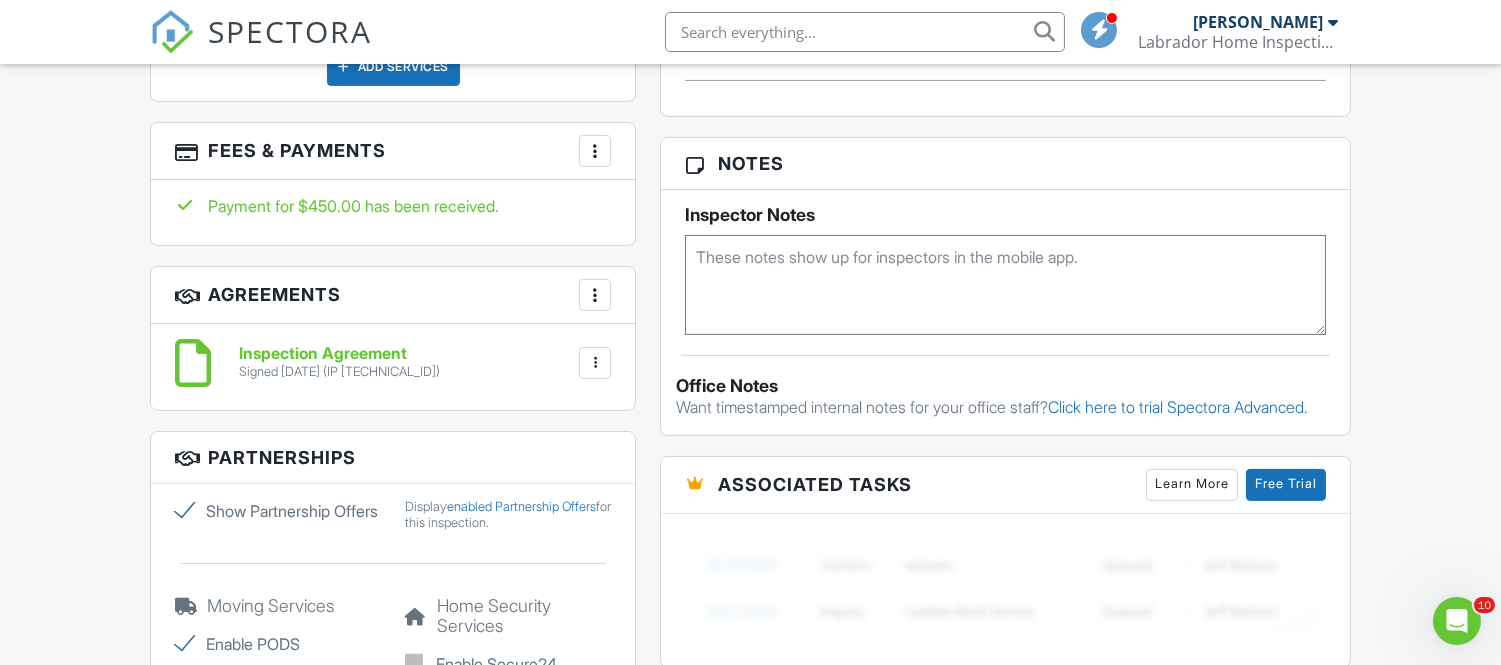 click at bounding box center [595, 151] 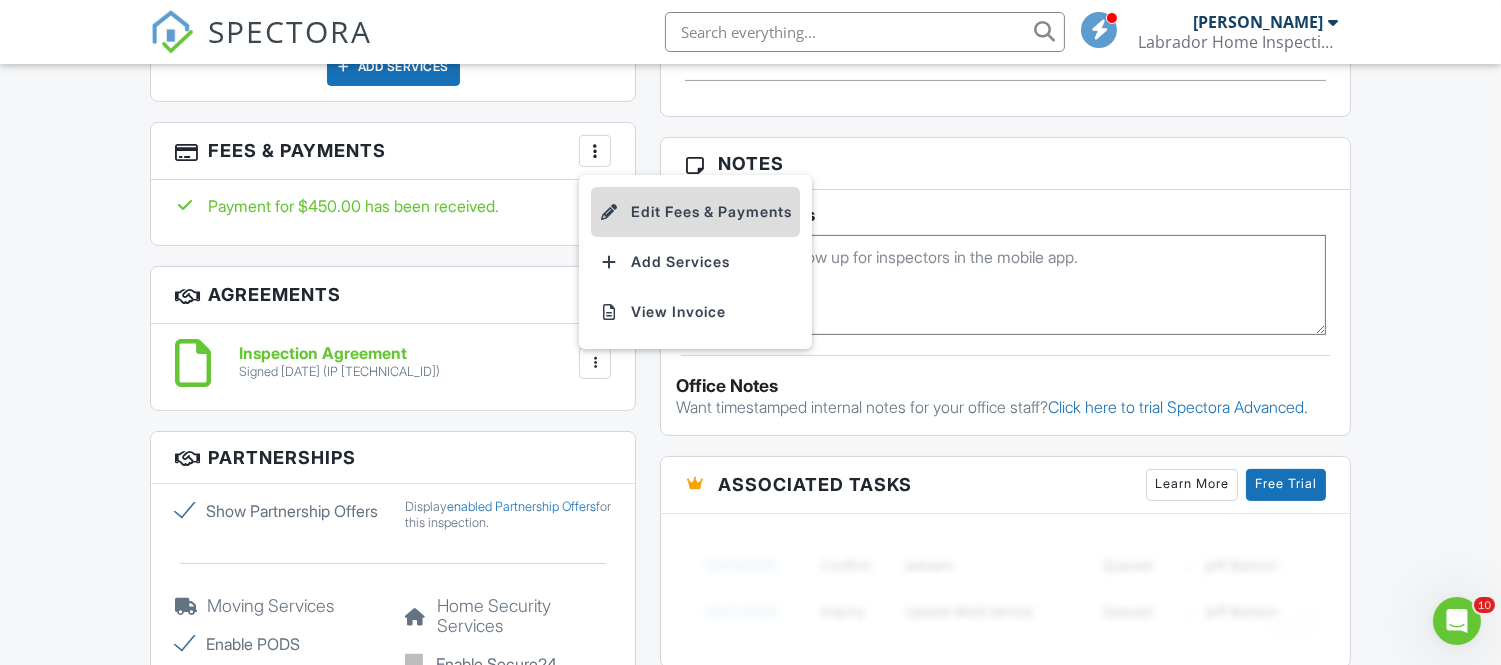 click on "Edit Fees & Payments" at bounding box center [695, 212] 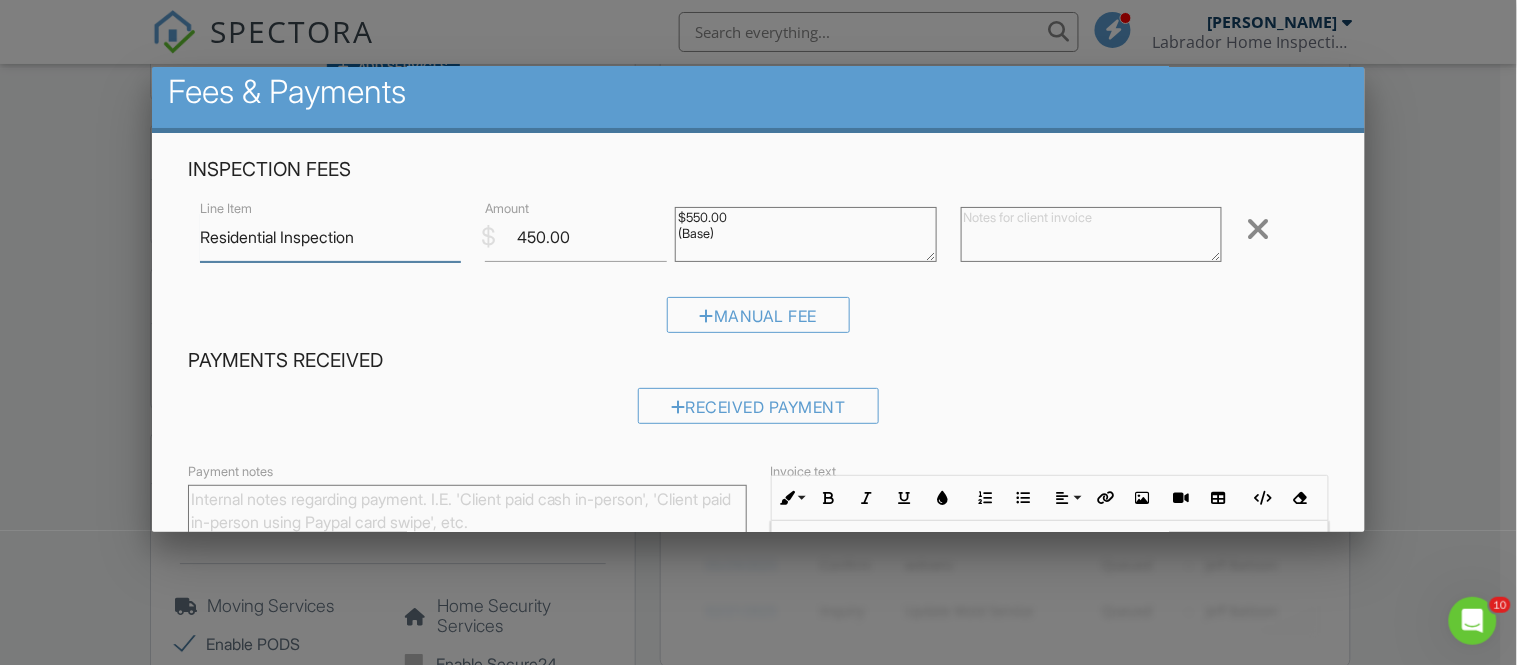 scroll, scrollTop: 0, scrollLeft: 0, axis: both 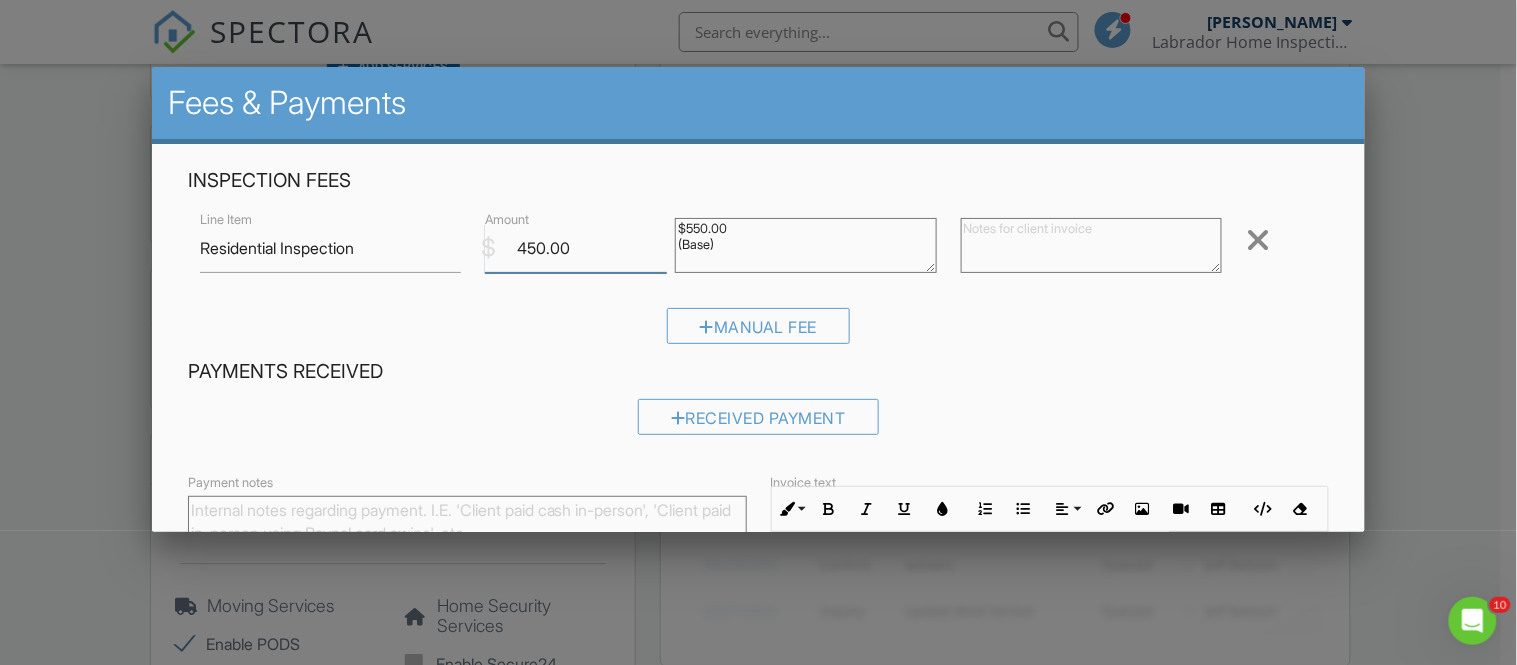 click on "450.00" at bounding box center [576, 248] 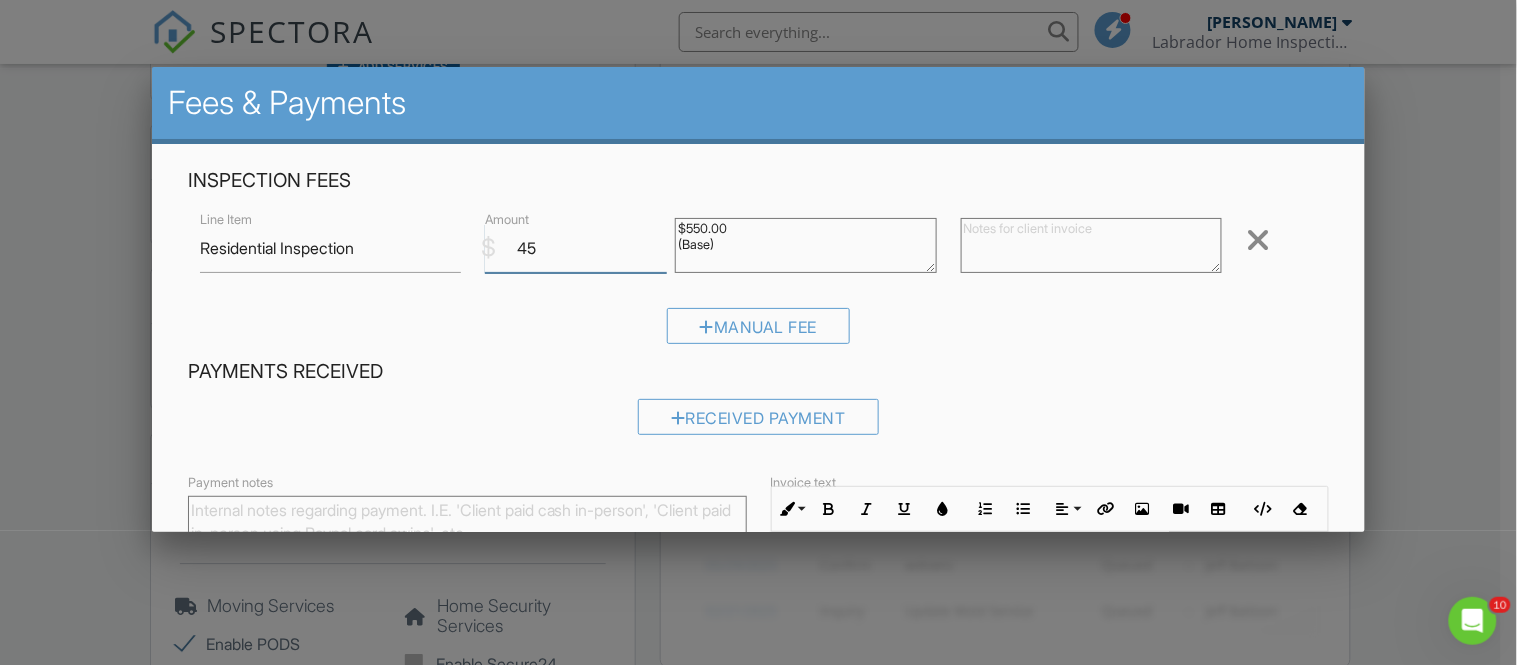 type on "4" 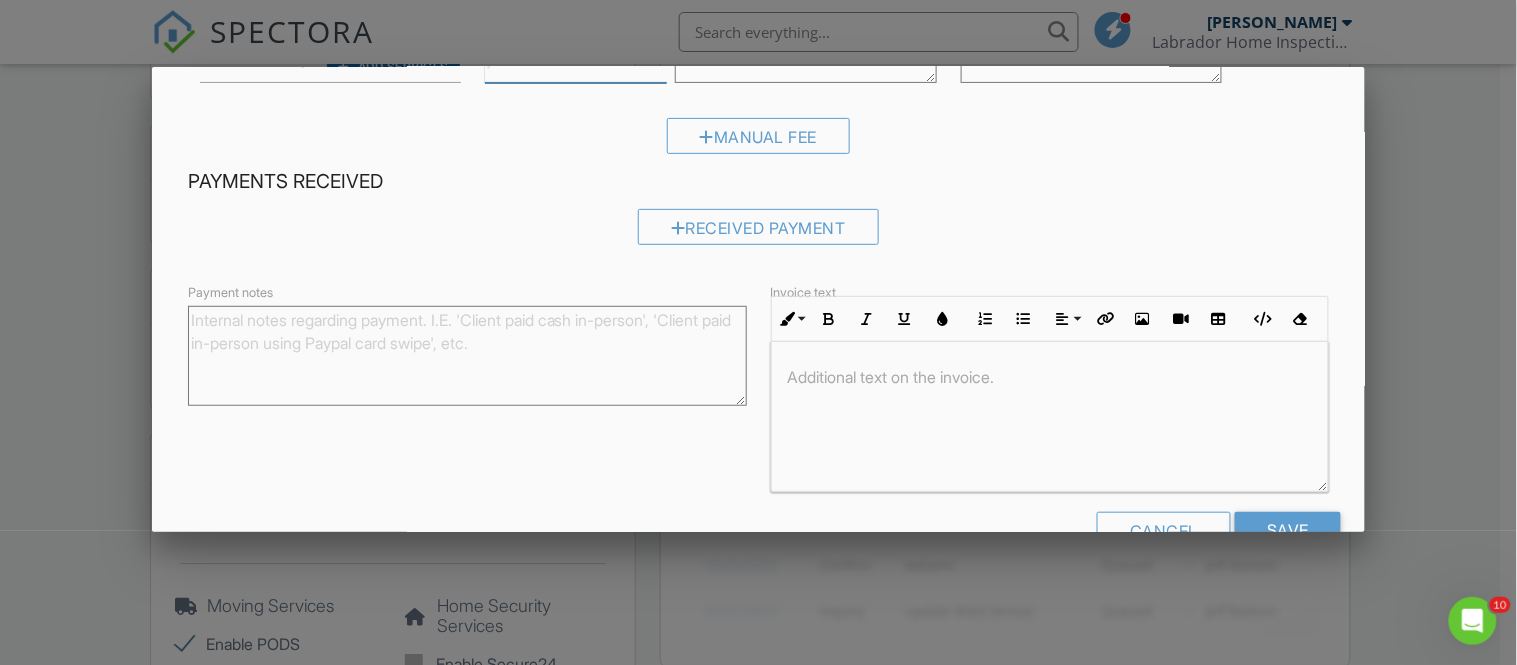 scroll, scrollTop: 245, scrollLeft: 0, axis: vertical 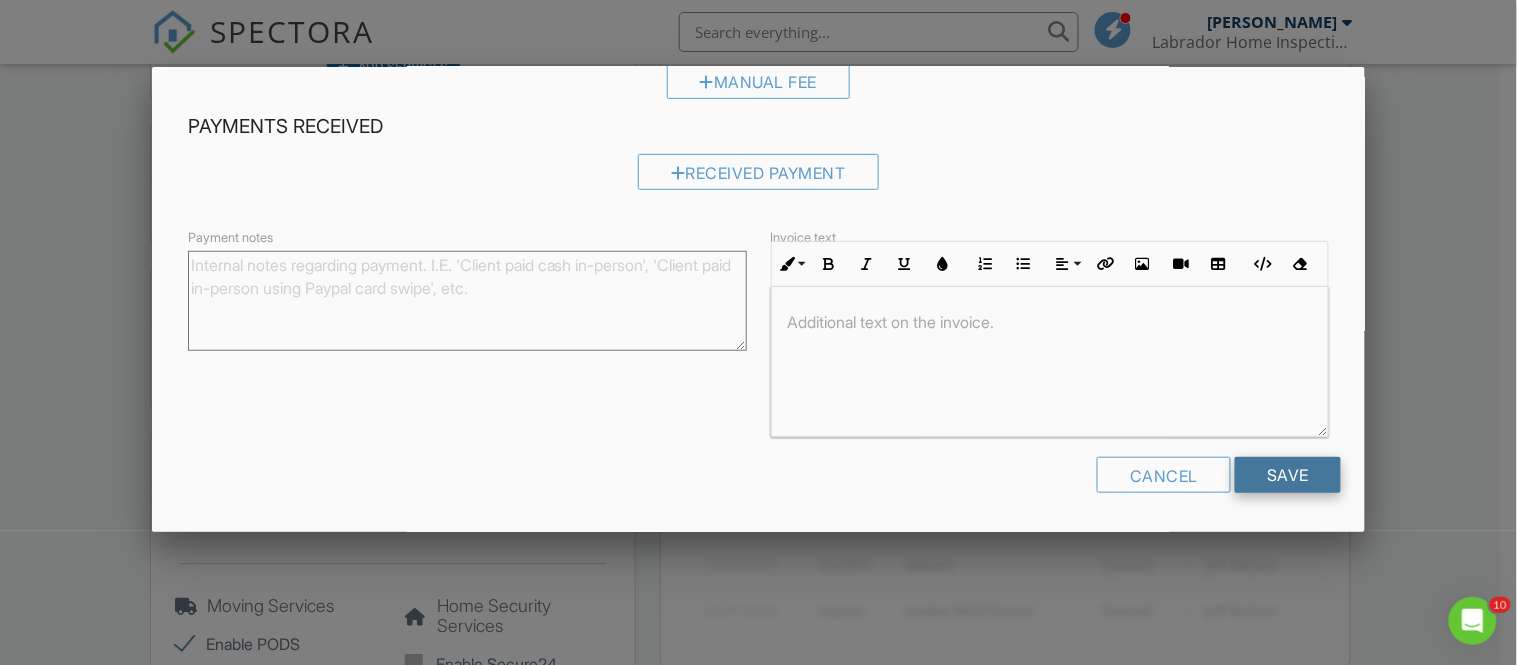 type on "0.00" 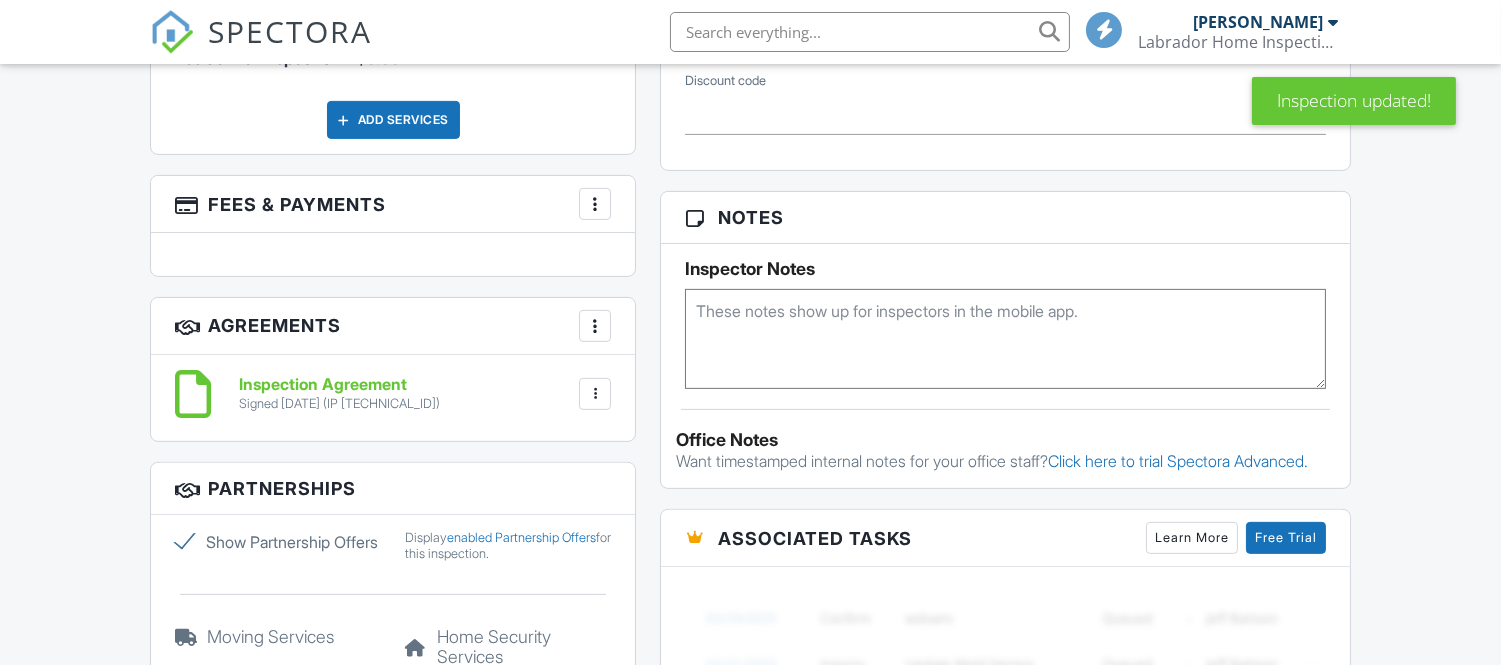 scroll, scrollTop: 1432, scrollLeft: 0, axis: vertical 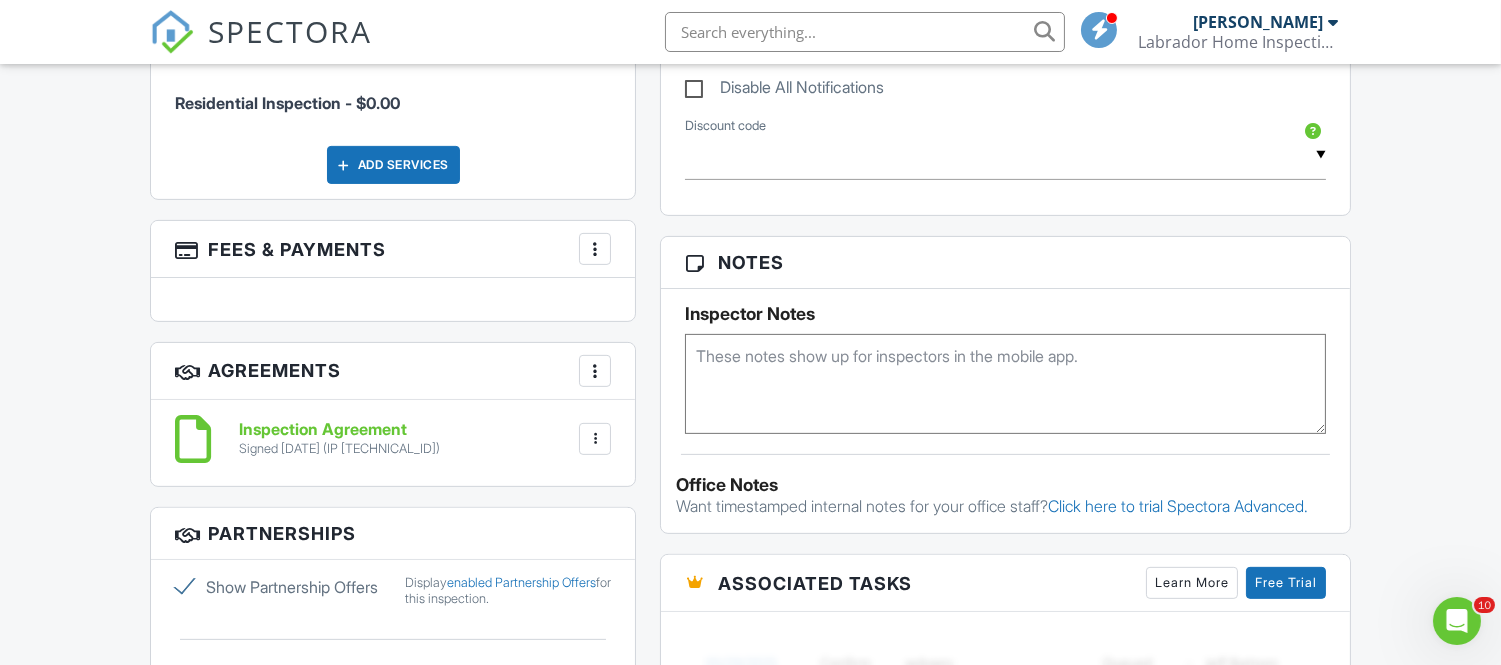 click on "Inspection Agreement" at bounding box center (339, 430) 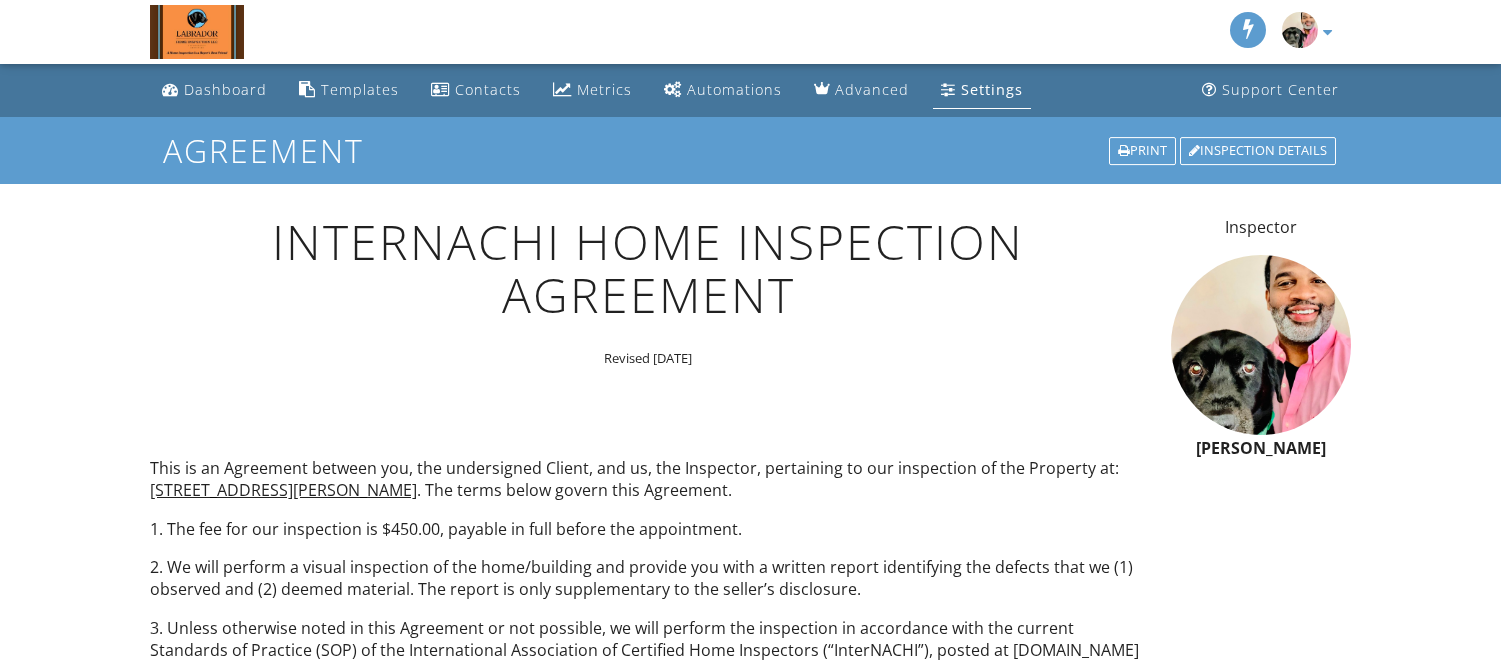 scroll, scrollTop: 0, scrollLeft: 0, axis: both 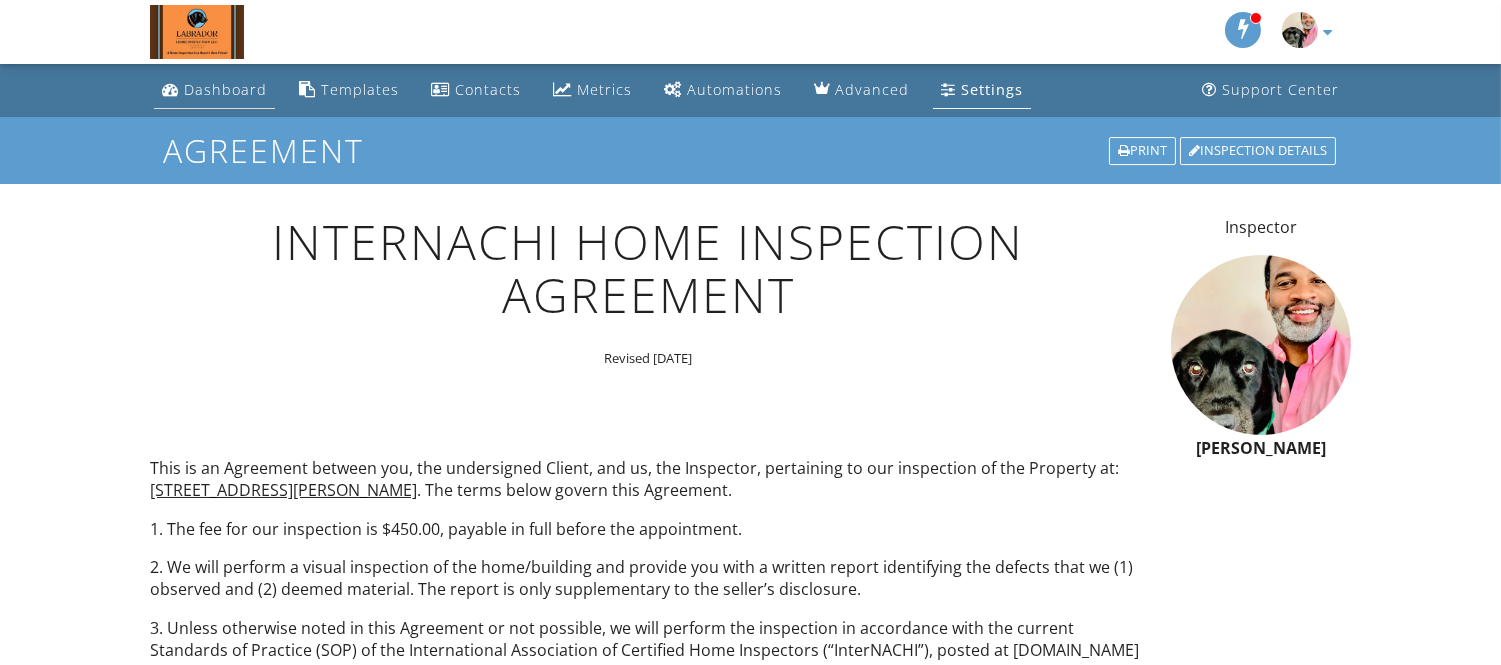 click on "Dashboard" at bounding box center [225, 89] 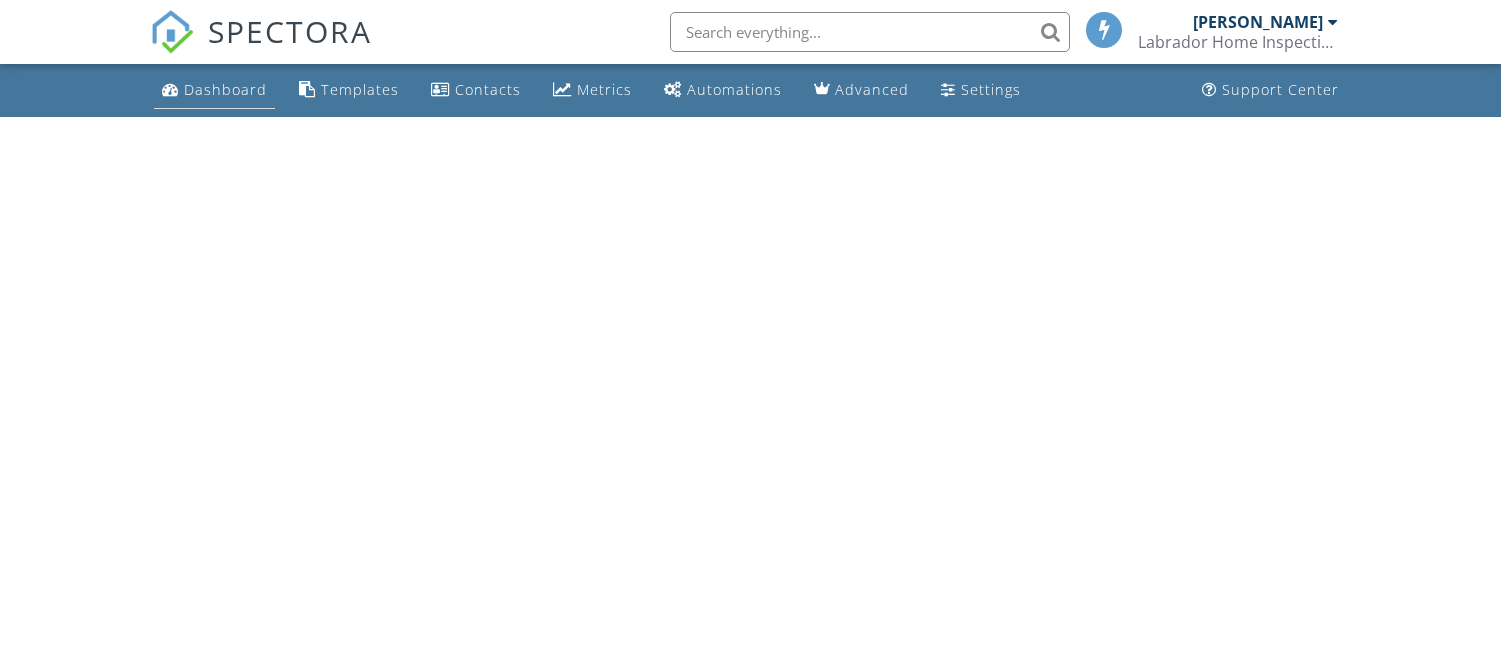 scroll, scrollTop: 0, scrollLeft: 0, axis: both 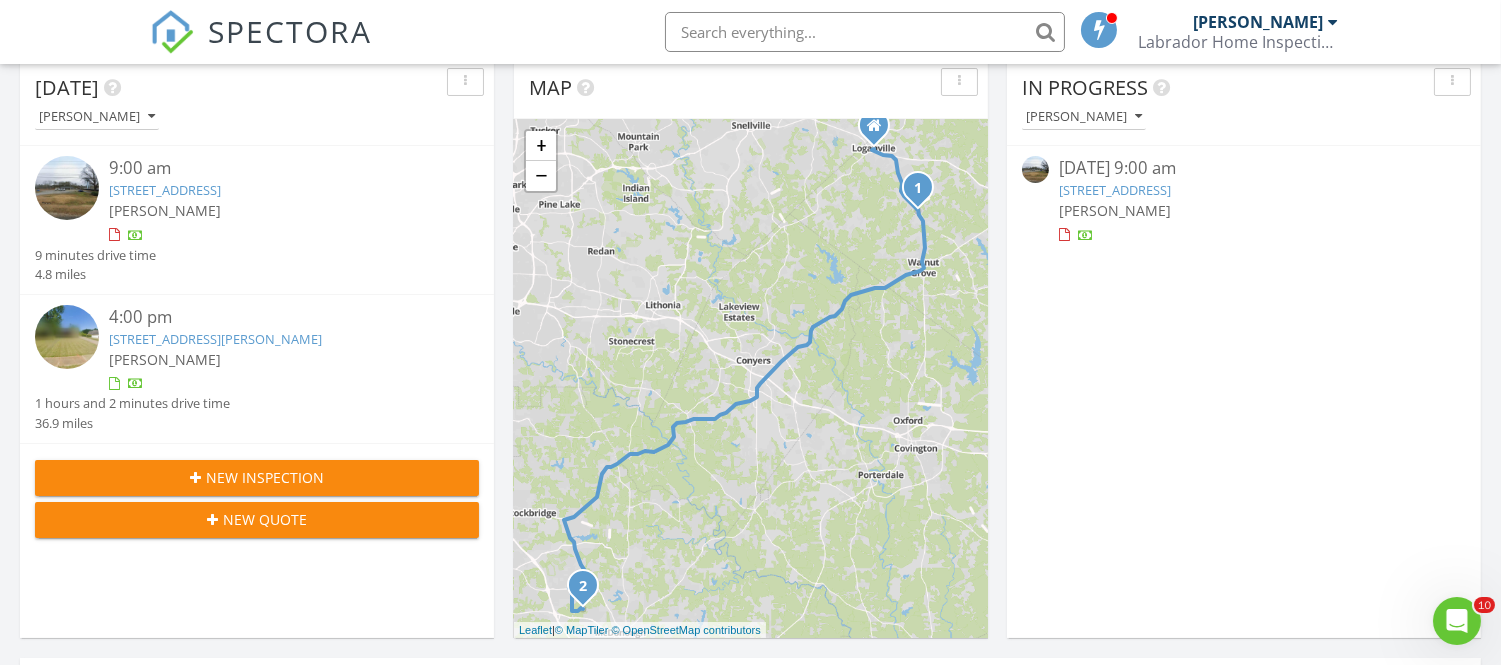 click on "[PERSON_NAME]" at bounding box center [275, 359] 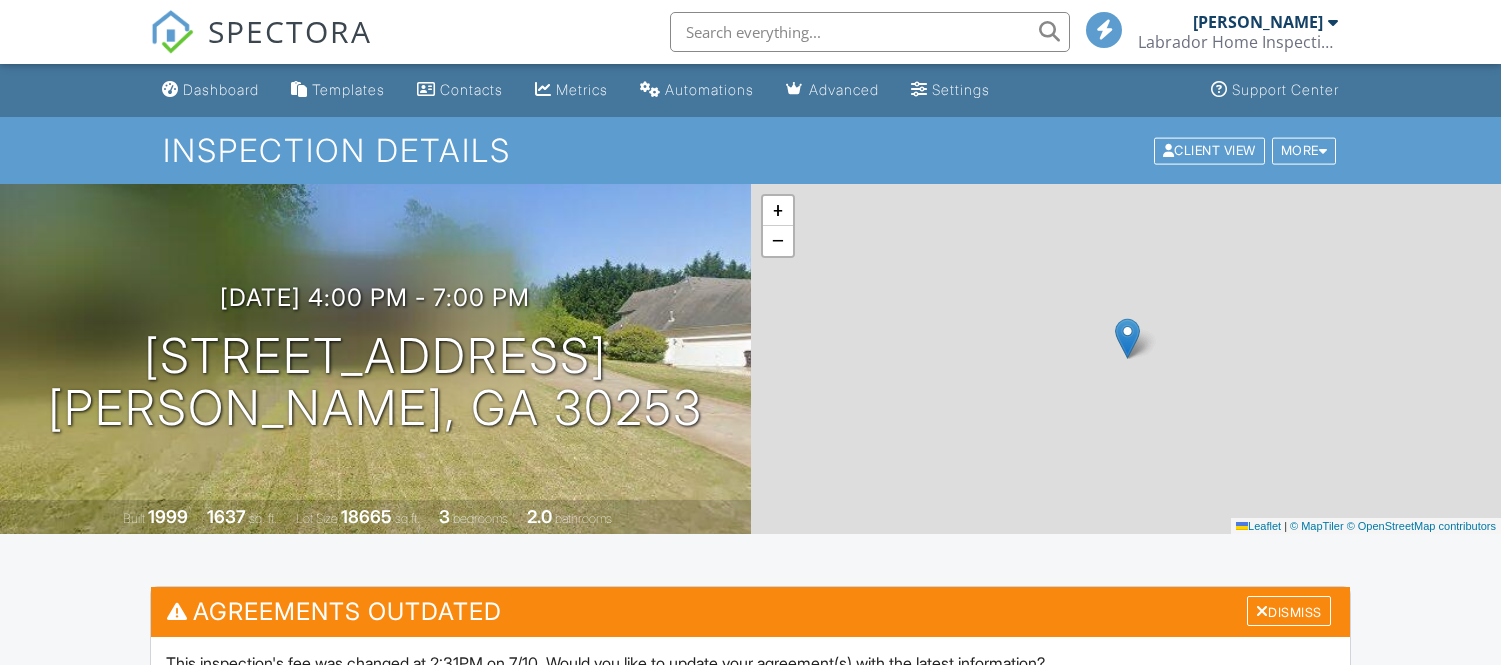 scroll, scrollTop: 1111, scrollLeft: 0, axis: vertical 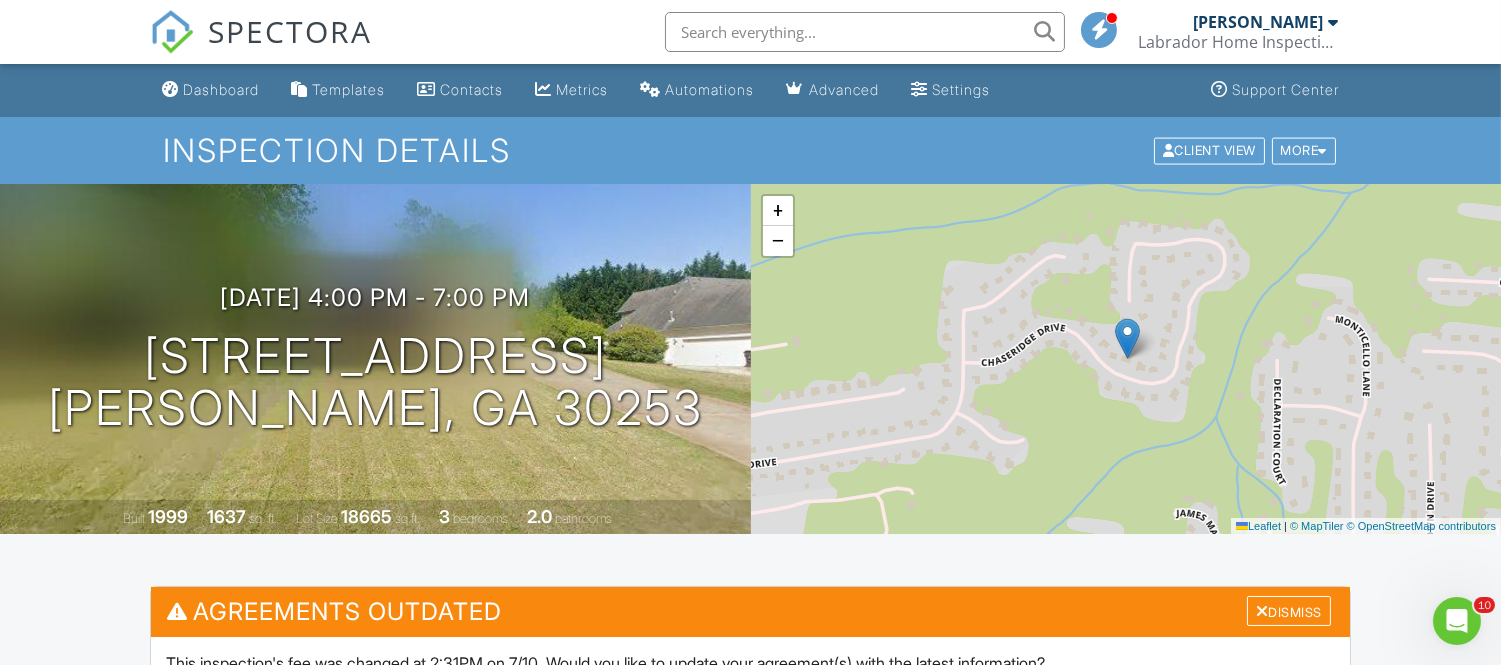 click on "07/10/2025  4:00 pm
- 7:00 pm
625 Chaseridge Dr
McDonough, GA 30253
Built
1999
1637
sq. ft.
Lot Size
18665
sq.ft.
3
bedrooms
2.0
bathrooms" at bounding box center (375, 359) 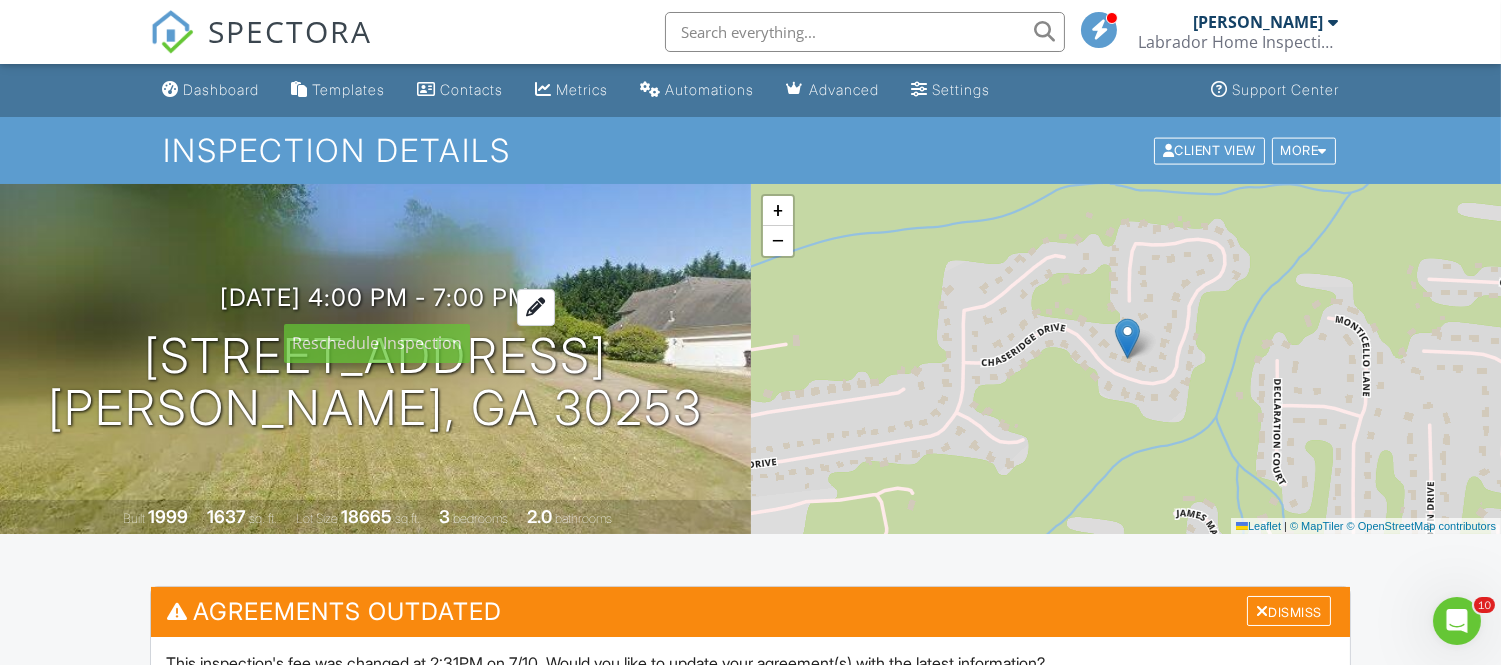click on "07/10/2025  4:00 pm
- 7:00 pm" at bounding box center (375, 297) 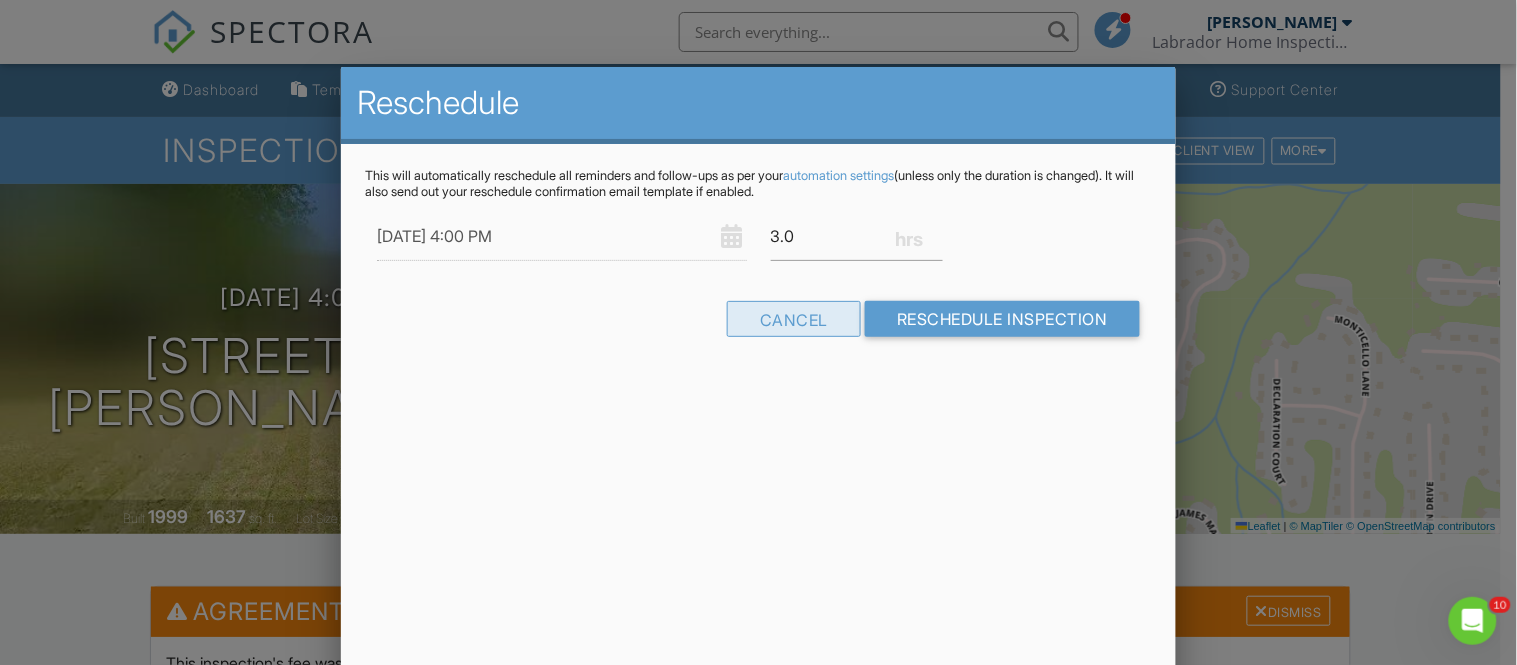 click on "Cancel" at bounding box center (794, 319) 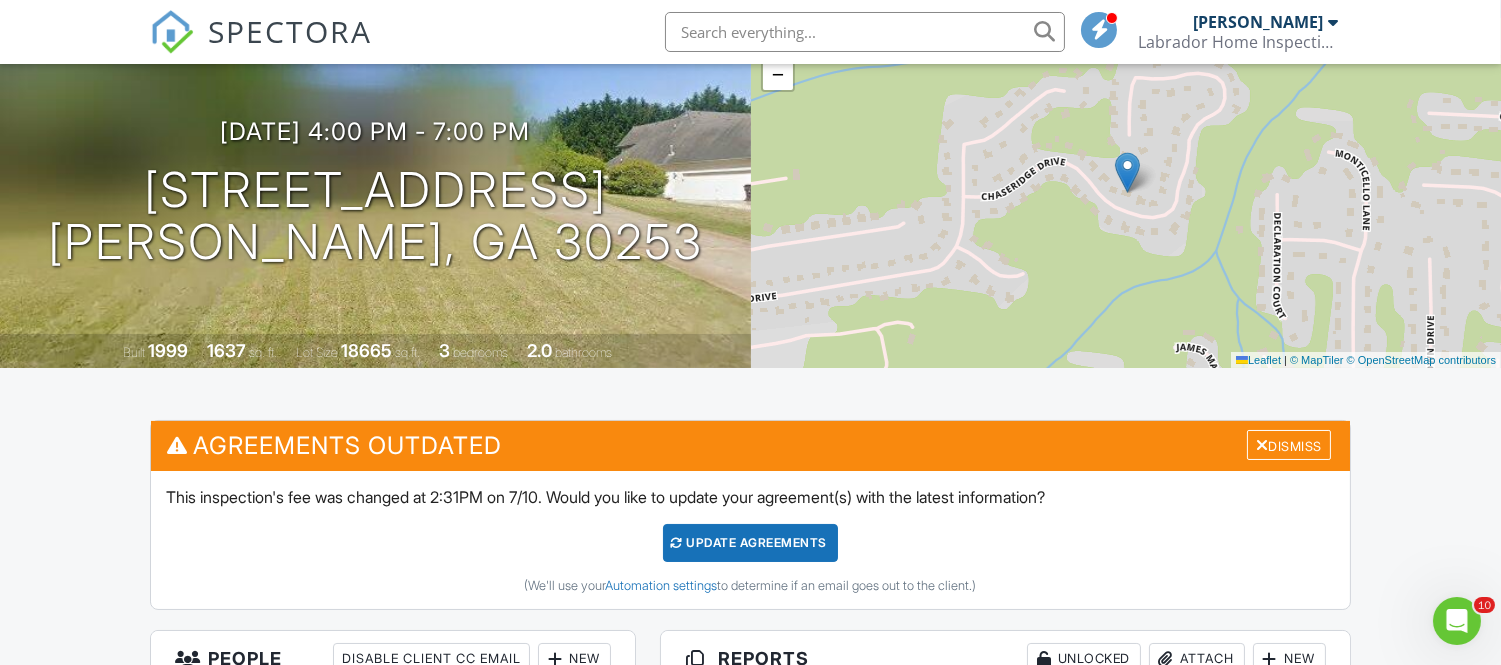 scroll, scrollTop: 0, scrollLeft: 0, axis: both 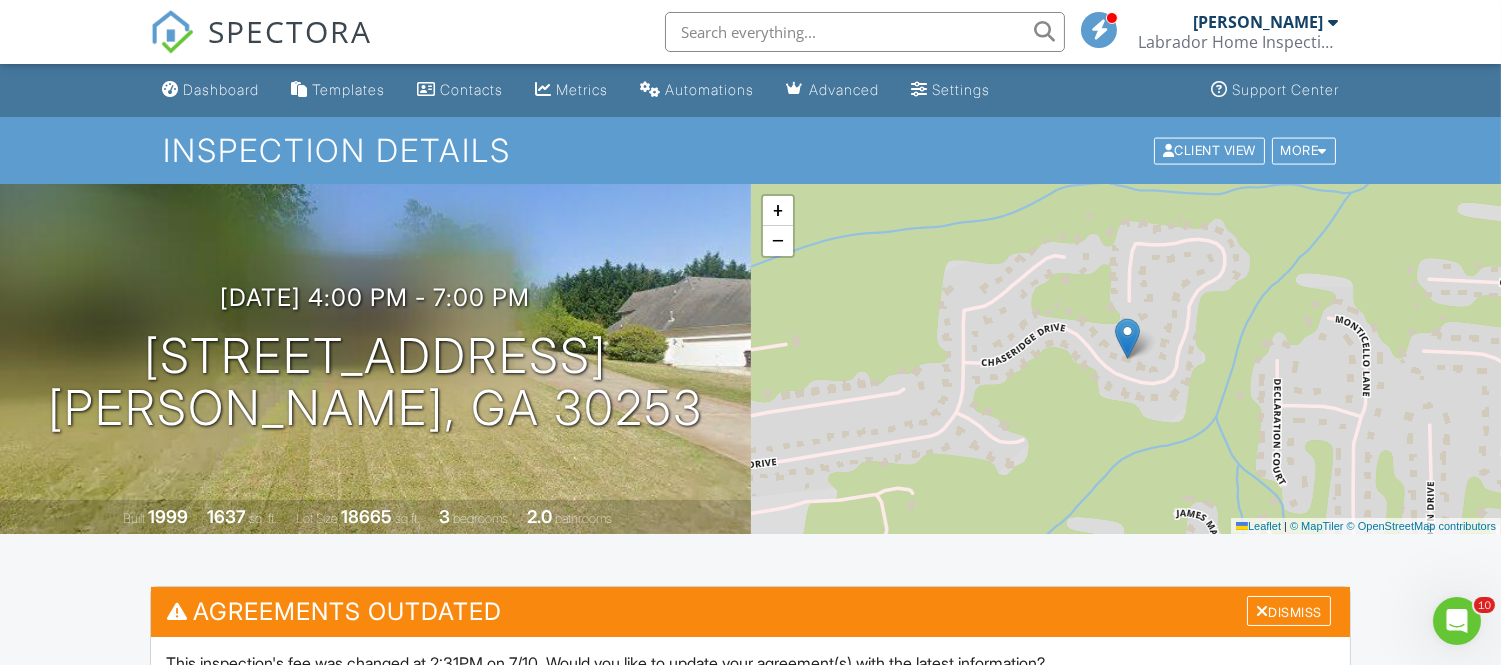click on "07/10/2025  4:00 pm
- 7:00 pm
625 Chaseridge Dr
McDonough, GA 30253
Built
1999
1637
sq. ft.
Lot Size
18665
sq.ft.
3
bedrooms
2.0
bathrooms" at bounding box center [375, 359] 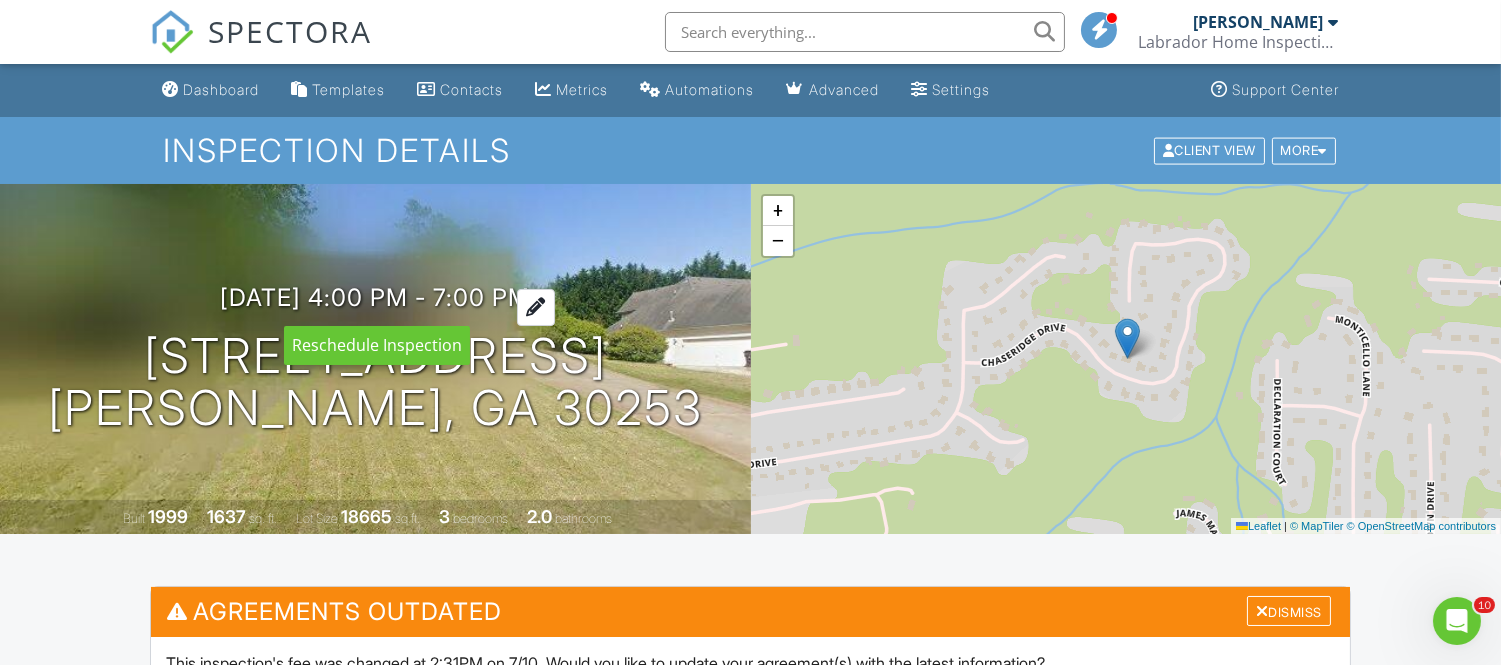 click on "07/10/2025  4:00 pm
- 7:00 pm" at bounding box center [375, 297] 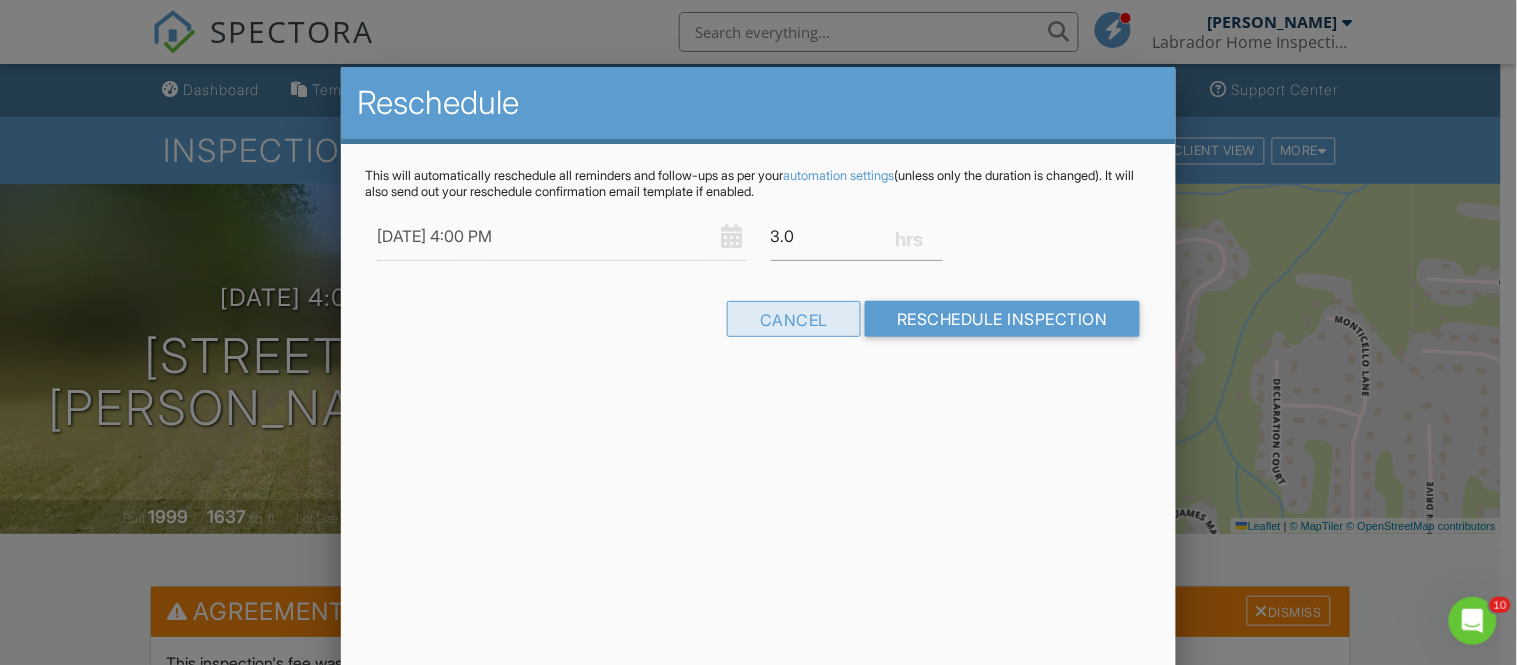 click on "Cancel" at bounding box center [794, 319] 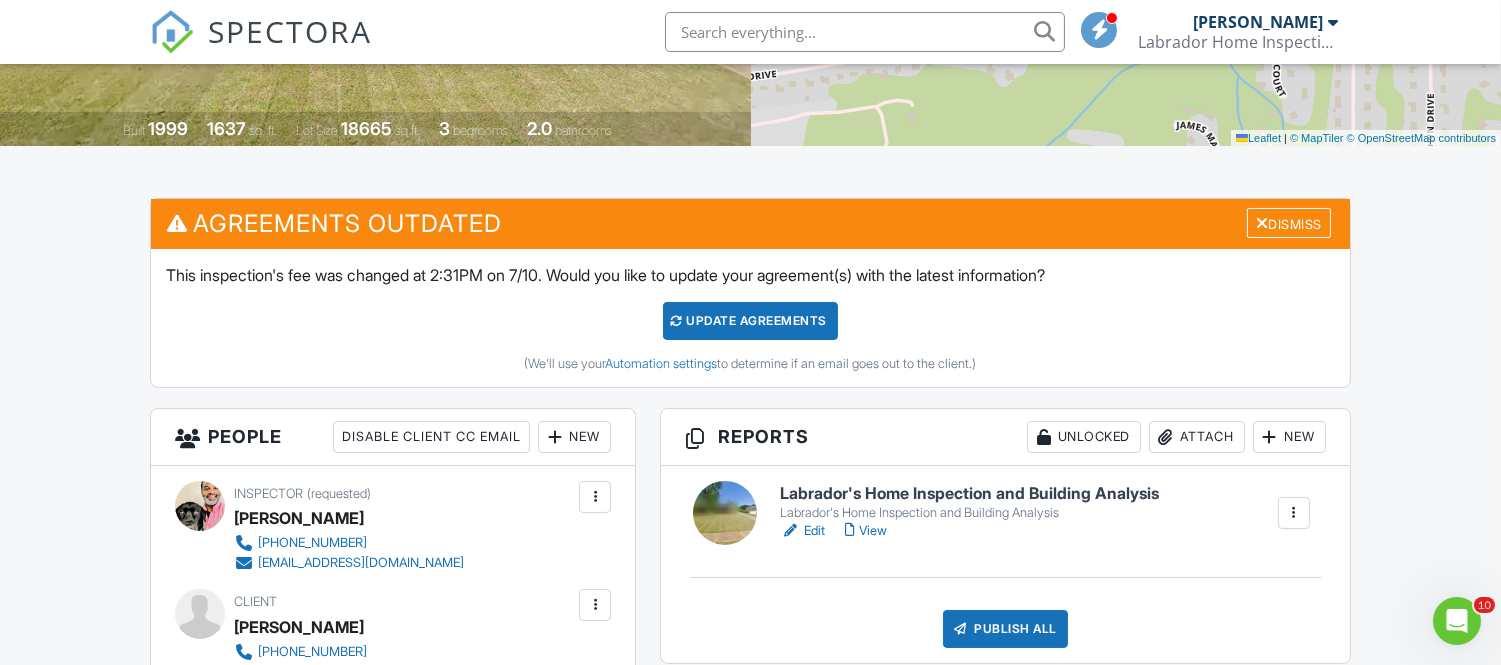 scroll, scrollTop: 444, scrollLeft: 0, axis: vertical 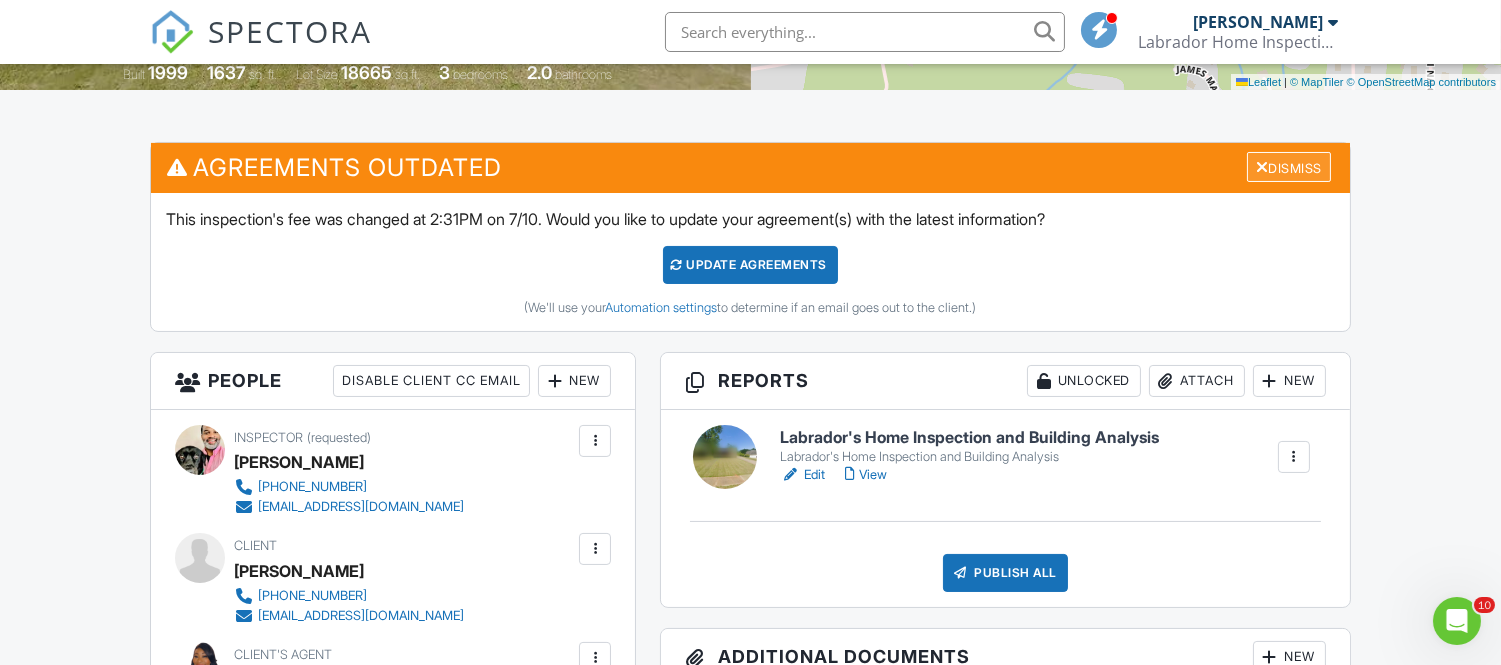 drag, startPoint x: 1313, startPoint y: 166, endPoint x: 1298, endPoint y: 166, distance: 15 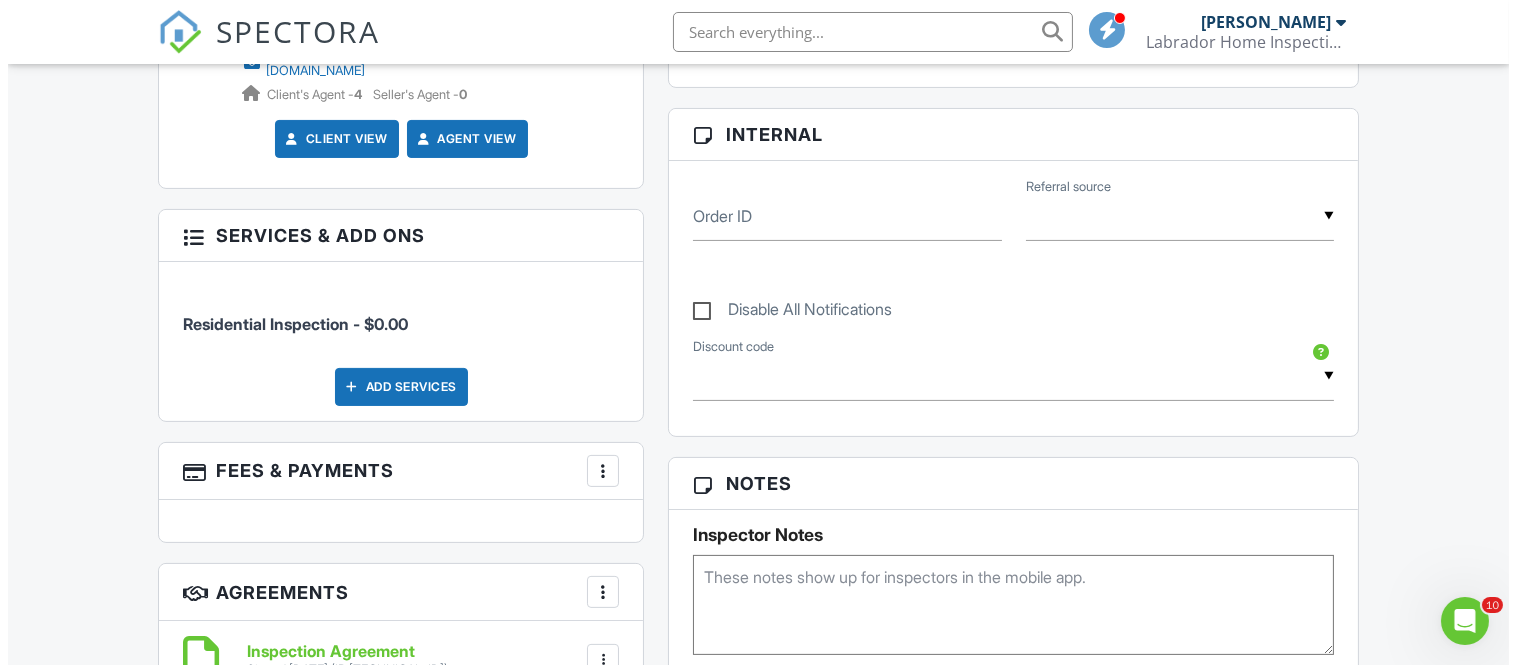 scroll, scrollTop: 888, scrollLeft: 0, axis: vertical 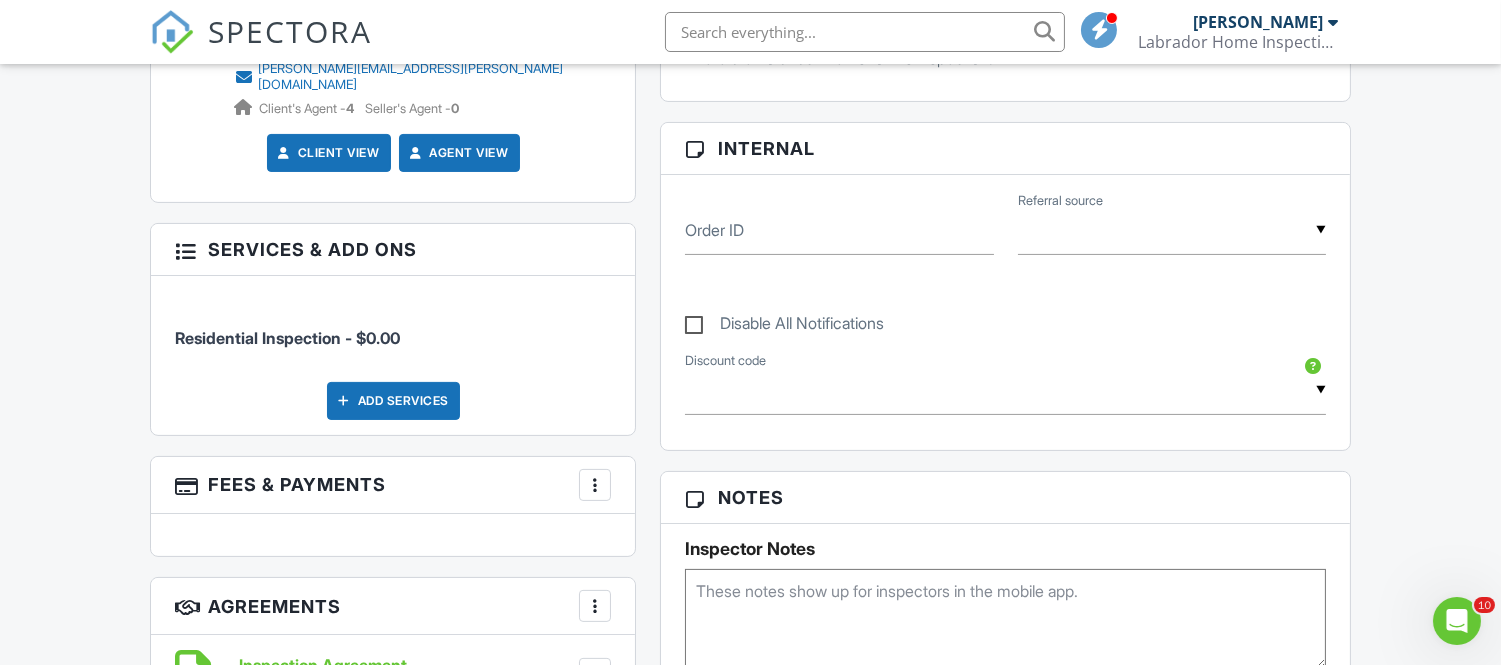 click at bounding box center [595, 485] 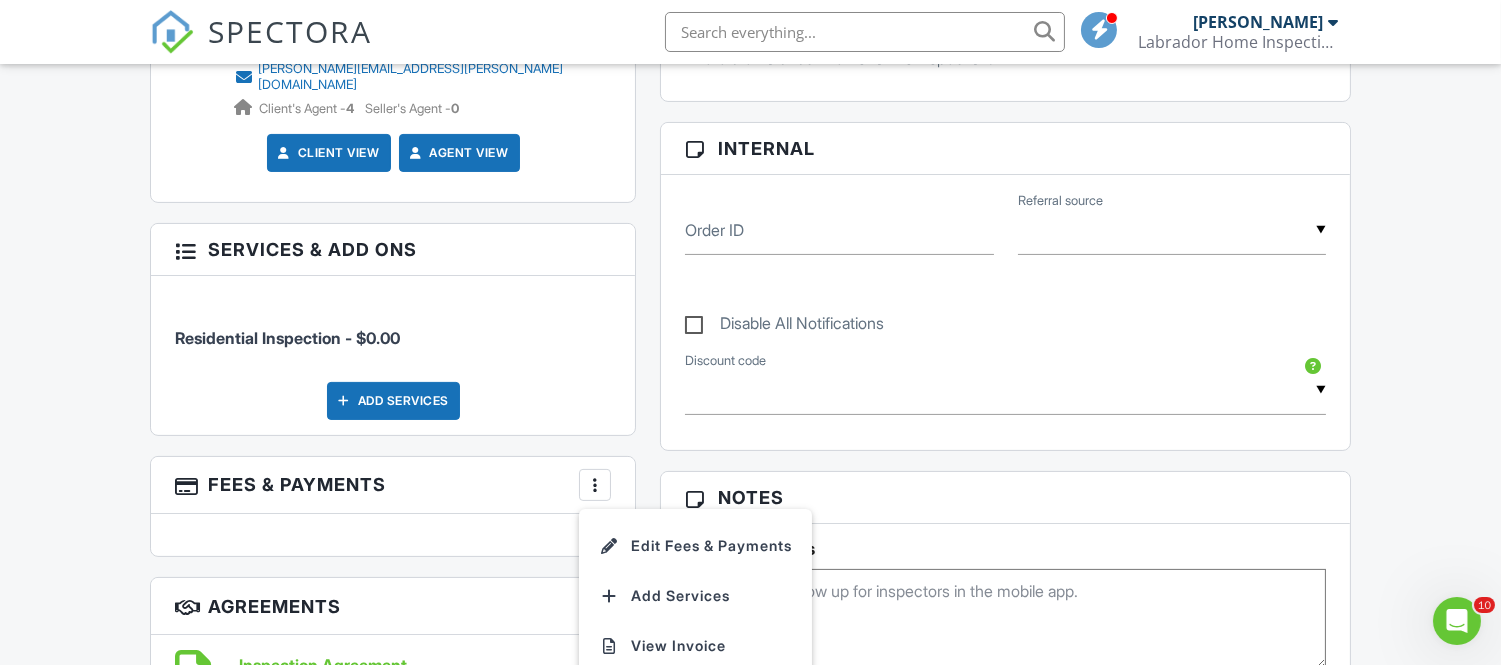click on "Edit Fees & Payments" at bounding box center [695, 546] 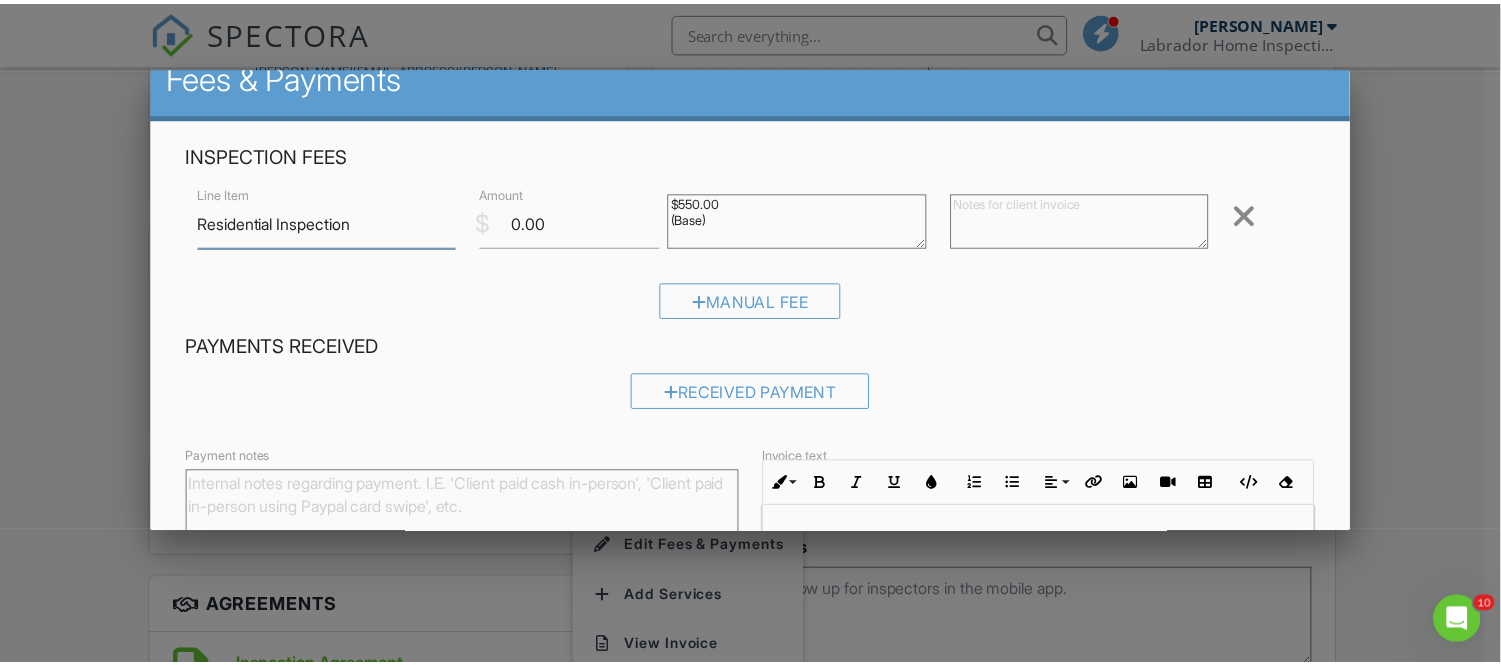 scroll, scrollTop: 0, scrollLeft: 0, axis: both 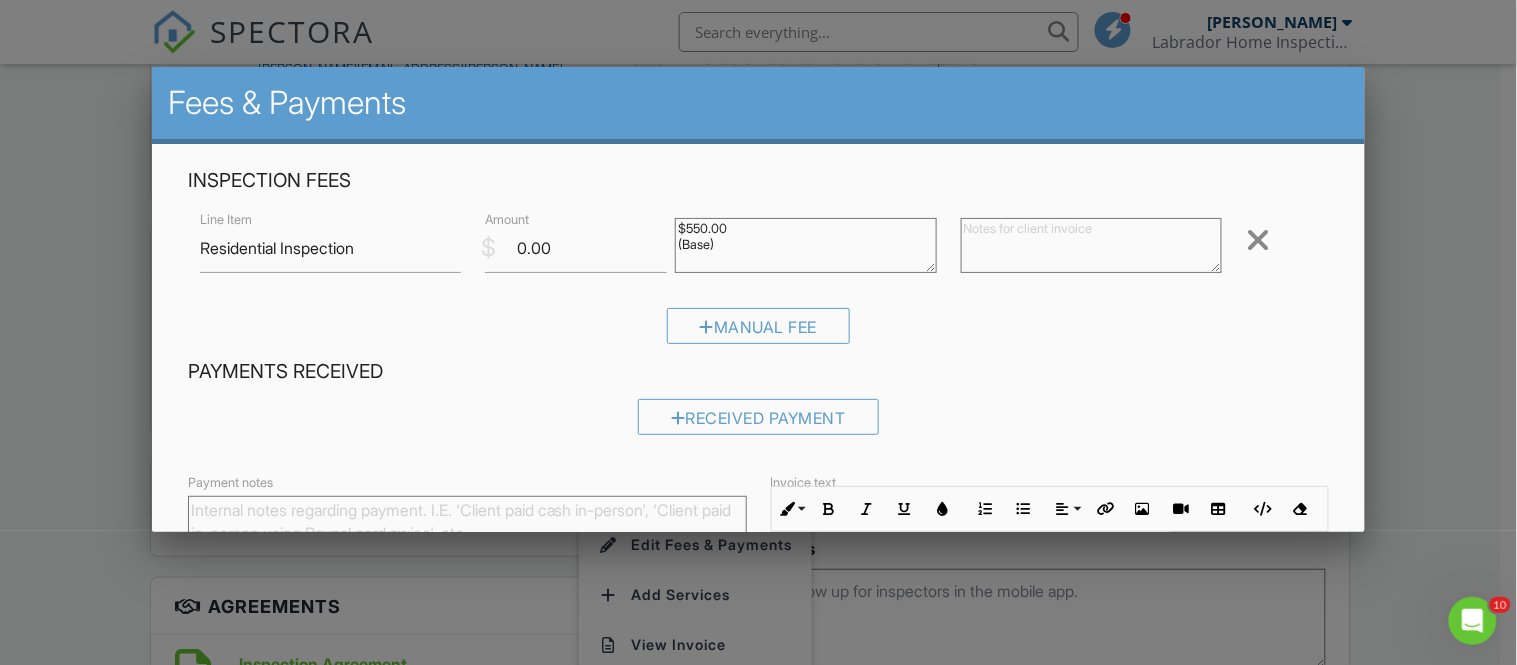 click at bounding box center (758, 315) 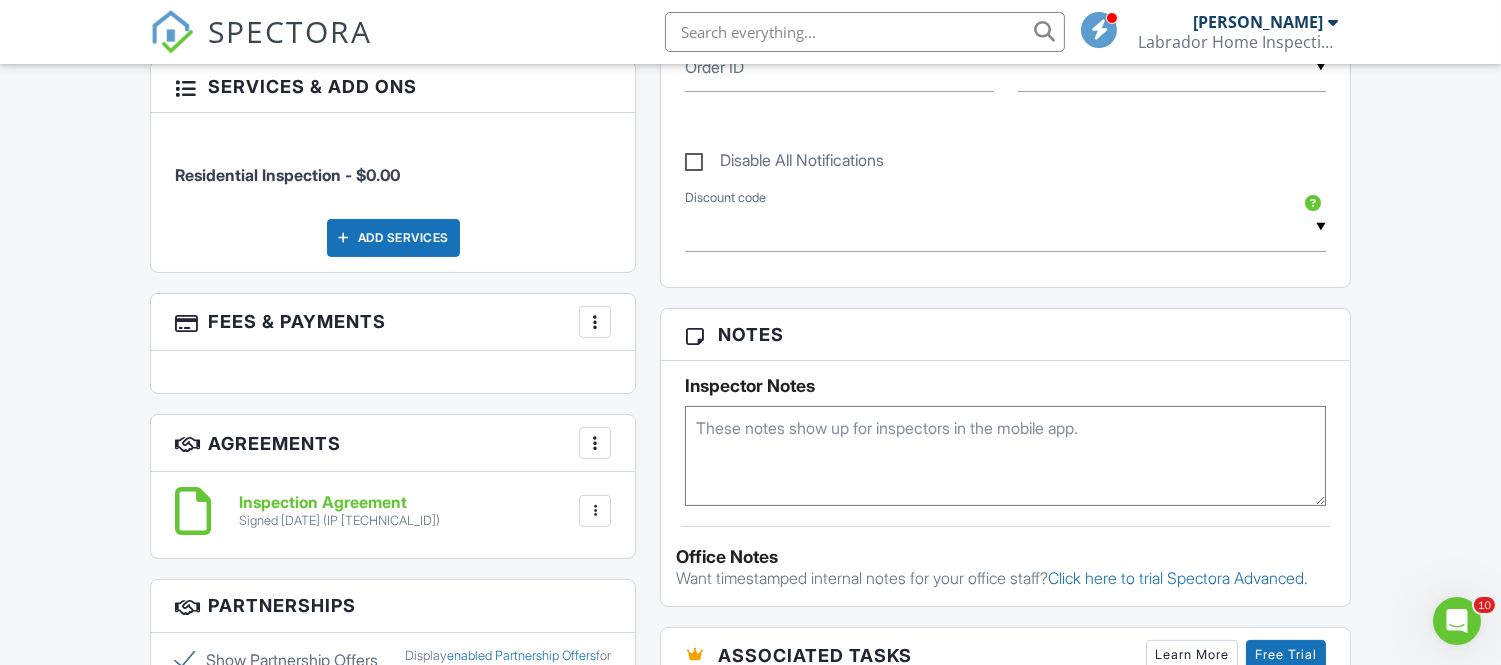 scroll, scrollTop: 1111, scrollLeft: 0, axis: vertical 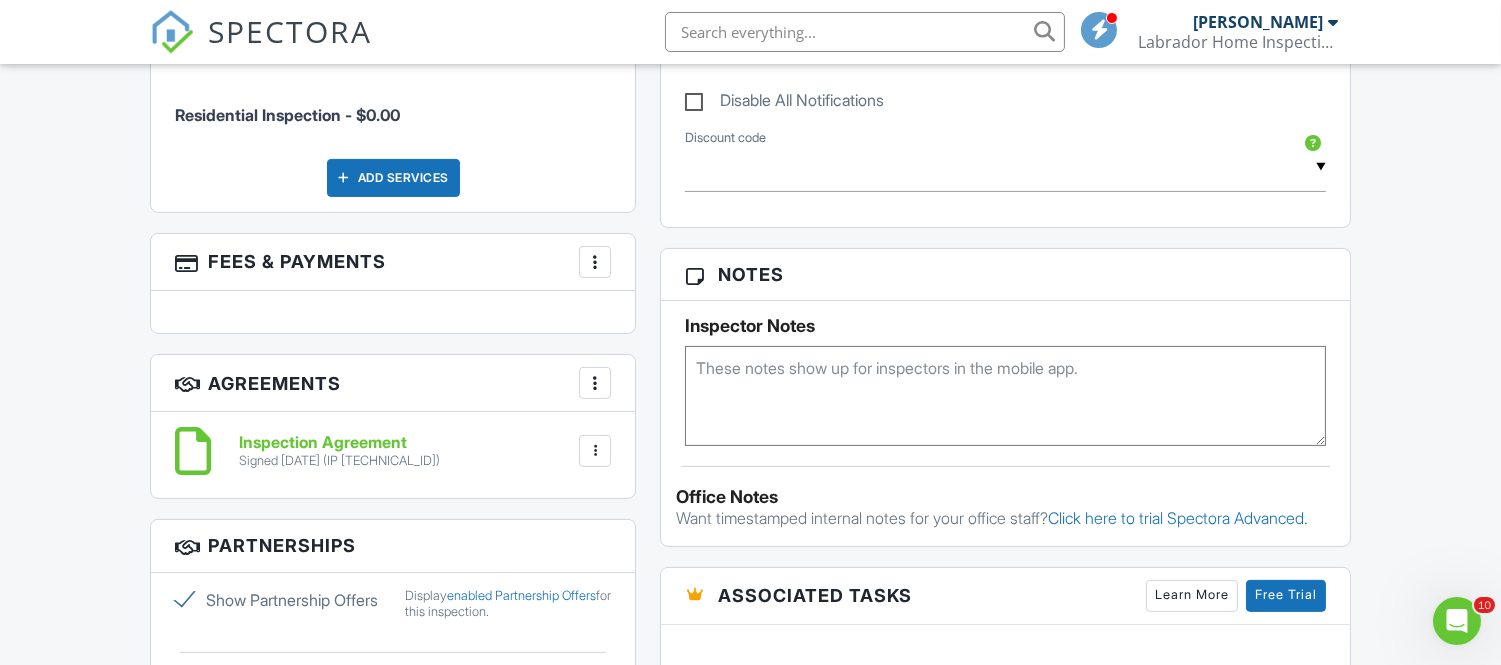 click on "More" at bounding box center [595, 262] 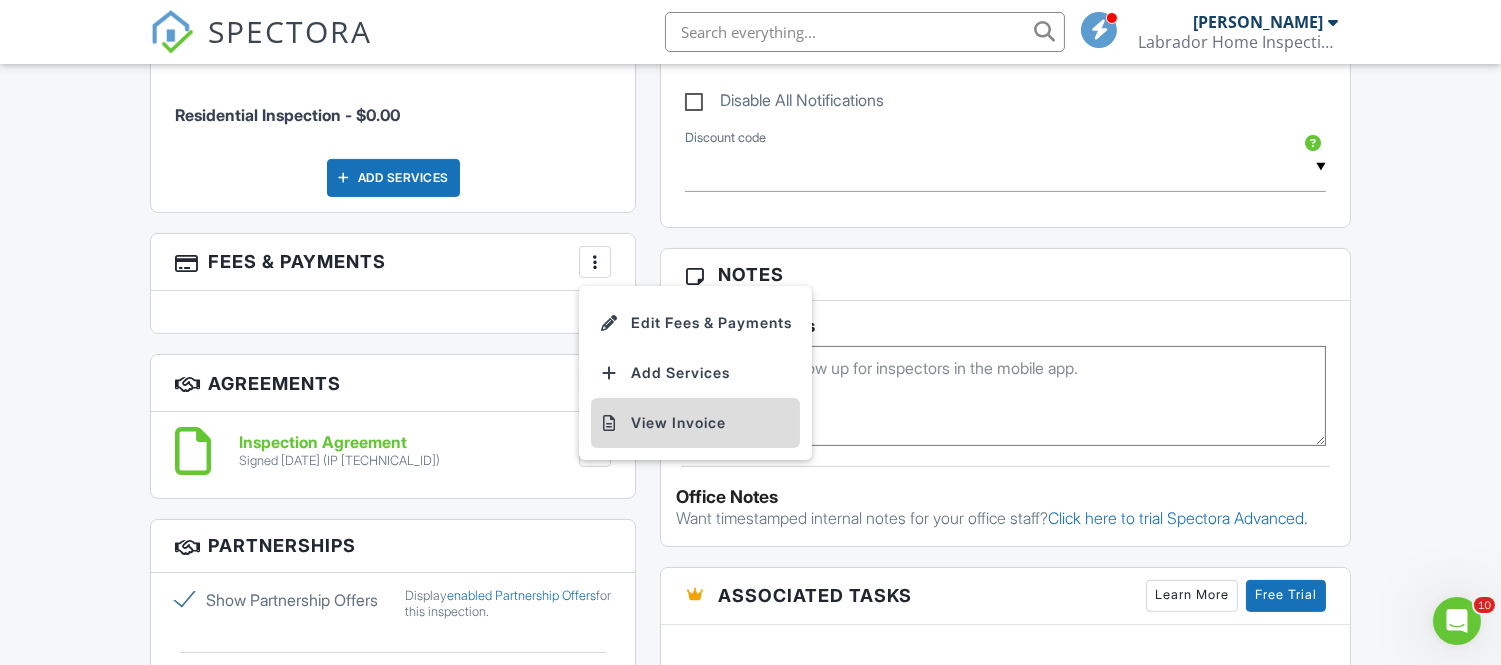 click at bounding box center (609, 423) 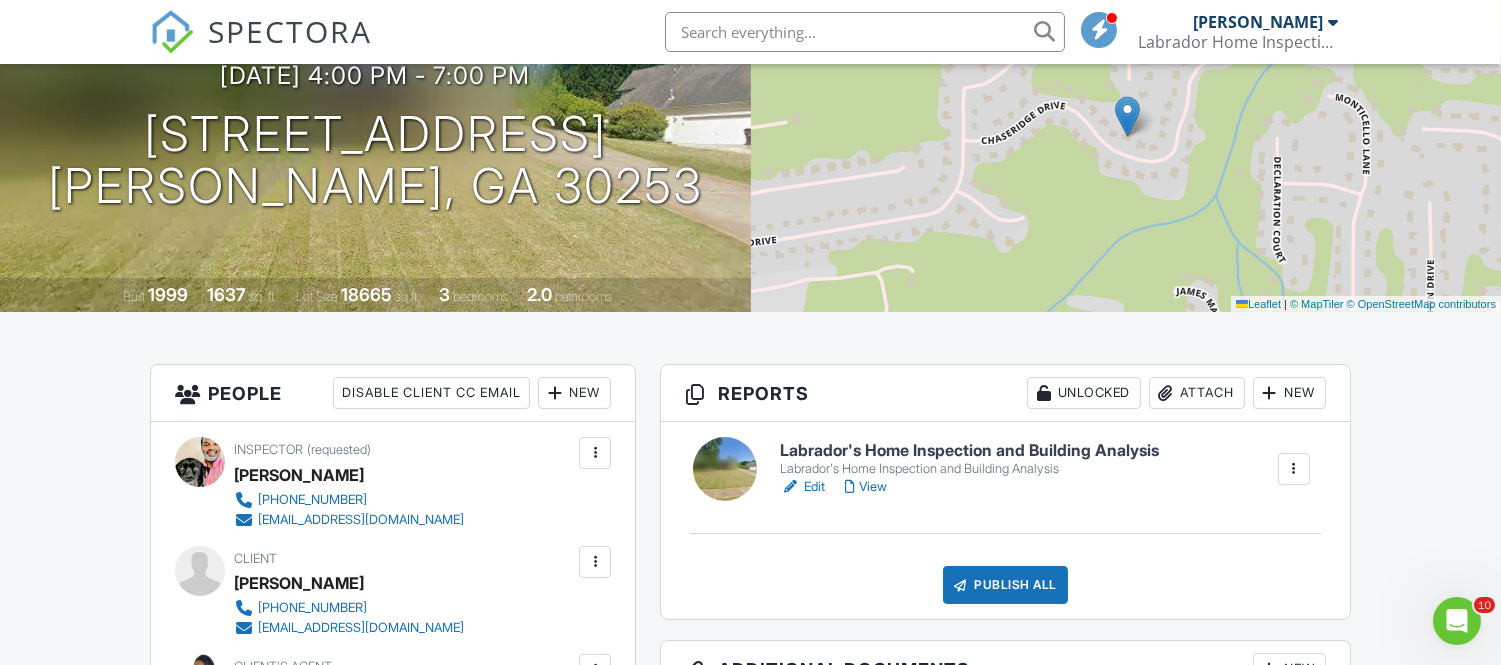 scroll, scrollTop: 333, scrollLeft: 0, axis: vertical 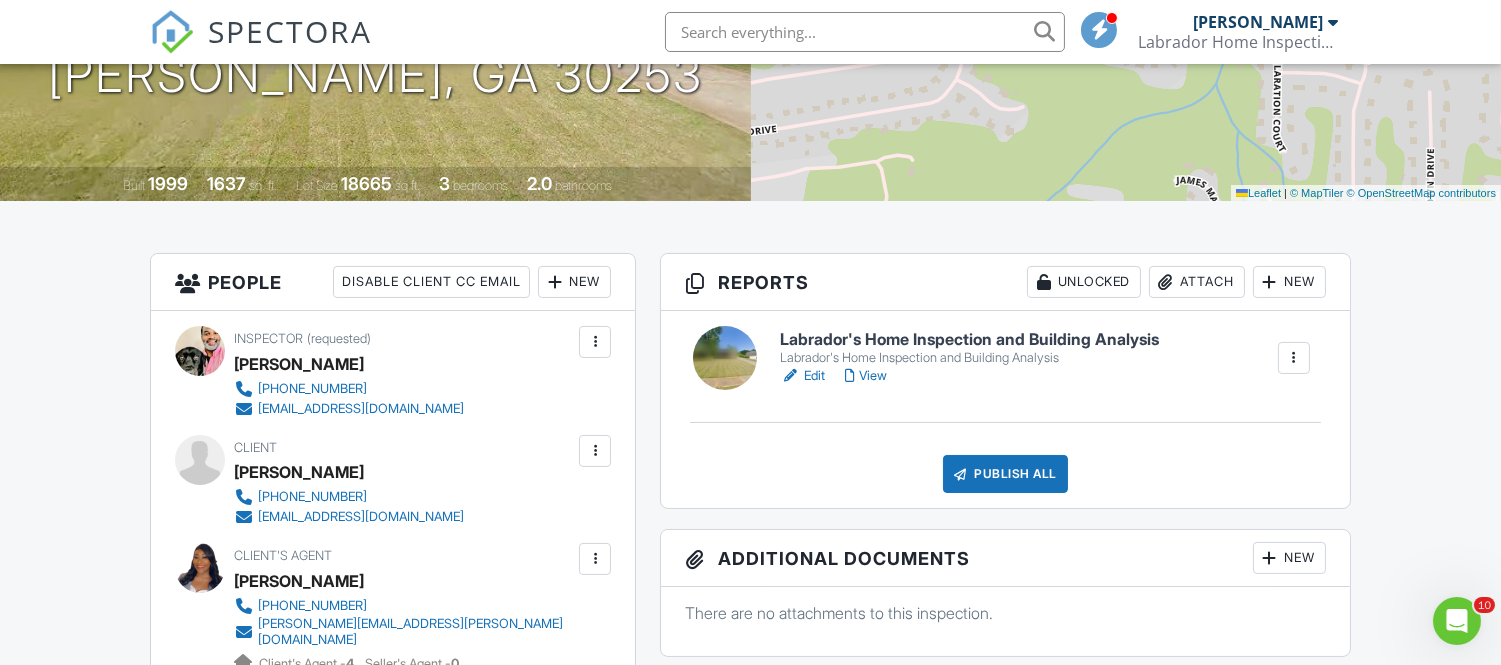 click at bounding box center [1294, 358] 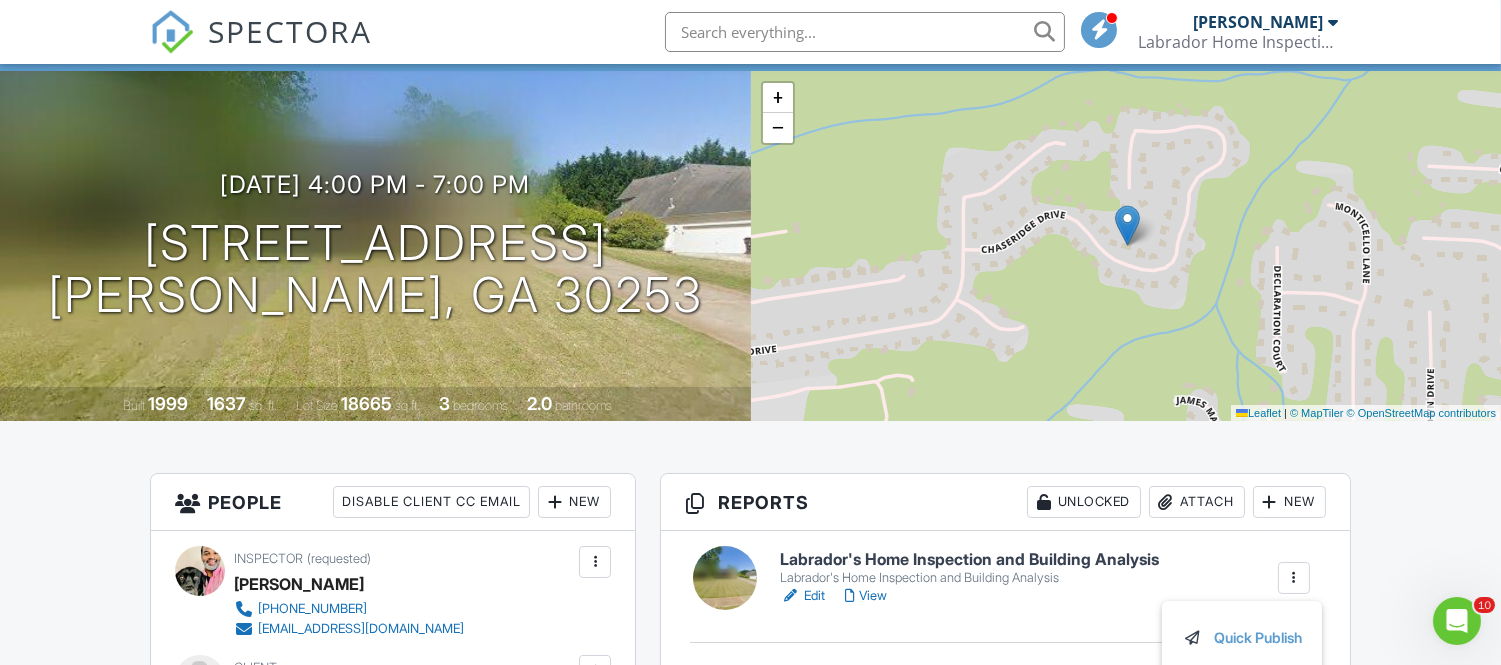 scroll, scrollTop: 111, scrollLeft: 0, axis: vertical 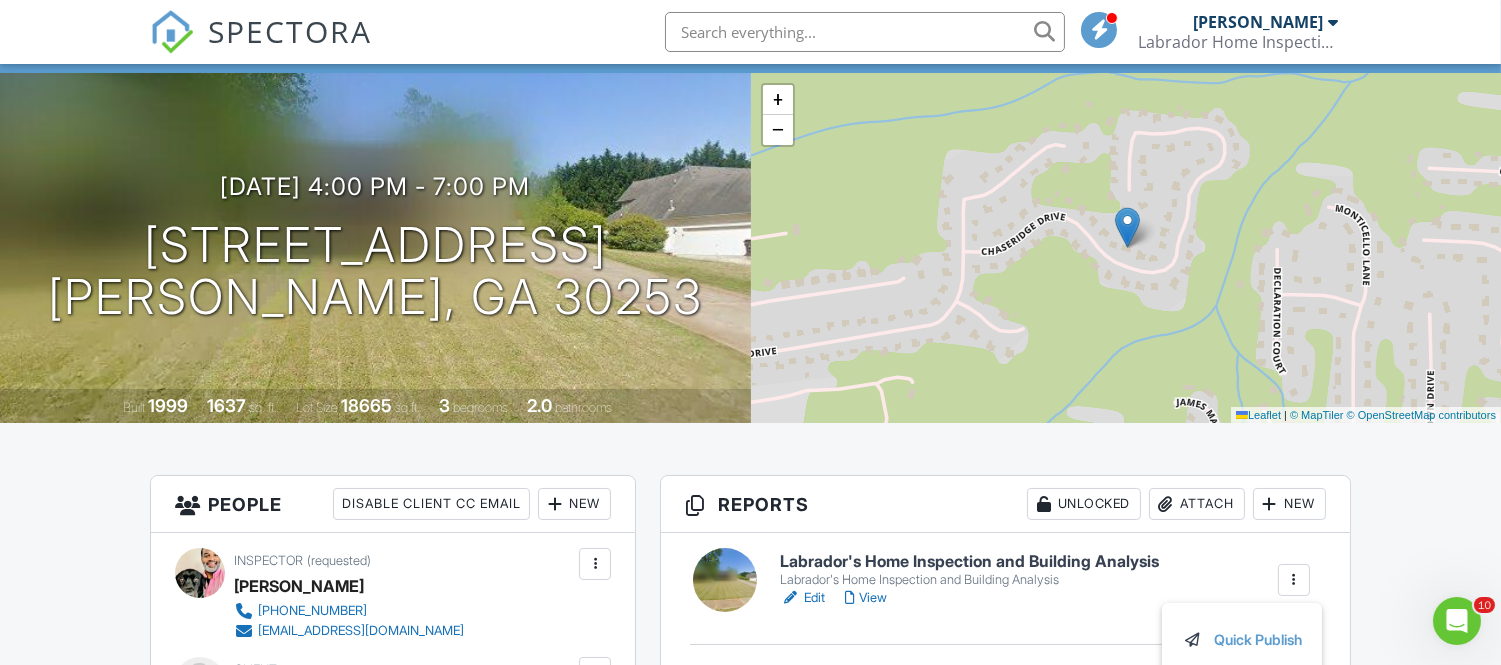 click on "07/10/2025  4:00 pm
- 7:00 pm
625 Chaseridge Dr
McDonough, GA 30253
Built
1999
1637
sq. ft.
Lot Size
18665
sq.ft.
3
bedrooms
2.0
bathrooms" at bounding box center [375, 248] 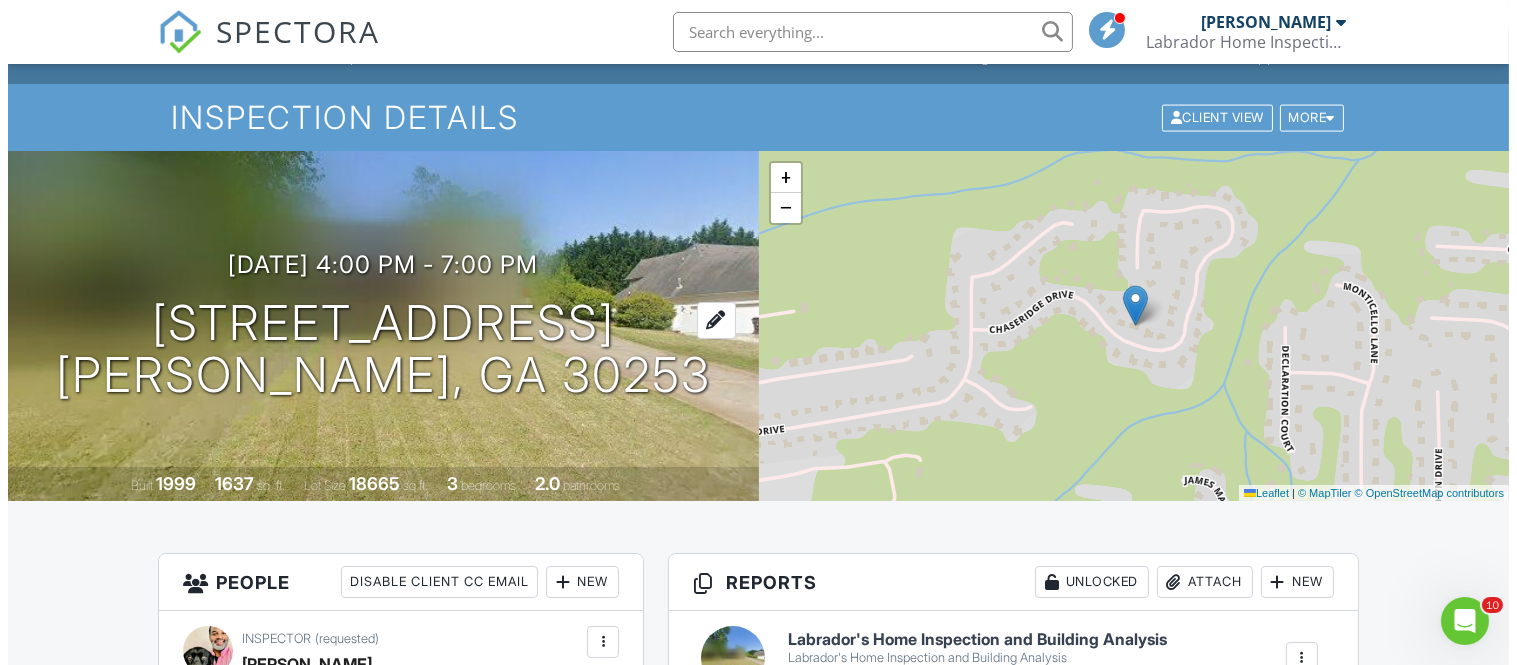 scroll, scrollTop: 0, scrollLeft: 0, axis: both 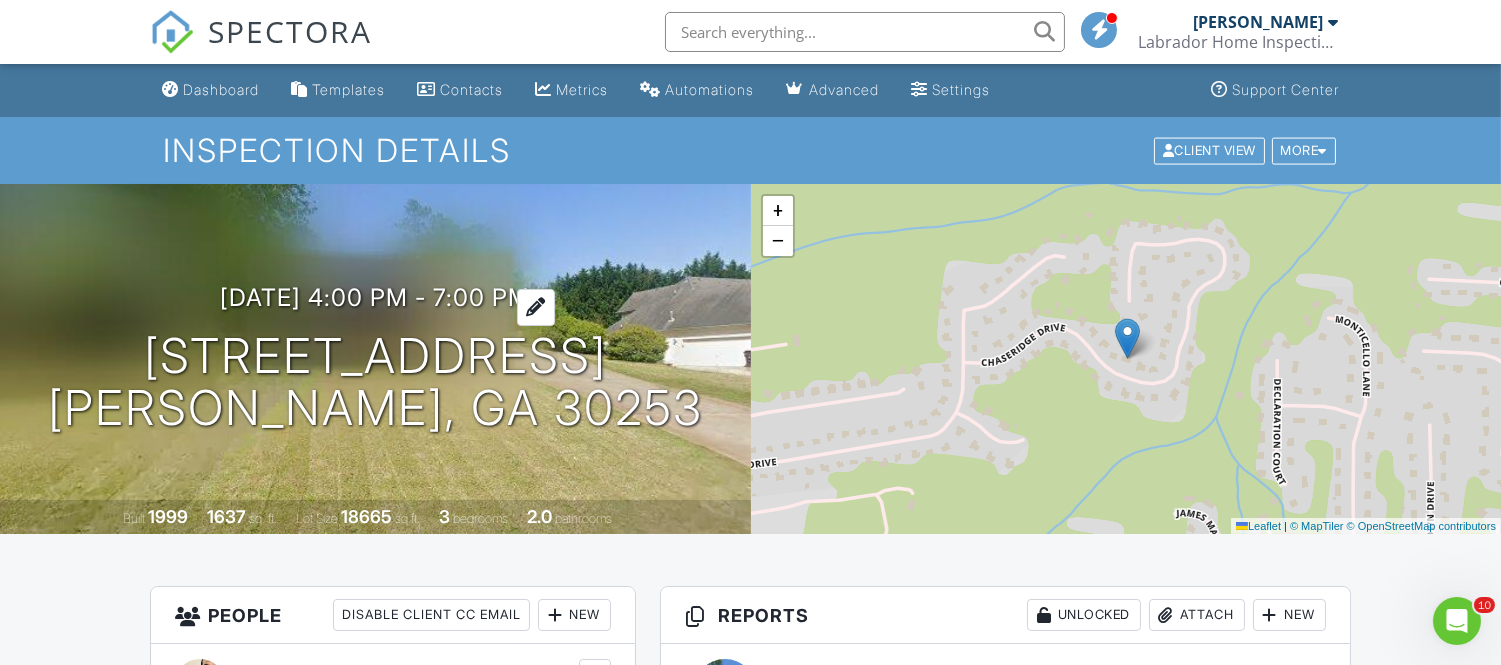 click on "07/10/2025  4:00 pm
- 7:00 pm" at bounding box center (375, 297) 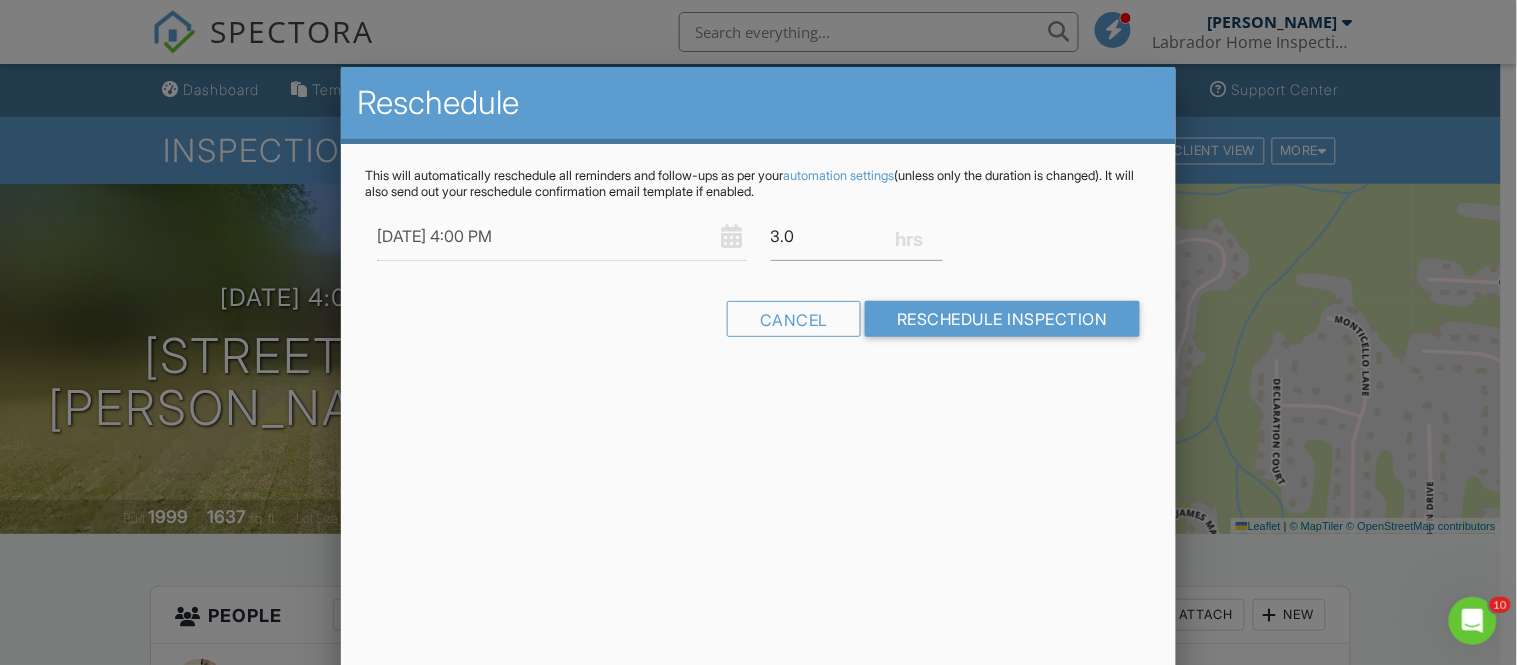 drag, startPoint x: 860, startPoint y: 475, endPoint x: 848, endPoint y: 471, distance: 12.649111 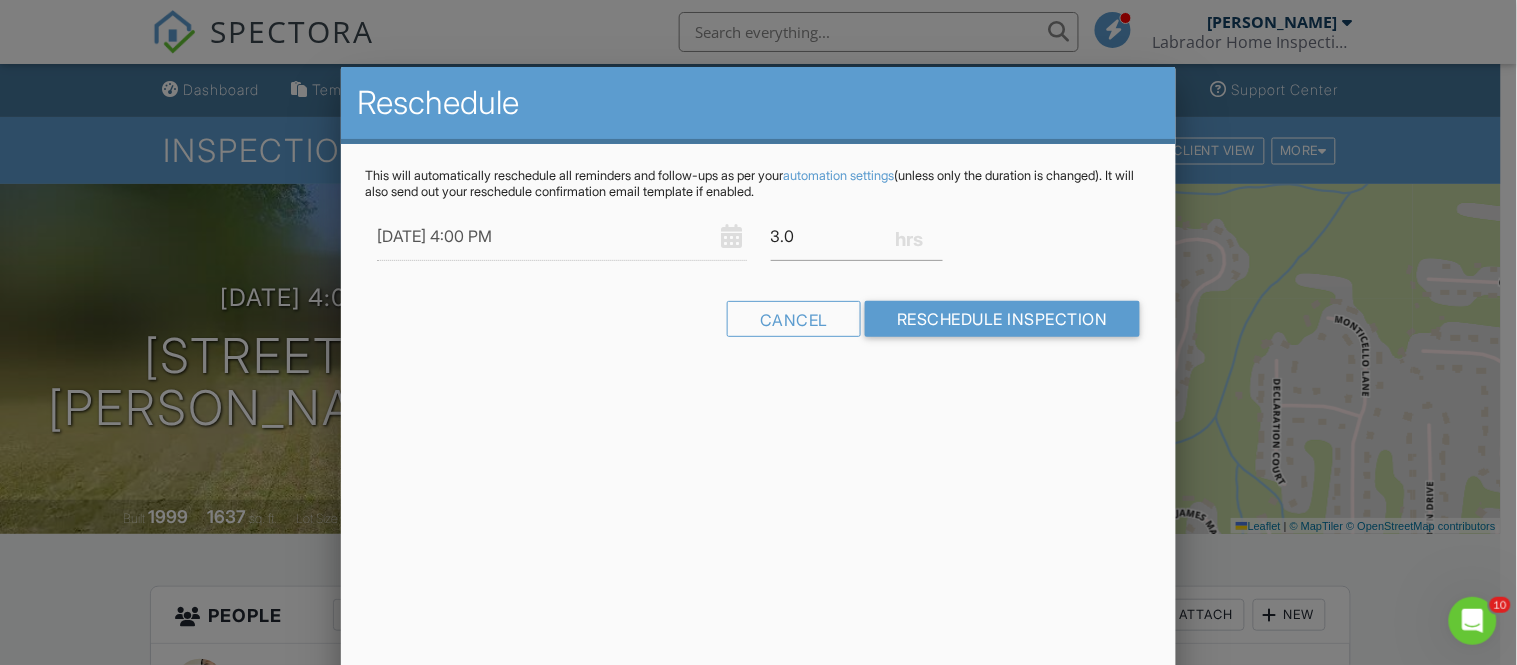 click on "Reschedule
This will automatically reschedule all reminders and follow-ups as per your  automation settings  (unless only the duration is changed). It will also send out your reschedule confirmation email template if enabled.
07/10/2025 4:00 PM
3.0
Warning: this date/time is in the past.
Cancel
Reschedule Inspection" at bounding box center [758, 417] 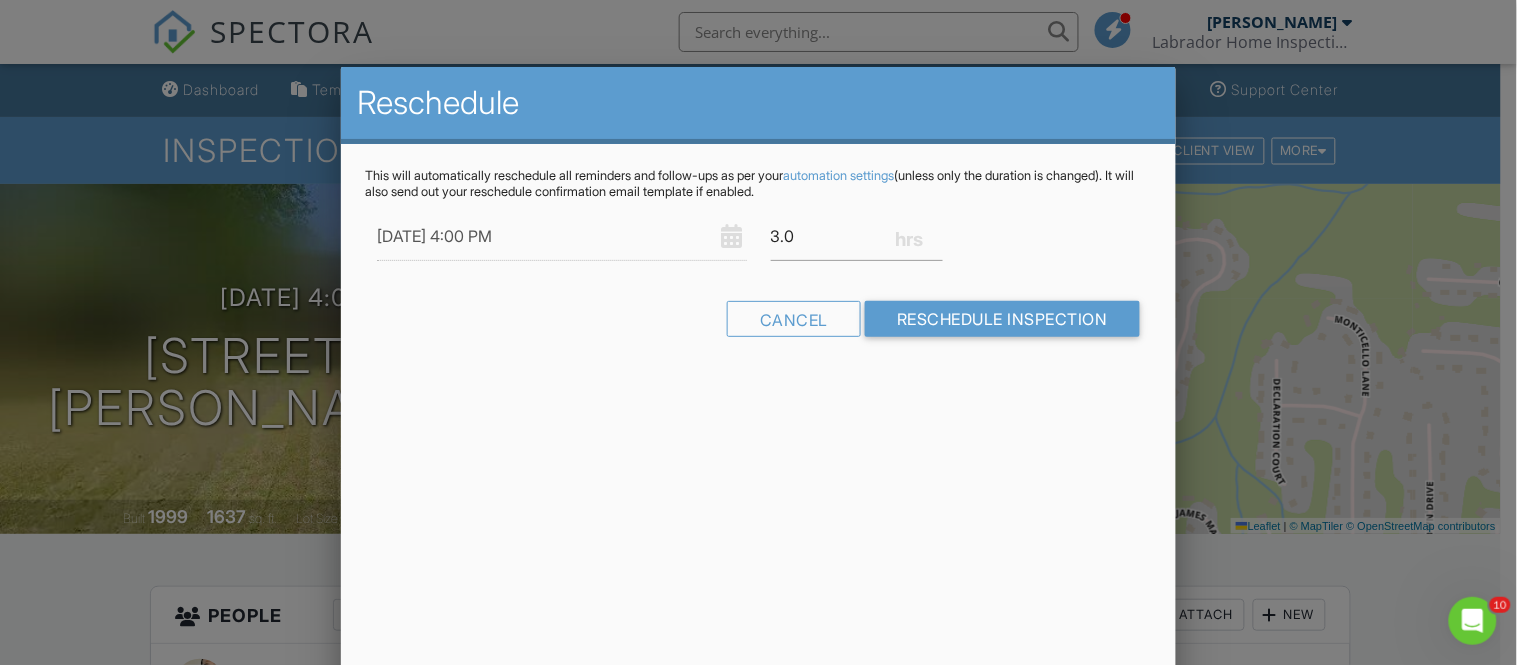 click at bounding box center [758, 315] 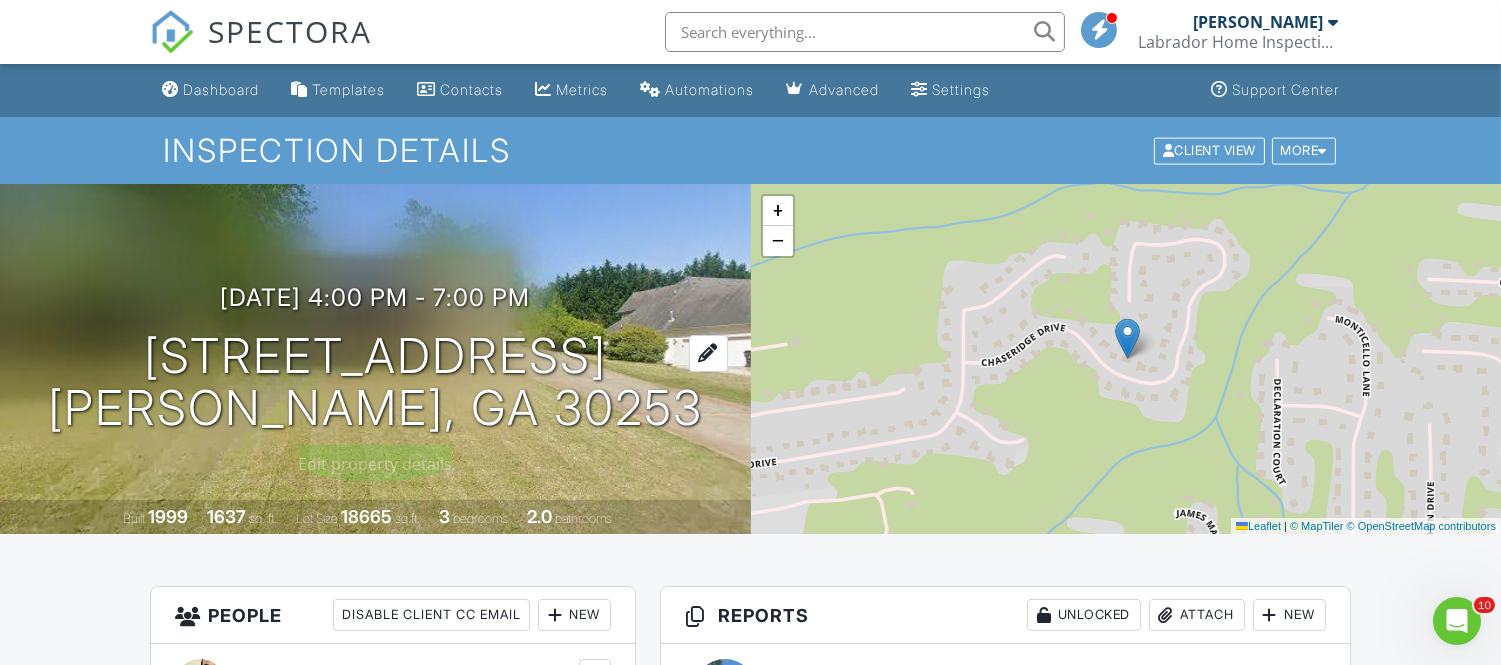 click on "625 Chaseridge Dr
McDonough, GA 30253" at bounding box center (375, 383) 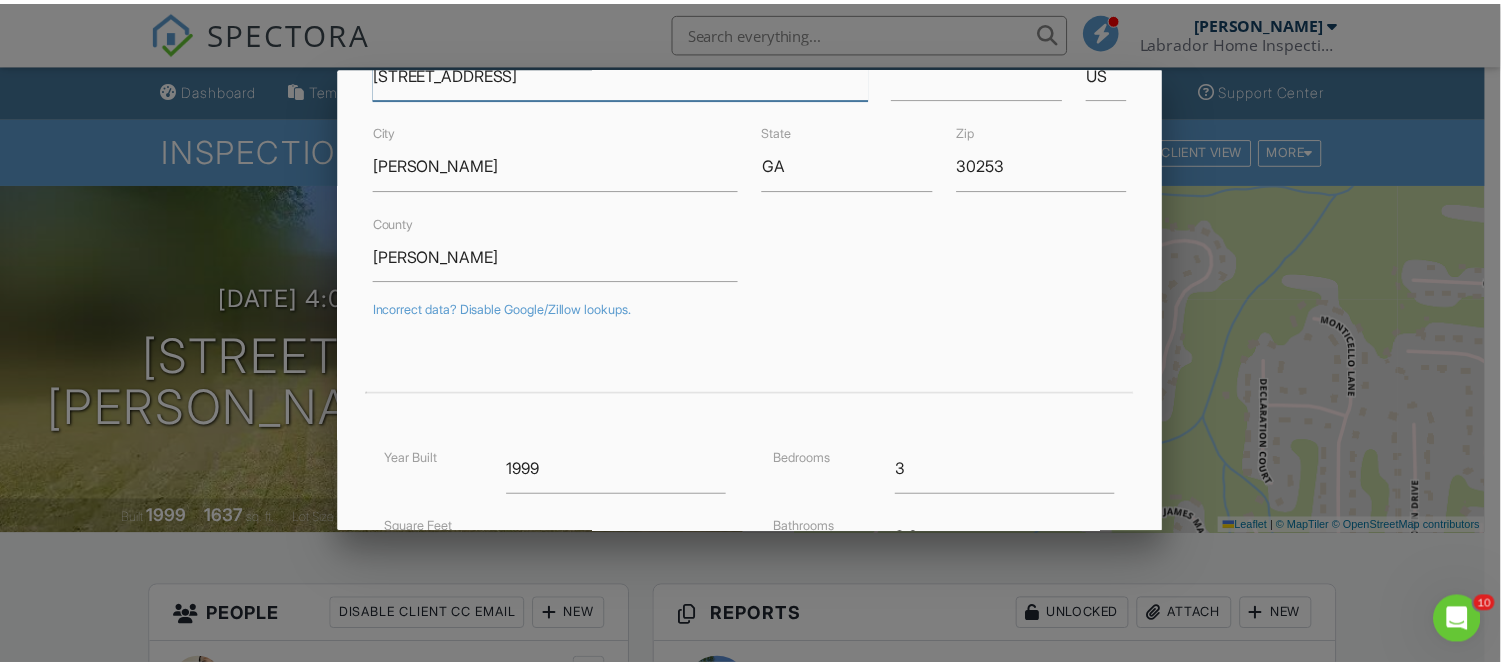 scroll, scrollTop: 534, scrollLeft: 0, axis: vertical 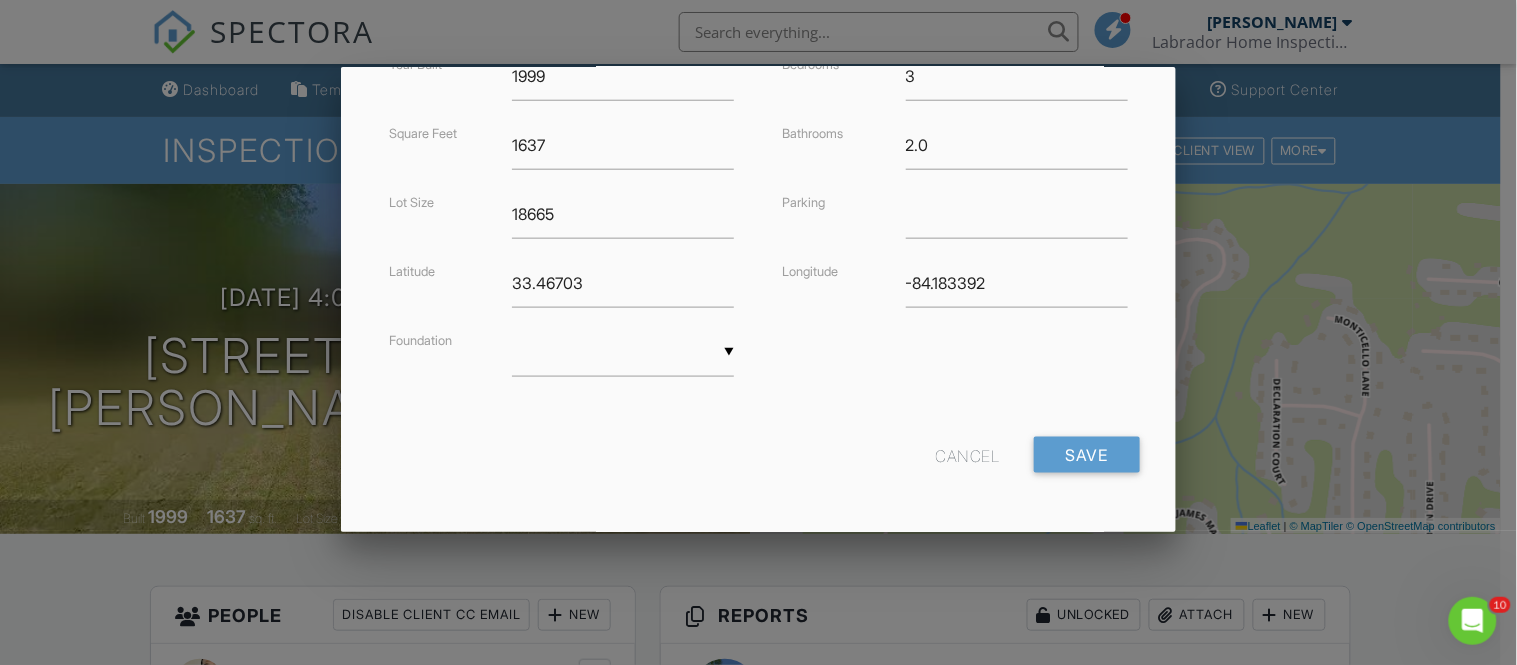 click at bounding box center [758, 315] 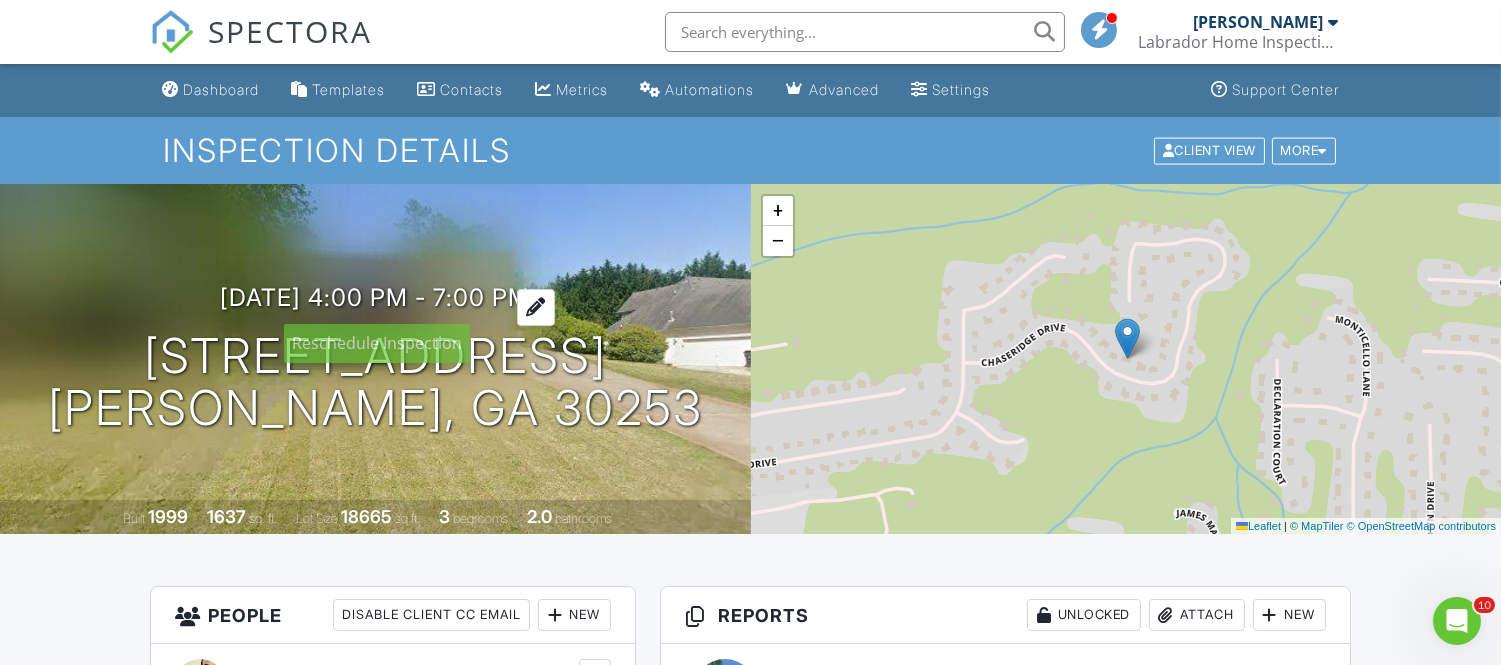 click on "07/10/2025  4:00 pm
- 7:00 pm" at bounding box center [375, 297] 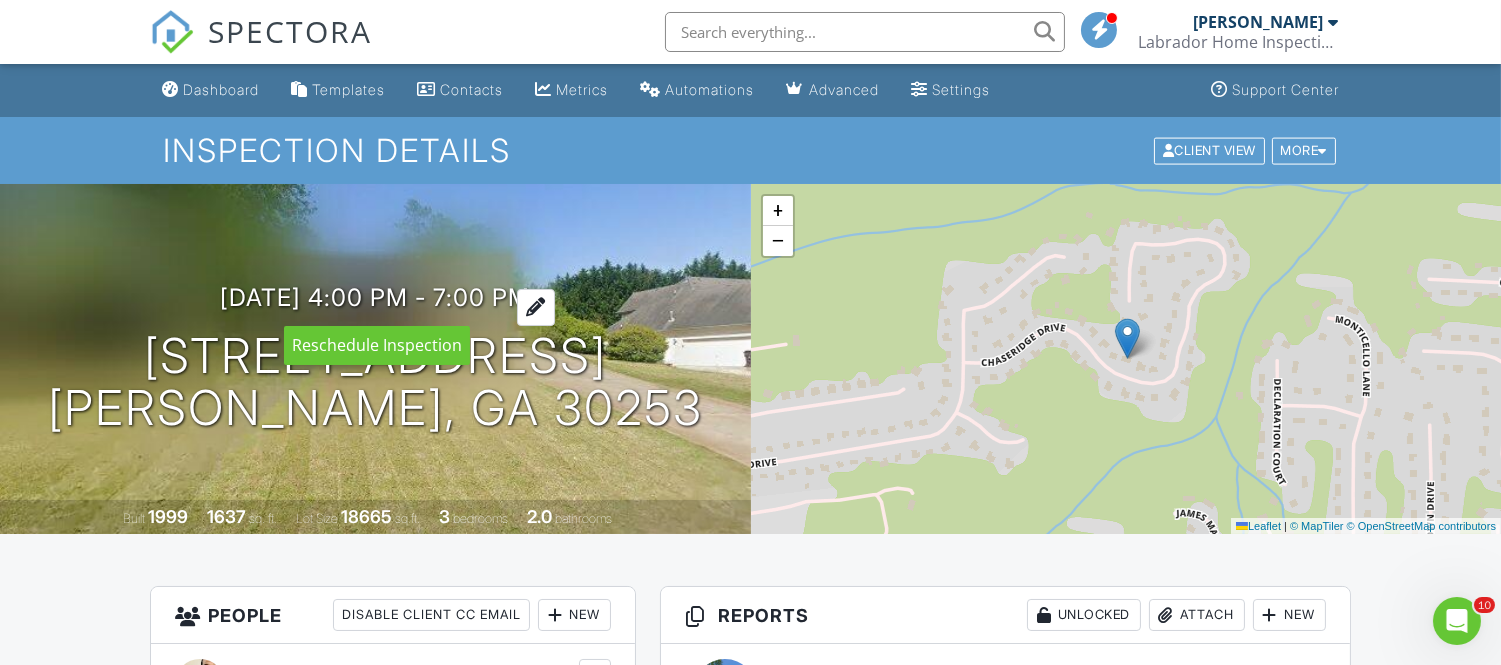 click at bounding box center (536, 307) 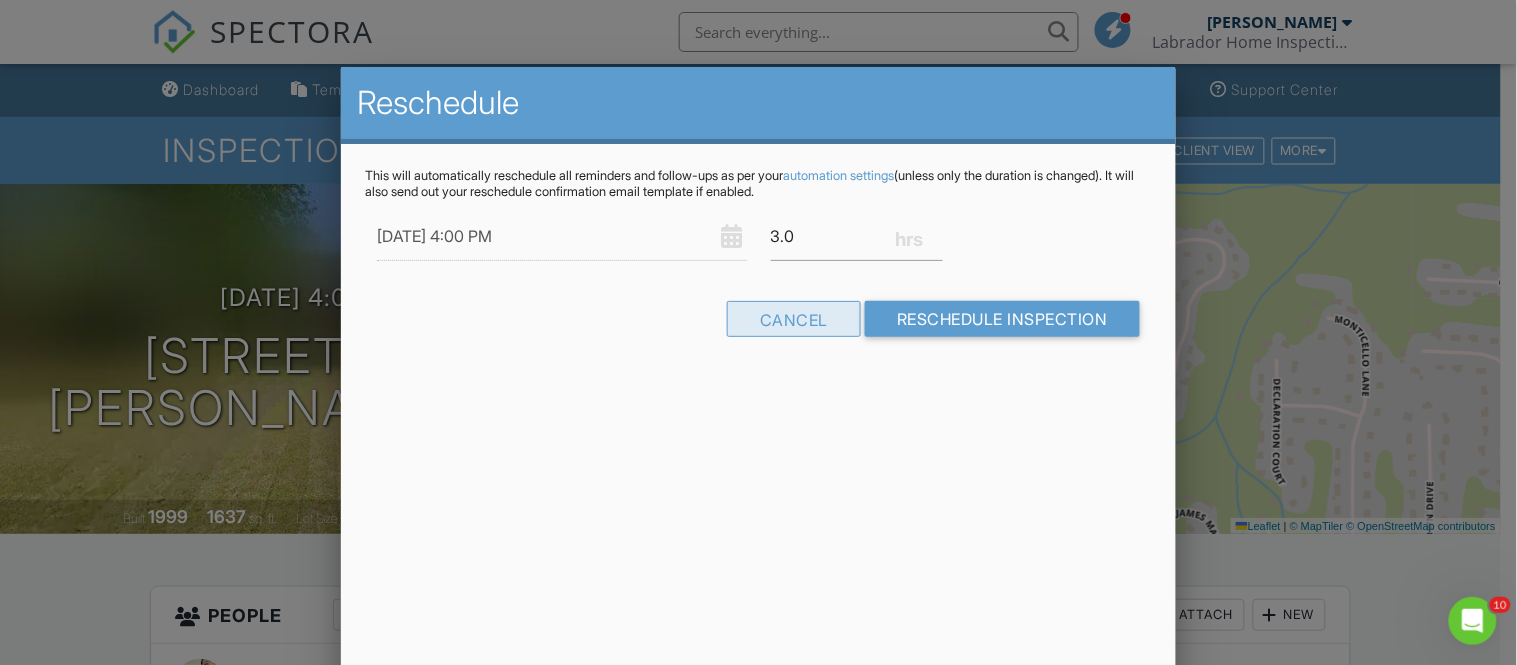 click on "Cancel" at bounding box center (794, 319) 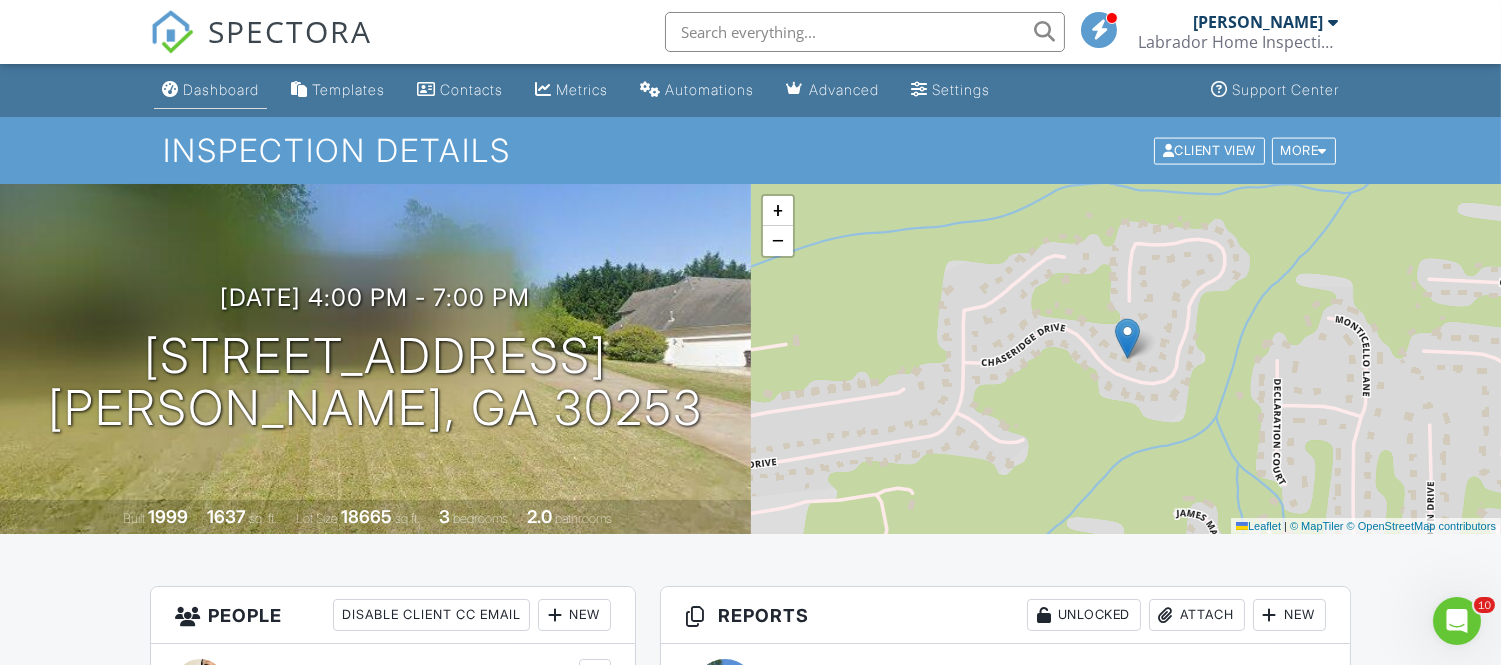 click on "Dashboard" at bounding box center [221, 89] 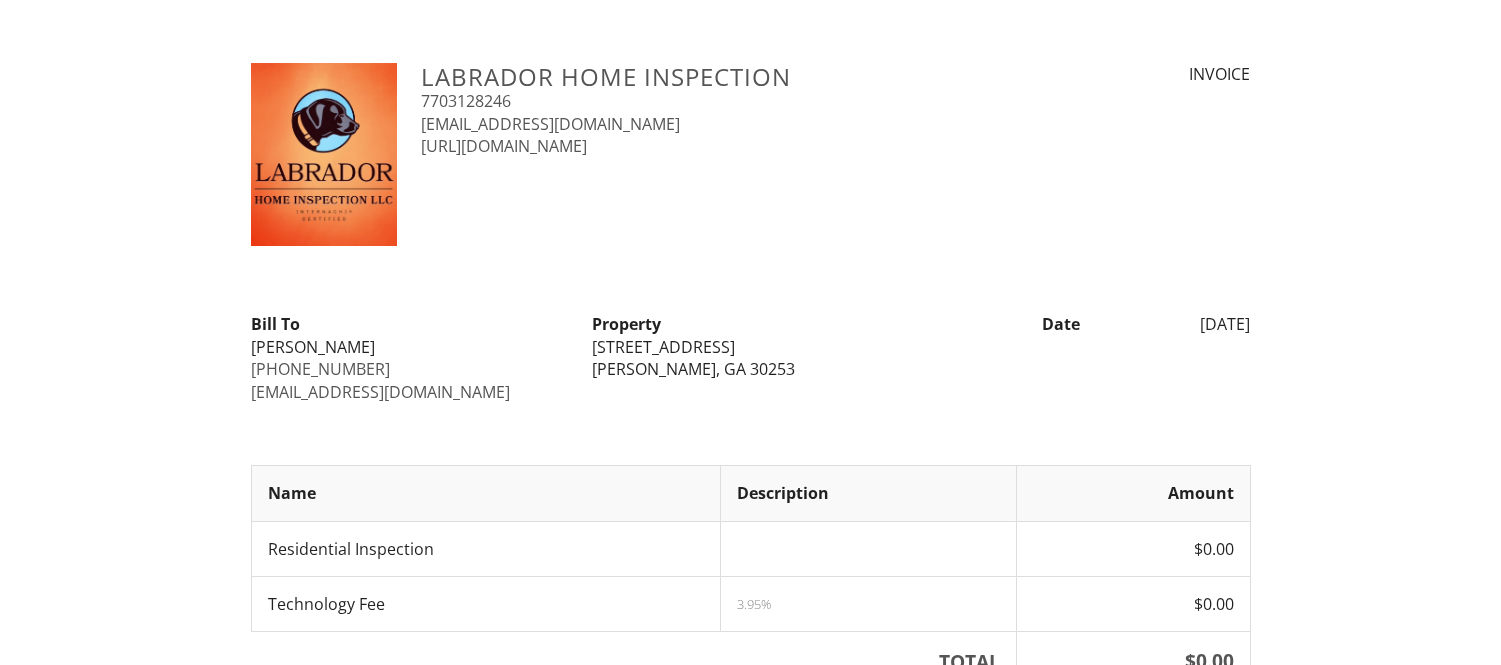 scroll, scrollTop: 0, scrollLeft: 0, axis: both 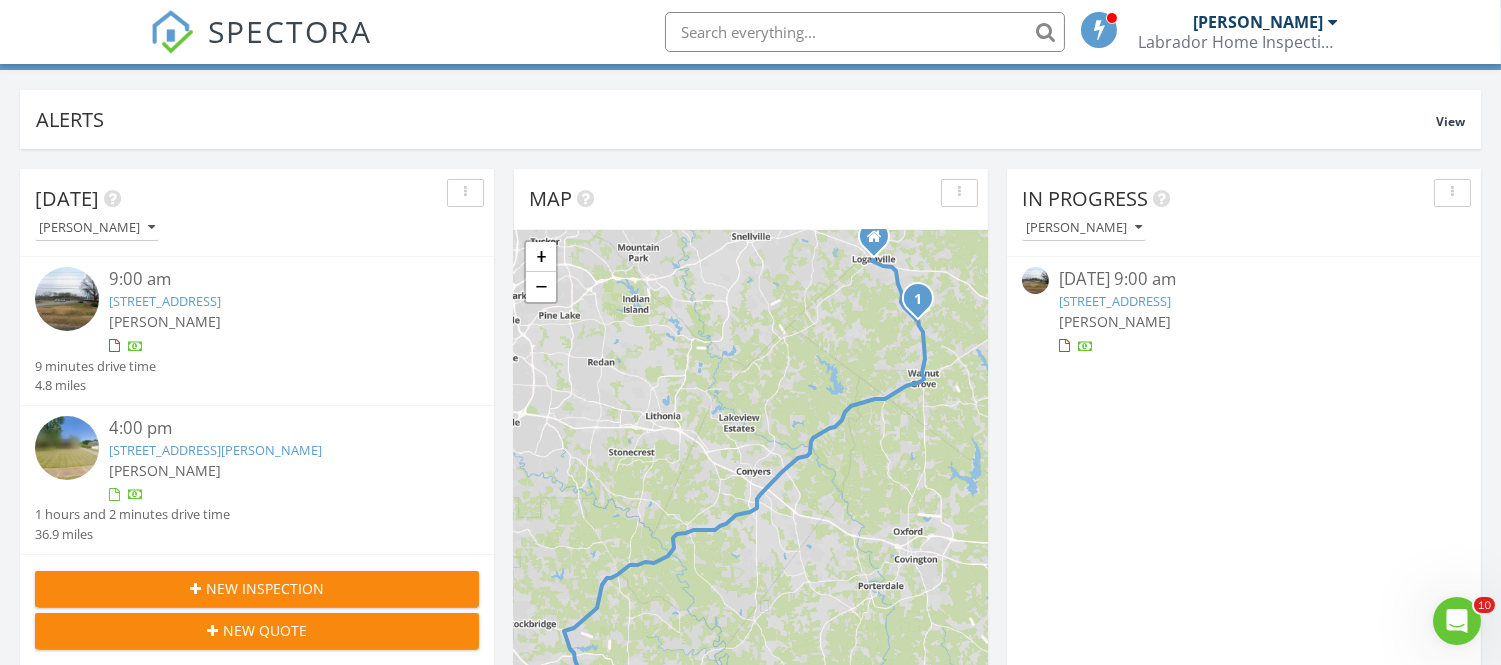click on "[STREET_ADDRESS]" at bounding box center [165, 301] 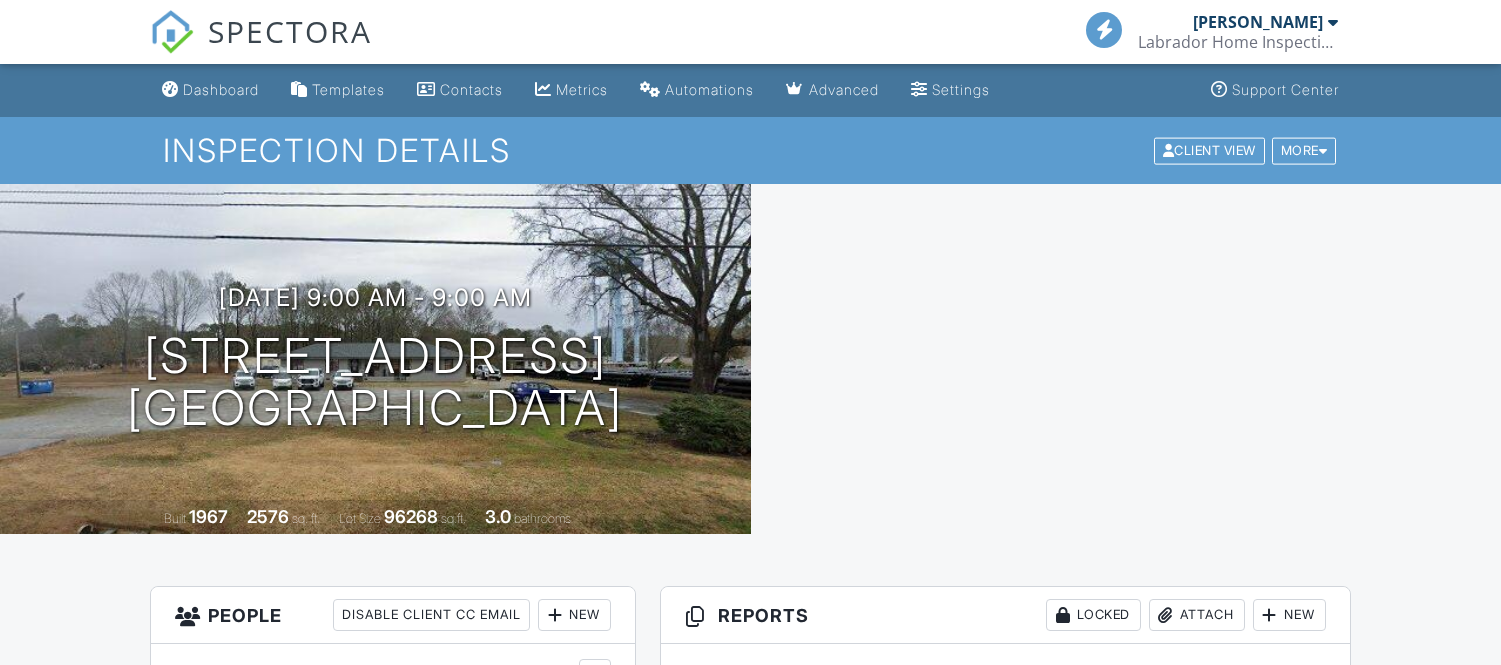 scroll, scrollTop: 0, scrollLeft: 0, axis: both 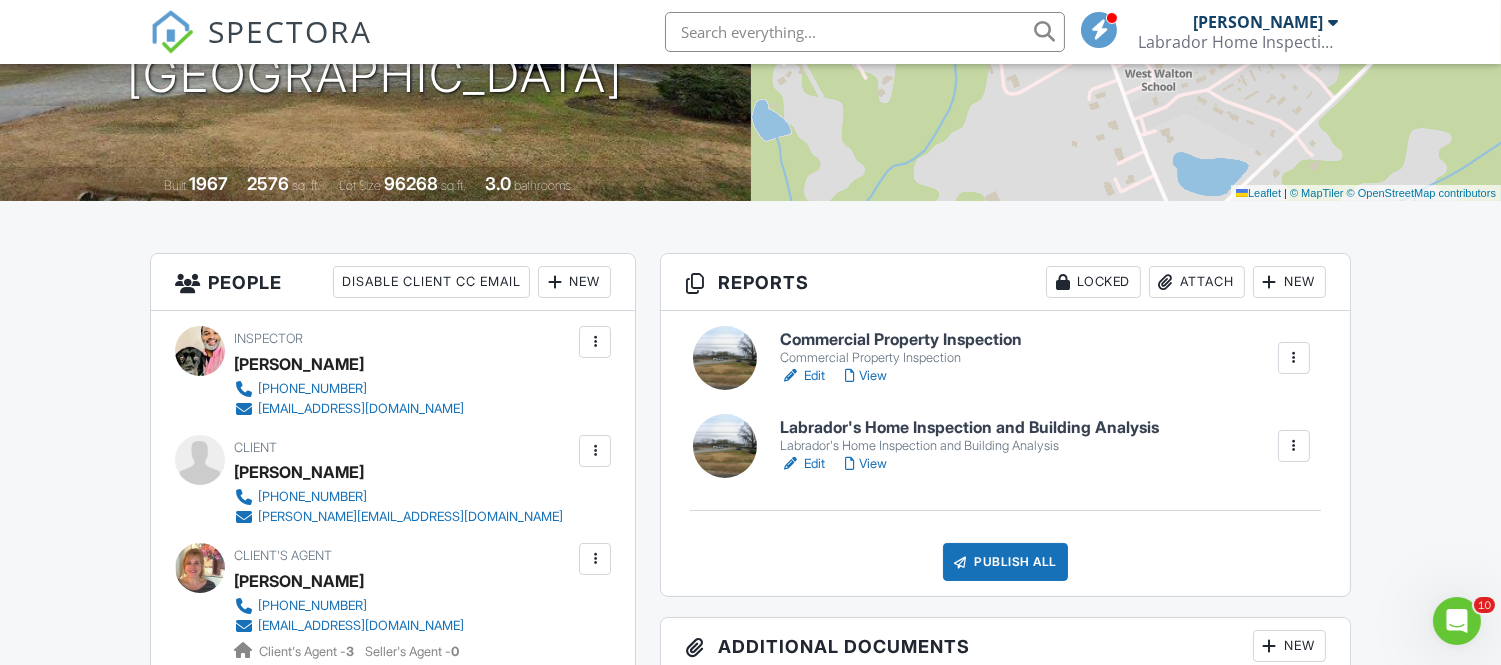 click at bounding box center [1294, 358] 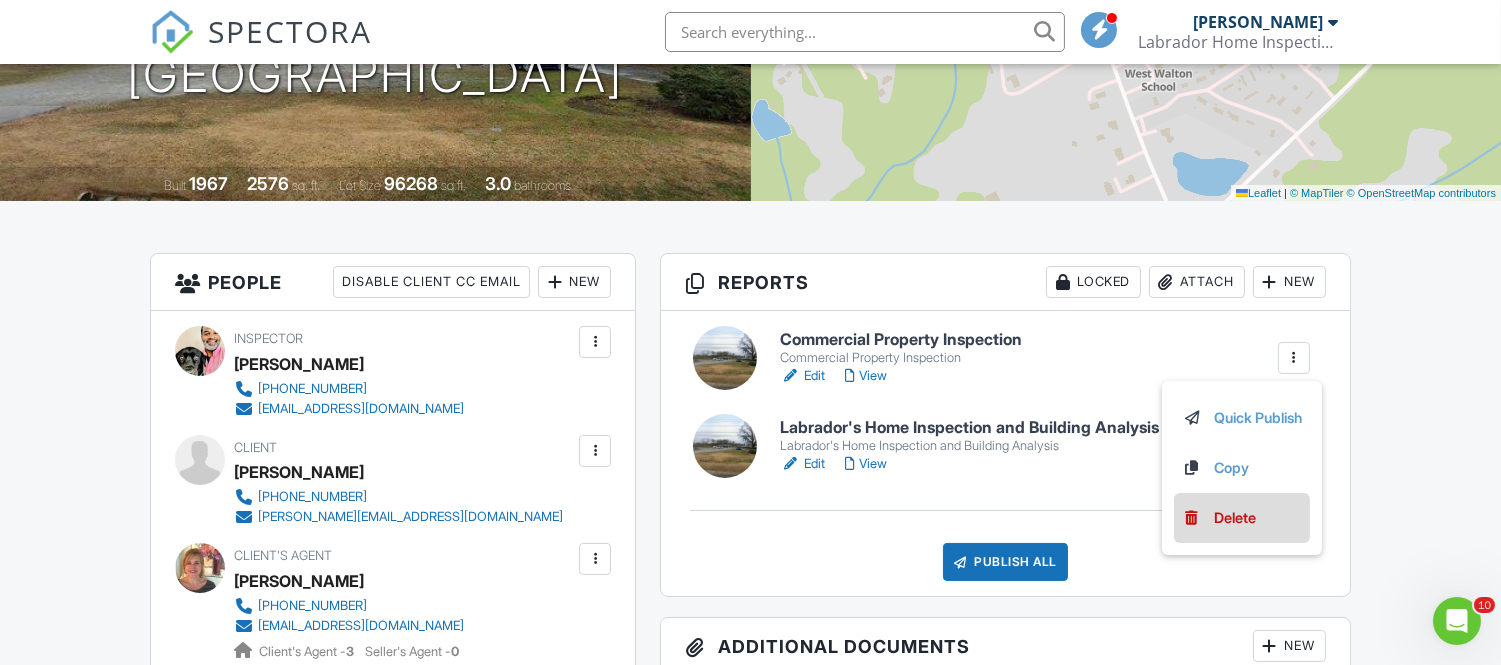 click on "Delete" at bounding box center [1235, 518] 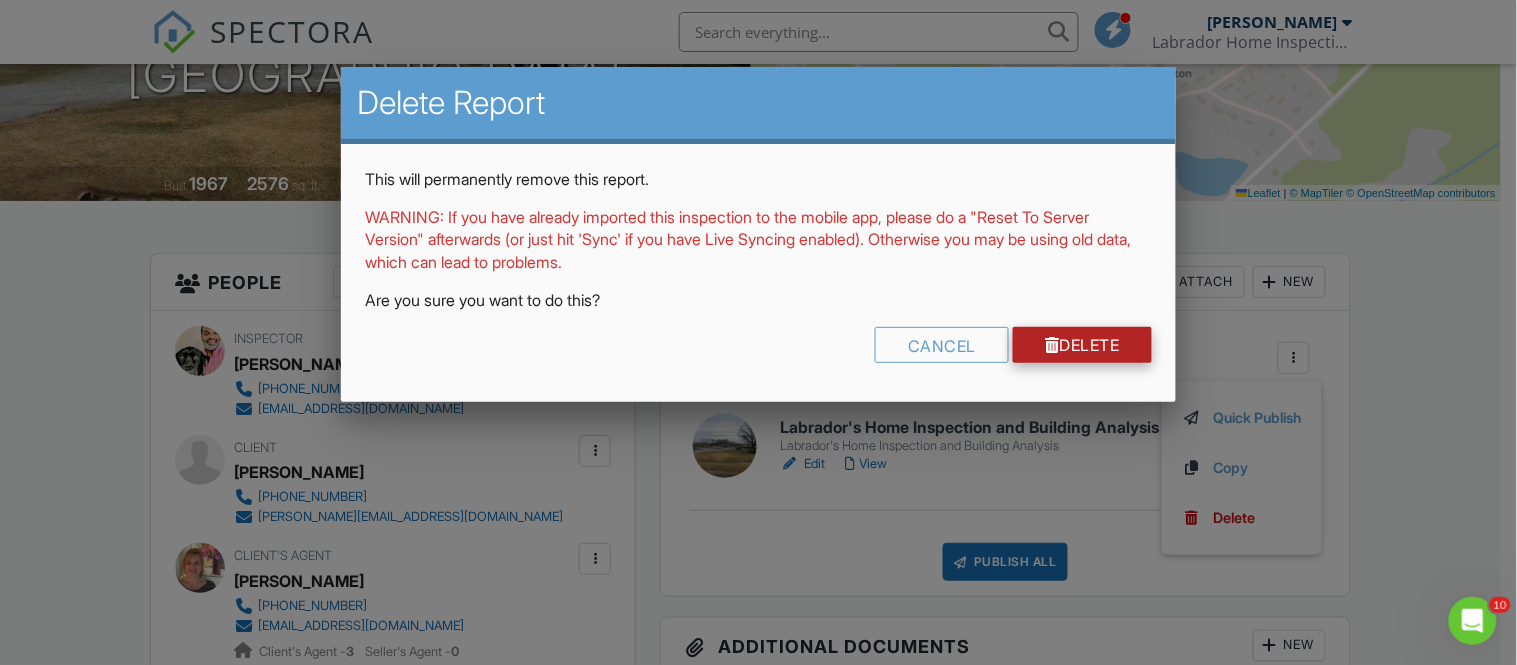 click on "Delete" at bounding box center (1082, 345) 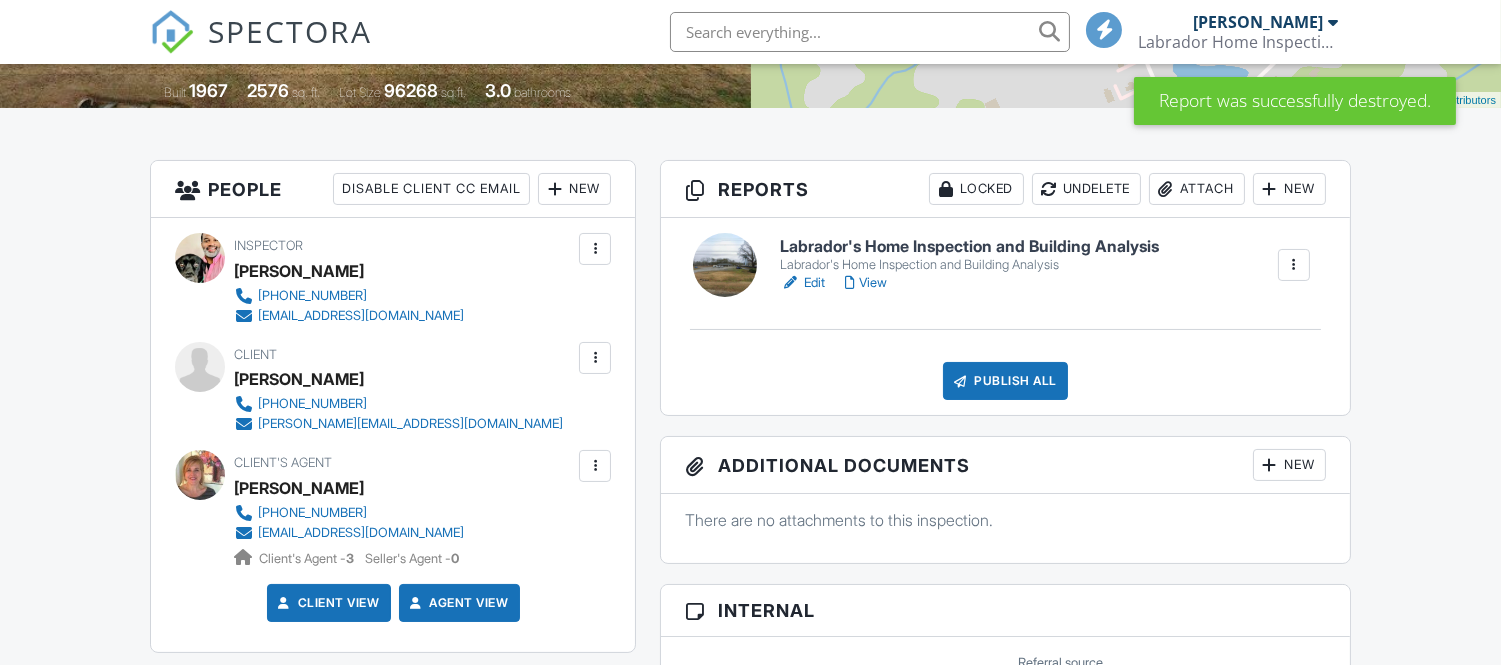 scroll, scrollTop: 777, scrollLeft: 0, axis: vertical 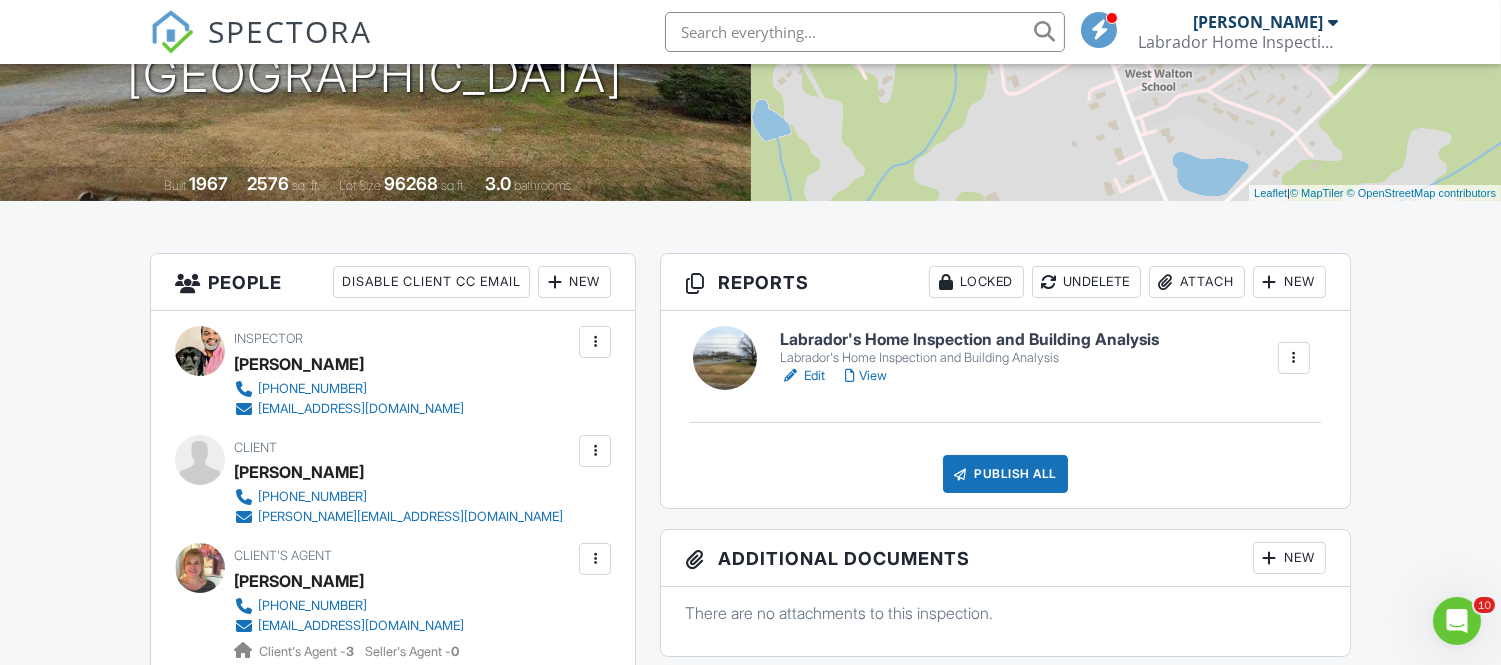 click on "Edit" at bounding box center [802, 376] 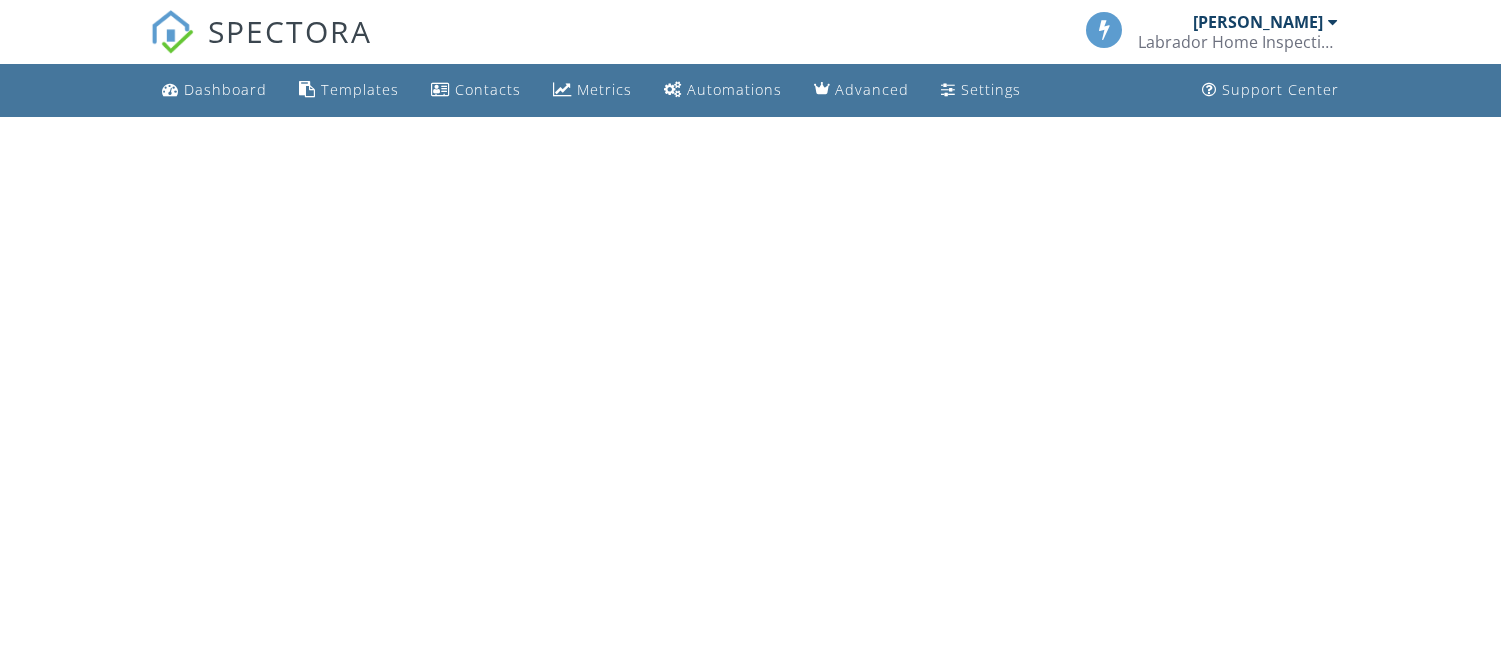 scroll, scrollTop: 0, scrollLeft: 0, axis: both 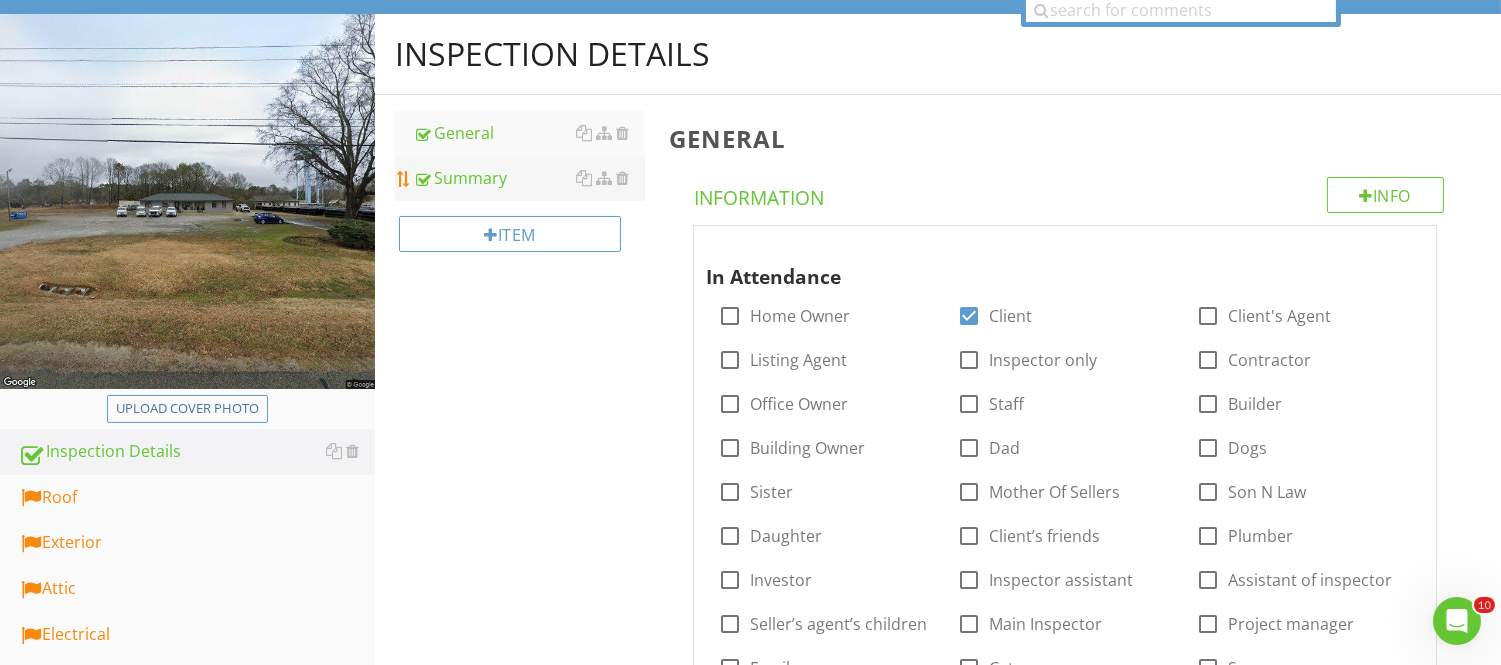 click on "Summary" at bounding box center (528, 178) 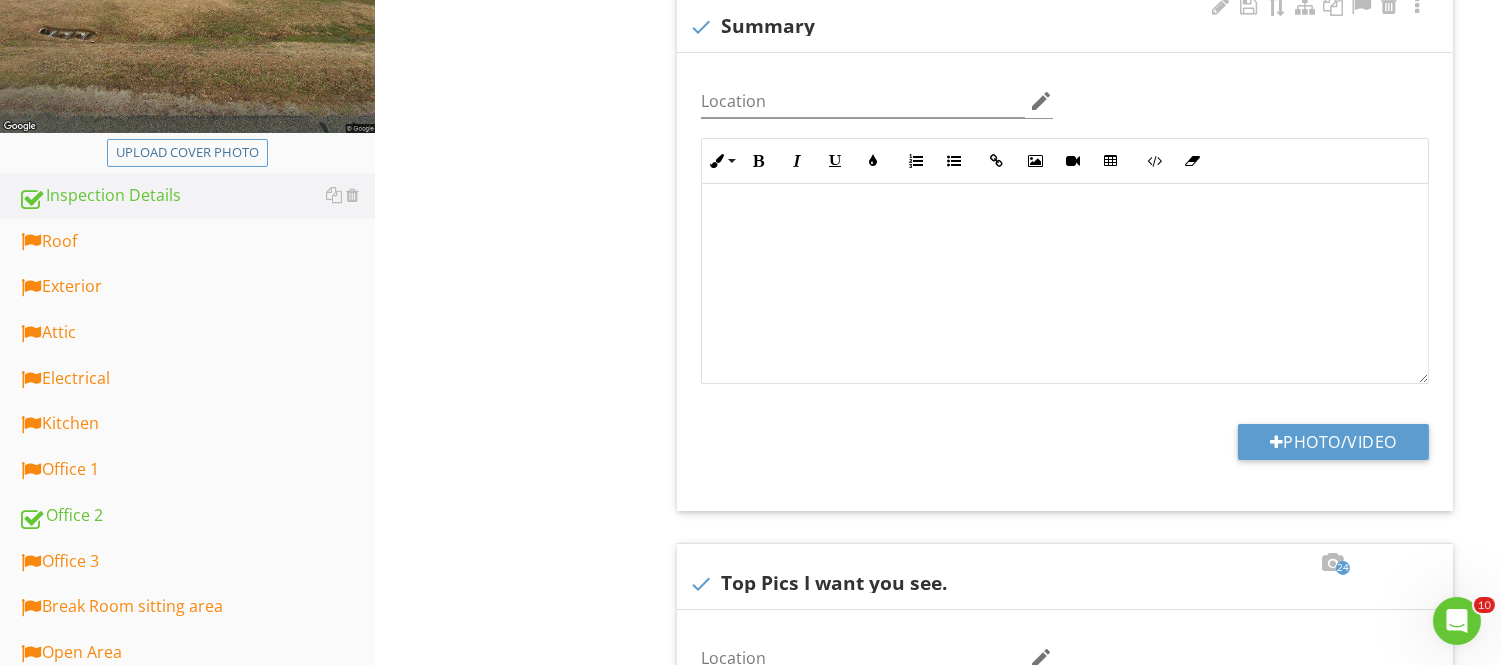 scroll, scrollTop: 444, scrollLeft: 0, axis: vertical 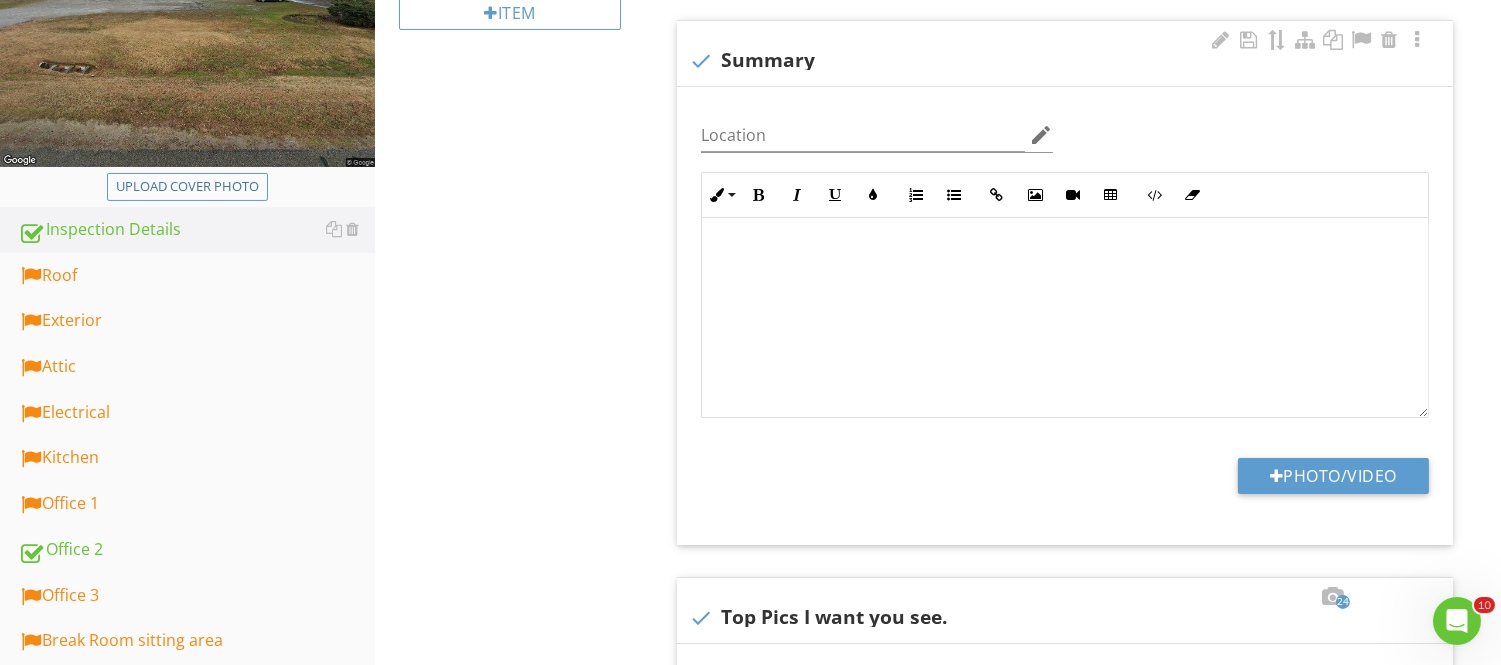 click at bounding box center [1065, 350] 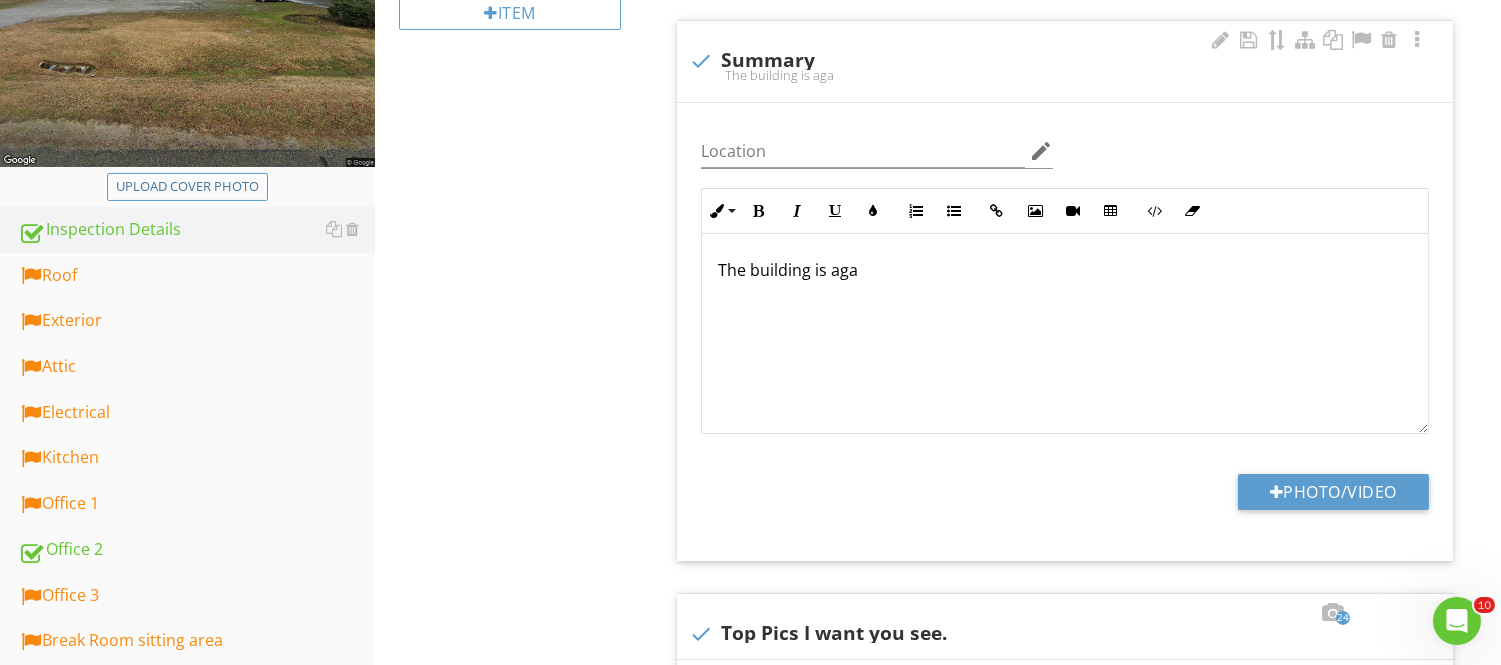 scroll, scrollTop: 460, scrollLeft: 0, axis: vertical 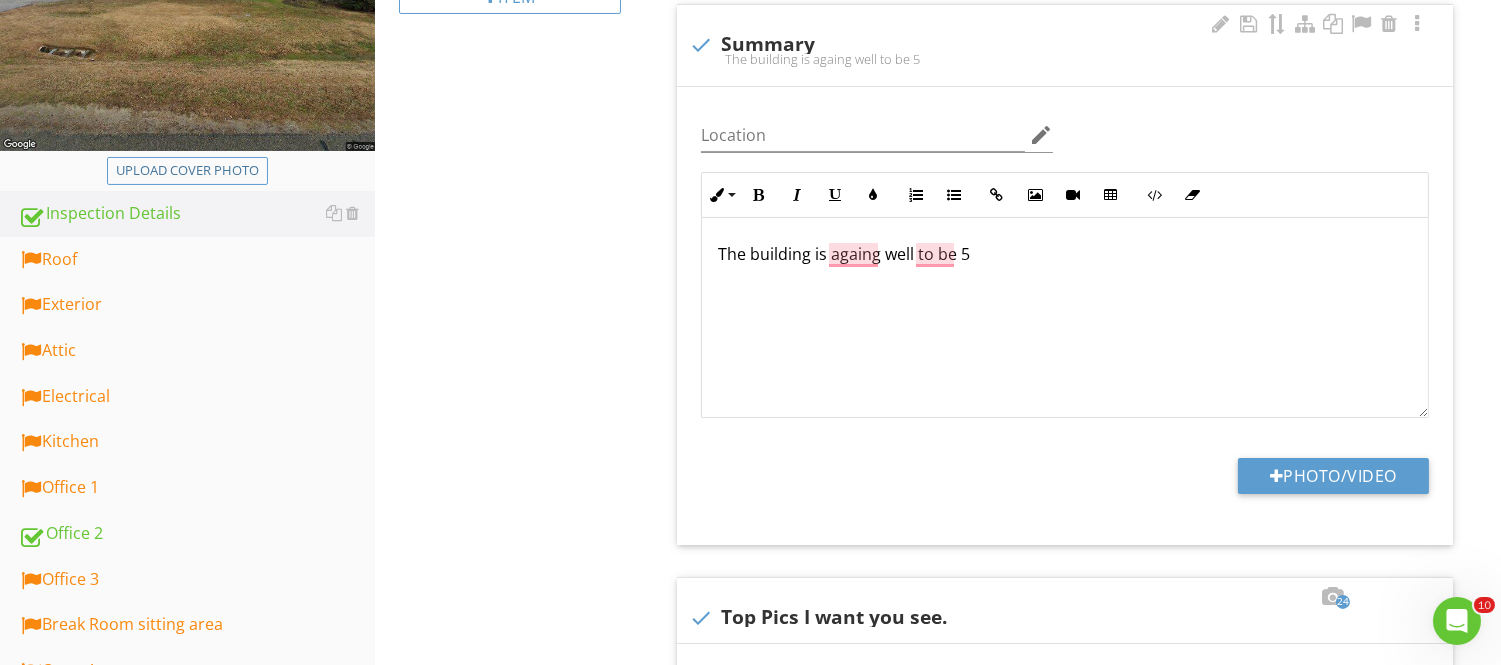 click on "The building is againg well to be 5" at bounding box center [1065, 350] 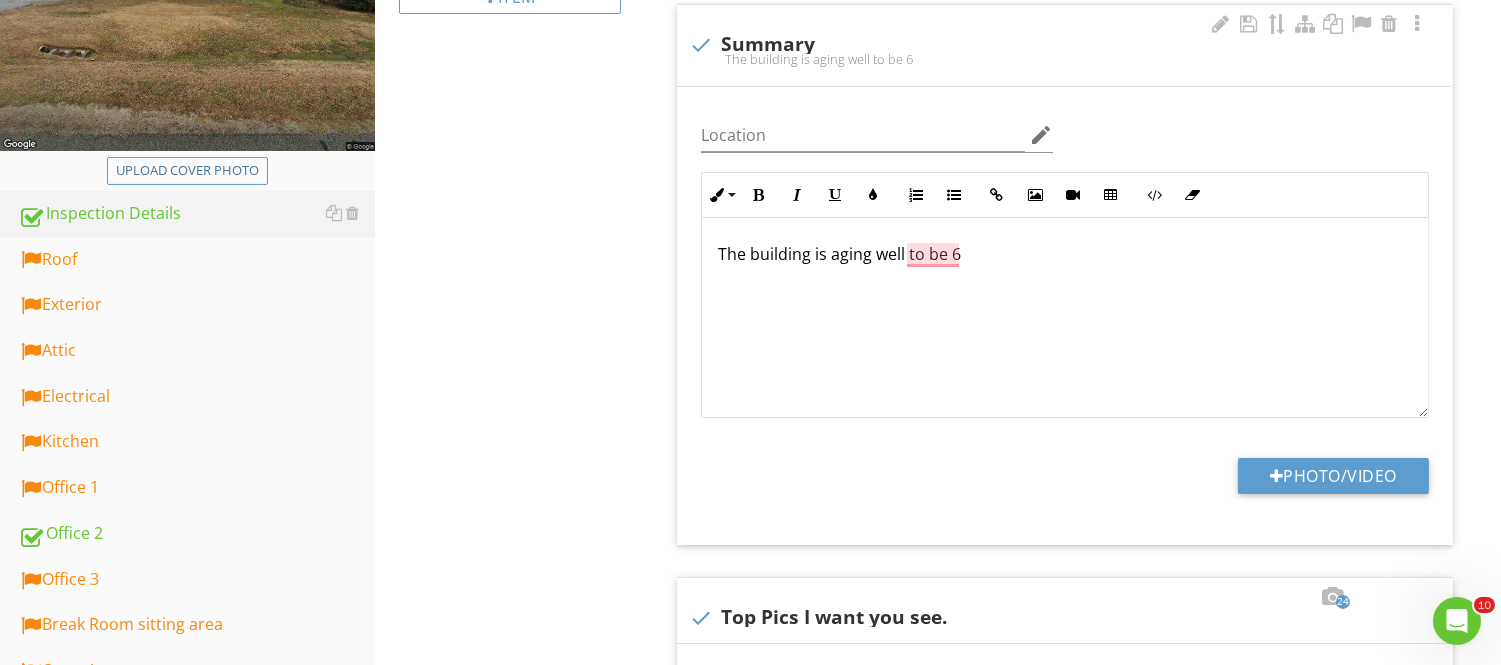 click on "The building is aging well to be 6" at bounding box center [1065, 350] 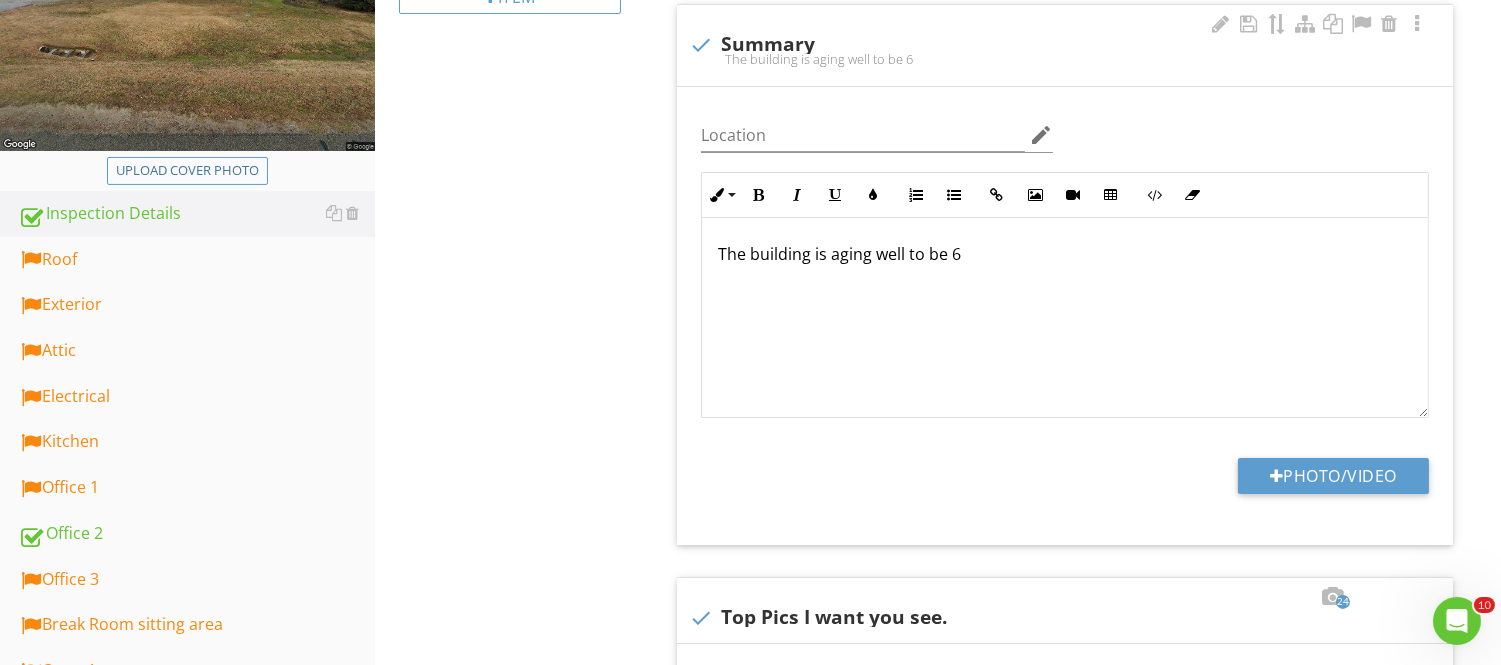 click on "The building is aging well to be 6" at bounding box center [1065, 350] 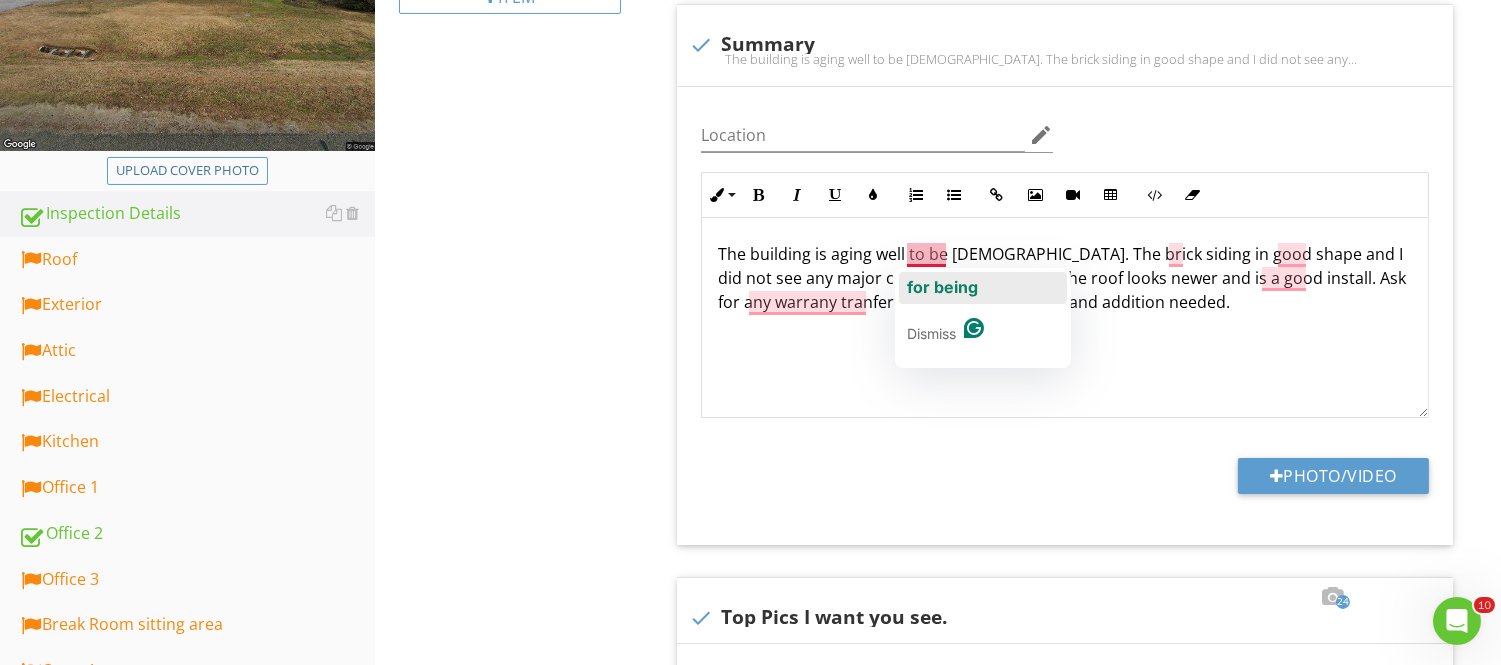 click on "for being" 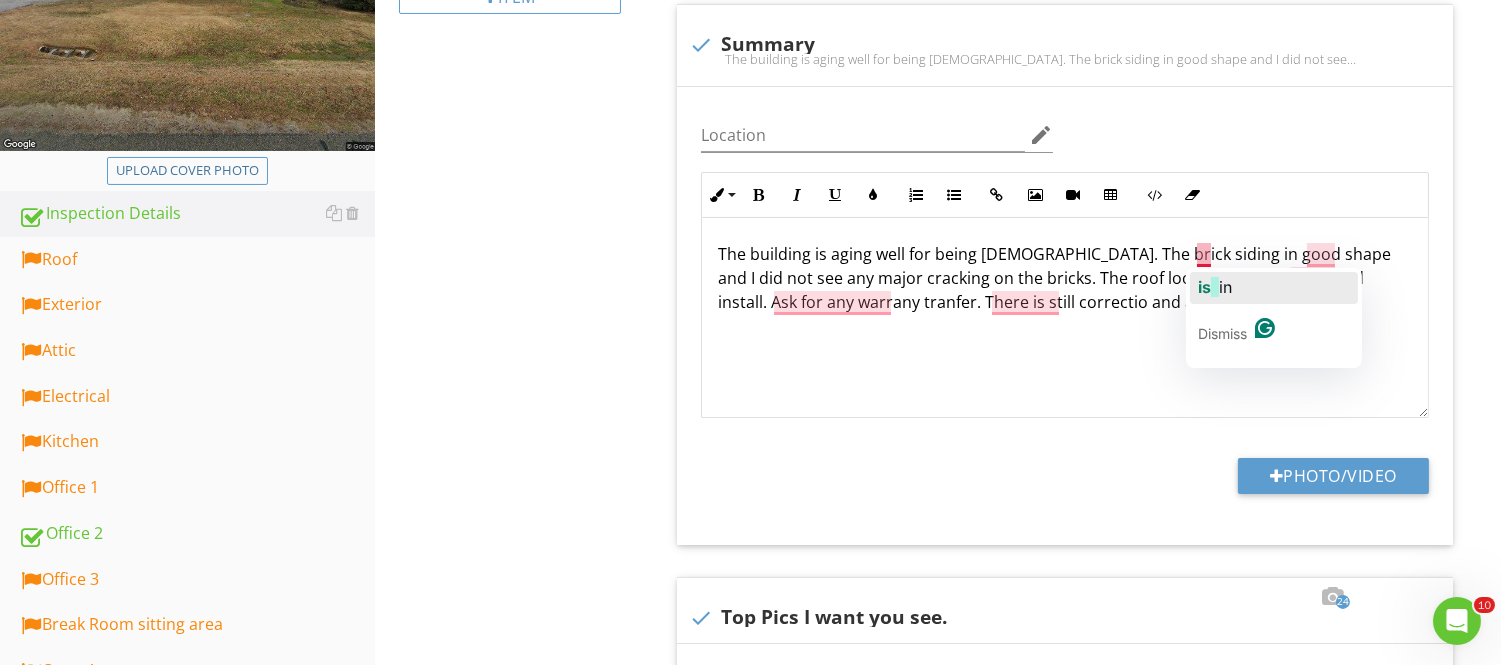 click on "in" 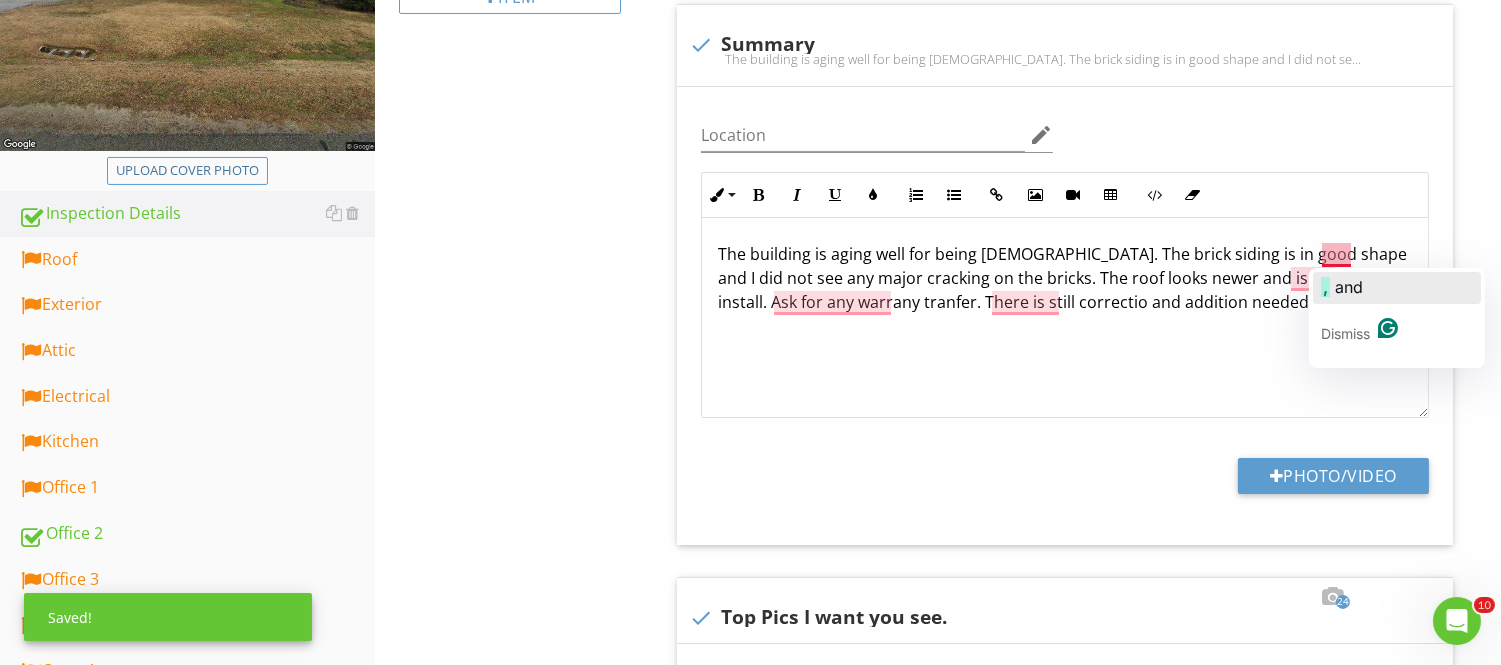 click 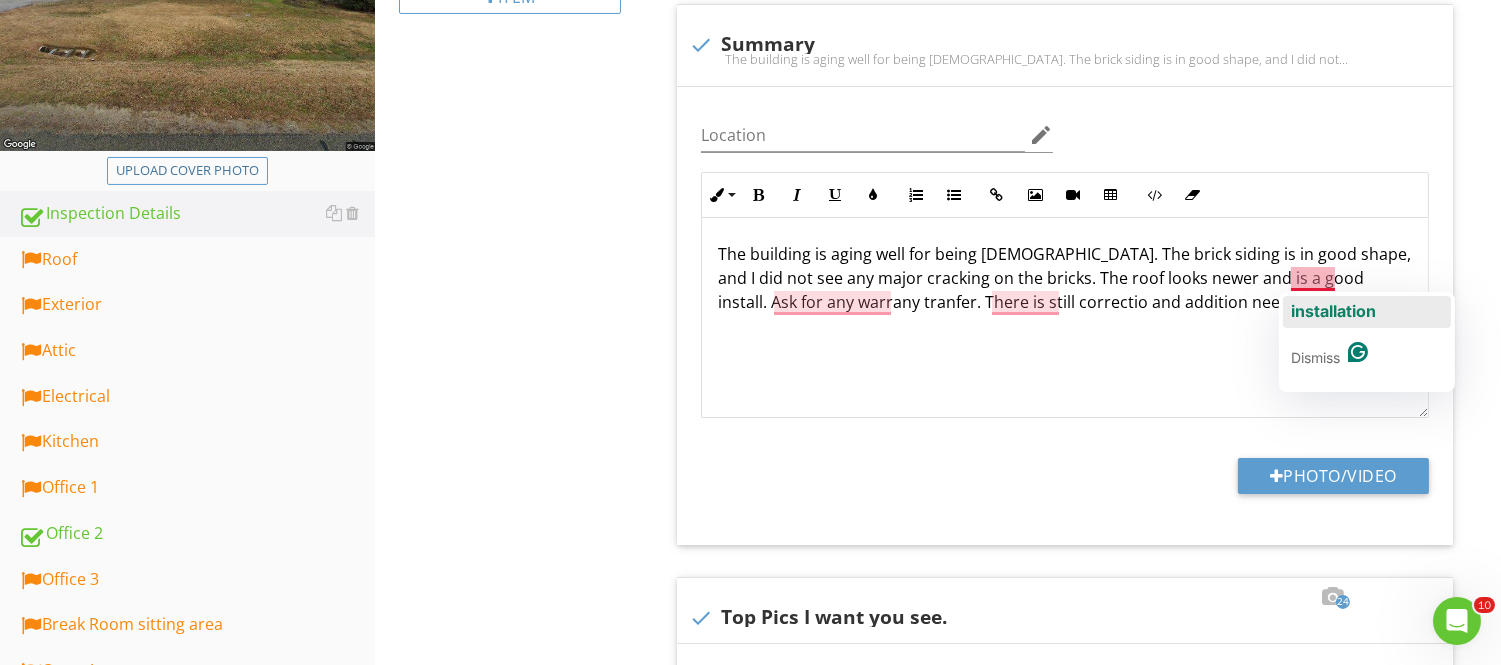 click on "installation" 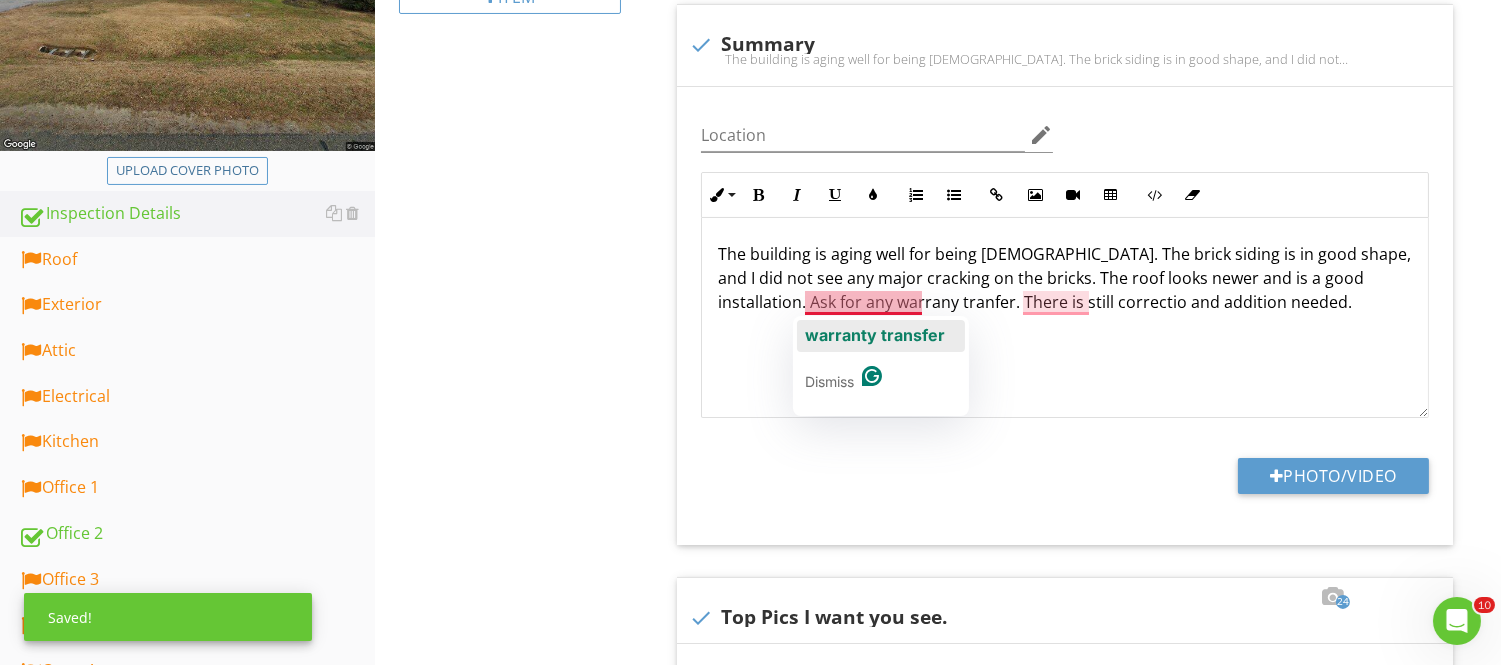 click on "warranty transfer" 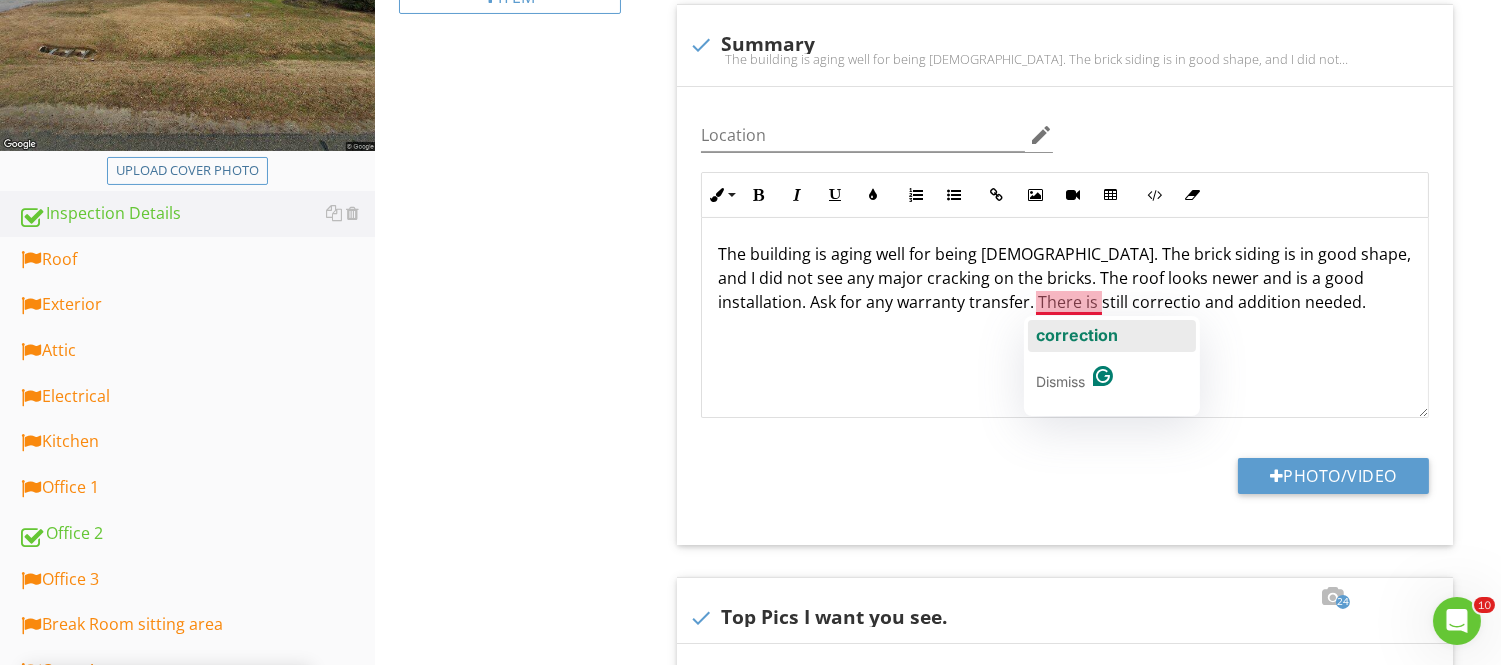 click on "correction" 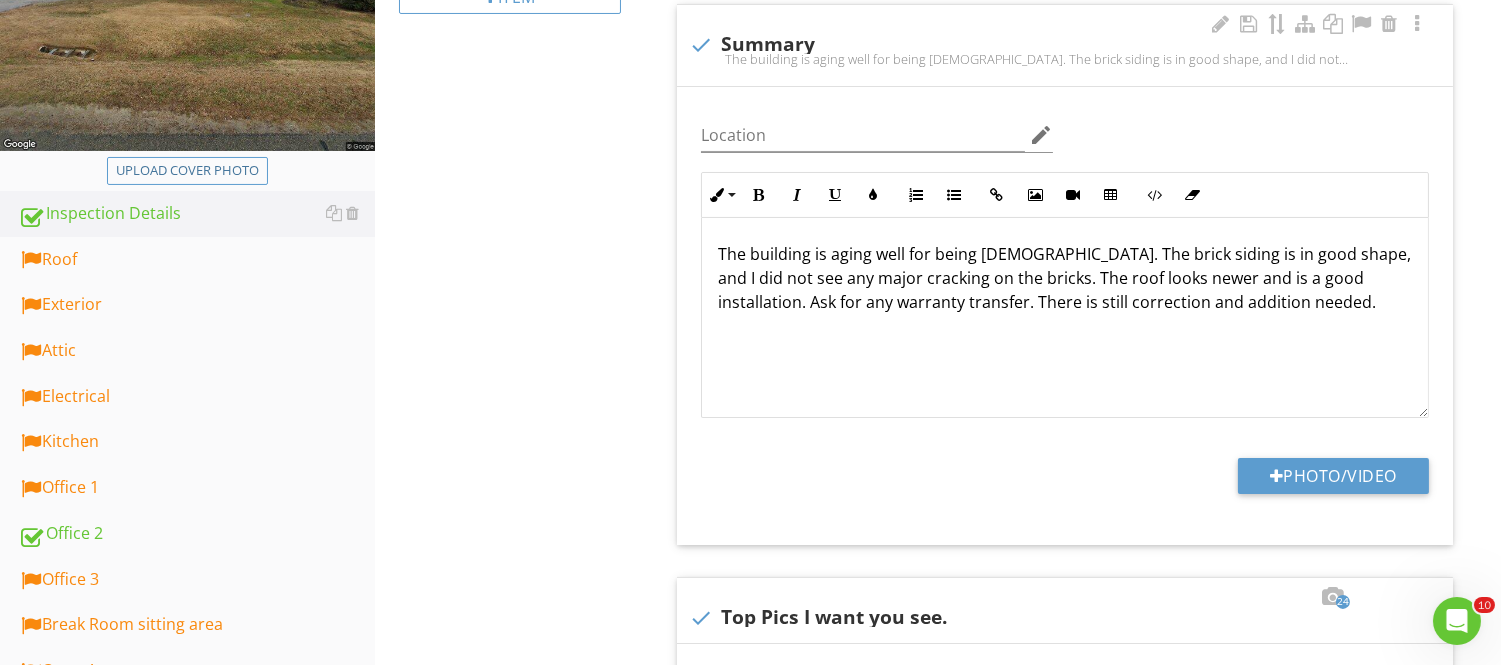 click on "The building is aging well for being 58 years old. The brick siding is in good shape, and I did not see any major cracking on the bricks. The roof looks newer and is a good installation. Ask for any warranty transfer. There is still correction and addition needed." at bounding box center [1065, 374] 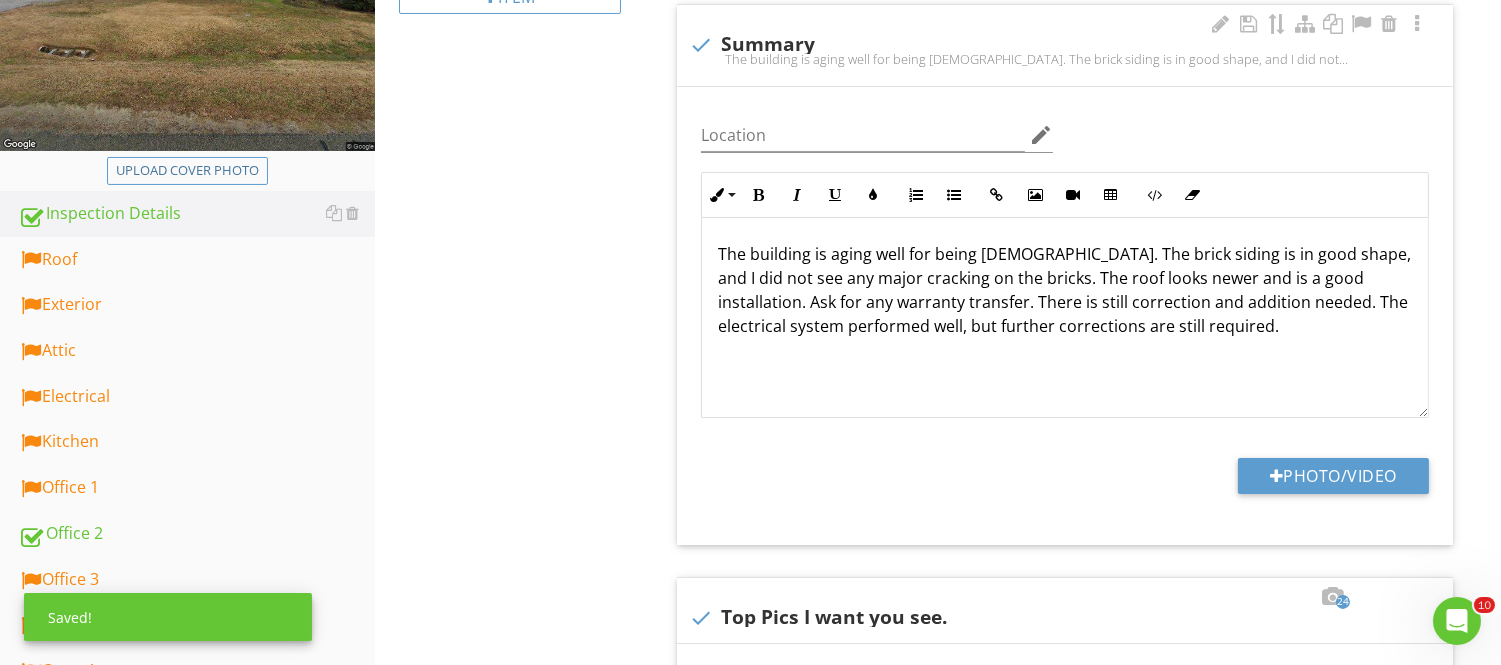 click on "The building is aging well for being 58 years old. The brick siding is in good shape, and I did not see any major cracking on the bricks. The roof looks newer and is a good installation. Ask for any warranty transfer. There is still correction and addition needed. The electrical system performed well, but further corrections are still required." at bounding box center [1065, 386] 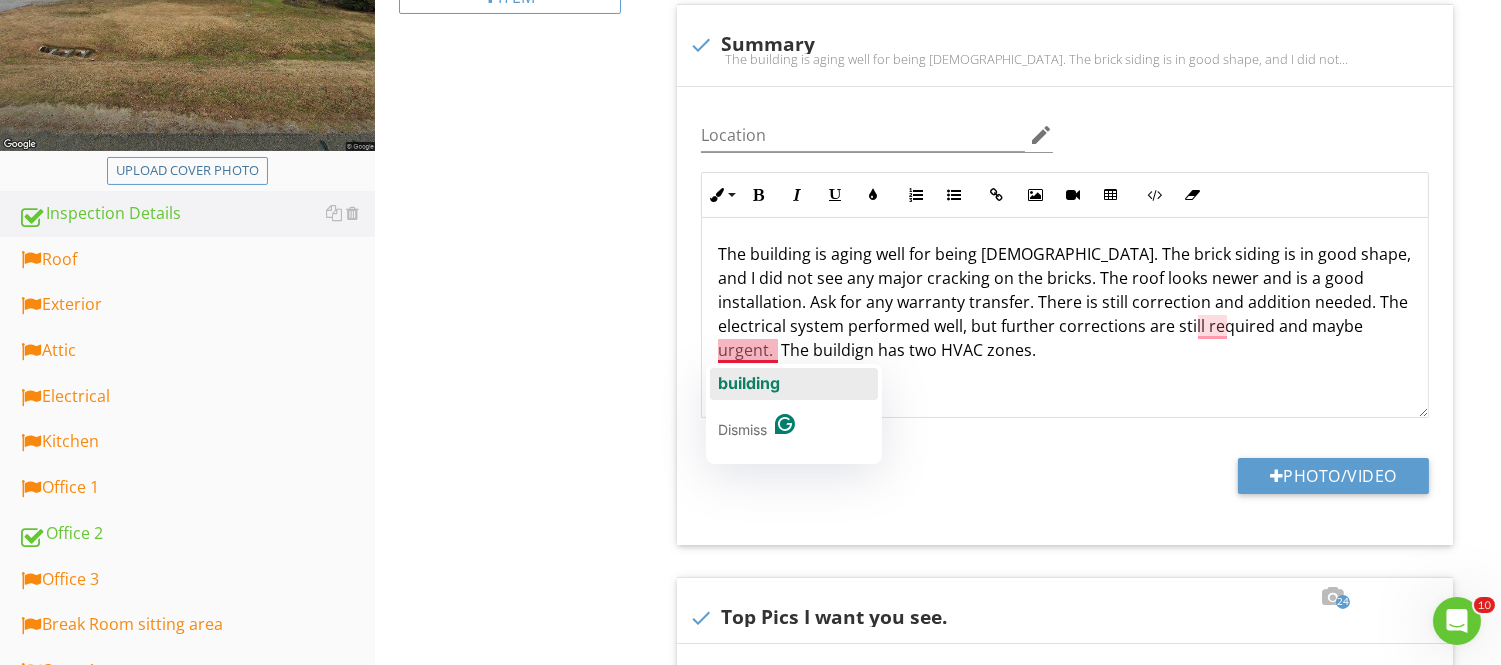 click on "building" 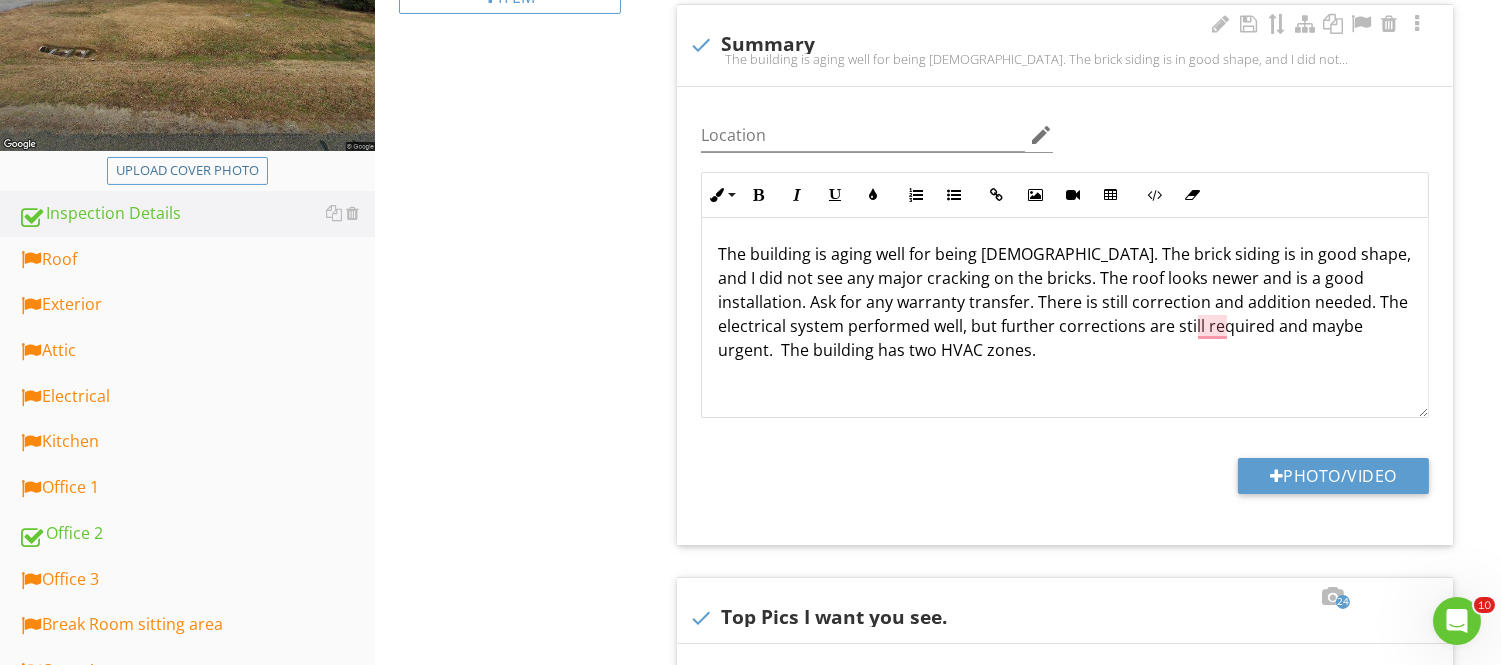 click on "The building is aging well for being 58 years old. The brick siding is in good shape, and I did not see any major cracking on the bricks. The roof looks newer and is a good installation. Ask for any warranty transfer. There is still correction and addition needed. The electrical system performed well, but further corrections are still required and maybe urgent.  The building has two HVAC zones." at bounding box center [1065, 398] 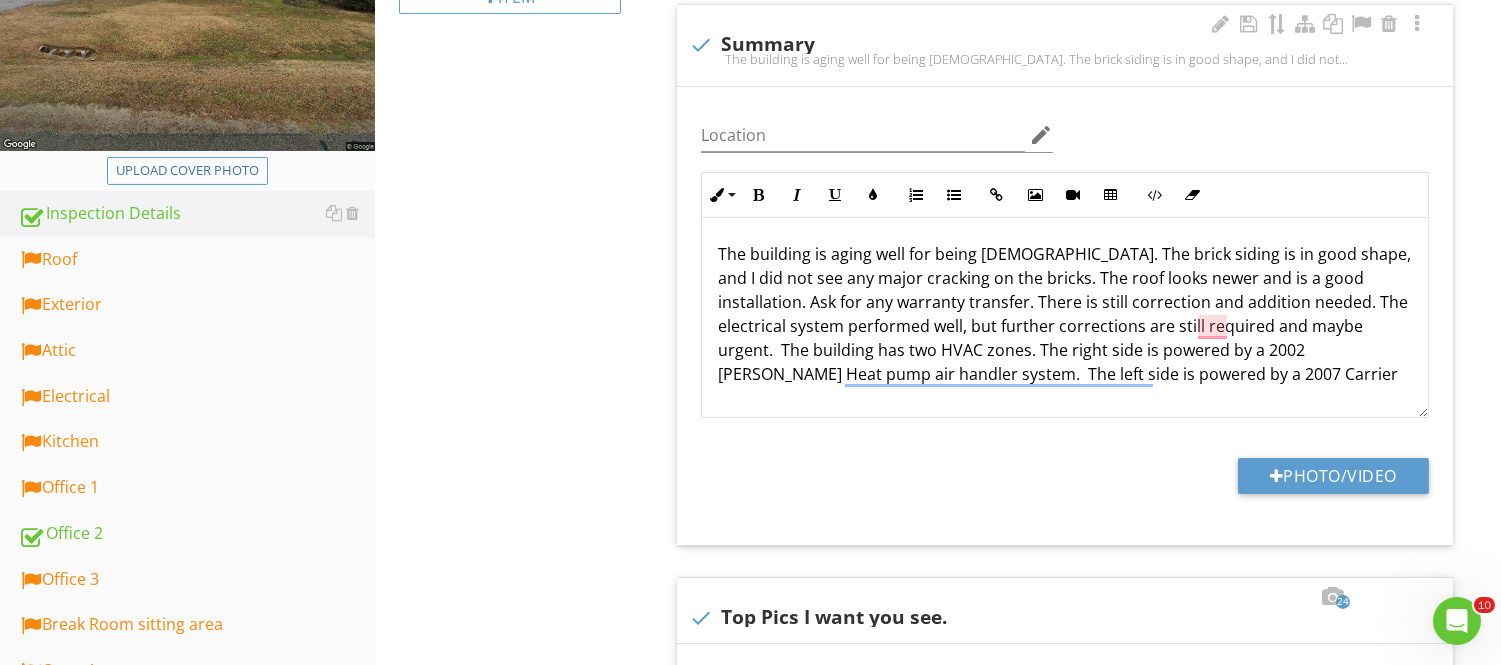 click on "Location edit       Inline Style XLarge Large Normal Small Light Small/Light Bold Italic Underline Colors Ordered List Unordered List Insert Link Insert Image Insert Video Insert Table Code View Clear Formatting The building is aging well for being 58 years old. The brick siding is in good shape, and I did not see any major cracking on the bricks. The roof looks newer and is a good installation. Ask for any warranty transfer. There is still correction and addition needed. The electrical system performed well, but further corrections are still required and maybe urgent.  The building has two HVAC zones. The right side is powered by a 2002 Goodman Heat pump air handler system.  The left side is powered by a 2007 Carrier  Enter text here
Photo/Video" at bounding box center [1065, 316] 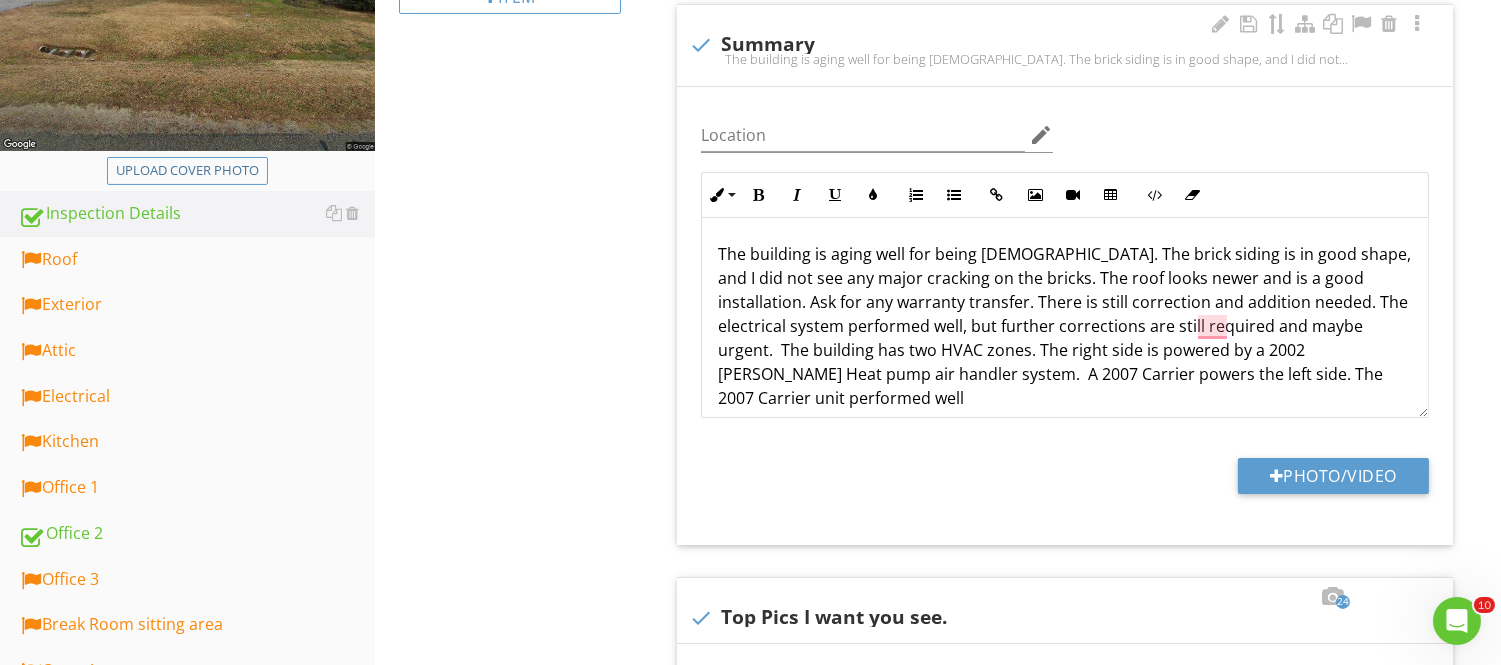 scroll, scrollTop: 62, scrollLeft: 0, axis: vertical 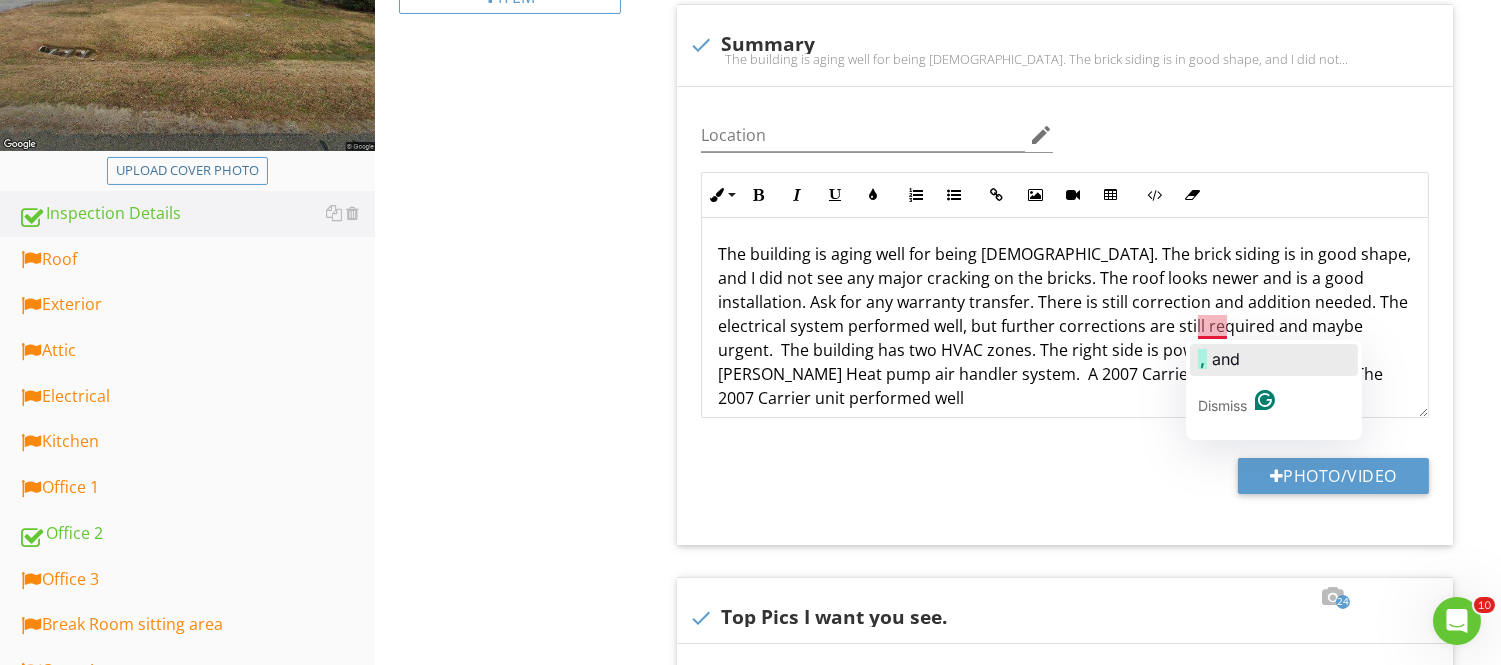 click 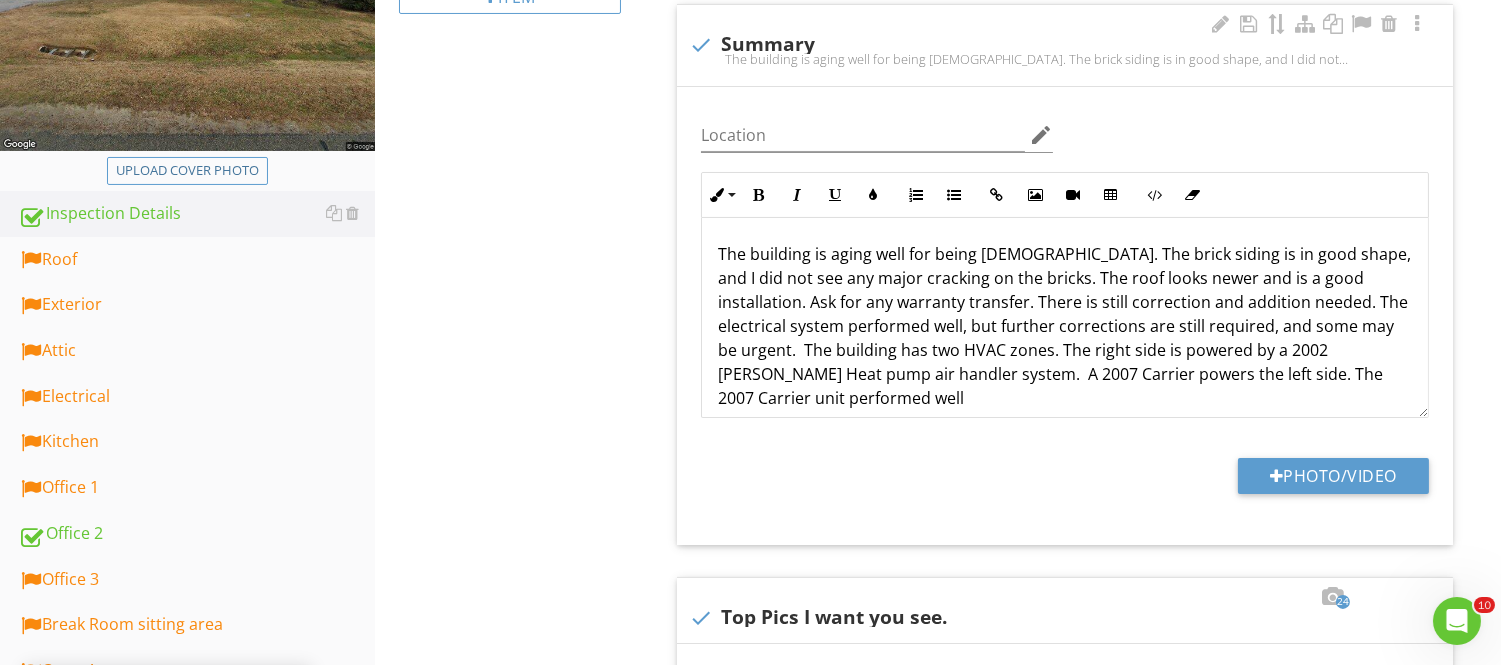 click on "The building is aging well for being 58 years old. The brick siding is in good shape, and I did not see any major cracking on the bricks. The roof looks newer and is a good installation. Ask for any warranty transfer. There is still correction and addition needed. The electrical system performed well, but further corrections are still required, and some may be urgent.  The building has two HVAC zones. The right side is powered by a 2002 Goodman Heat pump air handler system.  A 2007 Carrier powers the left side. The 2007 Carrier unit performed well" at bounding box center [1065, 422] 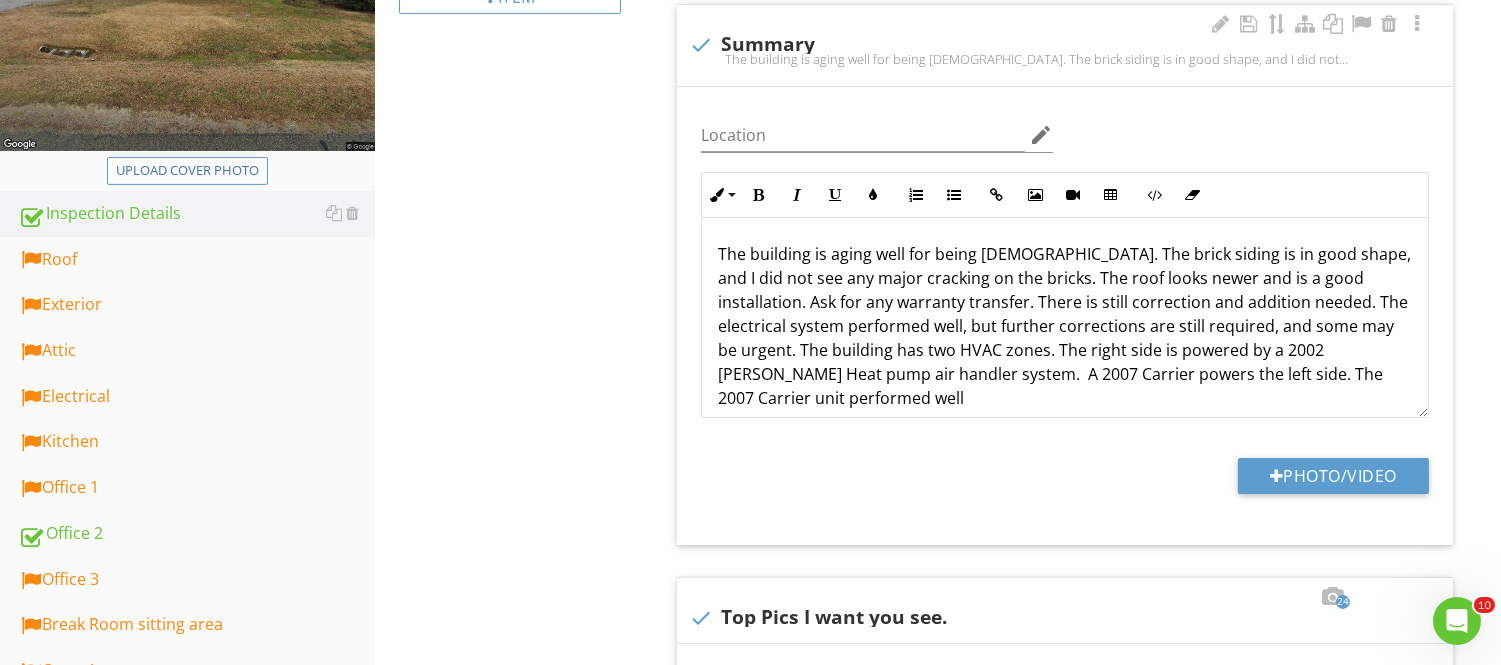 click on "The building is aging well for being 58 years old. The brick siding is in good shape, and I did not see any major cracking on the bricks. The roof looks newer and is a good installation. Ask for any warranty transfer. There is still correction and addition needed. The electrical system performed well, but further corrections are still required, and some may be urgent. The building has two HVAC zones. The right side is powered by a 2002 Goodman Heat pump air handler system.  A 2007 Carrier powers the left side. The 2007 Carrier unit performed well" at bounding box center [1065, 422] 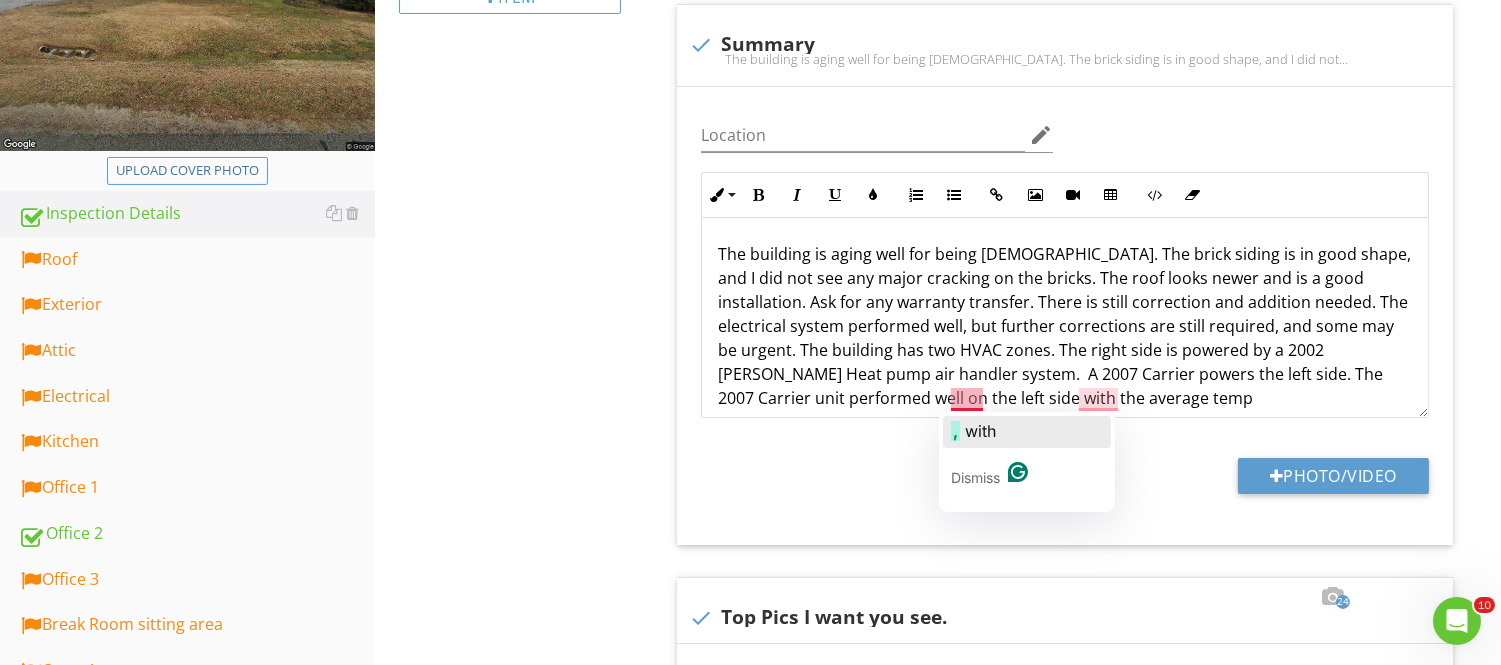 click on "with" 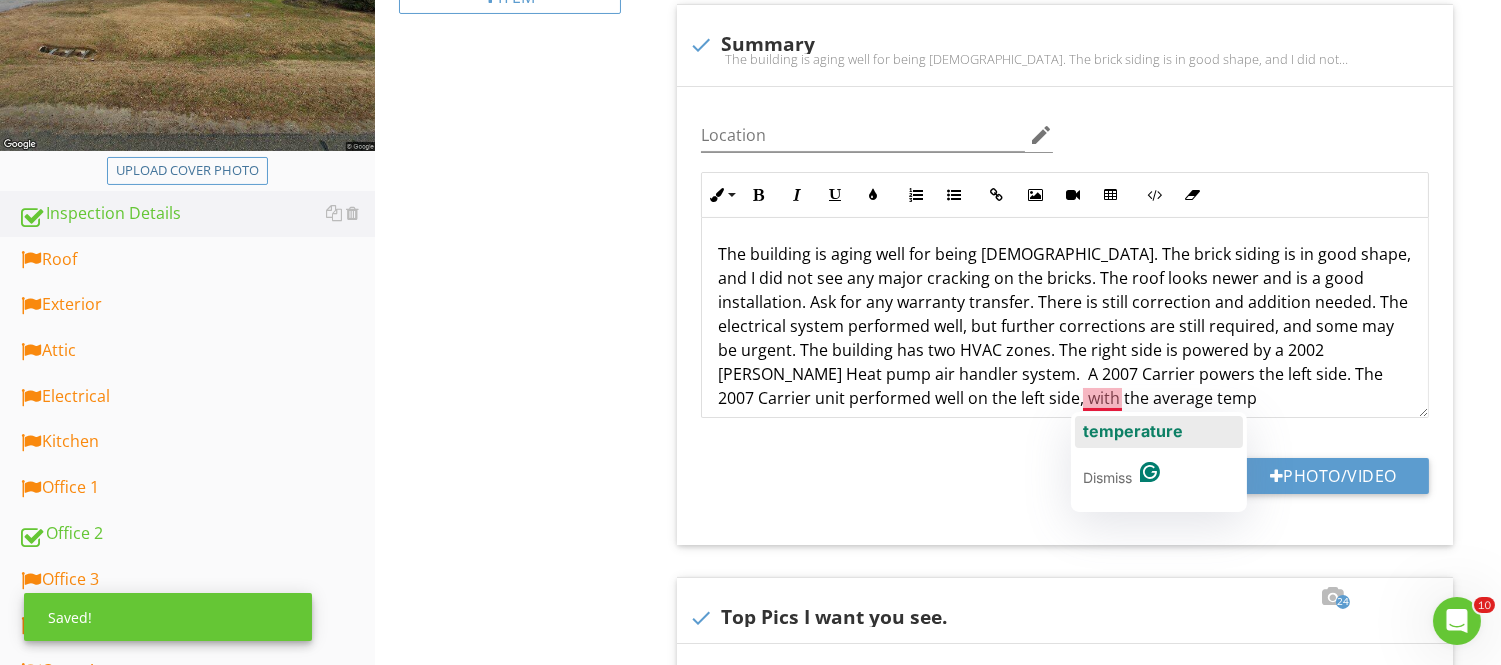 click on "temperature" 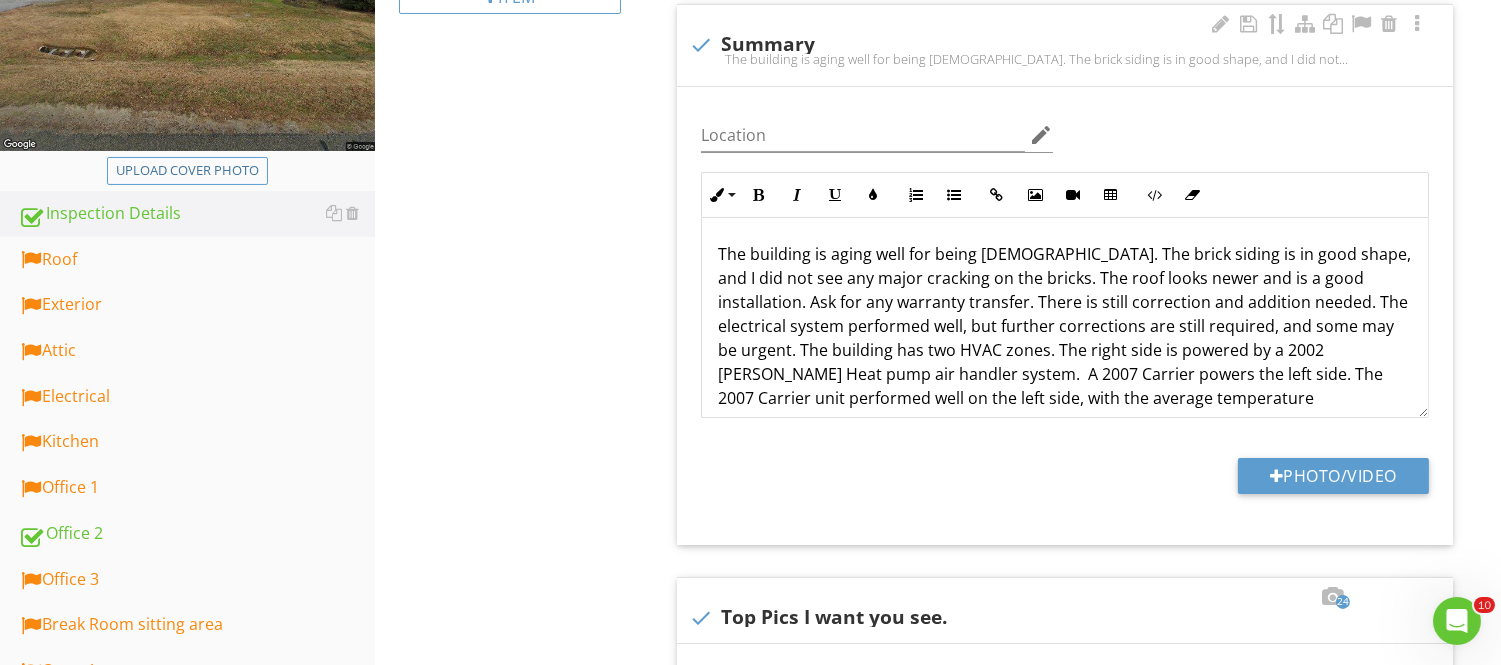 click on "The building is aging well for being 58 years old. The brick siding is in good shape, and I did not see any major cracking on the bricks. The roof looks newer and is a good installation. Ask for any warranty transfer. There is still correction and addition needed. The electrical system performed well, but further corrections are still required, and some may be urgent. The building has two HVAC zones. The right side is powered by a 2002 Goodman Heat pump air handler system.  A 2007 Carrier powers the left side. The 2007 Carrier unit performed well on the left side, with the average temperature" at bounding box center [1065, 422] 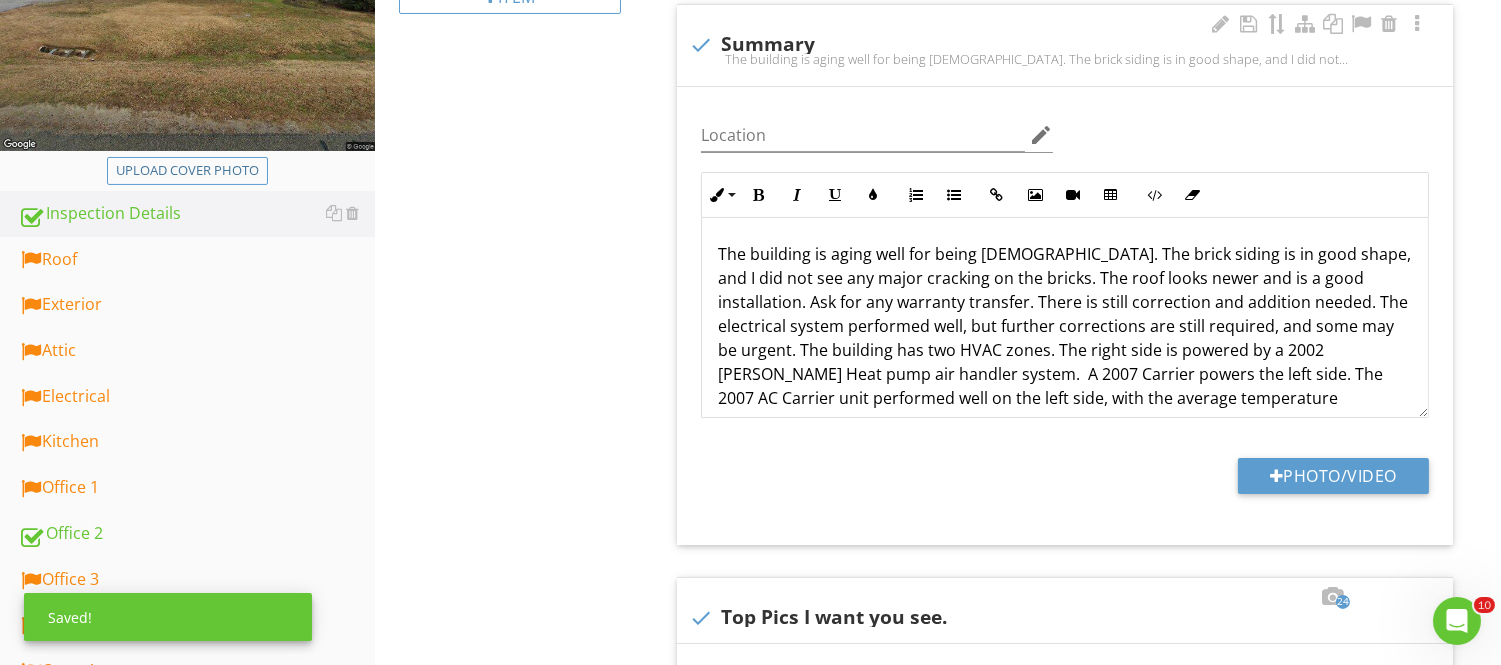 click on "The building is aging well for being 58 years old. The brick siding is in good shape, and I did not see any major cracking on the bricks. The roof looks newer and is a good installation. Ask for any warranty transfer. There is still correction and addition needed. The electrical system performed well, but further corrections are still required, and some may be urgent. The building has two HVAC zones. The right side is powered by a 2002 Goodman Heat pump air handler system.  A 2007 Carrier powers the left side. The 2007 AC Carrier unit performed well on the left side, with the average temperature" at bounding box center [1065, 422] 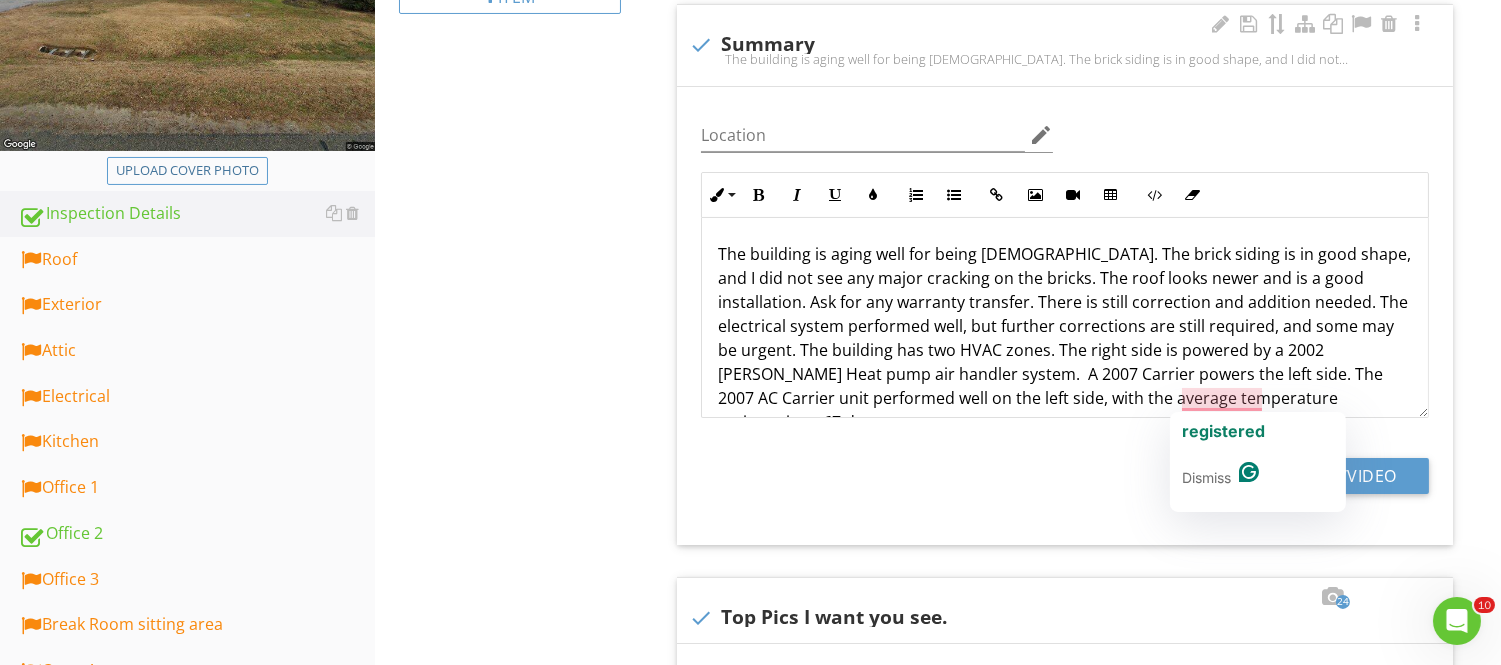 drag, startPoint x: 1143, startPoint y: 358, endPoint x: 1156, endPoint y: 361, distance: 13.341664 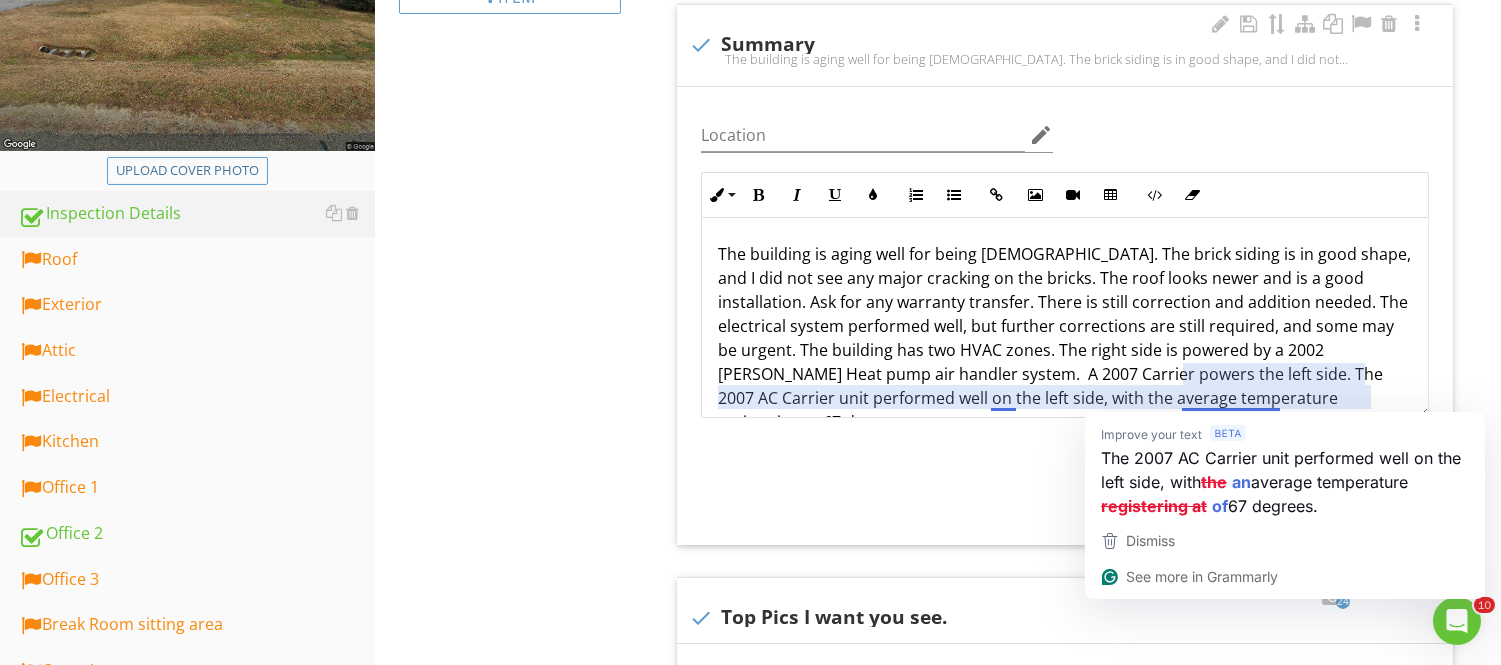 click on "The building is aging well for being 58 years old. The brick siding is in good shape, and I did not see any major cracking on the bricks. The roof looks newer and is a good installation. Ask for any warranty transfer. There is still correction and addition needed. The electrical system performed well, but further corrections are still required, and some may be urgent. The building has two HVAC zones. The right side is powered by a 2002 Goodman Heat pump air handler system.  A 2007 Carrier powers the left side. The 2007 AC Carrier unit performed well on the left side, with the average temperature registering at 67 degrees." at bounding box center [1065, 434] 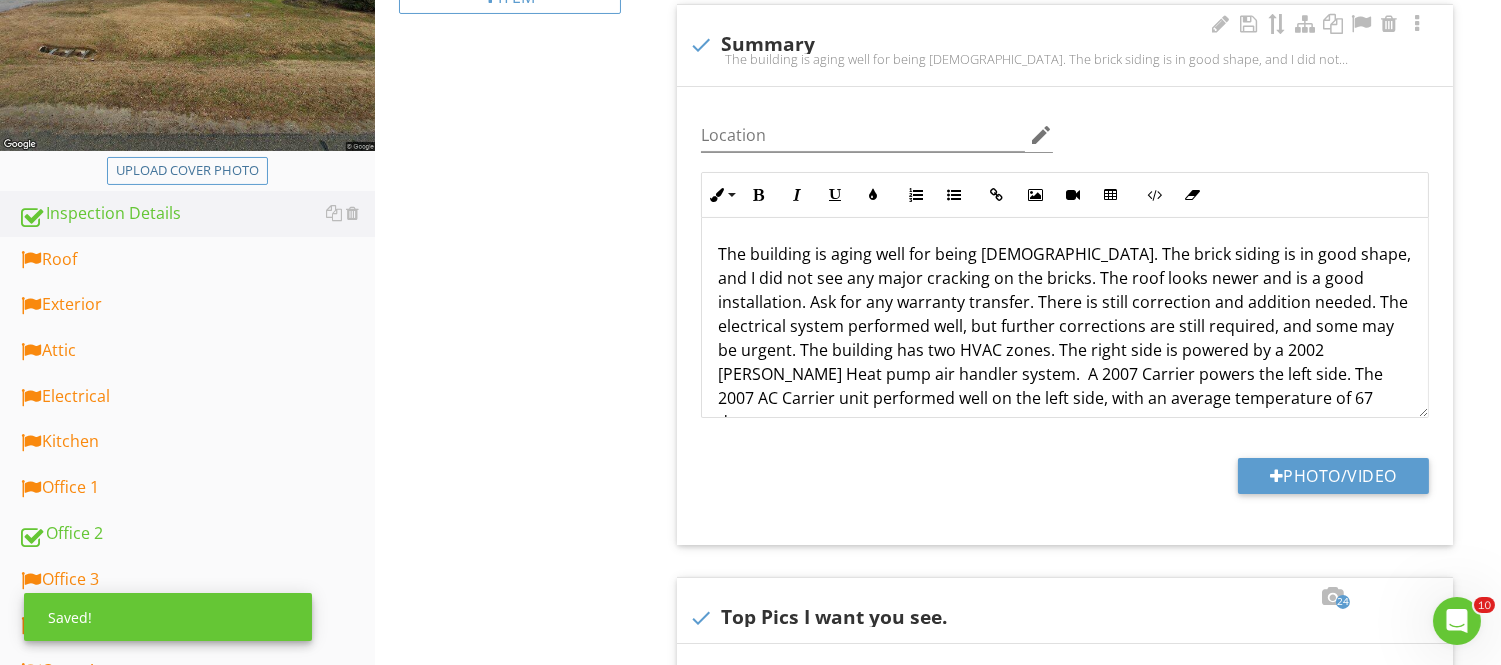 scroll, scrollTop: 111, scrollLeft: 0, axis: vertical 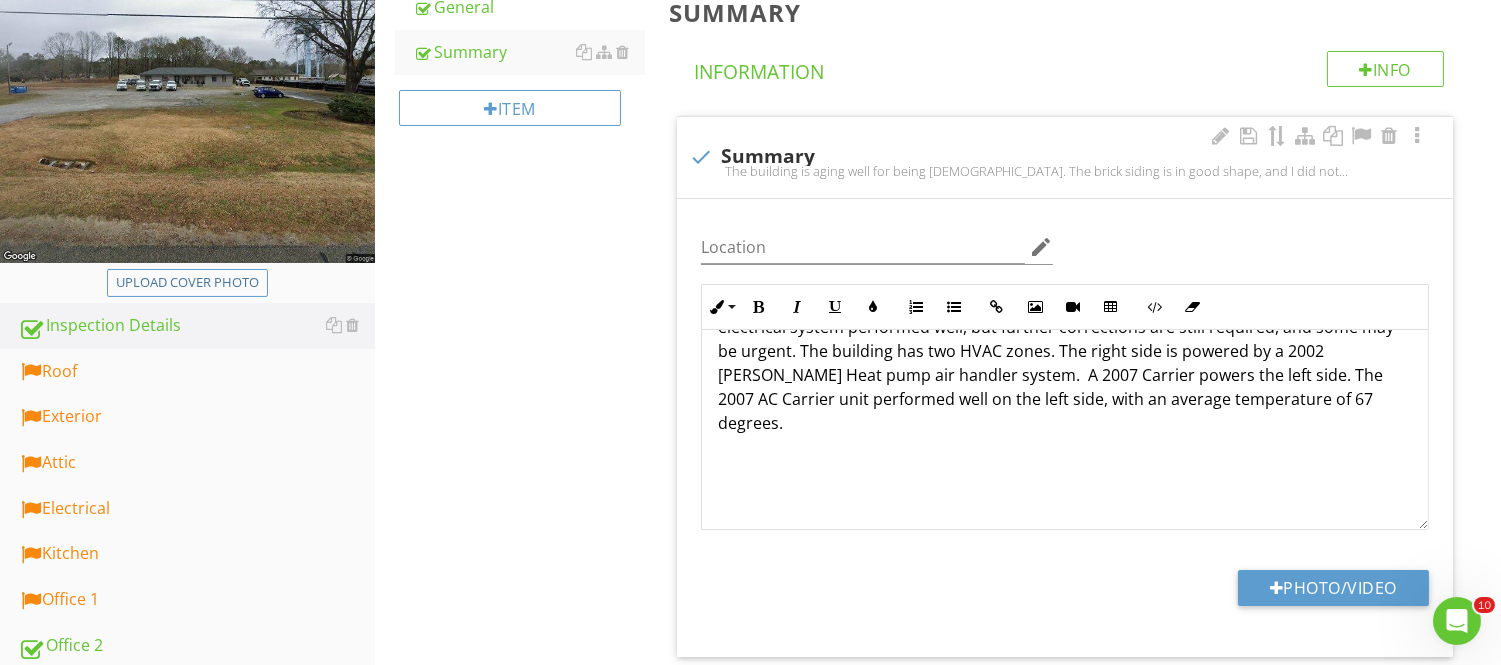 click on "The building is aging well for being 58 years old. The brick siding is in good shape, and I did not see any major cracking on the bricks. The roof looks newer and is a good installation. Ask for any warranty transfer. There is still correction and addition needed. The electrical system performed well, but further corrections are still required, and some may be urgent. The building has two HVAC zones. The right side is powered by a 2002 Goodman Heat pump air handler system.  A 2007 Carrier powers the left side. The 2007 AC Carrier unit performed well on the left side, with an average temperature of 67 degrees." at bounding box center [1065, 435] 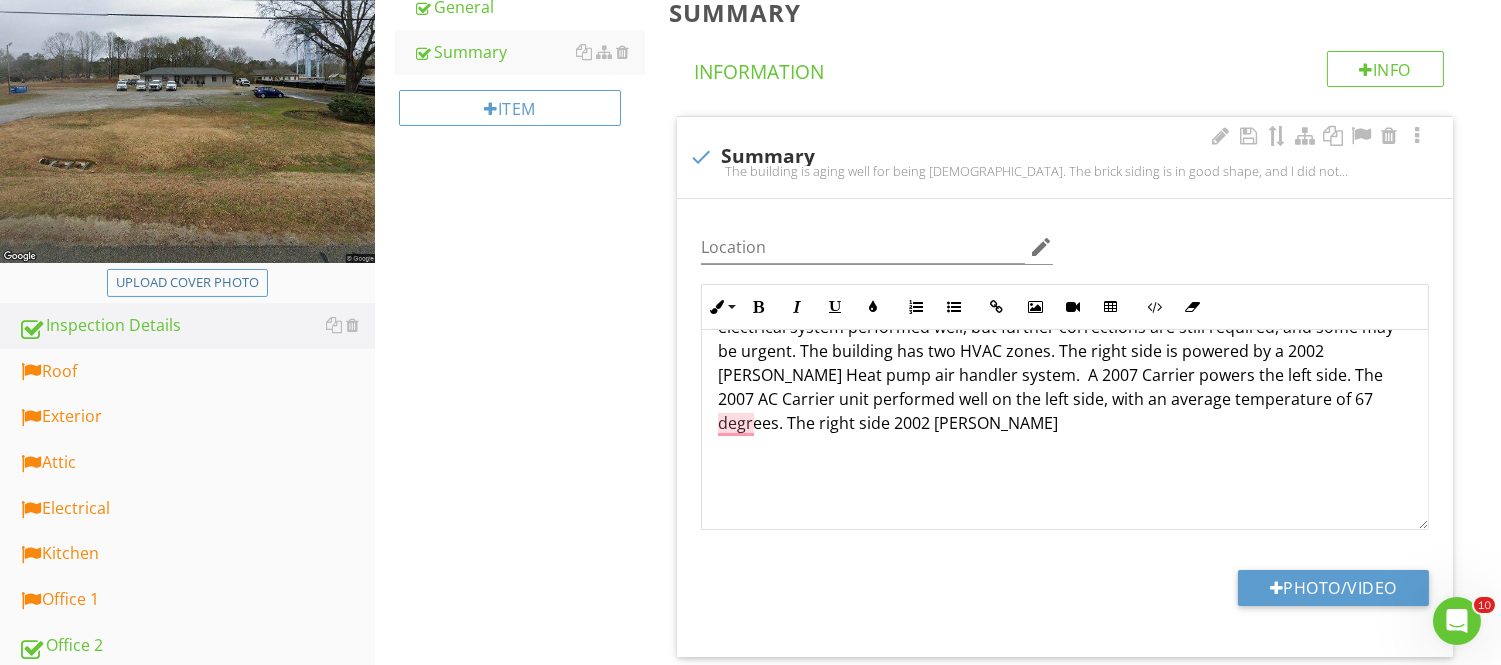 click on "The building is aging well for being 58 years old. The brick siding is in good shape, and I did not see any major cracking on the bricks. The roof looks newer and is a good installation. Ask for any warranty transfer. There is still correction and addition needed. The electrical system performed well, but further corrections are still required, and some may be urgent. The building has two HVAC zones. The right side is powered by a 2002 Goodman Heat pump air handler system.  A 2007 Carrier powers the left side. The 2007 AC Carrier unit performed well on the left side, with an average temperature of 67 degrees. The right side 2002 Goodman" at bounding box center [1065, 435] 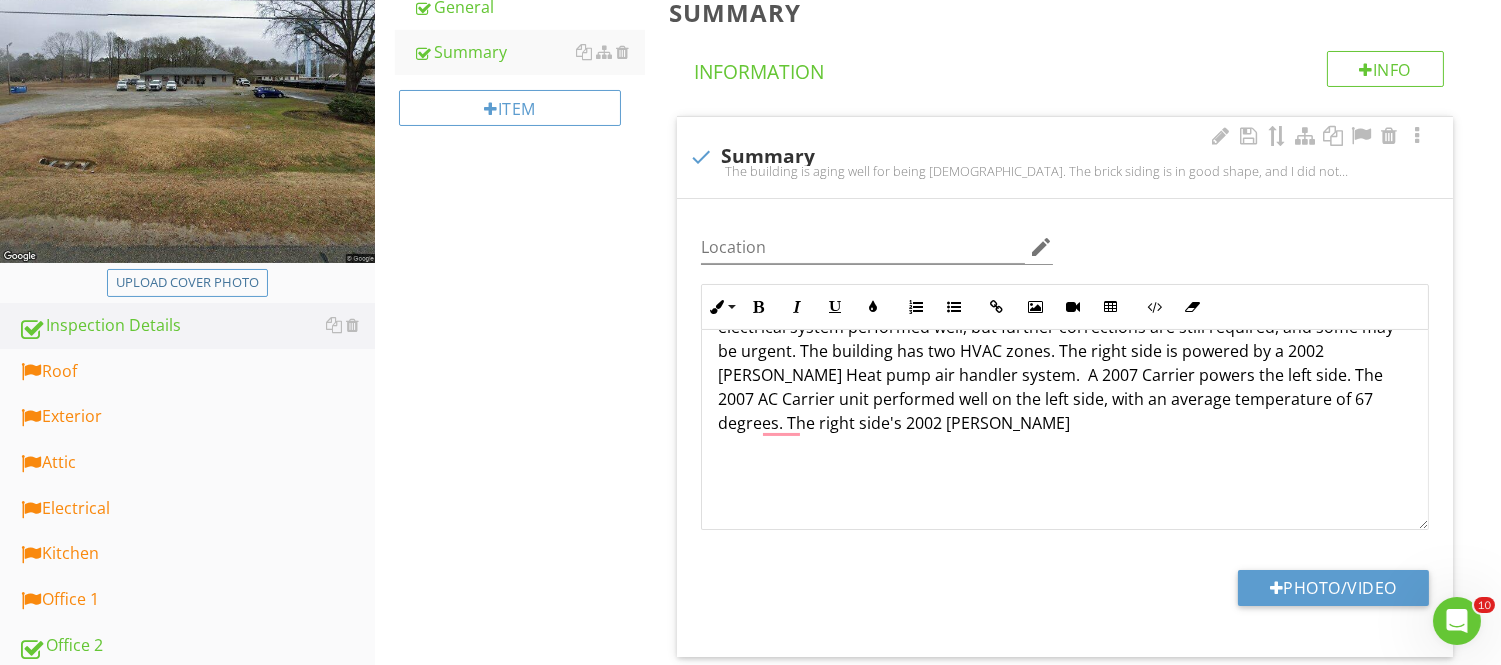 click on "The building is aging well for being 58 years old. The brick siding is in good shape, and I did not see any major cracking on the bricks. The roof looks newer and is a good installation. Ask for any warranty transfer. There is still correction and addition needed. The electrical system performed well, but further corrections are still required, and some may be urgent. The building has two HVAC zones. The right side is powered by a 2002 Goodman Heat pump air handler system.  A 2007 Carrier powers the left side. The 2007 AC Carrier unit performed well on the left side, with an average temperature of 67 degrees. The right side's 2002 Goodman" at bounding box center (1065, 435) 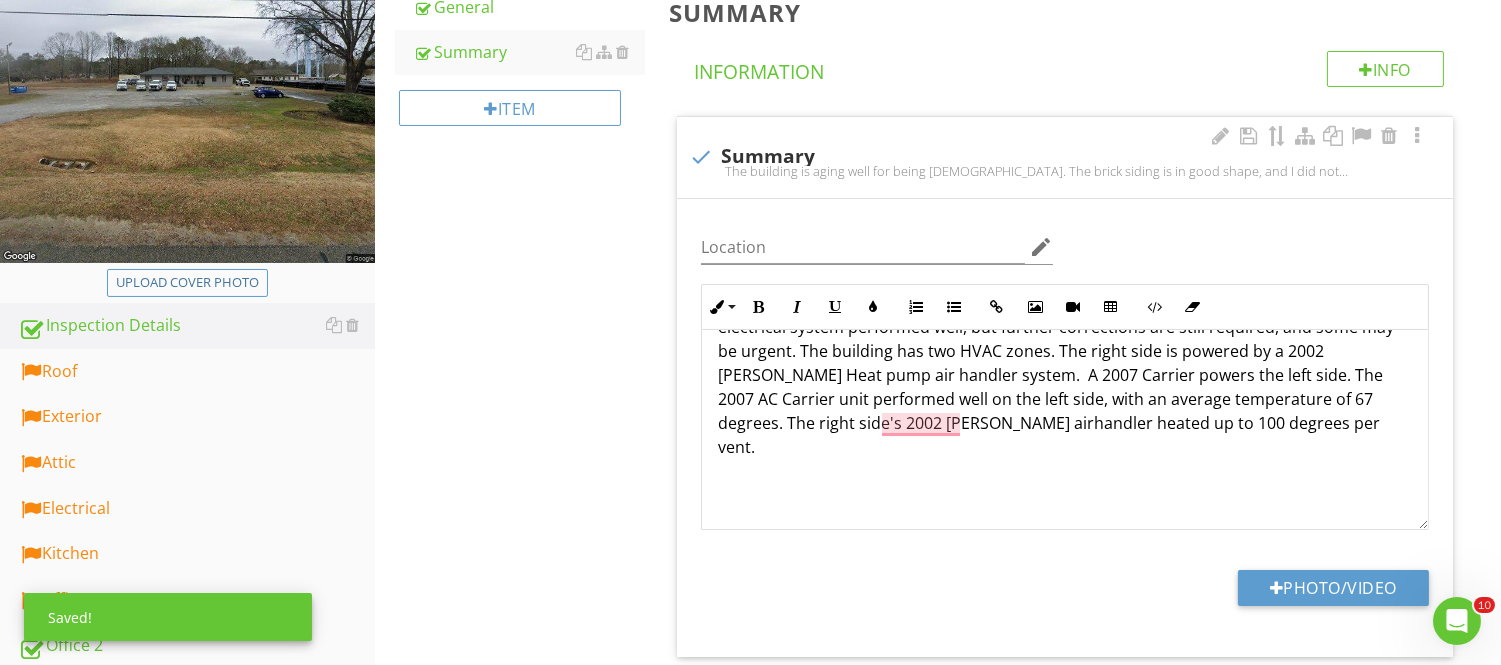 scroll, scrollTop: 32, scrollLeft: 0, axis: vertical 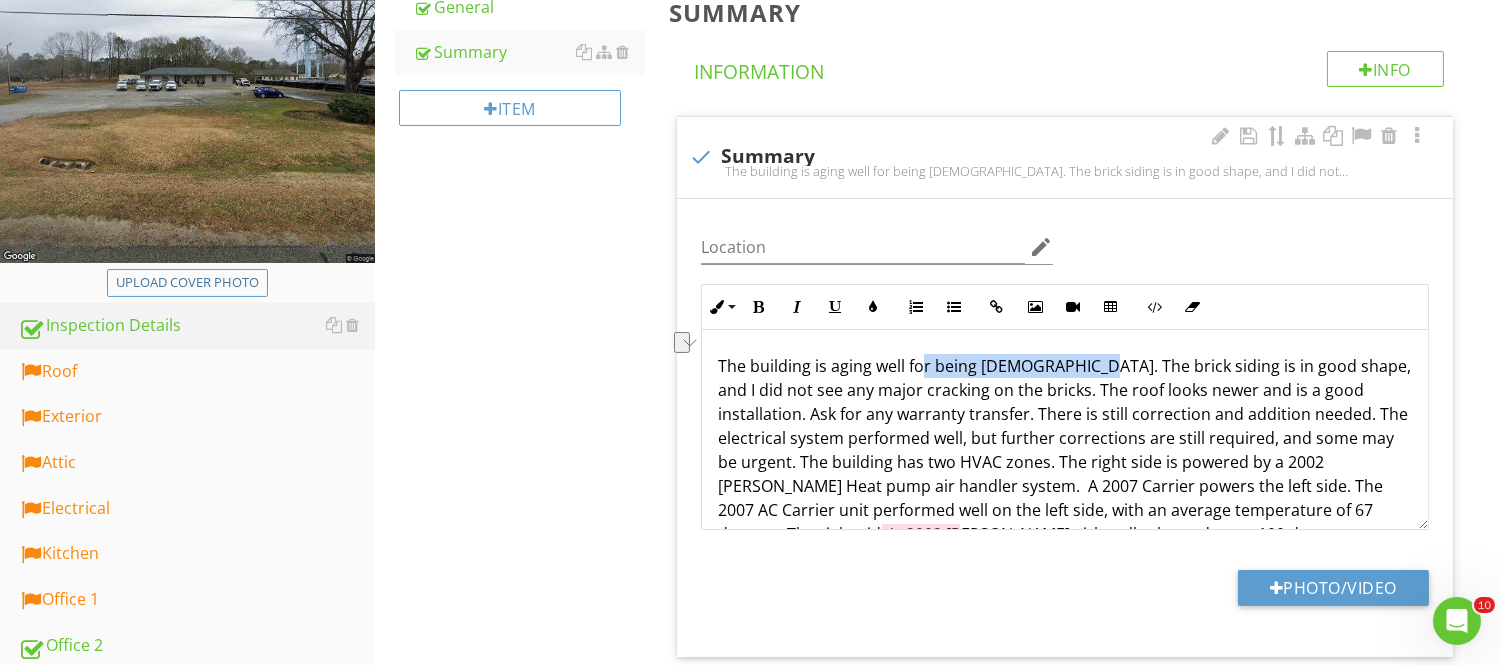drag, startPoint x: 924, startPoint y: 367, endPoint x: 1075, endPoint y: 367, distance: 151 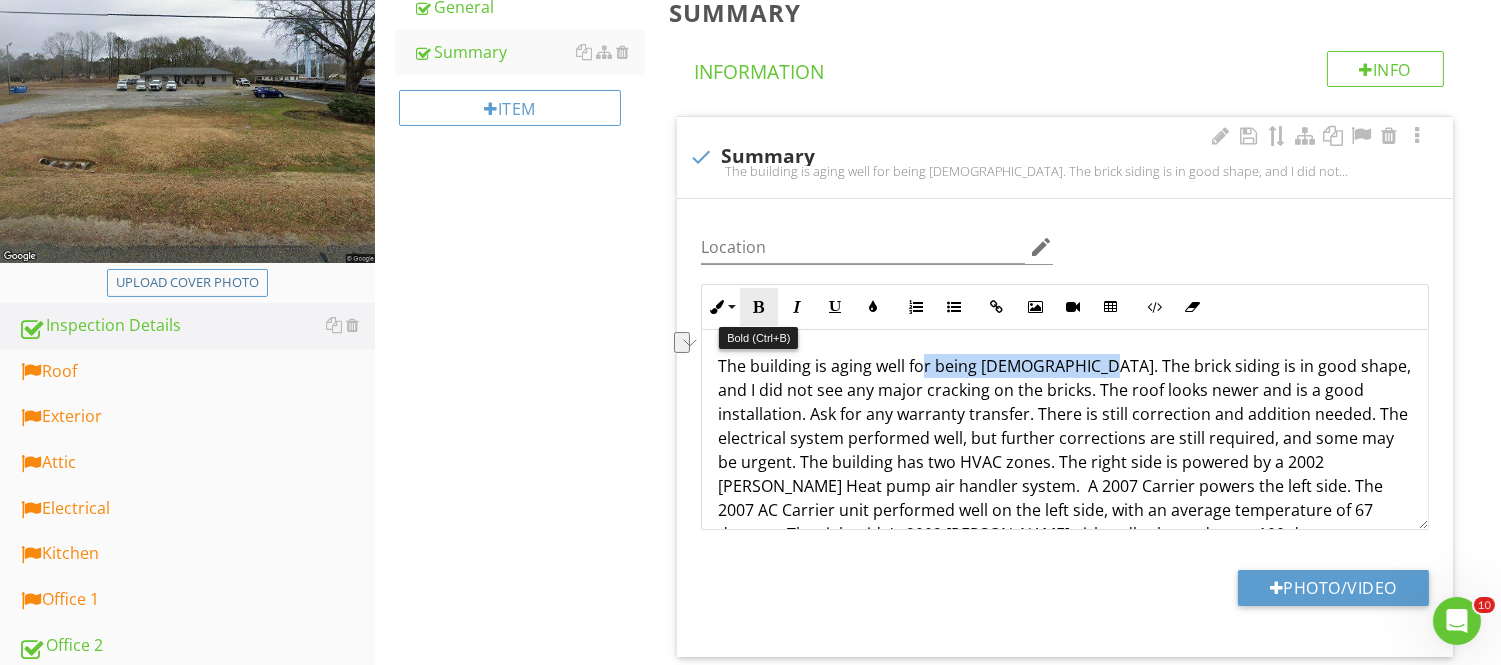 click at bounding box center (759, 307) 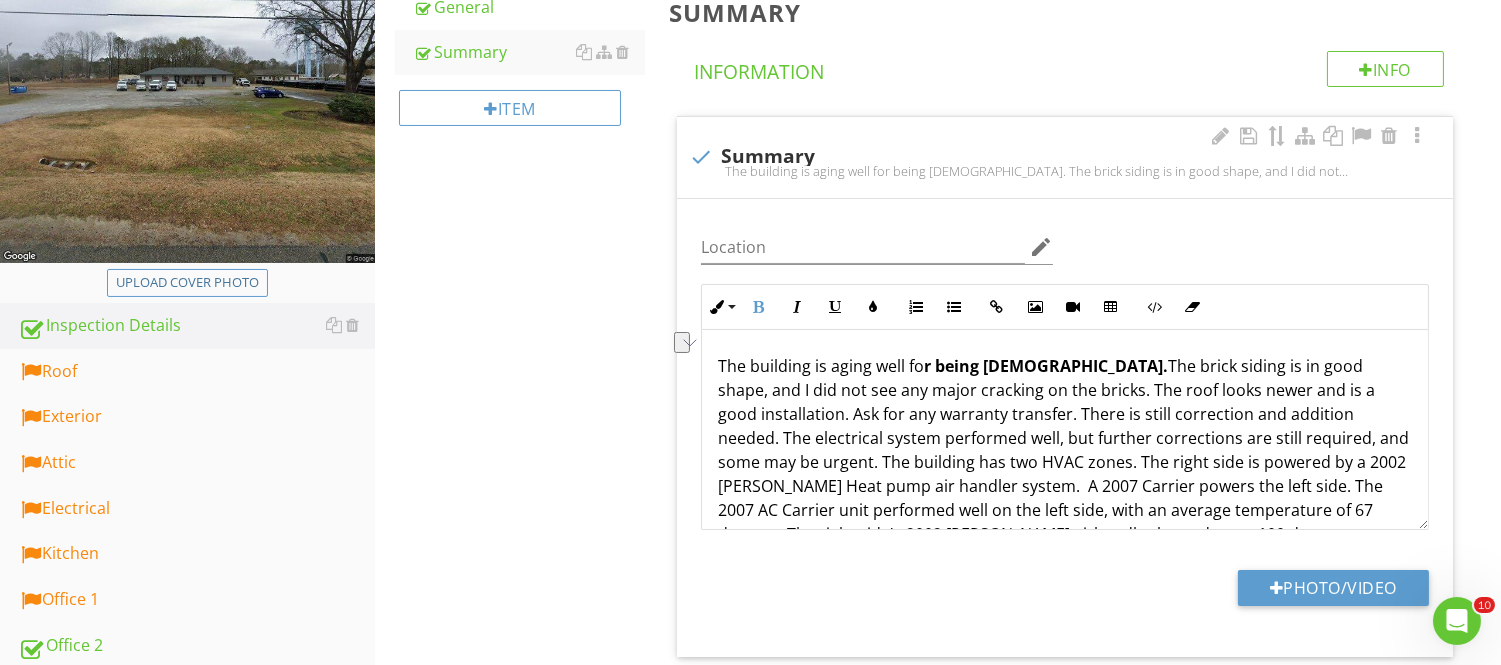 click on "The building is aging well fo r being 58 years old.  The brick siding is in good shape, and I did not see any major cracking on the bricks. The roof looks newer and is a good installation. Ask for any warranty transfer. There is still correction and addition needed. The electrical system performed well, but further corrections are still required, and some may be urgent. The building has two HVAC zones. The right side is powered by a 2002 Goodman Heat pump air handler system.  A 2007 Carrier powers the left side. The 2007 AC Carrier unit performed well on the left side, with an average temperature of 67 degrees. The right side's 2002 Goodman airhandler heated up to 100 degrees per vent." at bounding box center (1065, 558) 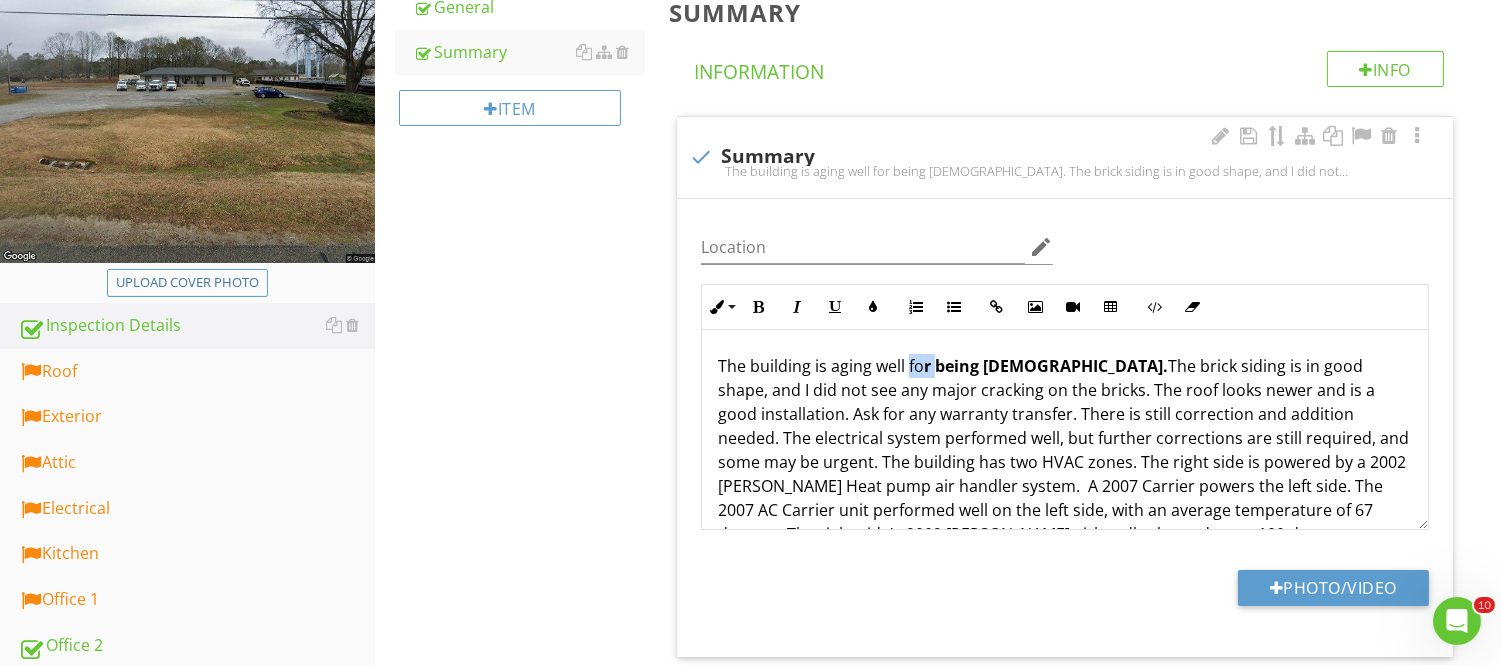 drag, startPoint x: 905, startPoint y: 360, endPoint x: 934, endPoint y: 366, distance: 29.614185 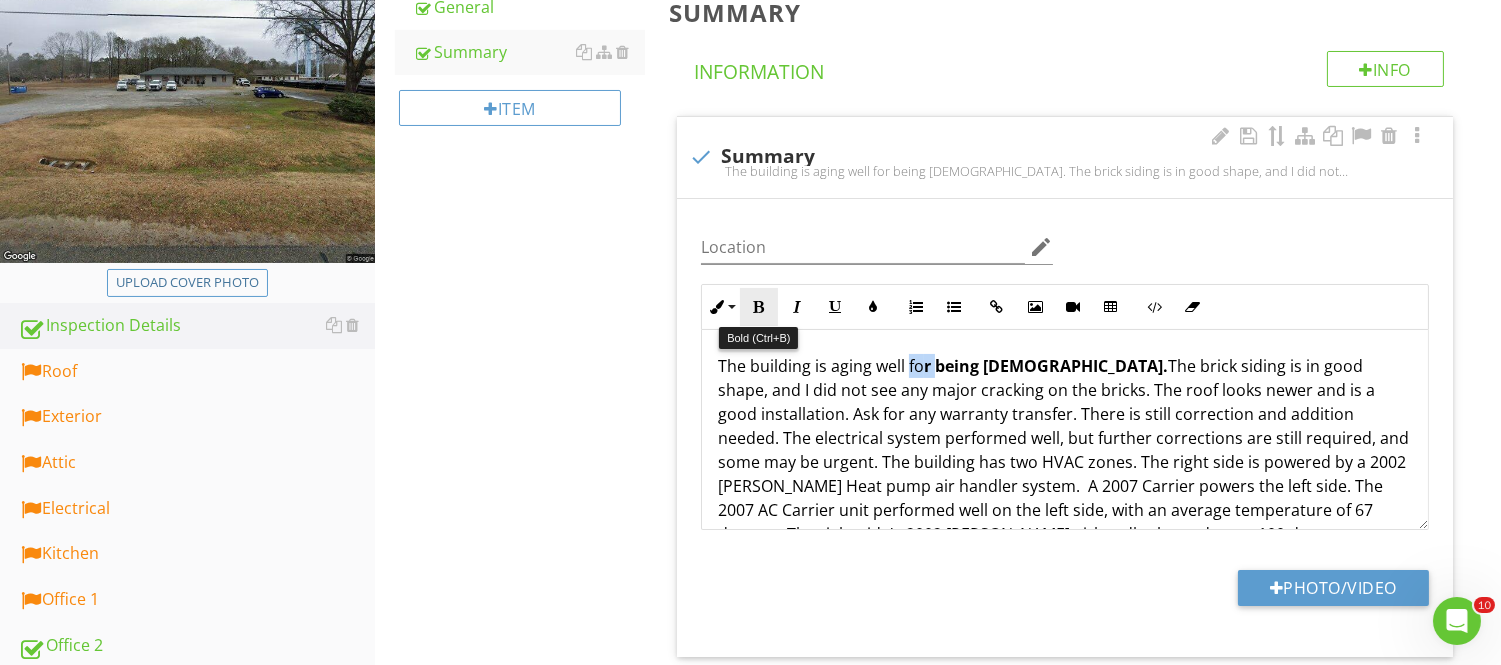 click on "Bold" at bounding box center [759, 307] 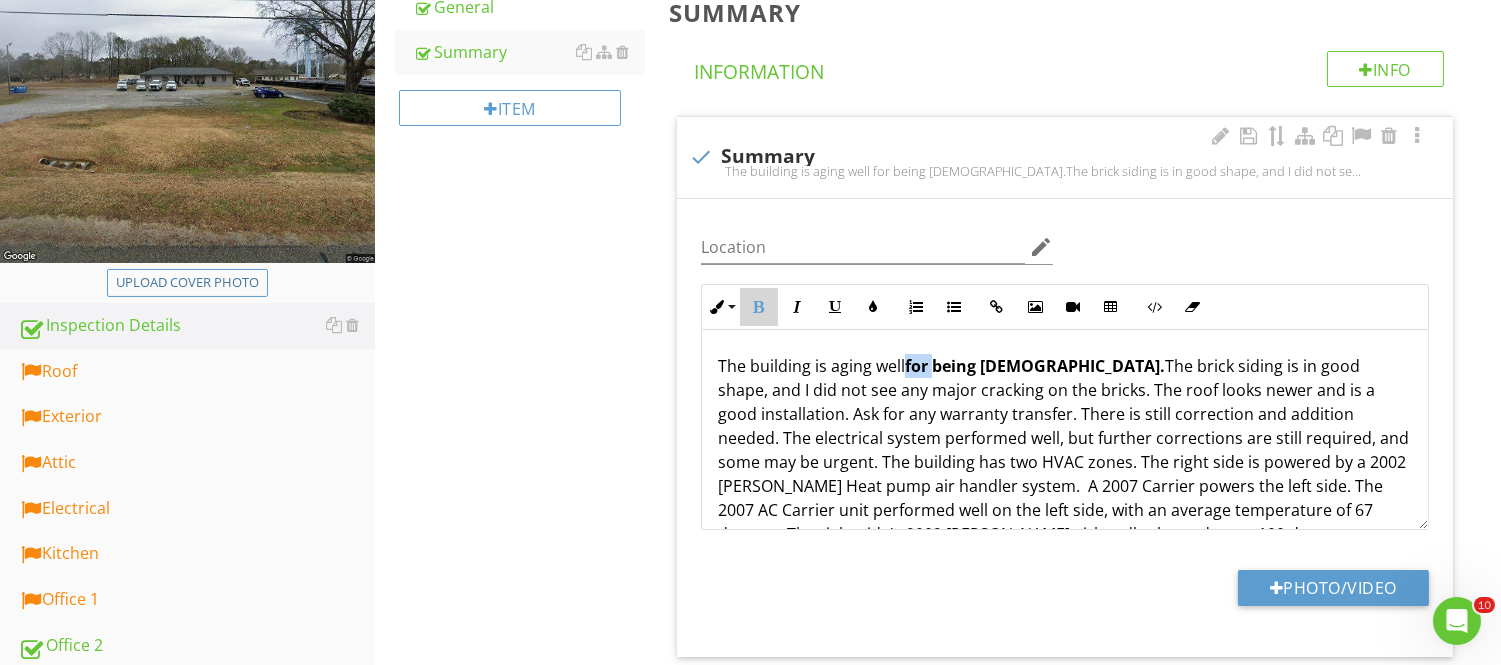 click on "Bold" at bounding box center [759, 307] 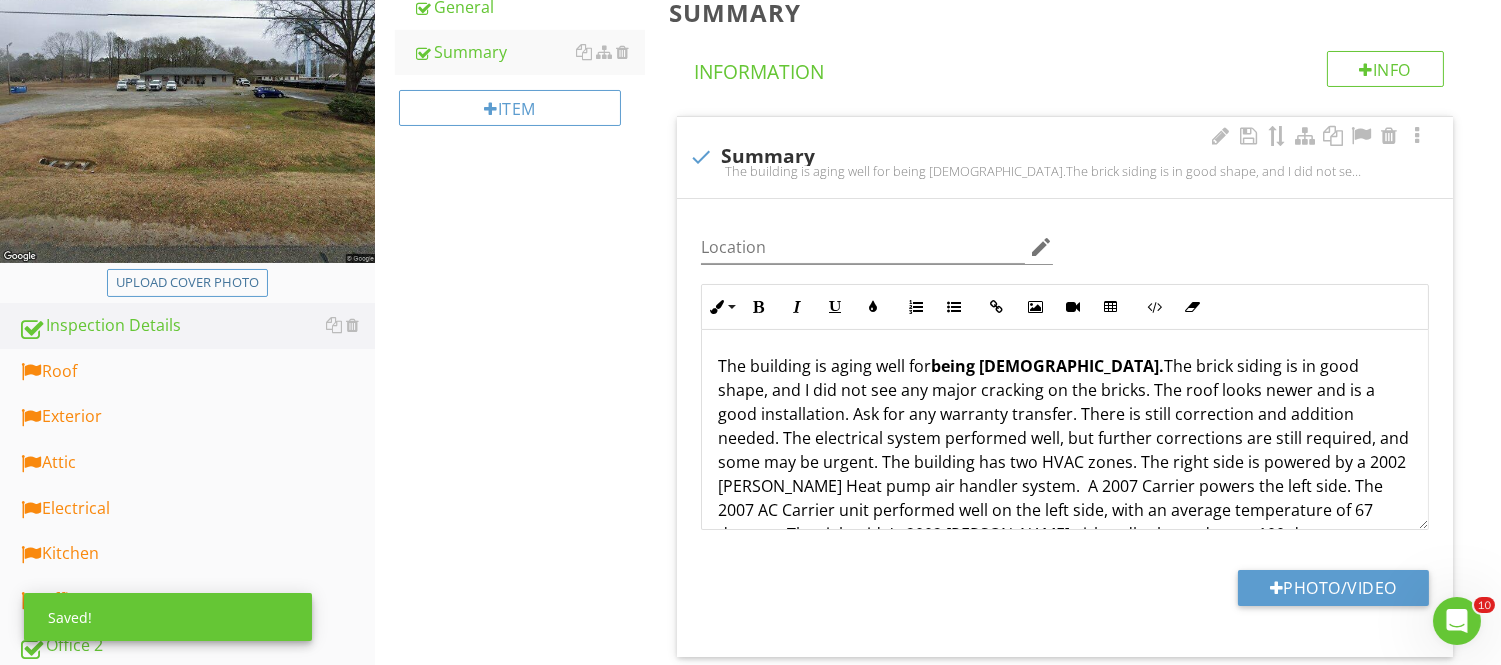 click on "The building is aging well for  being 58 years old.  The brick siding is in good shape, and I did not see any major cracking on the bricks. The roof looks newer and is a good installation. Ask for any warranty transfer. There is still correction and addition needed. The electrical system performed well, but further corrections are still required, and some may be urgent. The building has two HVAC zones. The right side is powered by a 2002 Goodman Heat pump air handler system.  A 2007 Carrier powers the left side. The 2007 AC Carrier unit performed well on the left side, with an average temperature of 67 degrees. The right side's 2002 Goodman airhandler heated up to 100 degrees per vent." at bounding box center [1065, 558] 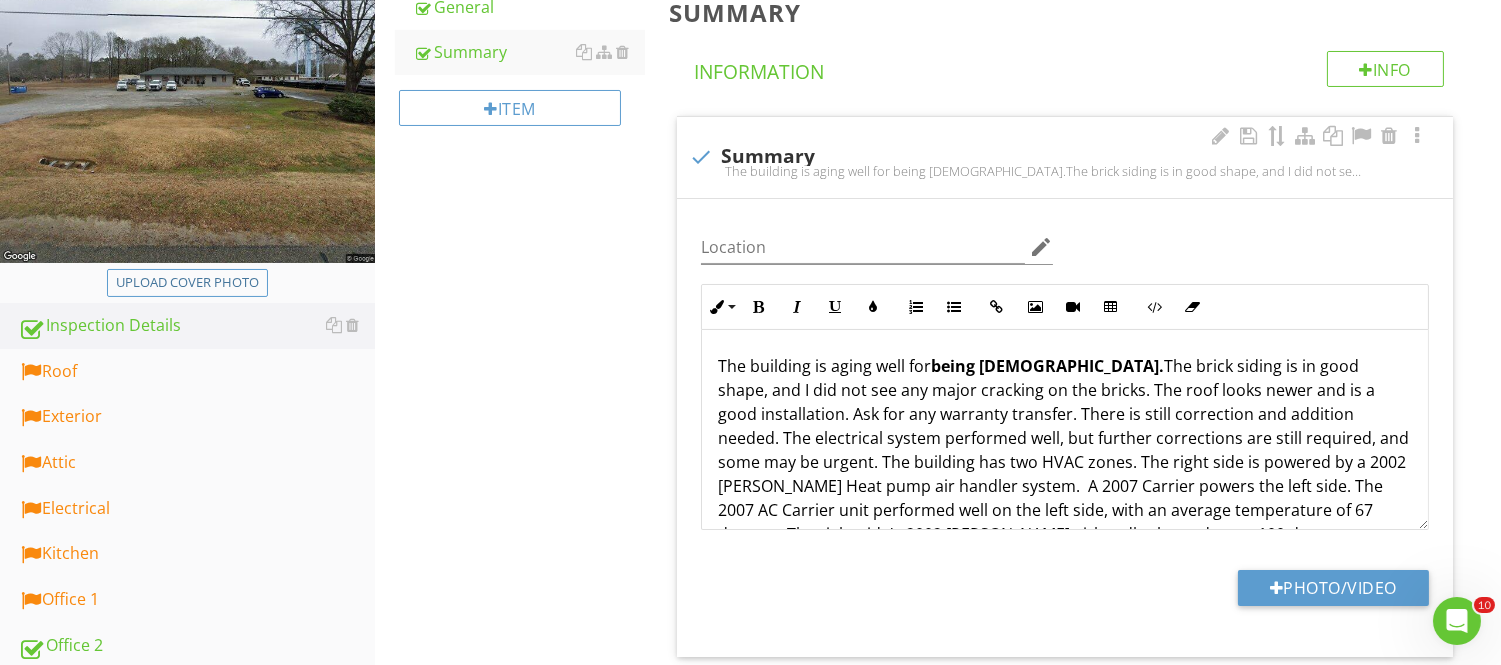 scroll, scrollTop: 73, scrollLeft: 0, axis: vertical 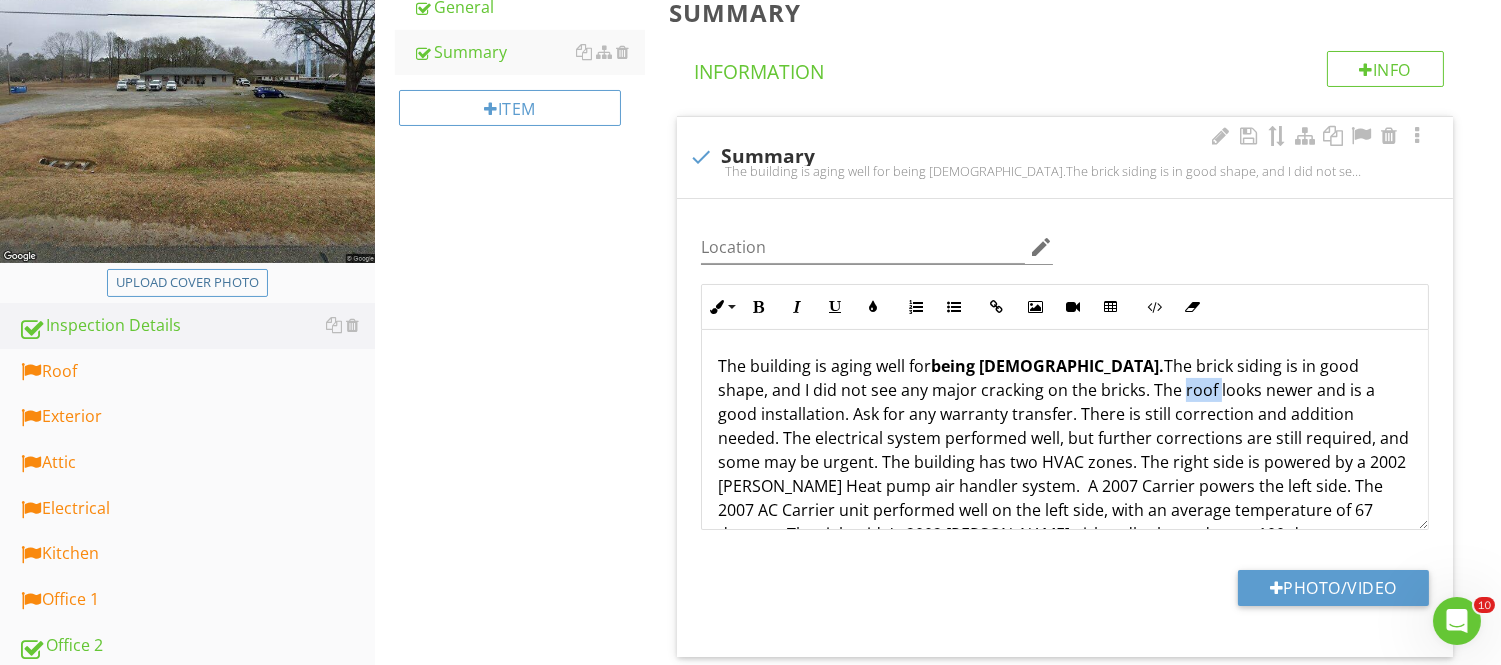 drag, startPoint x: 1085, startPoint y: 395, endPoint x: 1120, endPoint y: 400, distance: 35.35534 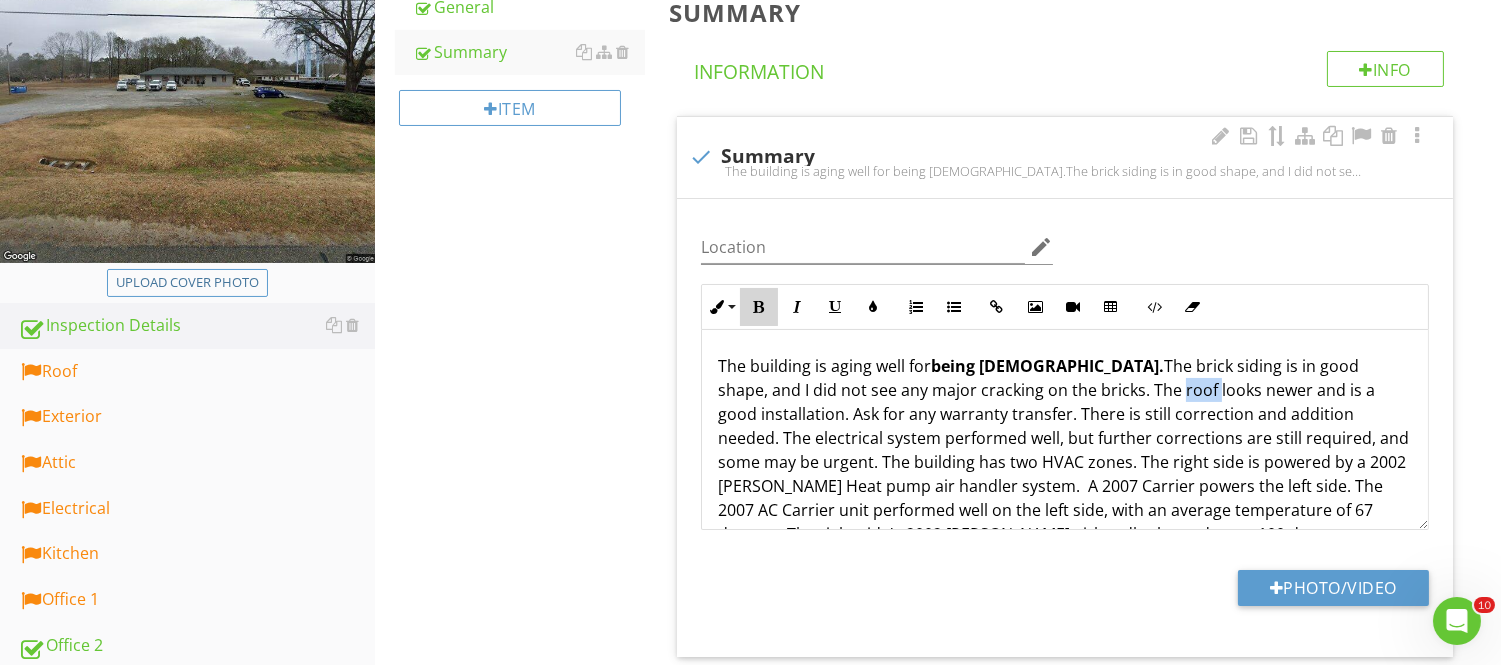 click on "Bold" at bounding box center (759, 307) 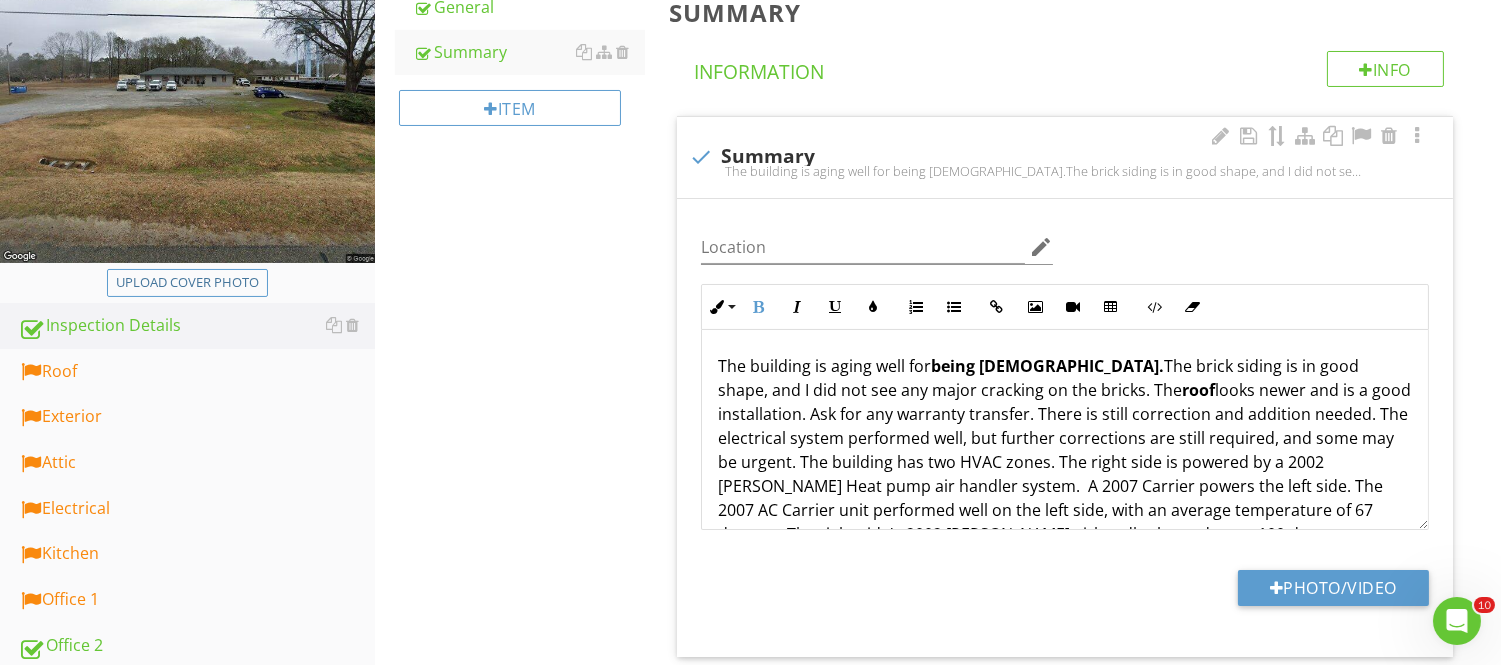 click on "The building is aging well for  being 58 years old.  The brick siding is in good shape, and I did not see any major cracking on the bricks. The  roof  looks newer and is a good installation. Ask for any warranty transfer. There is still correction and addition needed. The electrical system performed well, but further corrections are still required, and some may be urgent. The building has two HVAC zones. The right side is powered by a 2002 Goodman Heat pump air handler system.  A 2007 Carrier powers the left side. The 2007 AC Carrier unit performed well on the left side, with an average temperature of 67 degrees. The right side's 2002 Goodman airhandler heated up to 100 degrees per vent." at bounding box center (1065, 558) 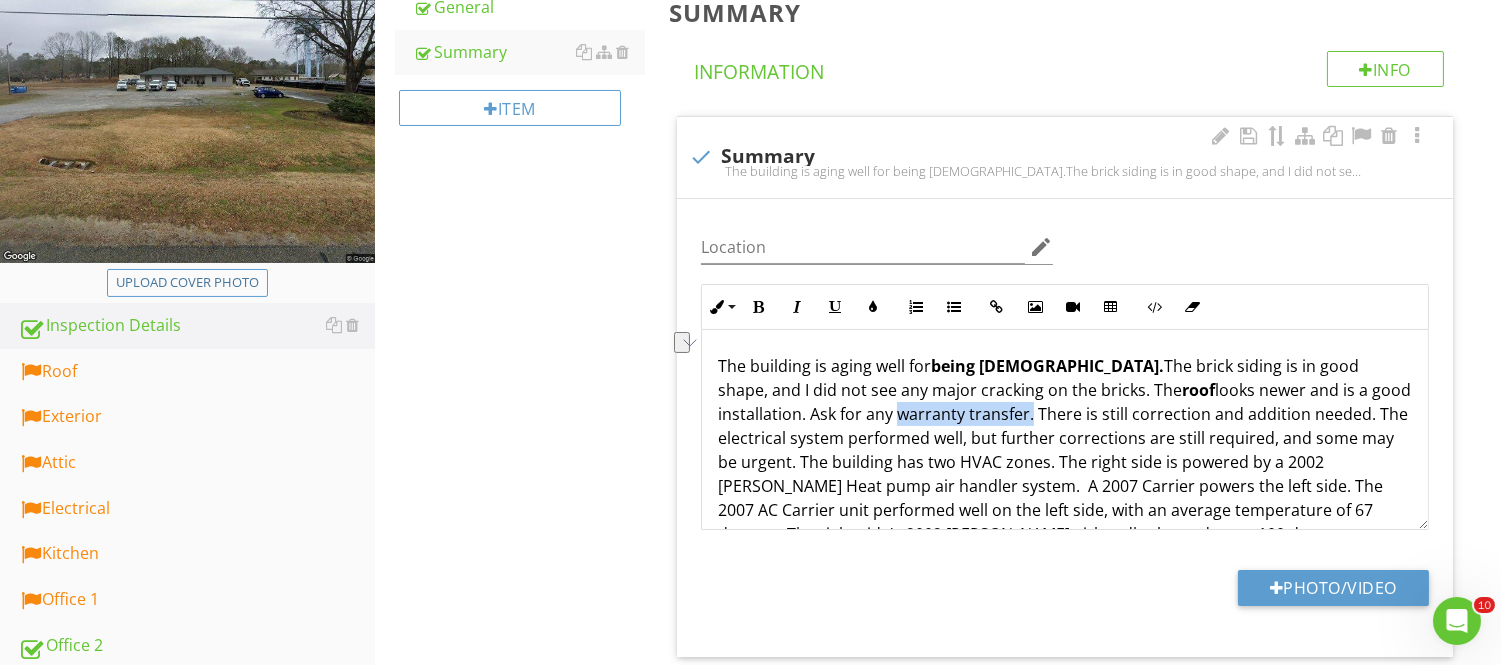 drag, startPoint x: 895, startPoint y: 412, endPoint x: 1030, endPoint y: 420, distance: 135.23683 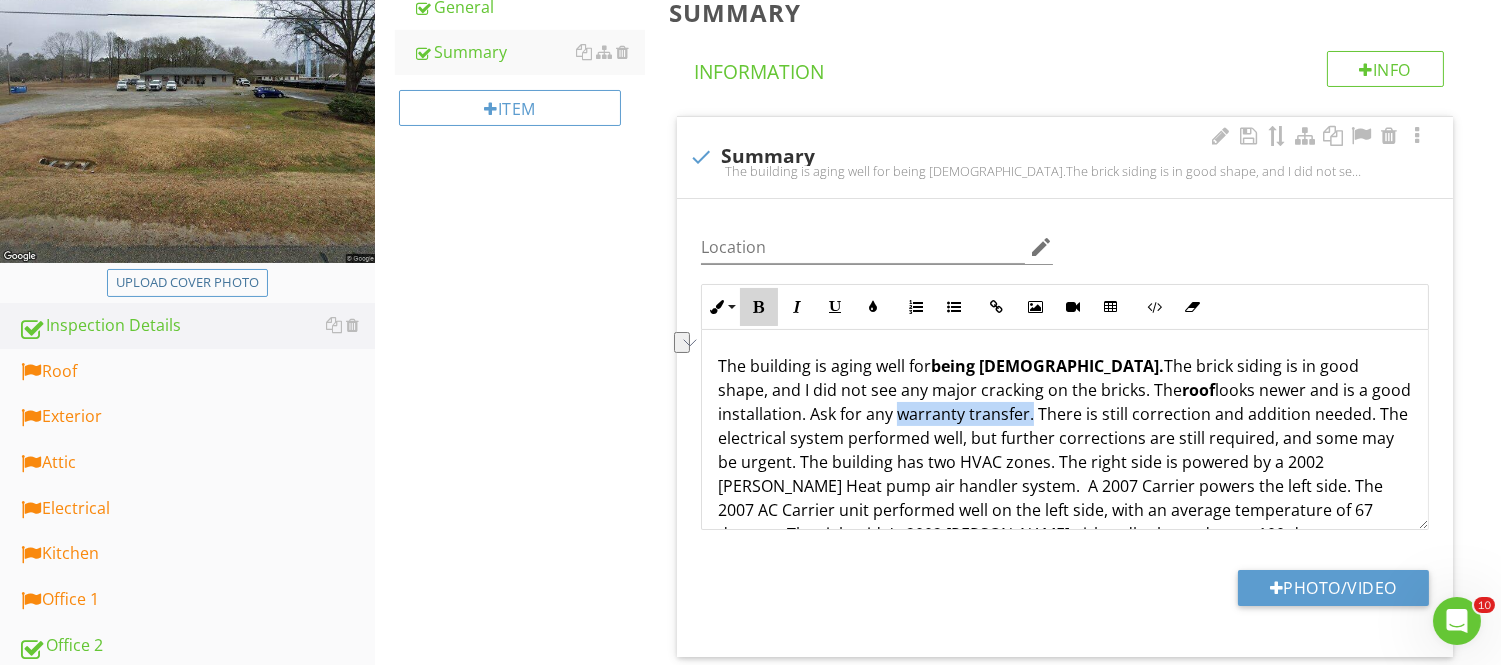 click at bounding box center [759, 307] 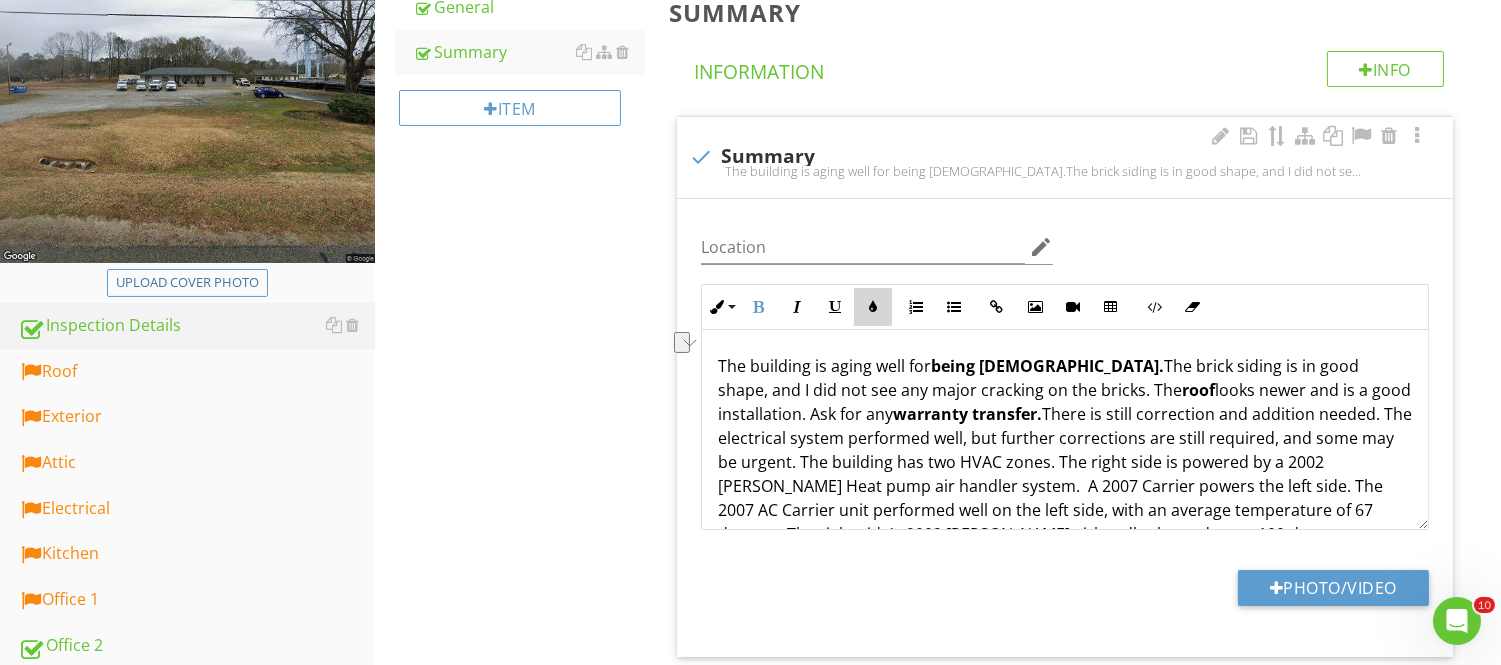 click on "Colors" at bounding box center (873, 307) 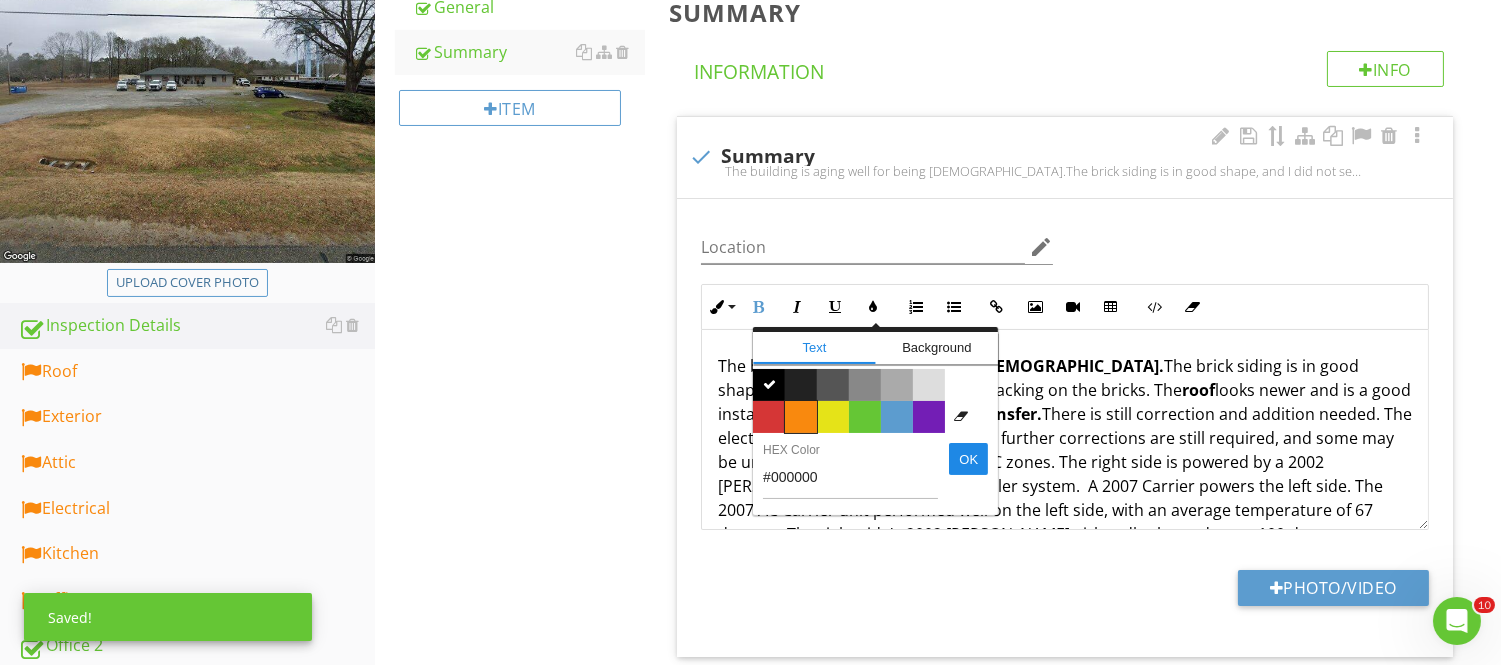 click on "Color #f9890e" at bounding box center [801, 417] 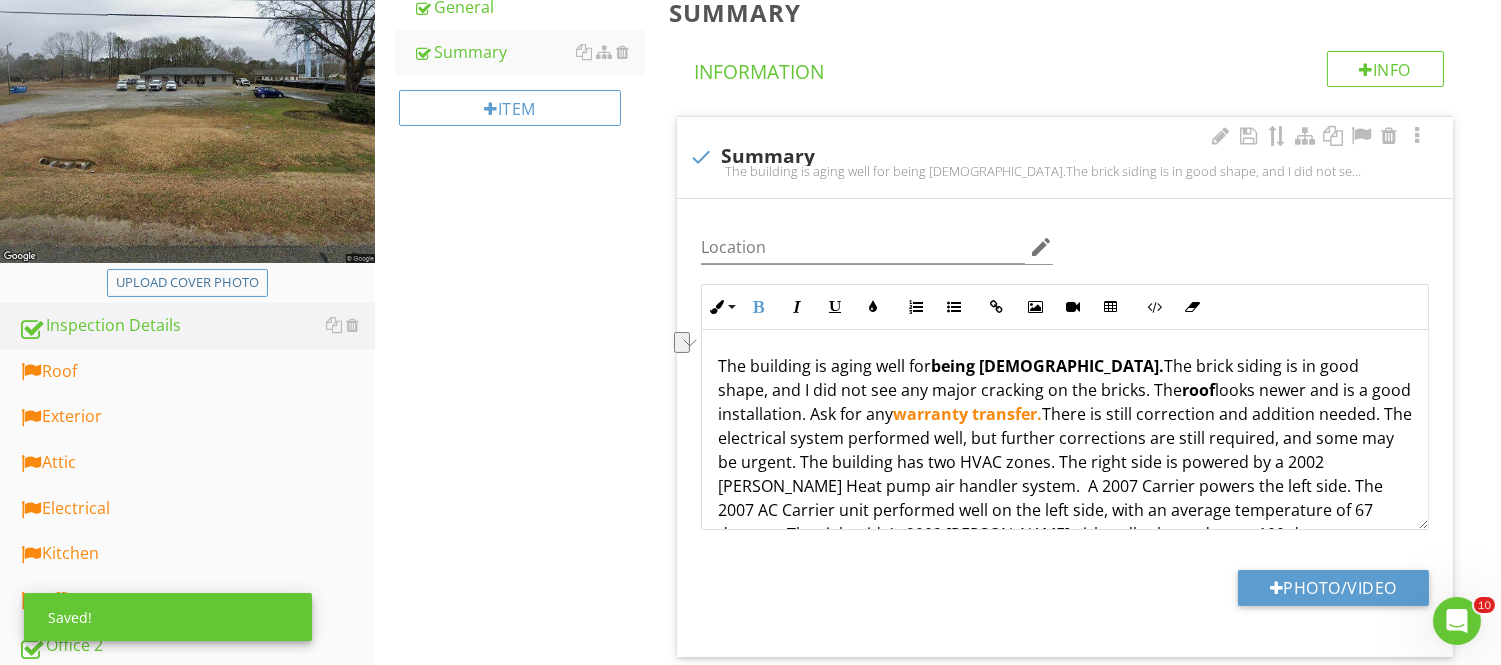 click on "The building is aging well for  being 58 years old.  The brick siding is in good shape, and I did not see any major cracking on the bricks. The  roof  looks newer and is a good installation. Ask for any  warranty transfer.  There is still correction and addition needed. The electrical system performed well, but further corrections are still required, and some may be urgent. The building has two HVAC zones. The right side is powered by a 2002 Goodman Heat pump air handler system.  A 2007 Carrier powers the left side. The 2007 AC Carrier unit performed well on the left side, with an average temperature of 67 degrees. The right side's 2002 Goodman airhandler heated up to 100 degrees per vent." at bounding box center (1065, 558) 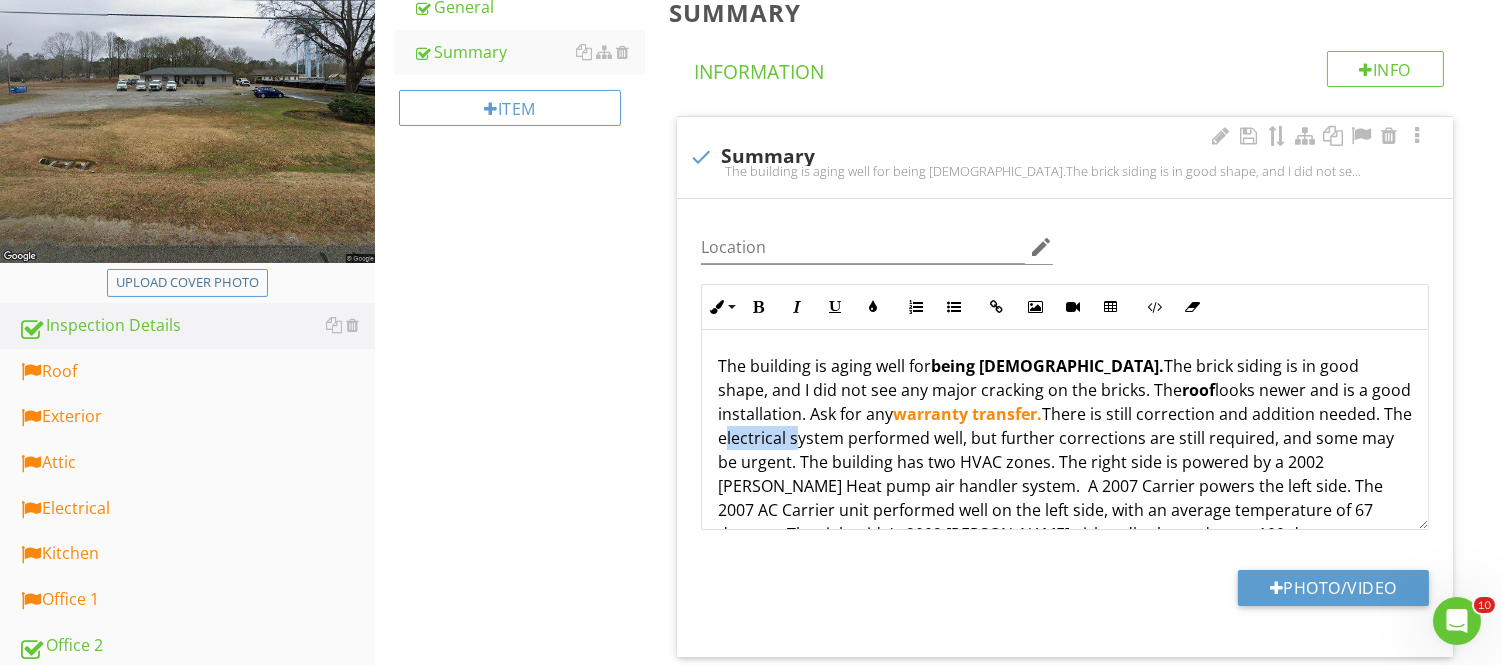 drag, startPoint x: 747, startPoint y: 432, endPoint x: 821, endPoint y: 438, distance: 74.24284 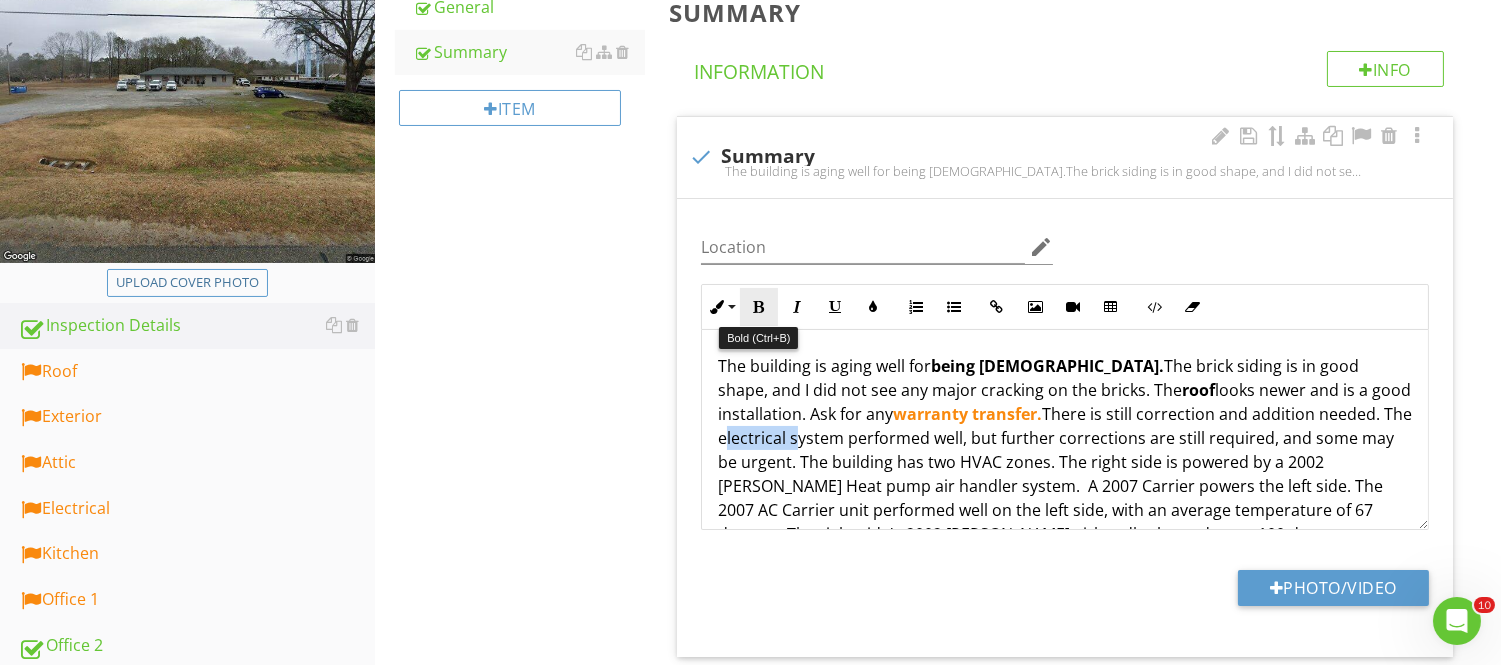 click on "Bold" at bounding box center (759, 307) 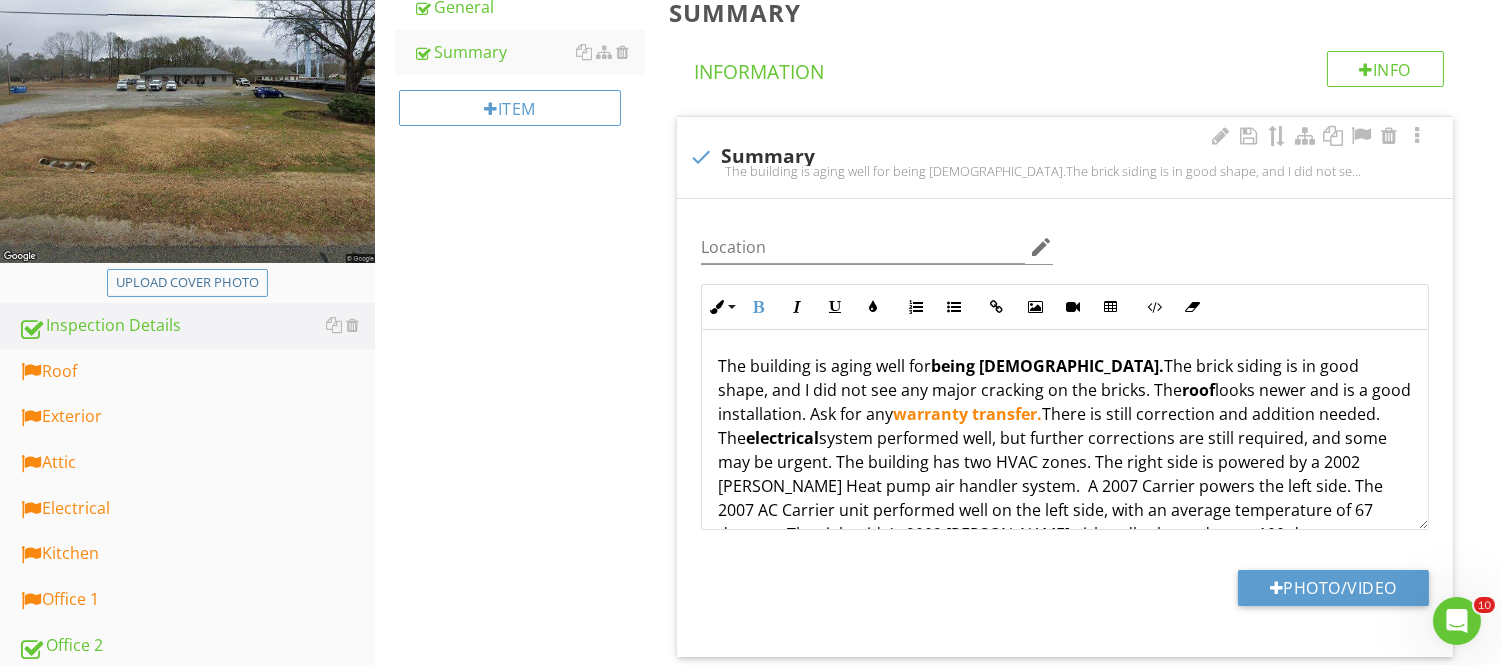 click on "The building is aging well for  being 58 years old.  The brick siding is in good shape, and I did not see any major cracking on the bricks. The  roof  looks newer and is a good installation. Ask for any  warranty transfer.  There is still correction and addition needed. The  electrical  system performed well, but further corrections are still required, and some may be urgent. The building has two HVAC zones. The right side is powered by a 2002 Goodman Heat pump air handler system.  A 2007 Carrier powers the left side. The 2007 AC Carrier unit performed well on the left side, with an average temperature of 67 degrees. The right side's 2002 Goodman airhandler heated up to 100 degrees per vent." at bounding box center [1065, 558] 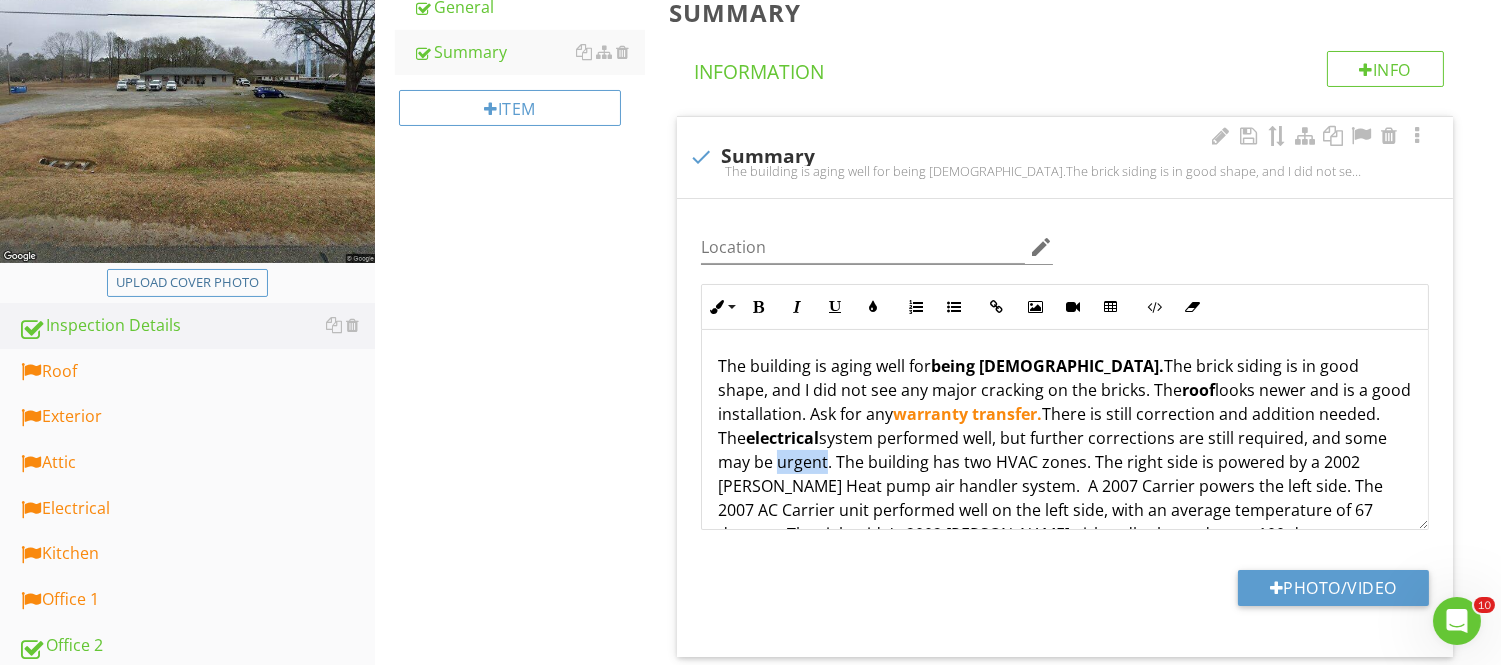 drag, startPoint x: 777, startPoint y: 462, endPoint x: 827, endPoint y: 457, distance: 50.24938 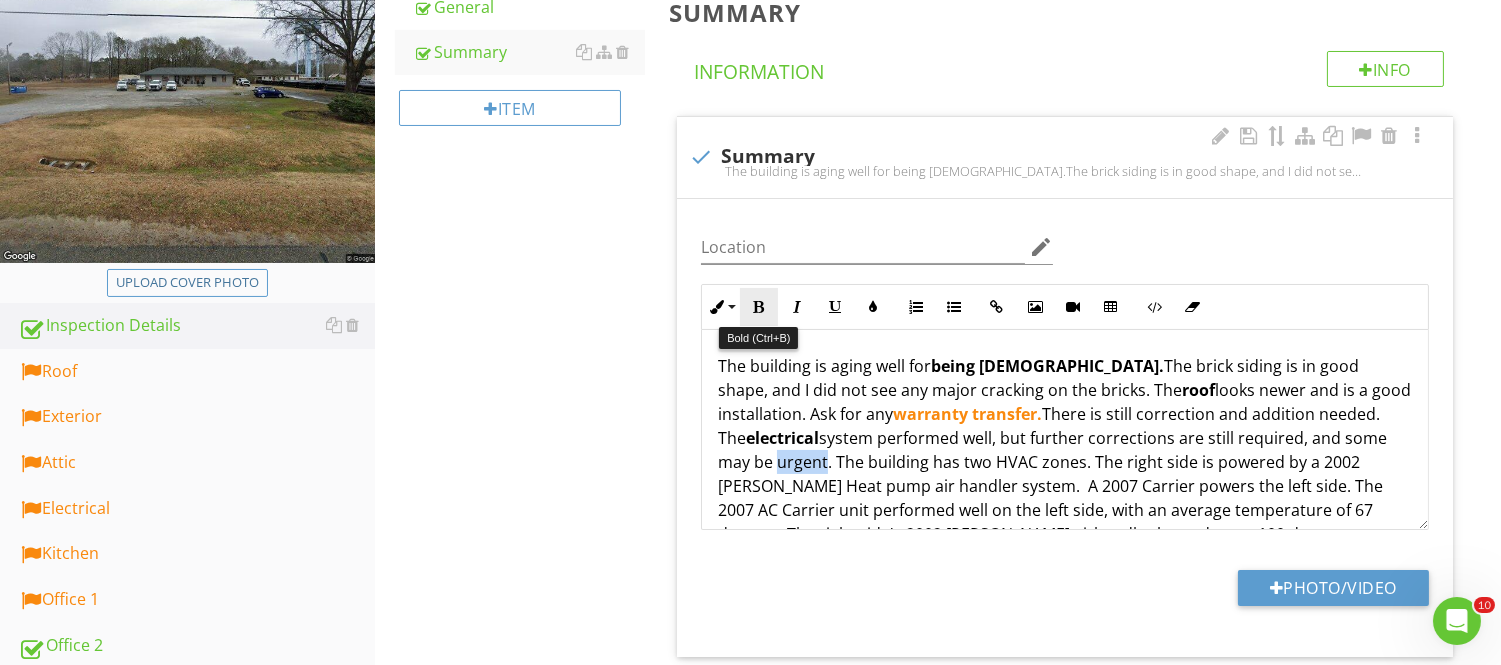 click at bounding box center [759, 307] 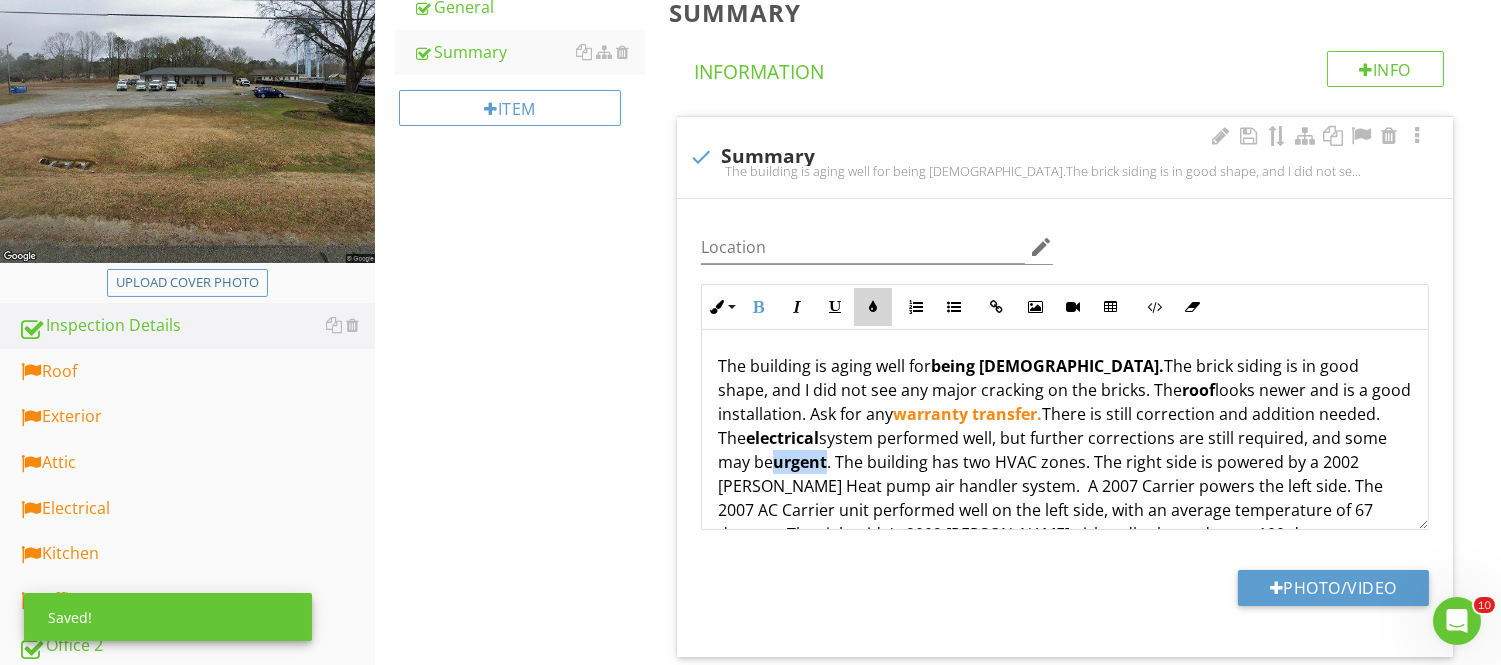 click on "Colors" at bounding box center [873, 307] 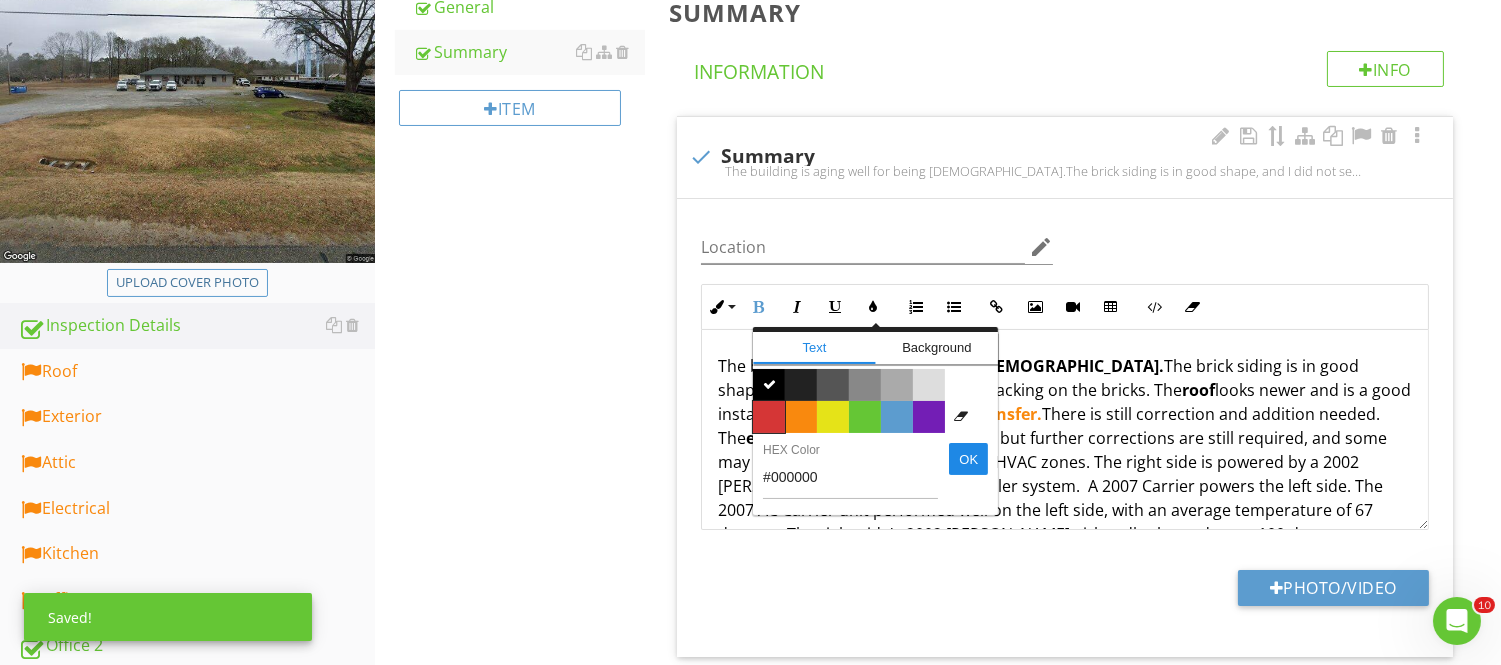 click on "Color #d53636" at bounding box center [769, 417] 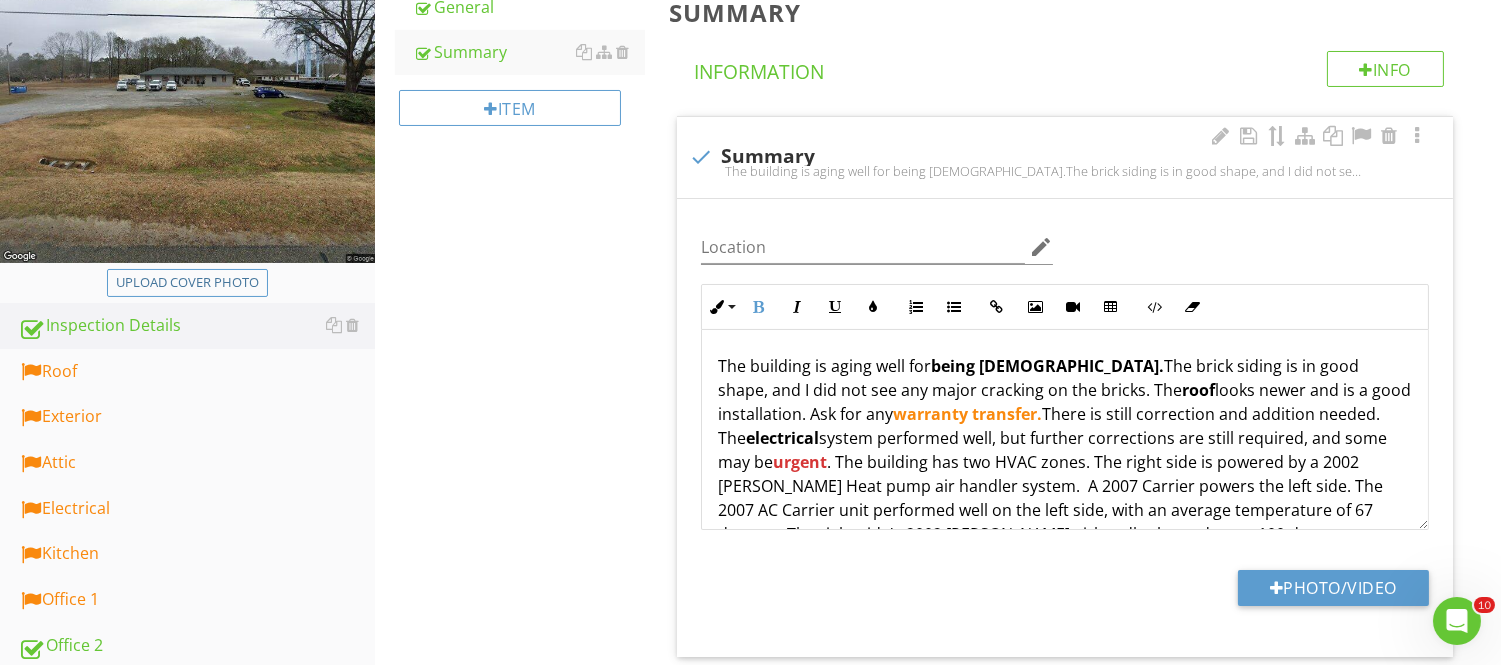 drag, startPoint x: 850, startPoint y: 490, endPoint x: 864, endPoint y: 491, distance: 14.035668 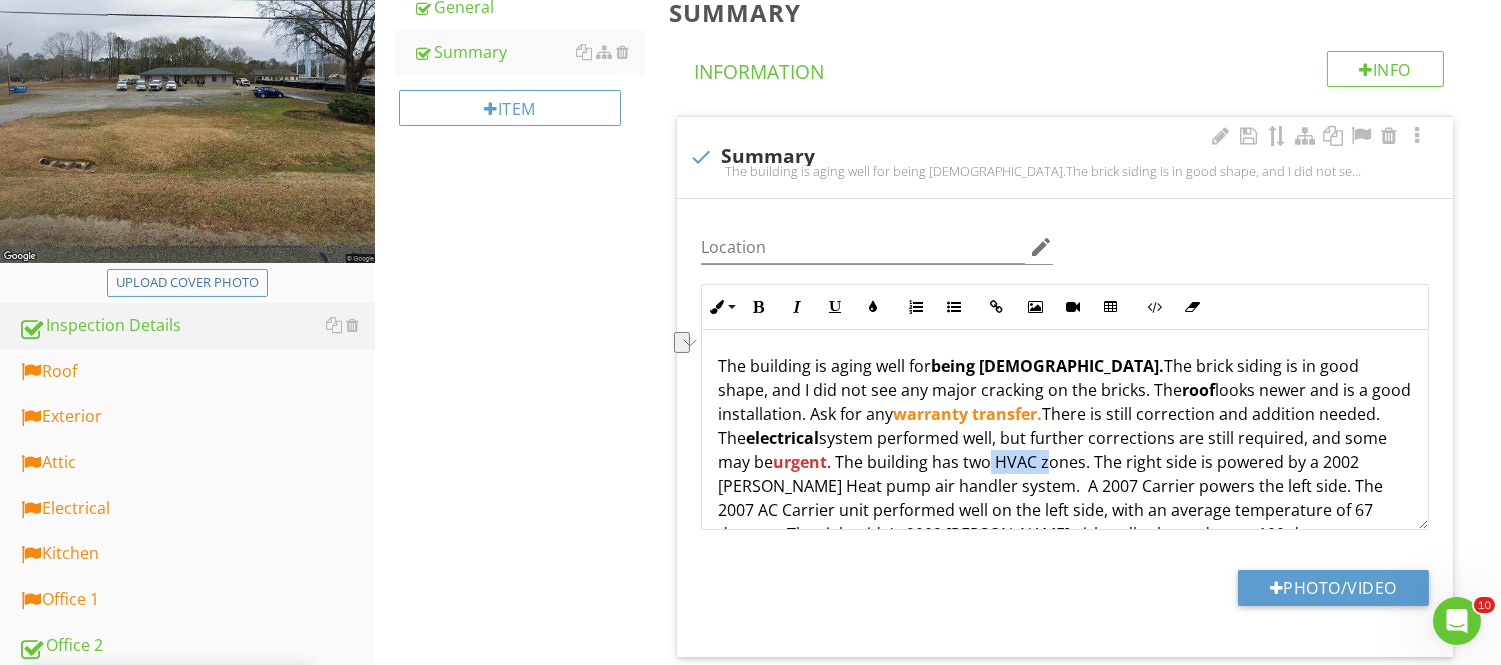 drag, startPoint x: 994, startPoint y: 456, endPoint x: 1047, endPoint y: 458, distance: 53.037724 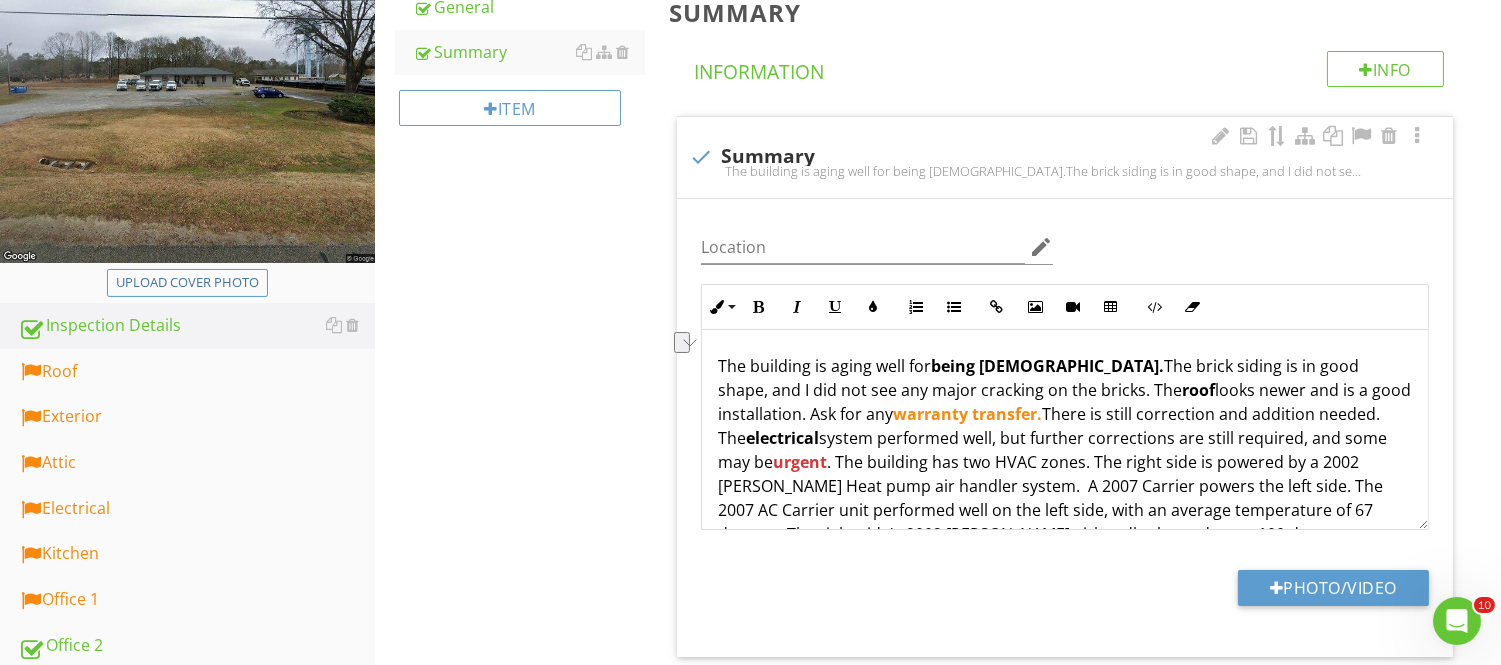 click on "The building is aging well for  being 58 years old.  The brick siding is in good shape, and I did not see any major cracking on the bricks. The  roof  looks newer and is a good installation. Ask for any  warranty transfer.  There is still correction and addition needed. The  electrical  system performed well, but further corrections are still required, and some may be  urgent . The building has two HVAC zones. The right side is powered by a 2002 Goodman Heat pump air handler system.  A 2007 Carrier powers the left side. The 2007 AC Carrier unit performed well on the left side, with an average temperature of 67 degrees. The right side's 2002 Goodman airhandler heated up to 100 degrees per vent." at bounding box center (1065, 558) 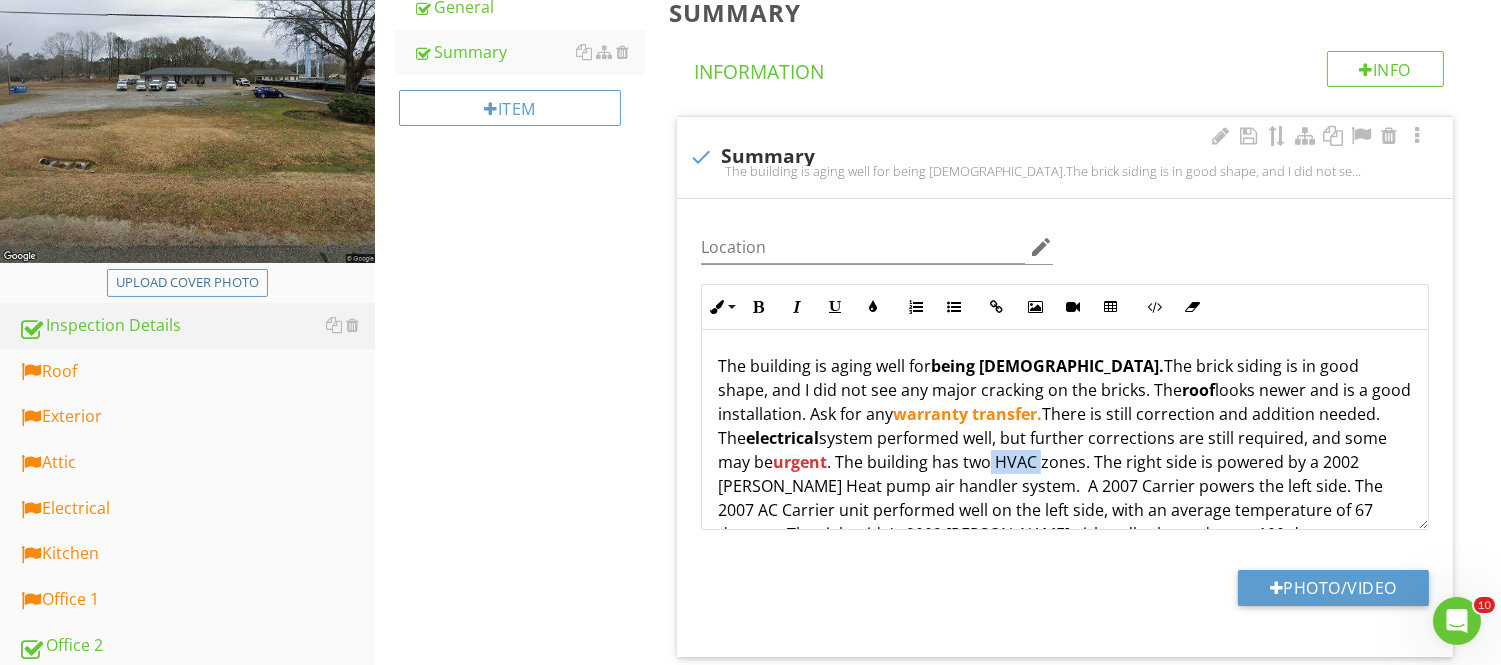 drag, startPoint x: 991, startPoint y: 458, endPoint x: 1041, endPoint y: 464, distance: 50.358715 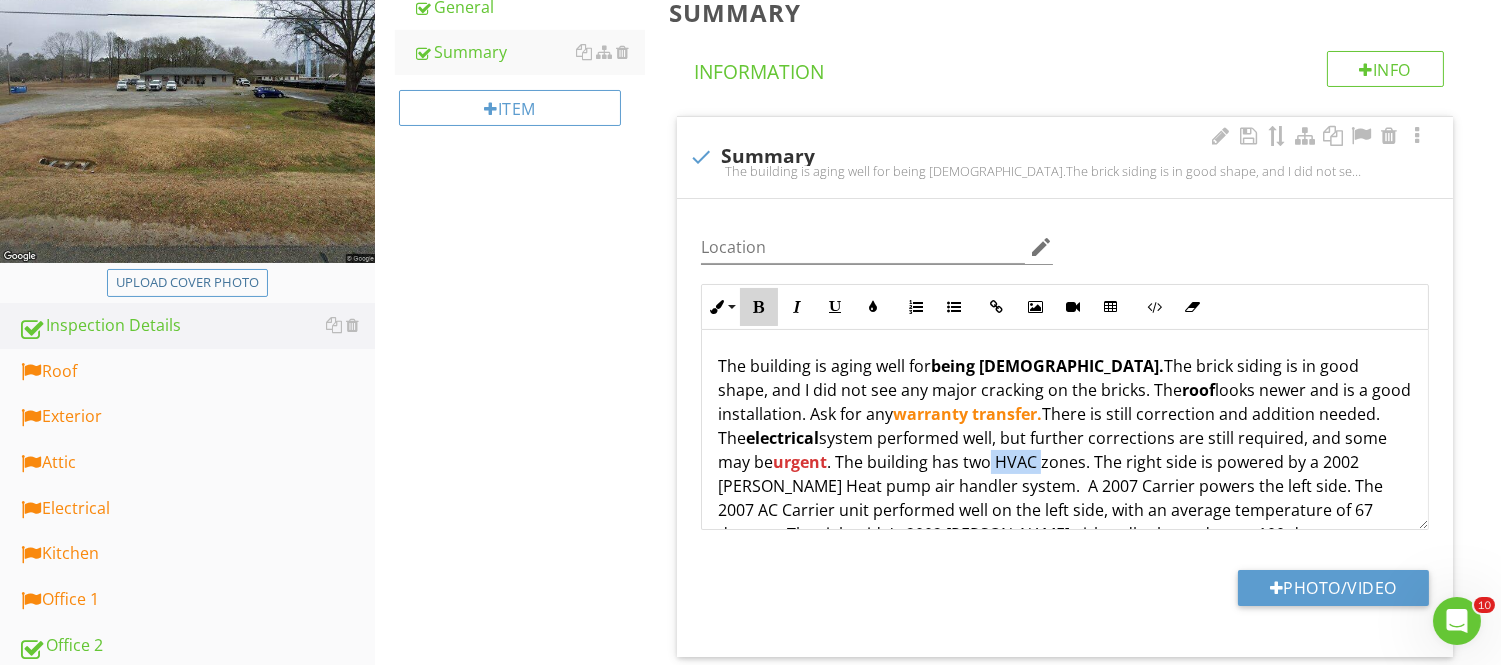 click at bounding box center [759, 307] 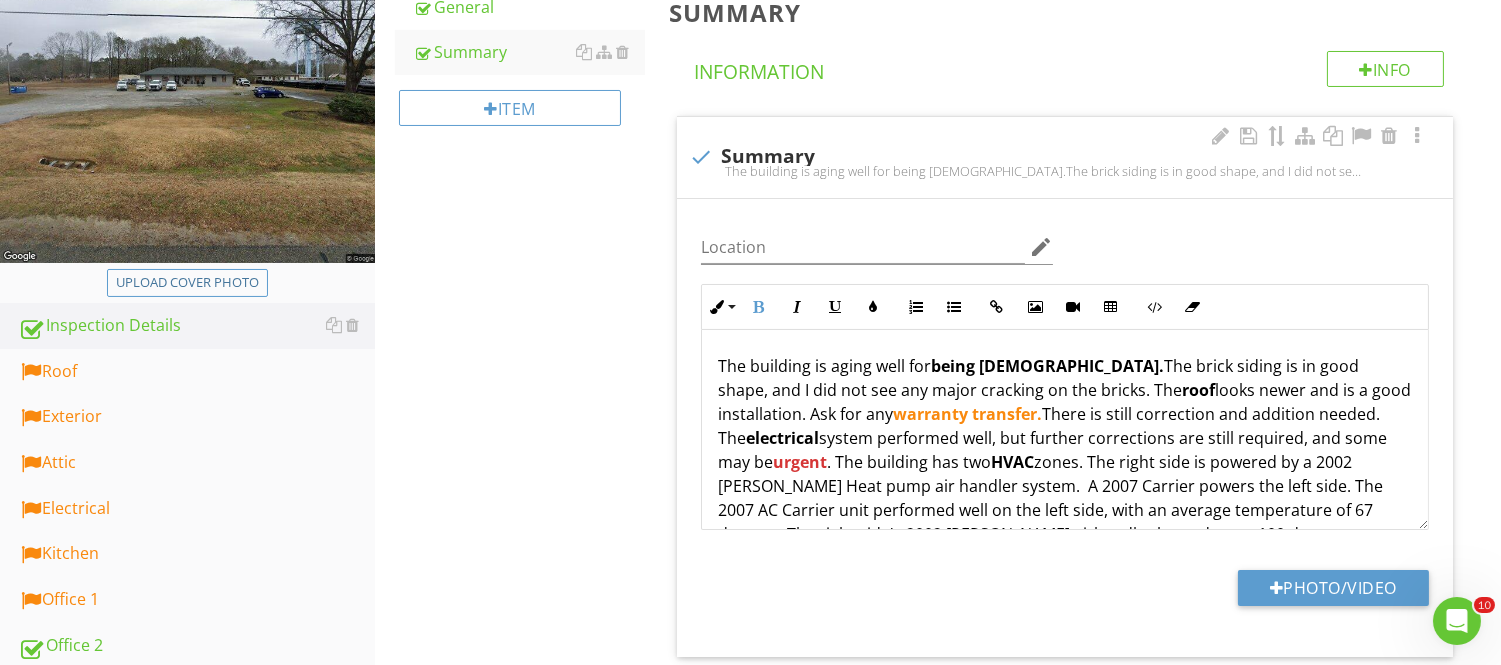 click on "The building is aging well for  being 58 years old.  The brick siding is in good shape, and I did not see any major cracking on the bricks. The  roof  looks newer and is a good installation. Ask for any  warranty transfer.  There is still correction and addition needed. The  electrical  system performed well, but further corrections are still required, and some may be  urgent . The building has two  HVAC  zones. The right side is powered by a 2002 Goodman Heat pump air handler system.  A 2007 Carrier powers the left side. The 2007 AC Carrier unit performed well on the left side, with an average temperature of 67 degrees. The right side's 2002 Goodman airhandler heated up to 100 degrees per vent." at bounding box center (1065, 558) 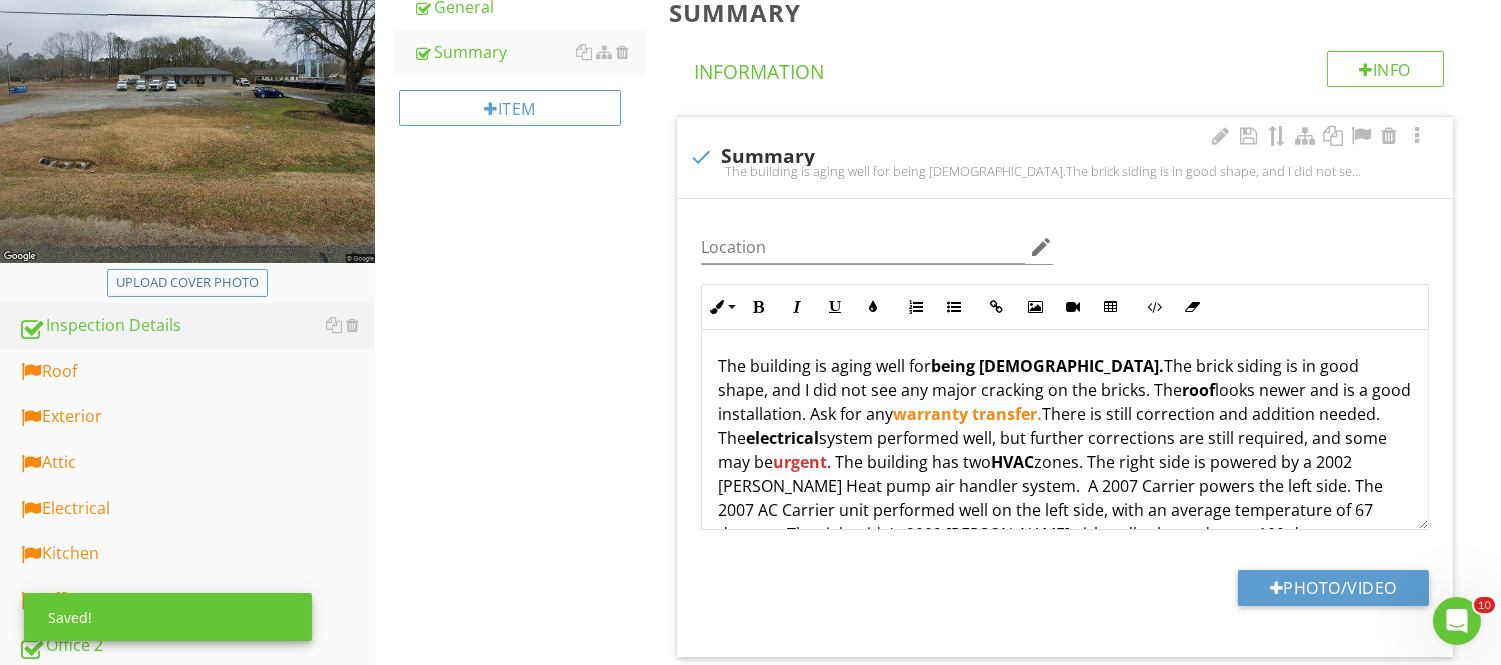 scroll, scrollTop: 44, scrollLeft: 0, axis: vertical 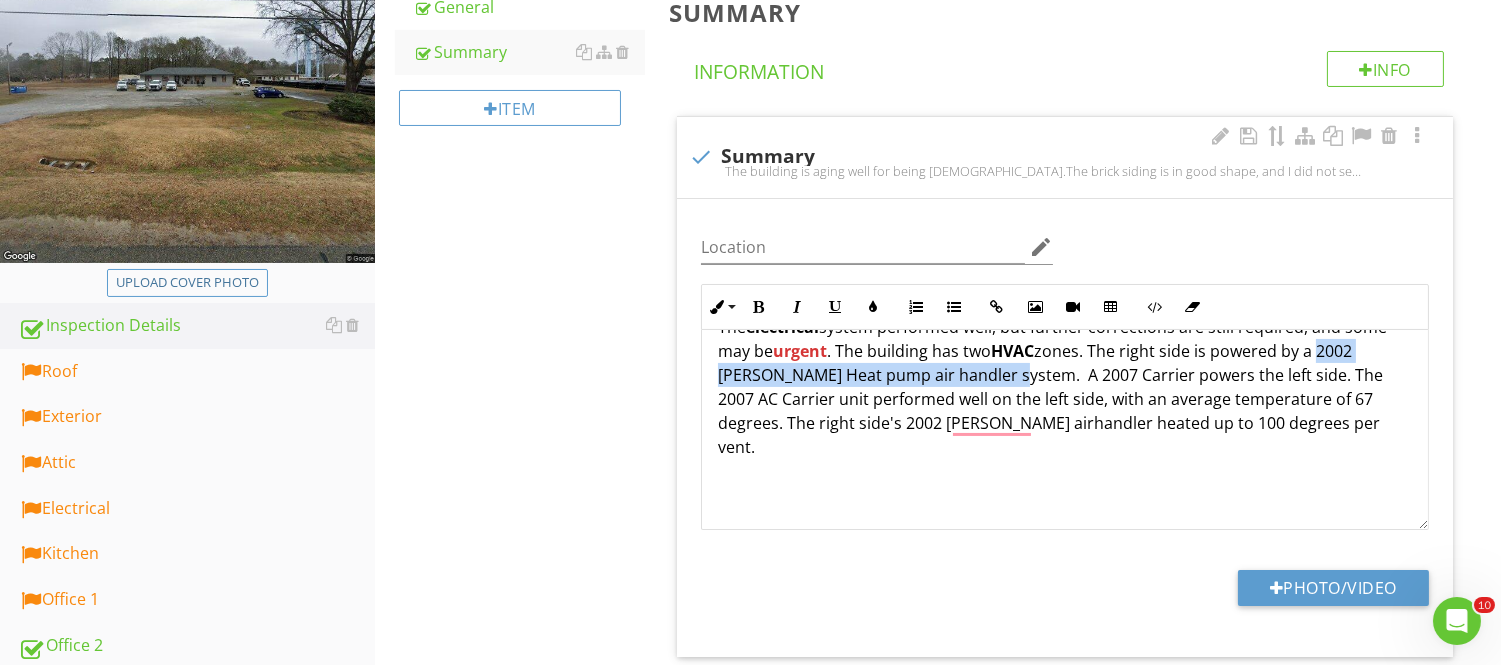 drag, startPoint x: 1322, startPoint y: 348, endPoint x: 1026, endPoint y: 374, distance: 297.1397 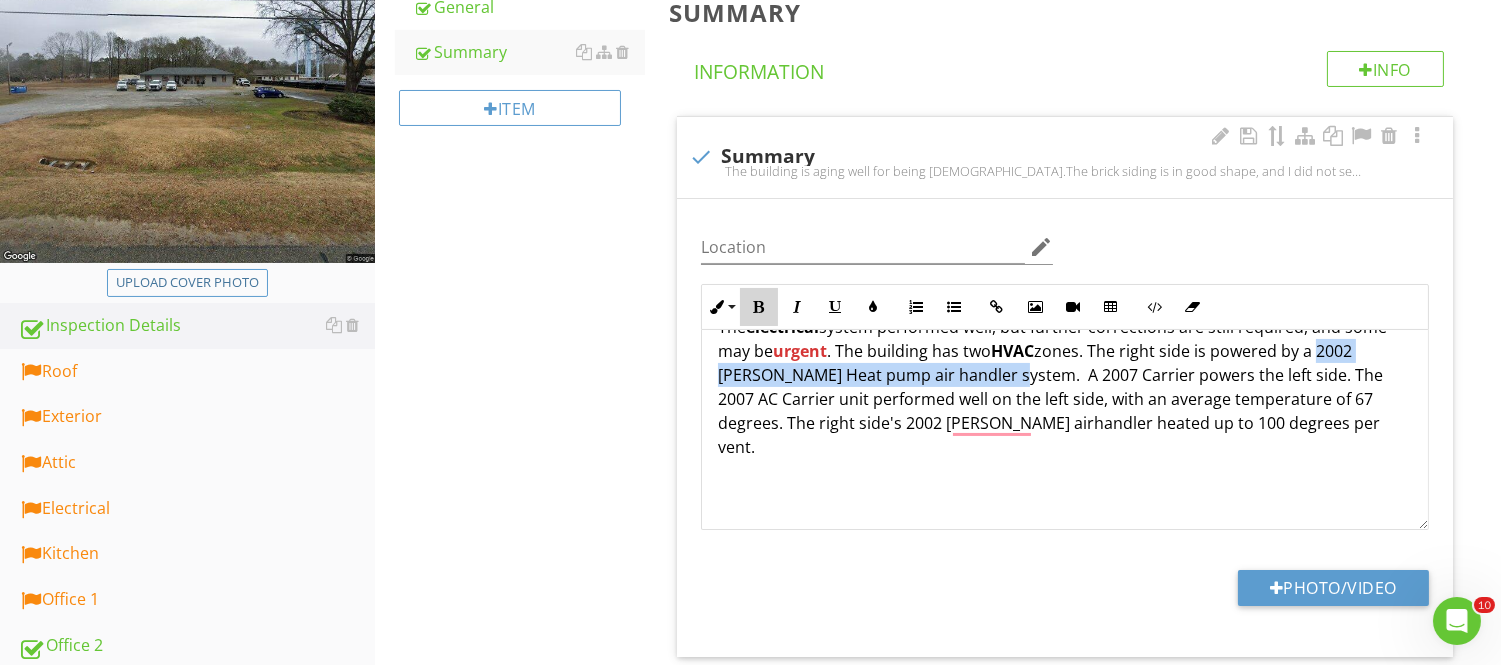 drag, startPoint x: 756, startPoint y: 303, endPoint x: 1147, endPoint y: 465, distance: 423.23163 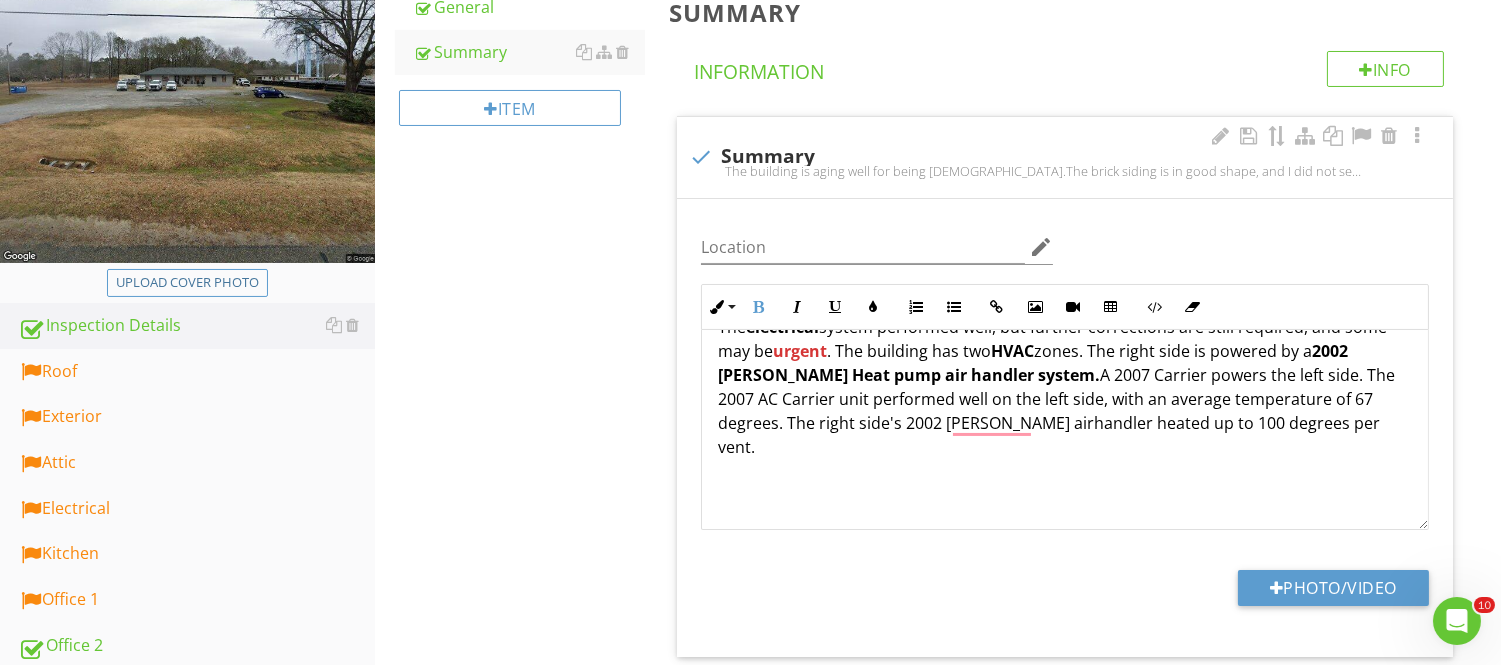drag, startPoint x: 1153, startPoint y: 423, endPoint x: 1130, endPoint y: 412, distance: 25.495098 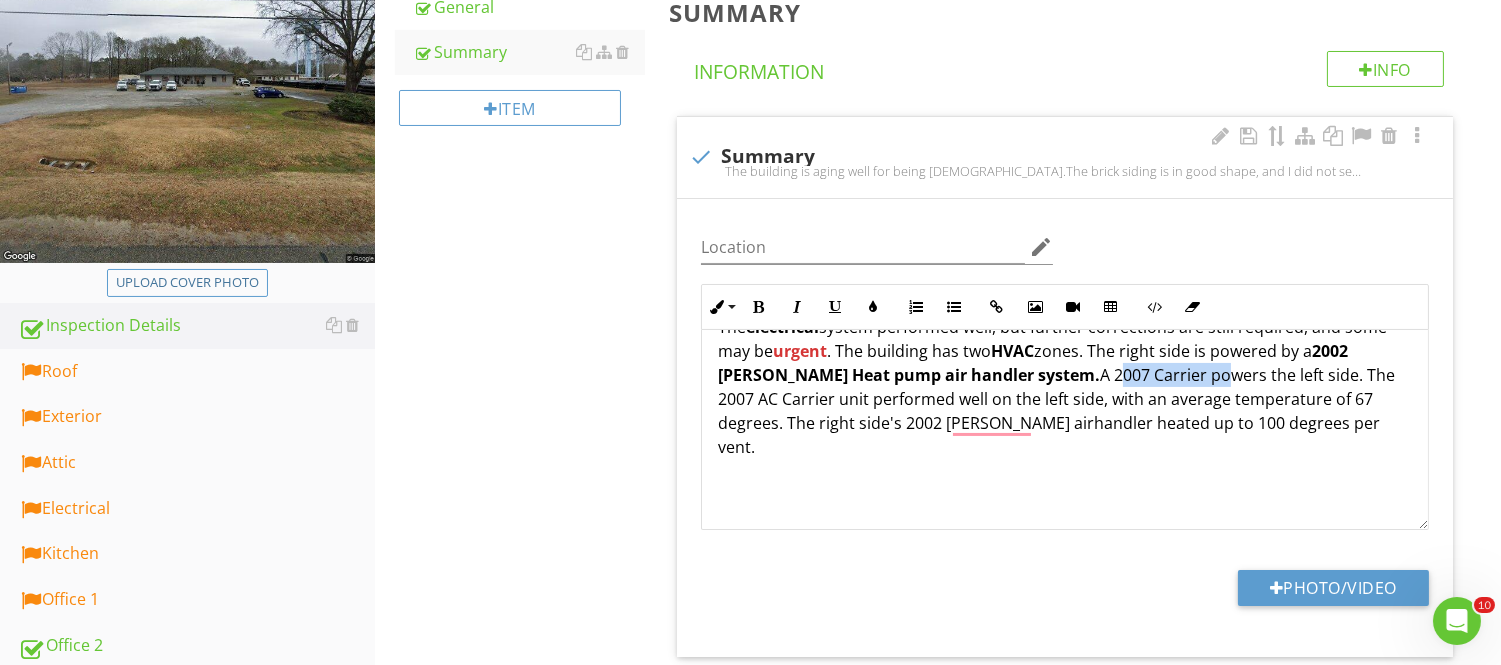 drag, startPoint x: 1065, startPoint y: 370, endPoint x: 1168, endPoint y: 386, distance: 104.23531 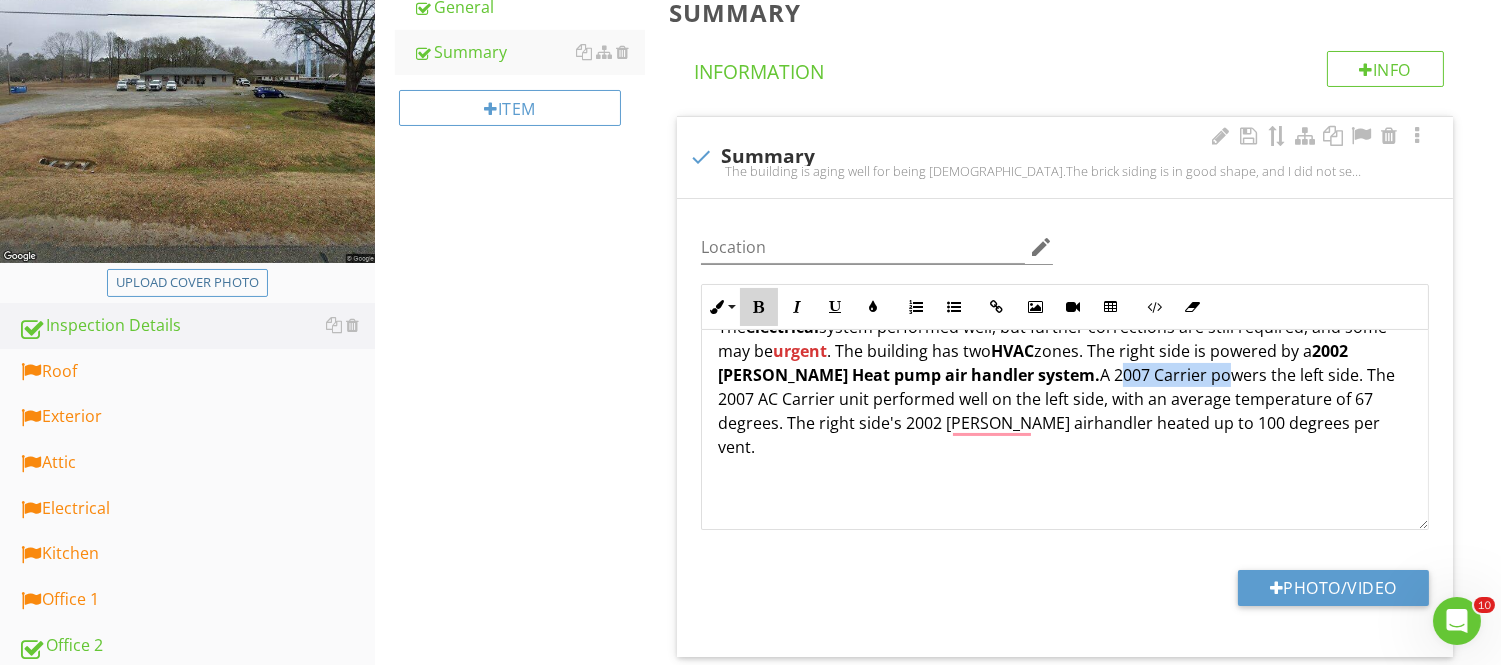 click on "Bold" at bounding box center (759, 307) 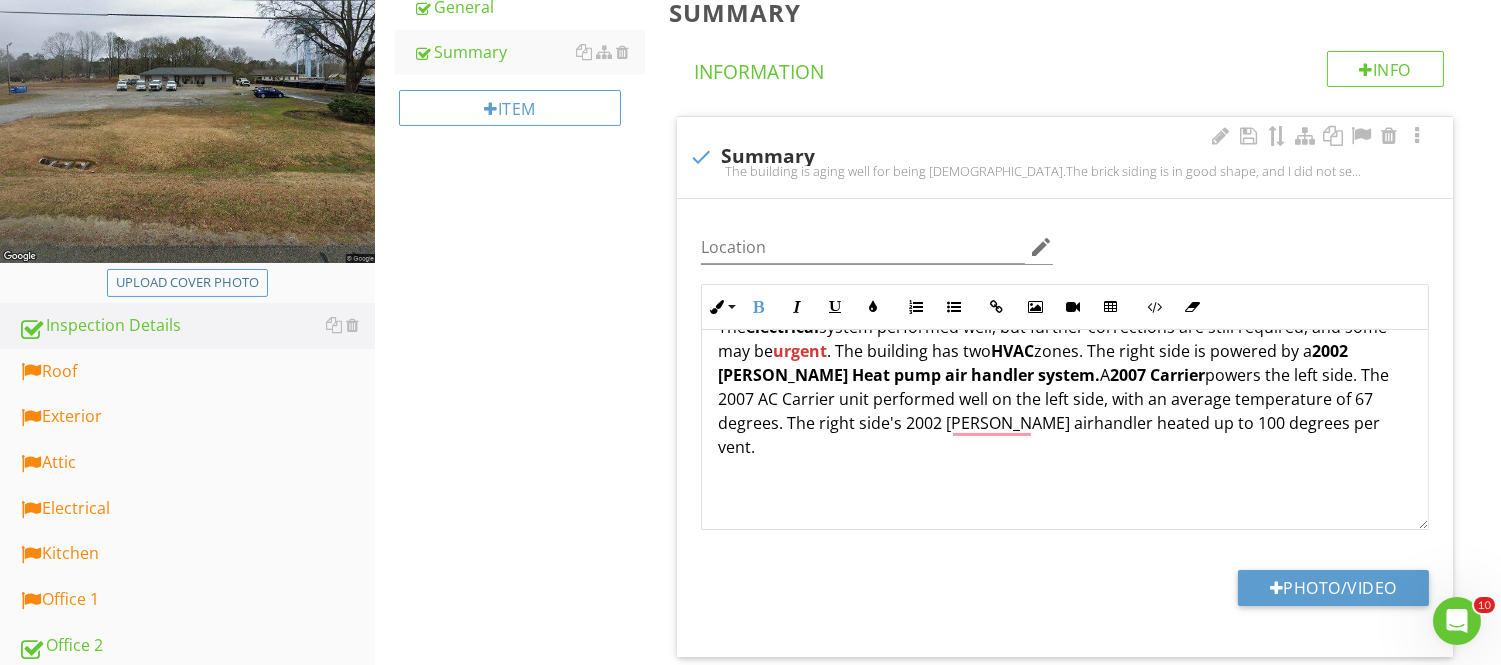 click on "The building is aging well for  being 58 years old.  The brick siding is in good shape, and I did not see any major cracking on the bricks. The  roof  looks newer and is a good installation. Ask for any  warranty transfer.  There is still correction and addition needed. The  electrical  system performed well, but further corrections are still required, and some may be  urgent . The building has two  HVAC  zones. The right side is powered by a  2002 Goodman Heat pump air handler system.   A  2007 Carrier  powers the left side. The 2007 AC Carrier unit performed well on the left side, with an average temperature of 67 degrees. The right side's 2002 Goodman airhandler heated up to 100 degrees per vent." at bounding box center (1065, 447) 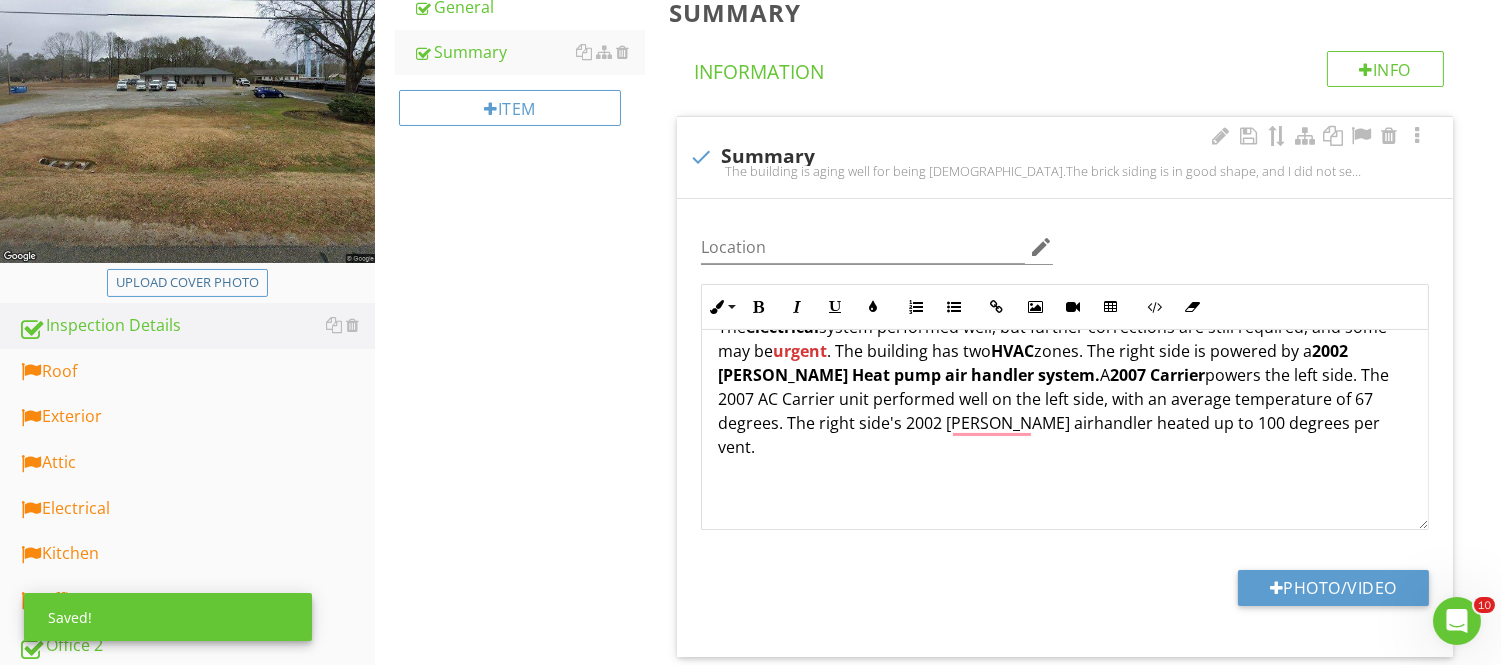 click on "2007 Carrier" at bounding box center [1157, 375] 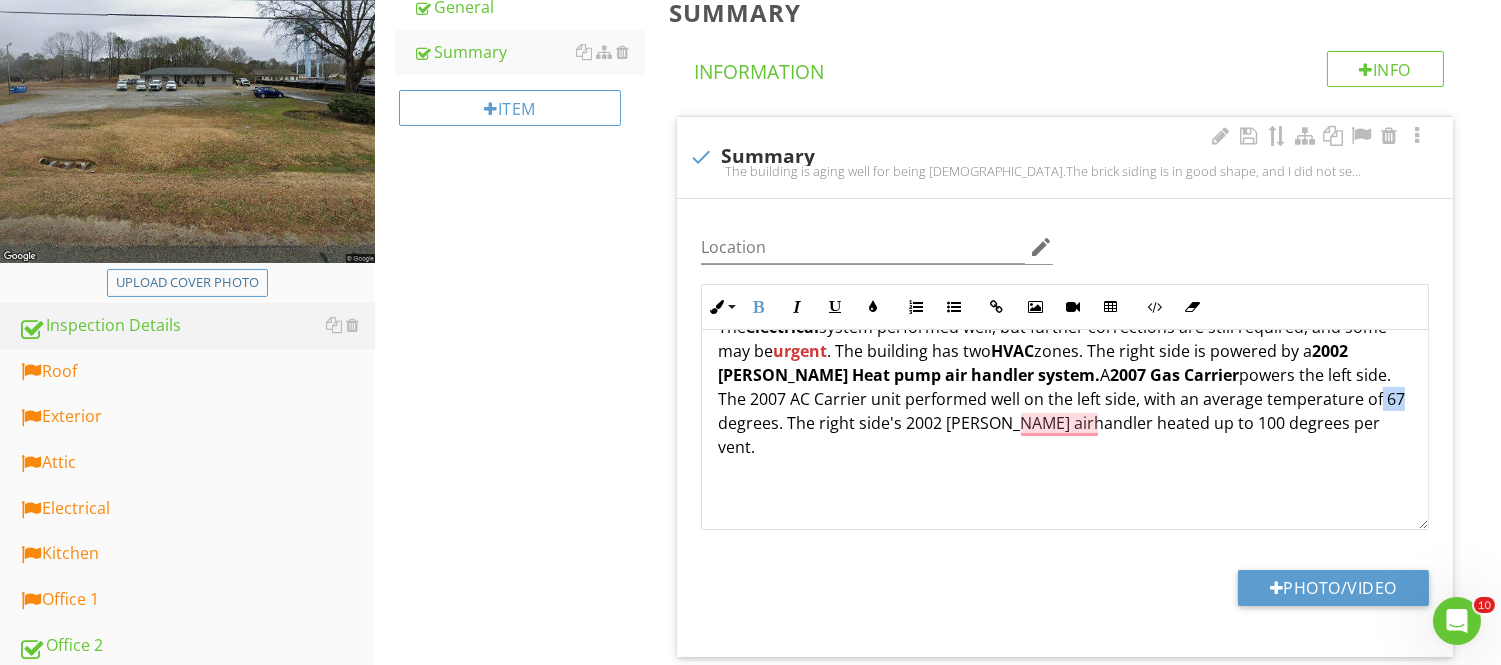 drag, startPoint x: 1345, startPoint y: 401, endPoint x: 1371, endPoint y: 401, distance: 26 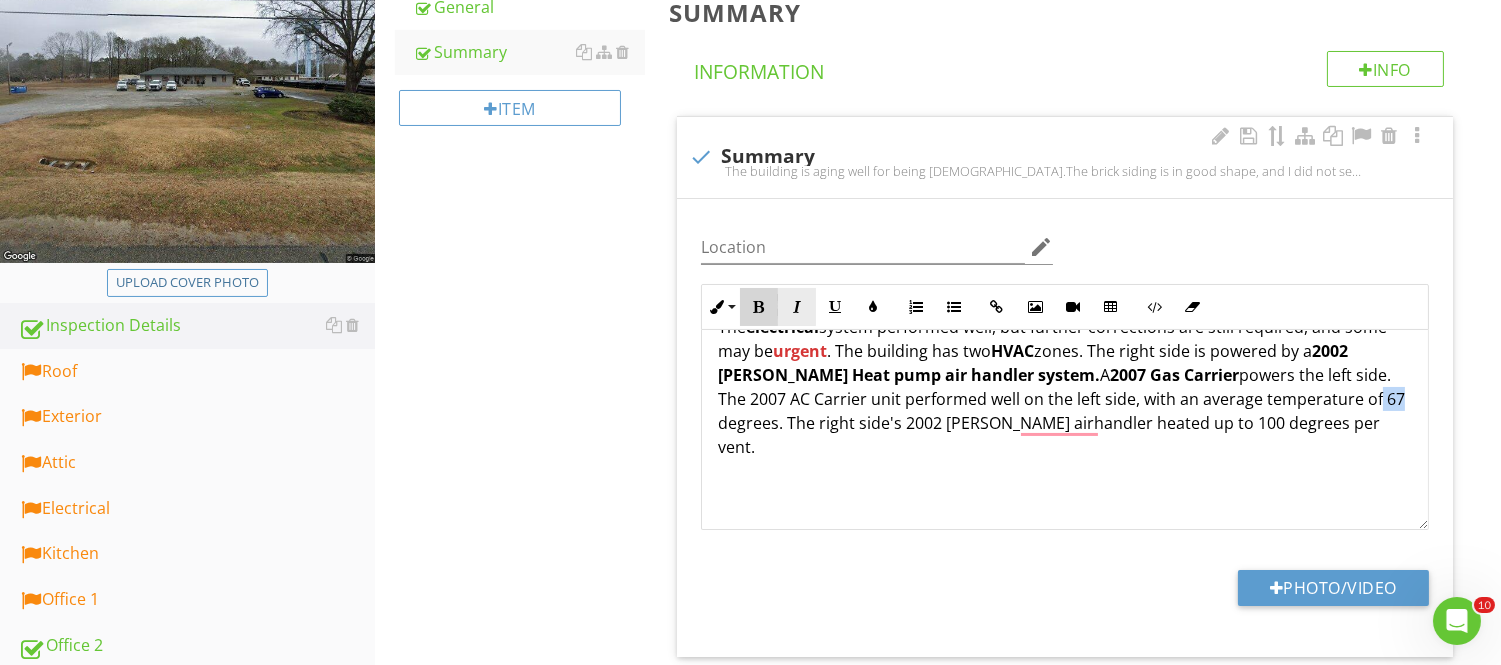 drag, startPoint x: 757, startPoint y: 307, endPoint x: 810, endPoint y: 307, distance: 53 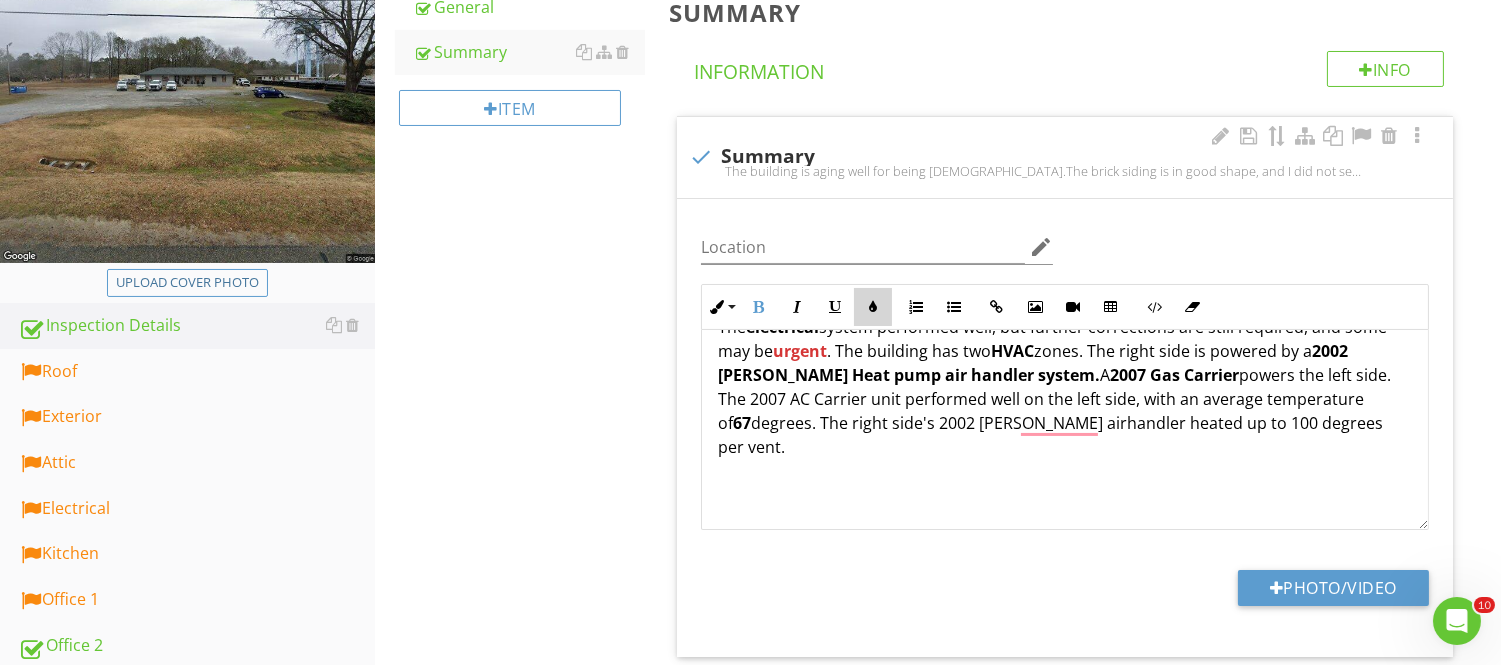 click at bounding box center (873, 307) 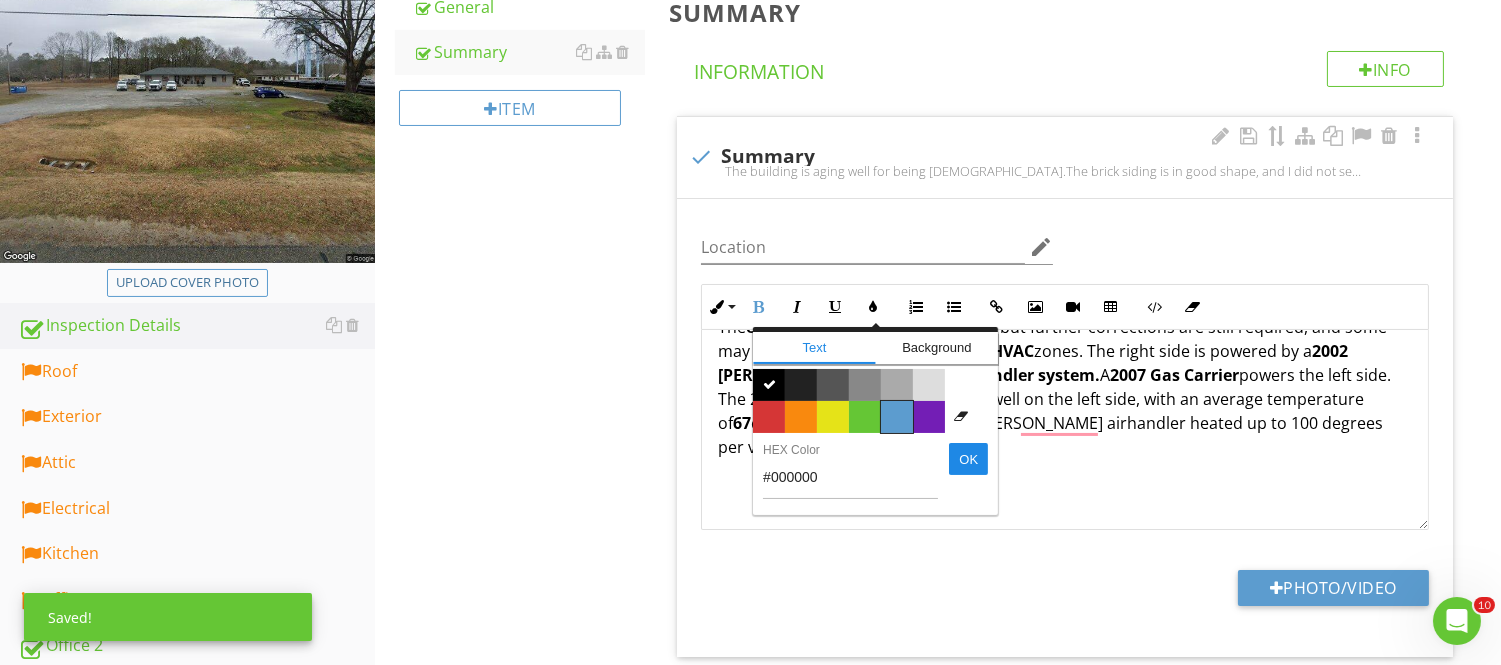 click on "Color #5c9ccf" at bounding box center [897, 417] 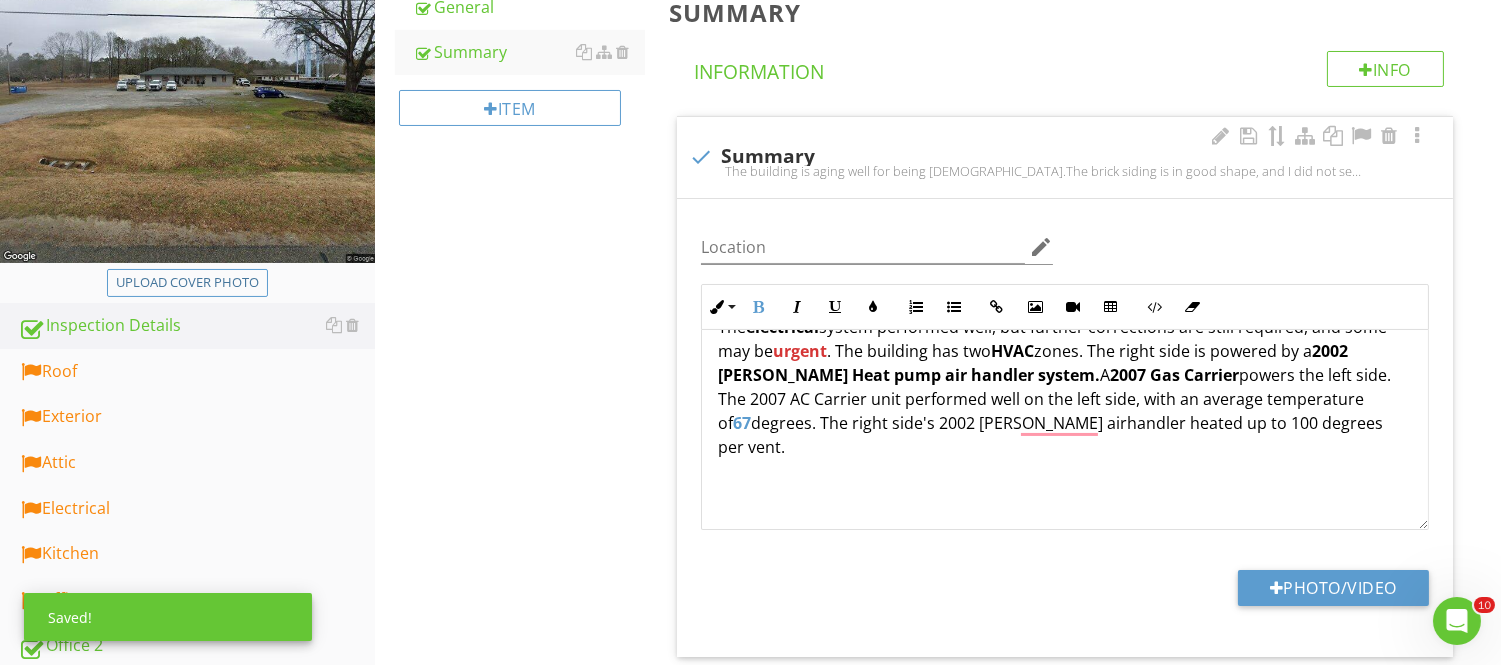 click on "The building is aging well for  being 58 years old.  The brick siding is in good shape, and I did not see any major cracking on the bricks. The  roof  looks newer and is a good installation. Ask for any  warranty transfer.  There is still correction and addition needed. The  electrical  system performed well, but further corrections are still required, and some may be  urgent . The building has two  HVAC  zones. The right side is powered by a  2002 Goodman Heat pump air handler system.   A  2007 Gas Carrier  powers the left side. The 2007 AC Carrier unit performed well on the left side, with an average temperature of  67  degrees. The right side's 2002 Goodman airhandler heated up to 100 degrees per vent." at bounding box center [1065, 447] 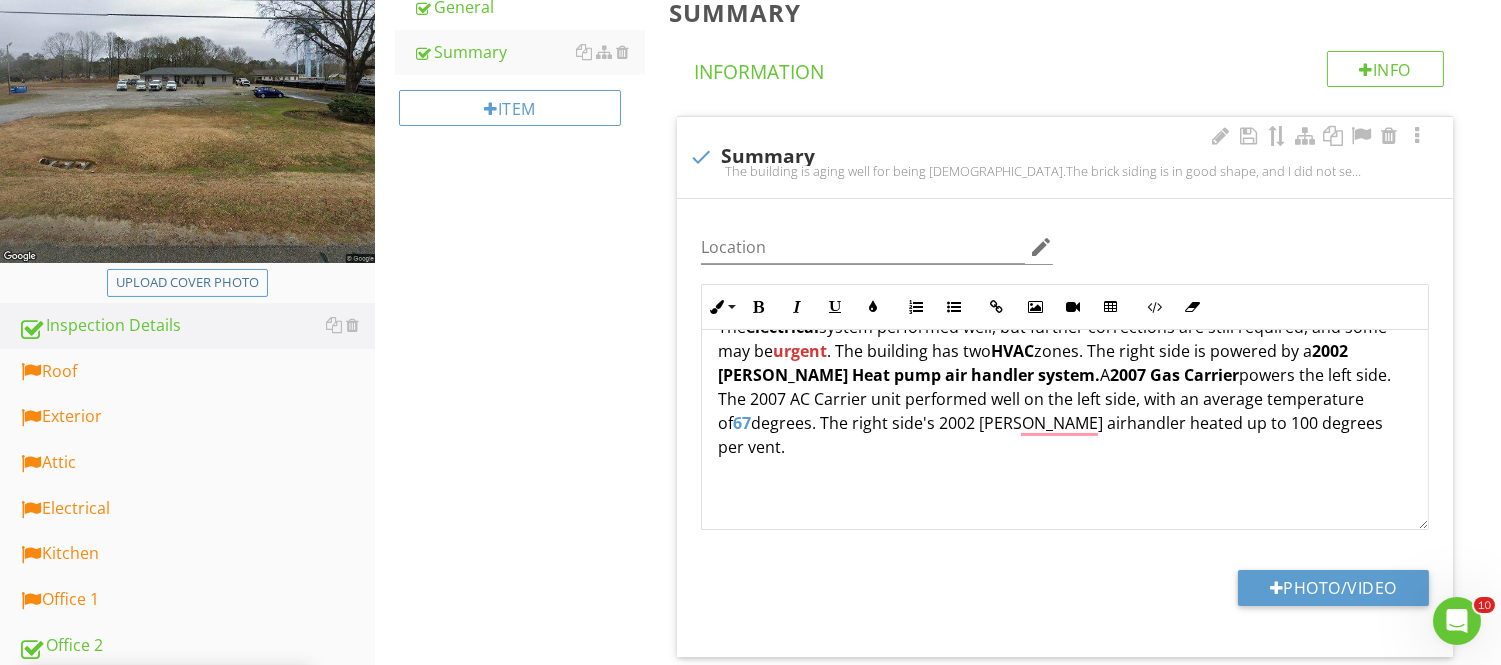 scroll, scrollTop: 183, scrollLeft: 0, axis: vertical 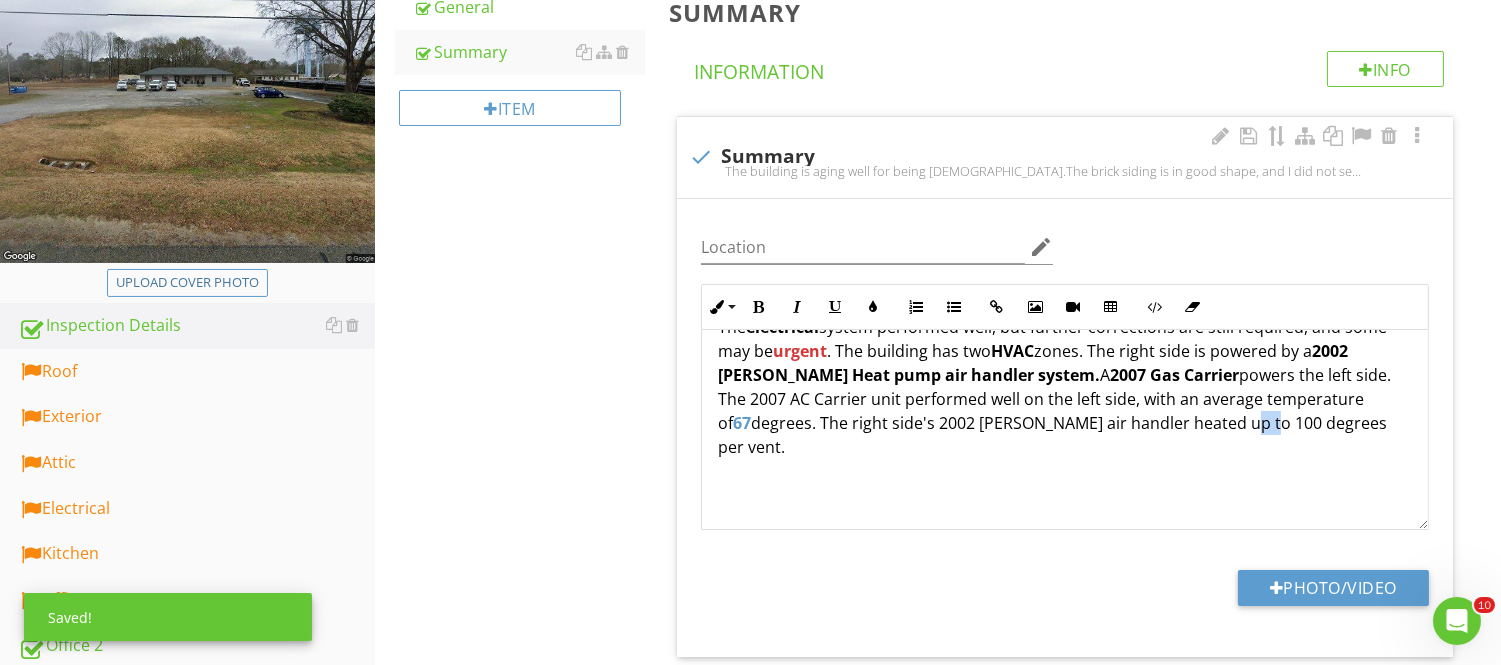 drag, startPoint x: 1210, startPoint y: 425, endPoint x: 1234, endPoint y: 427, distance: 24.083189 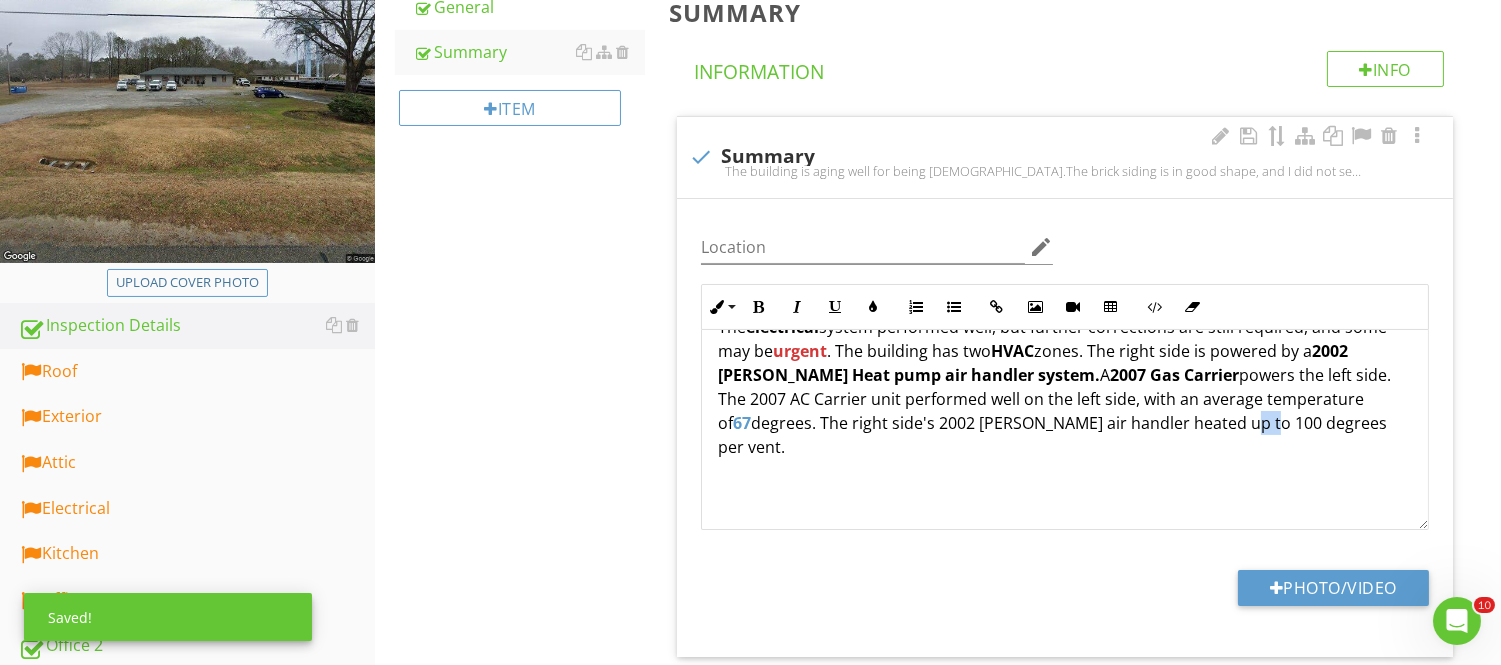 click on "The building is aging well for  being 58 years old.  The brick siding is in good shape, and I did not see any major cracking on the bricks. The  roof  looks newer and is a good installation. Ask for any  warranty transfer.  There is still correction and addition needed. The  electrical  system performed well, but further corrections are still required, and some may be  urgent . The building has two  HVAC  zones. The right side is powered by a  2002 Goodman Heat pump air handler system.   A  2007 Gas Carrier  powers the left side. The 2007 AC Carrier unit performed well on the left side, with an average temperature of  67  degrees. The right side's 2002 Goodman air handler heated up to 100 degrees per vent." at bounding box center (1065, 447) 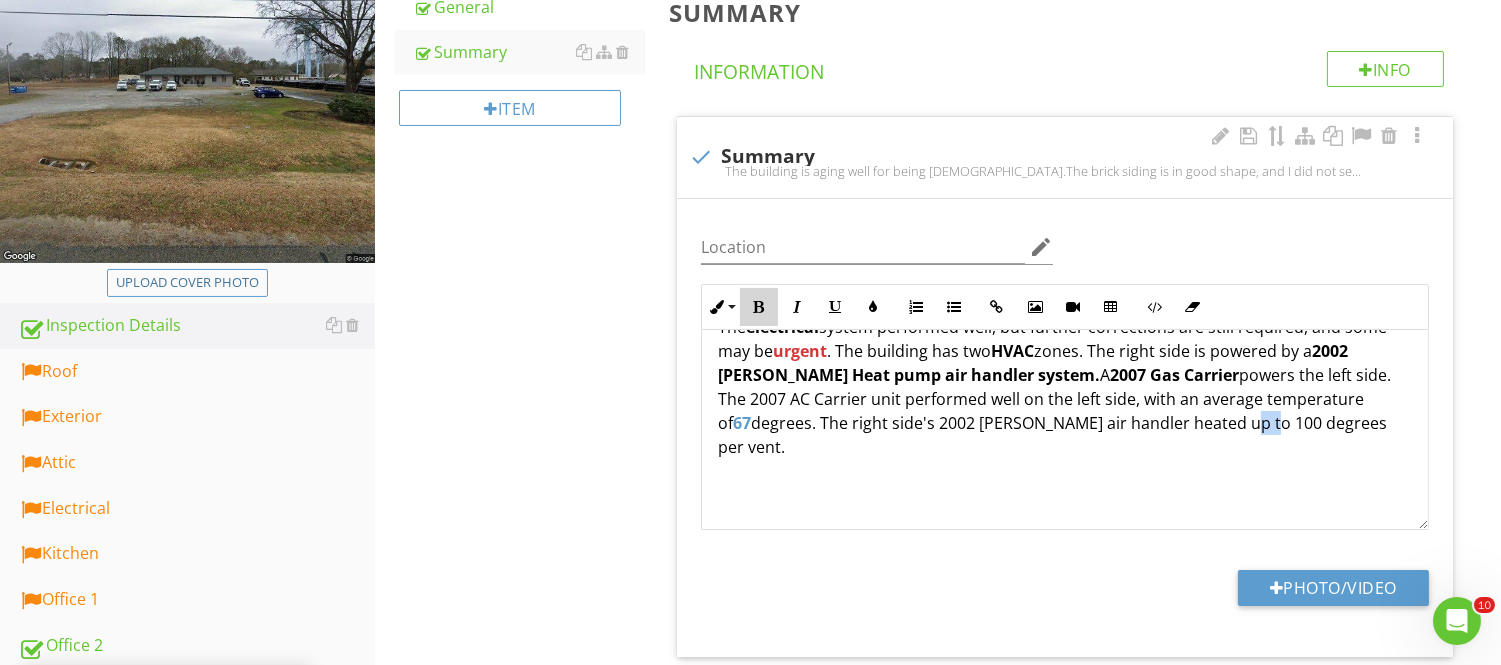 click on "Bold" at bounding box center (759, 307) 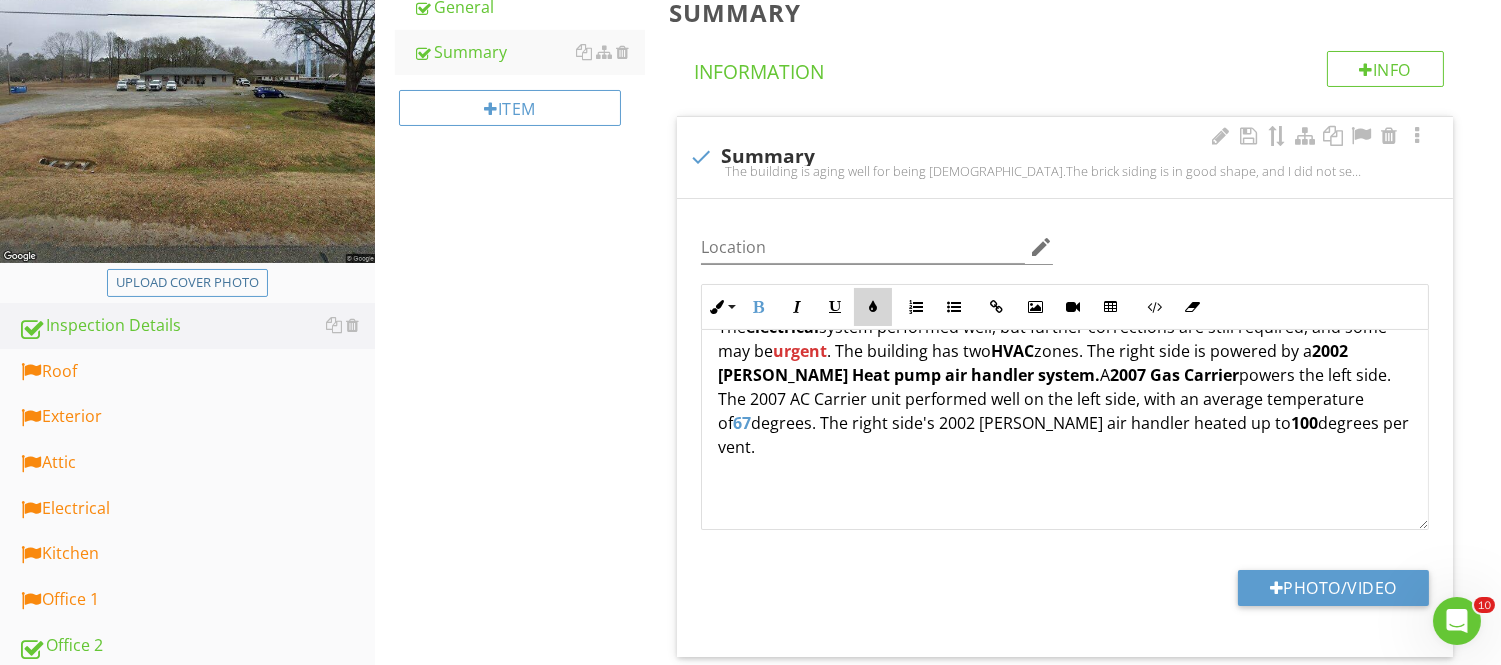 click on "Colors" at bounding box center [873, 307] 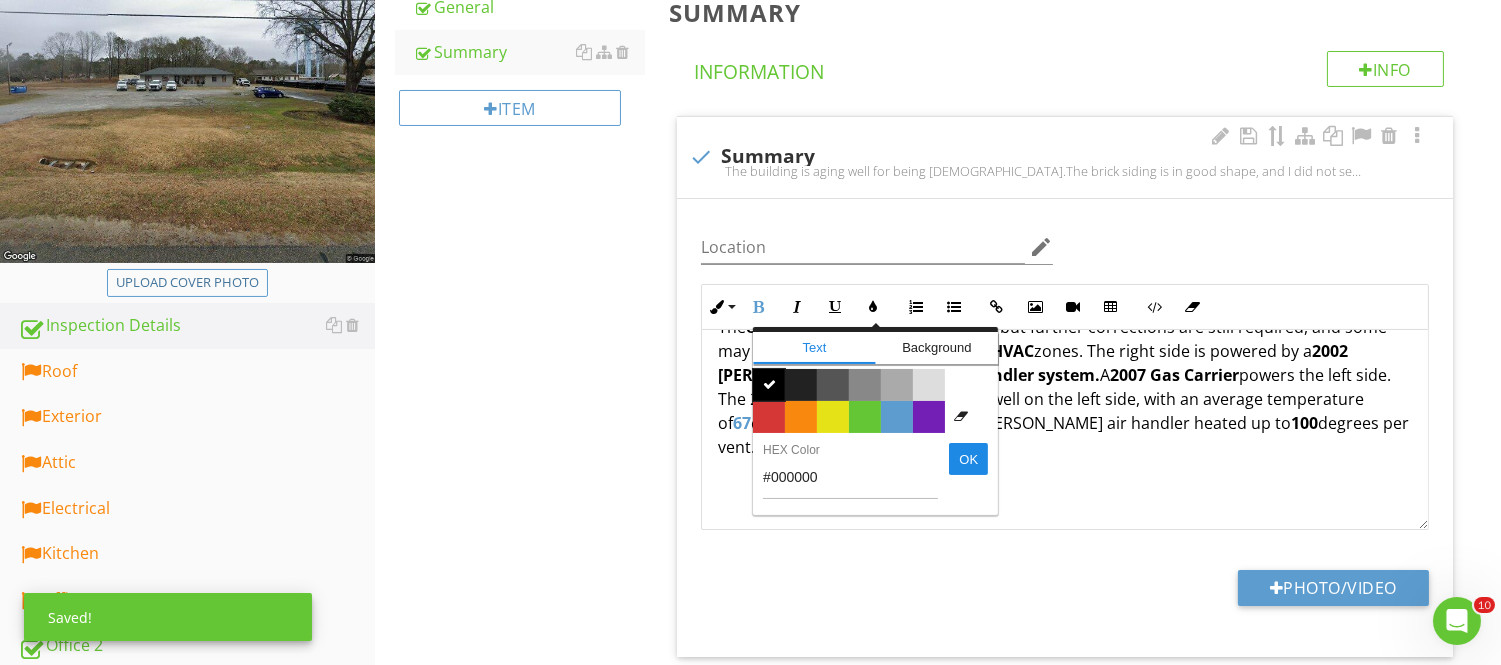 click on "" at bounding box center (769, 385) 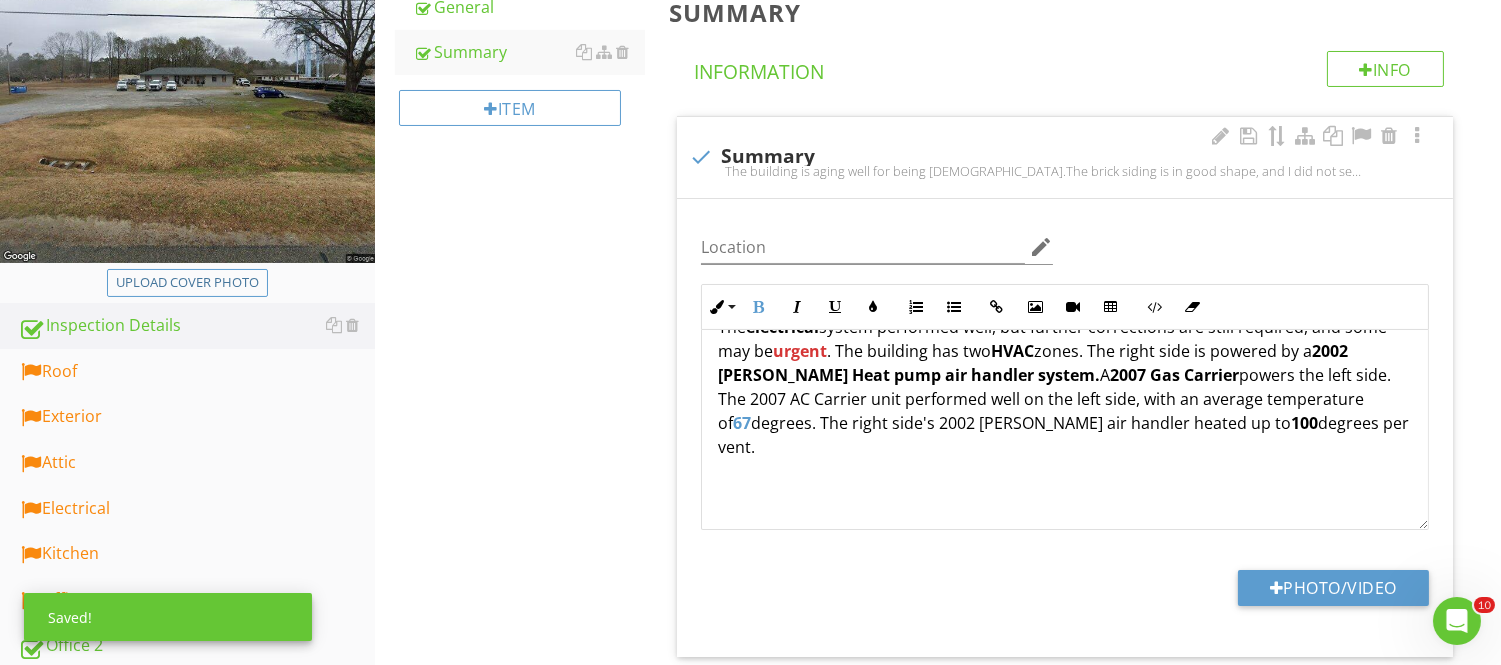 click on "The building is aging well for  being 58 years old.  The brick siding is in good shape, and I did not see any major cracking on the bricks. The  roof  looks newer and is a good installation. Ask for any  warranty transfer.  There is still correction and addition needed. The  electrical  system performed well, but further corrections are still required, and some may be  urgent . The building has two  HVAC  zones. The right side is powered by a  2002 Goodman Heat pump air handler system.   A  2007 Gas Carrier  powers the left side. The 2007 AC Carrier unit performed well on the left side, with an average temperature of  67  degrees. The right side's 2002 Goodman air handler heated up to  100  degrees per vent." at bounding box center [1065, 447] 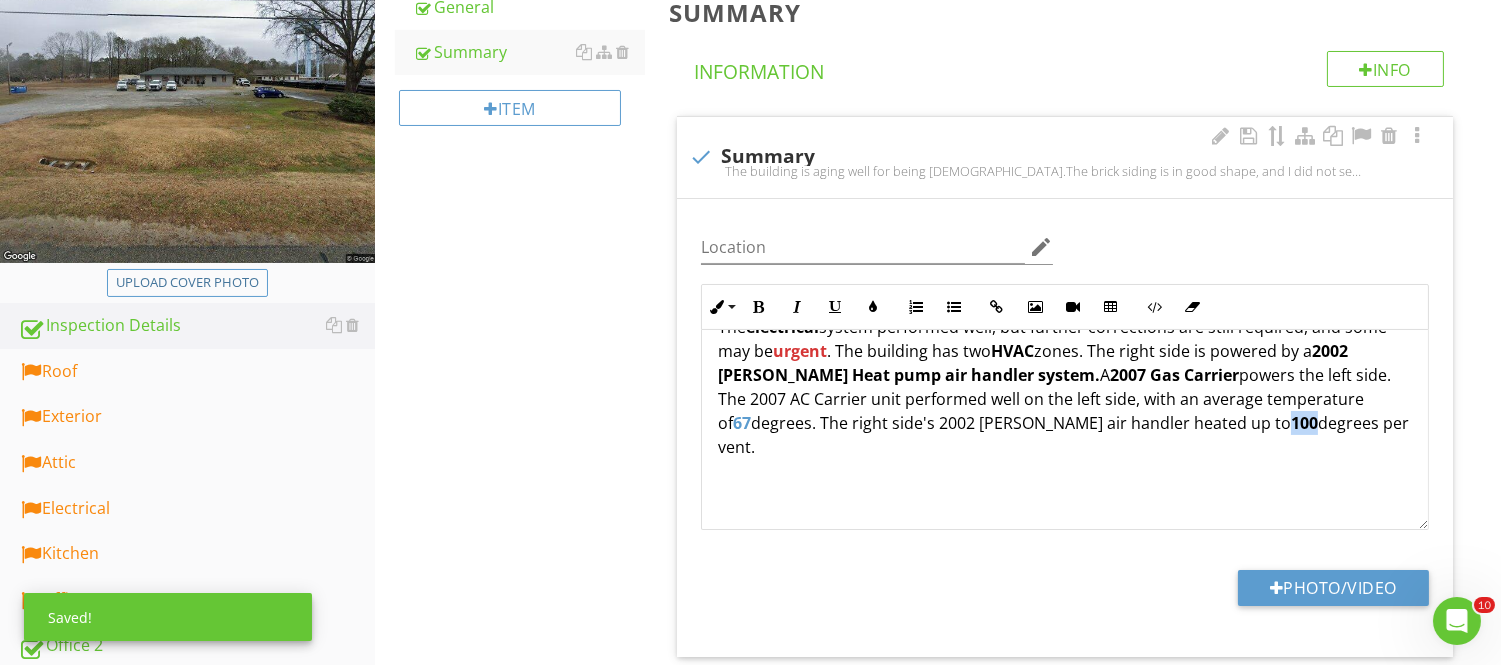 drag, startPoint x: 1208, startPoint y: 421, endPoint x: 1232, endPoint y: 424, distance: 24.186773 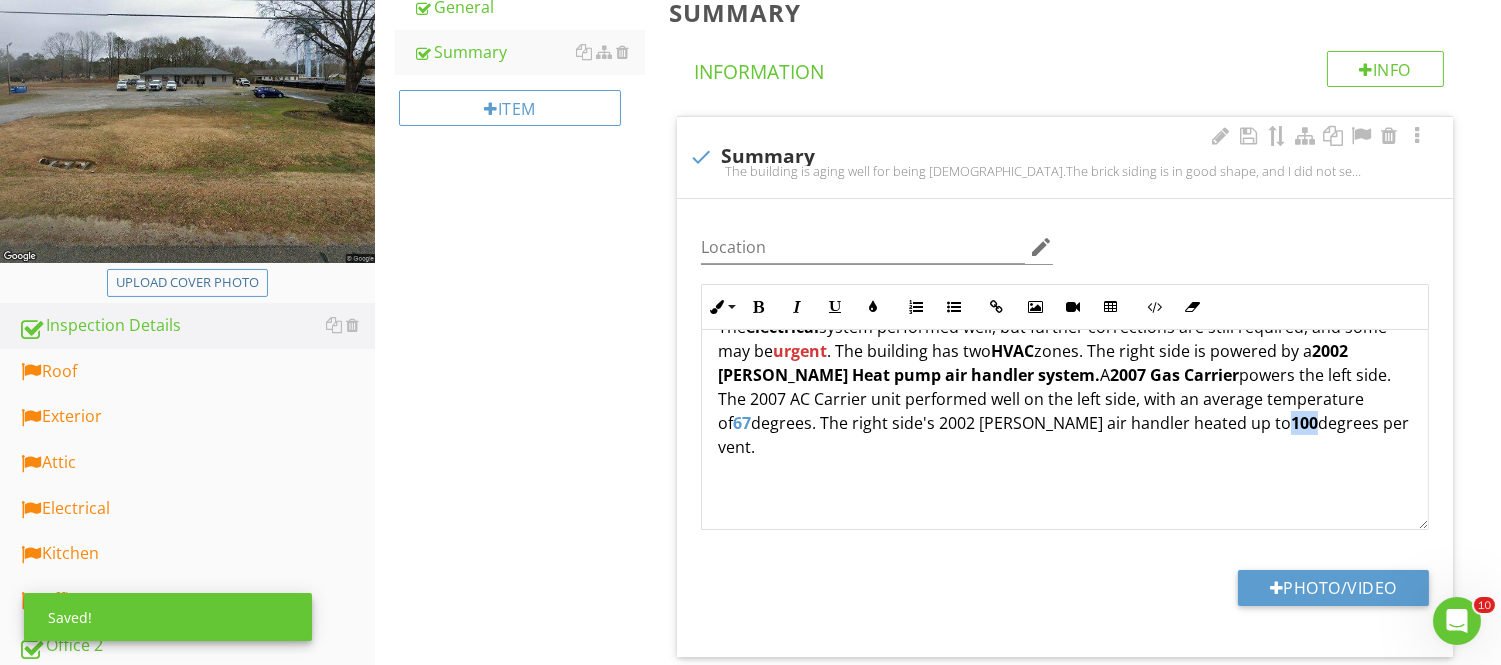 click on "100" at bounding box center (1304, 423) 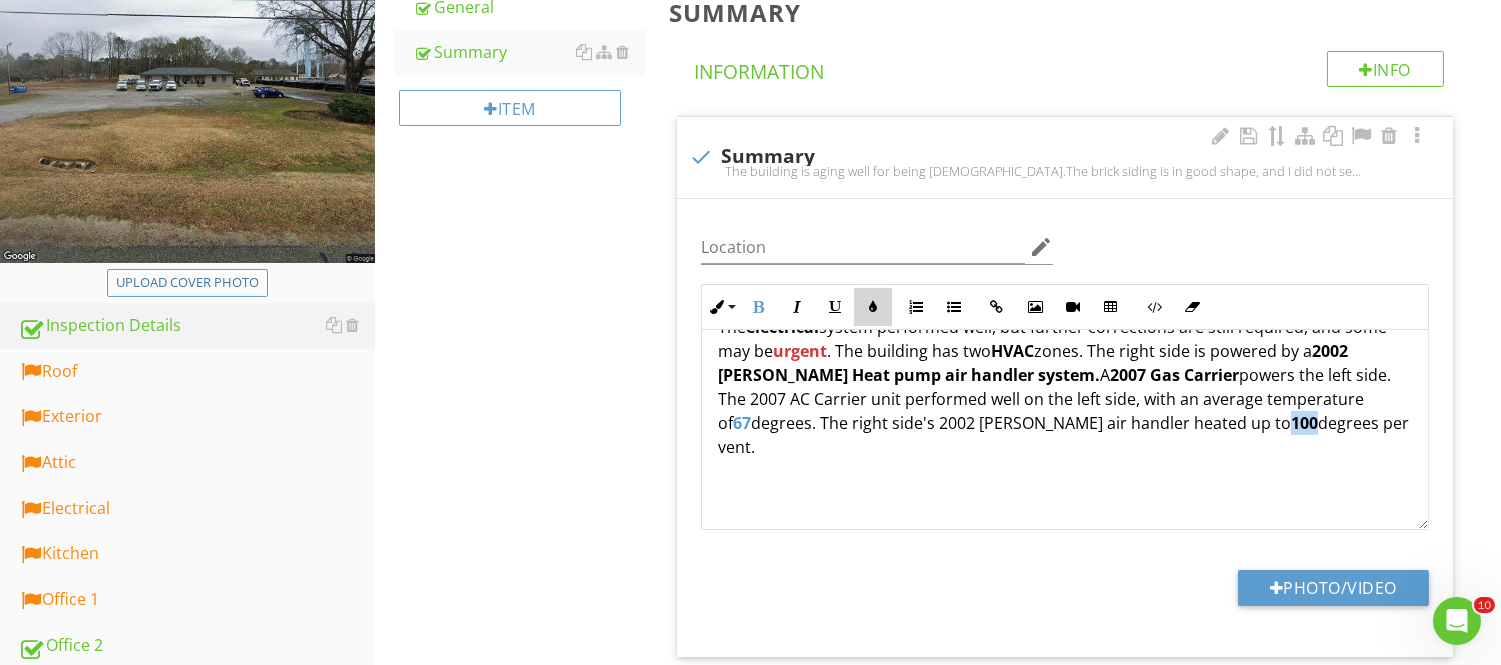 click at bounding box center (873, 307) 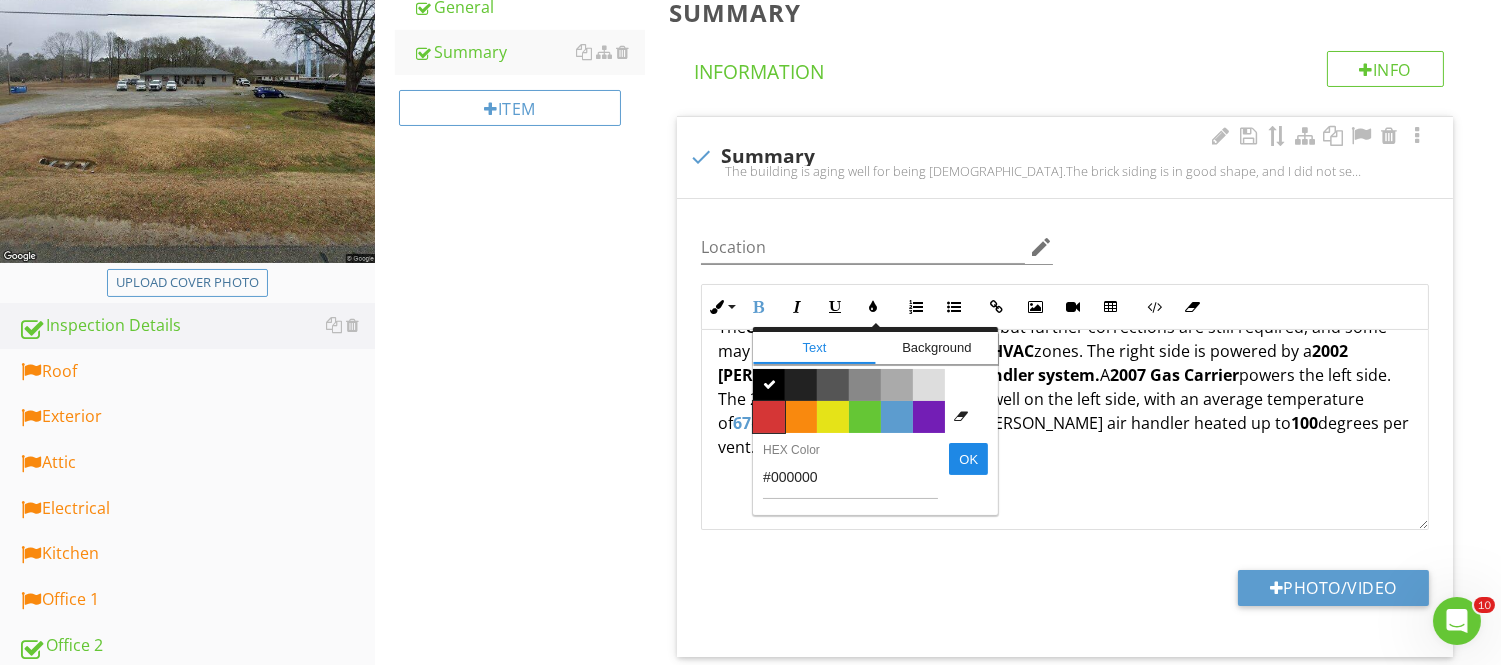 click on "Color #d53636" at bounding box center (769, 417) 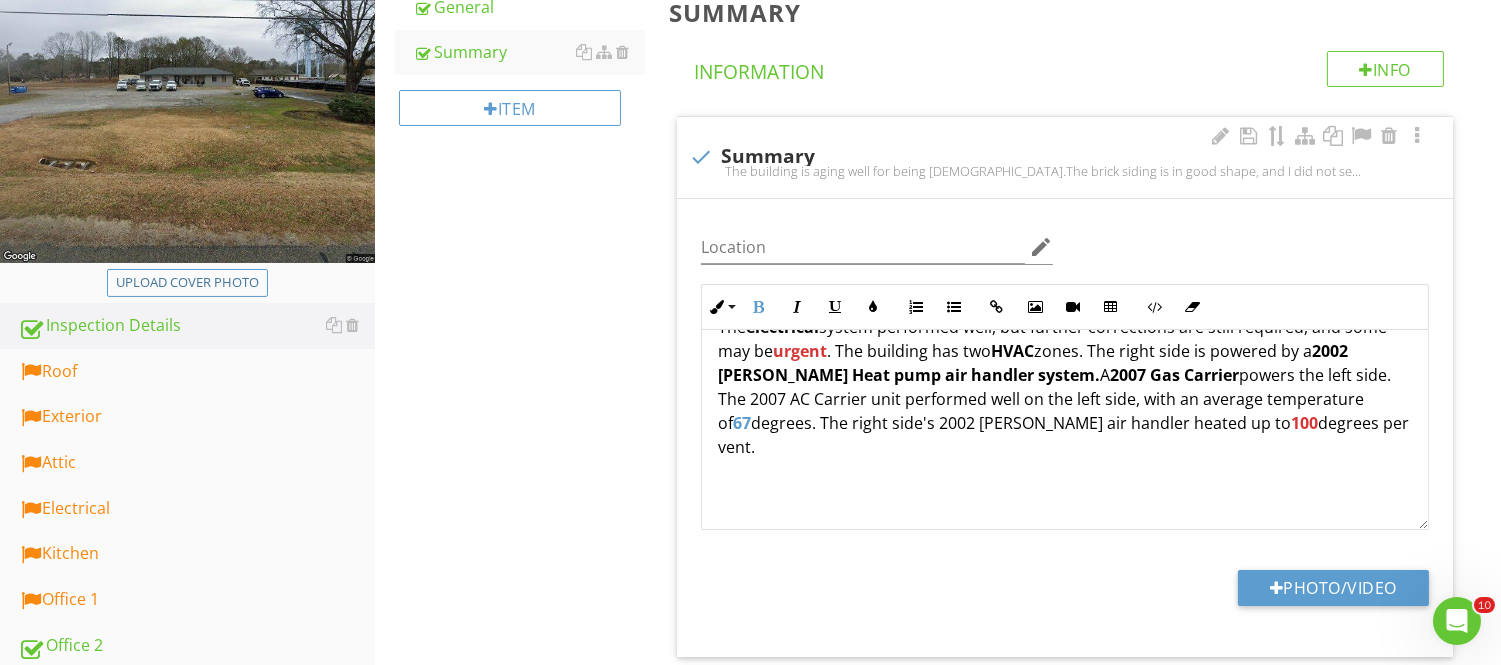 click on "The building is aging well for  being 58 years old.  The brick siding is in good shape, and I did not see any major cracking on the bricks. The  roof  looks newer and is a good installation. Ask for any  warranty transfer.  There is still correction and addition needed. The  electrical  system performed well, but further corrections are still required, and some may be  urgent . The building has two  HVAC  zones. The right side is powered by a  2002 Goodman Heat pump air handler system.   A  2007 Gas Carrier  powers the left side. The 2007 AC Carrier unit performed well on the left side, with an average temperature of  67  degrees. The right side's 2002 Goodman air handler heated up to  100  degrees per vent." at bounding box center (1065, 447) 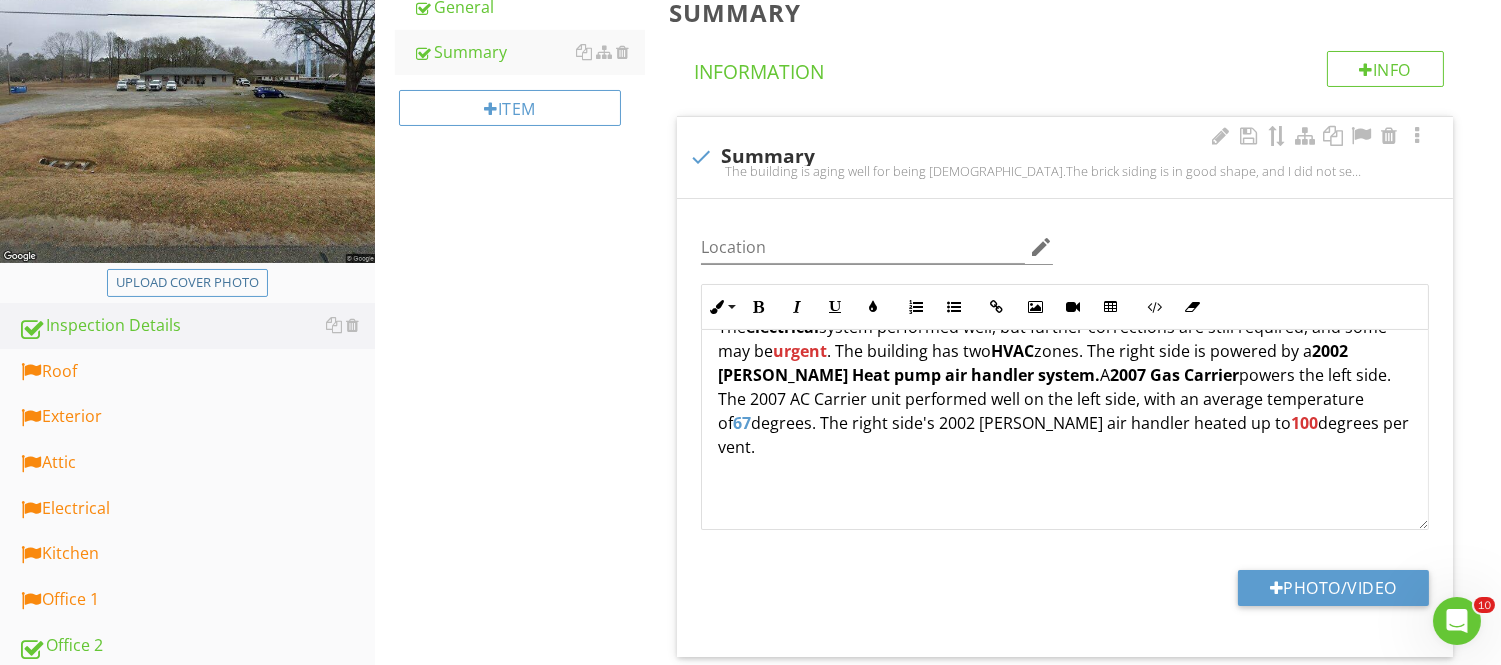 scroll, scrollTop: 185, scrollLeft: 0, axis: vertical 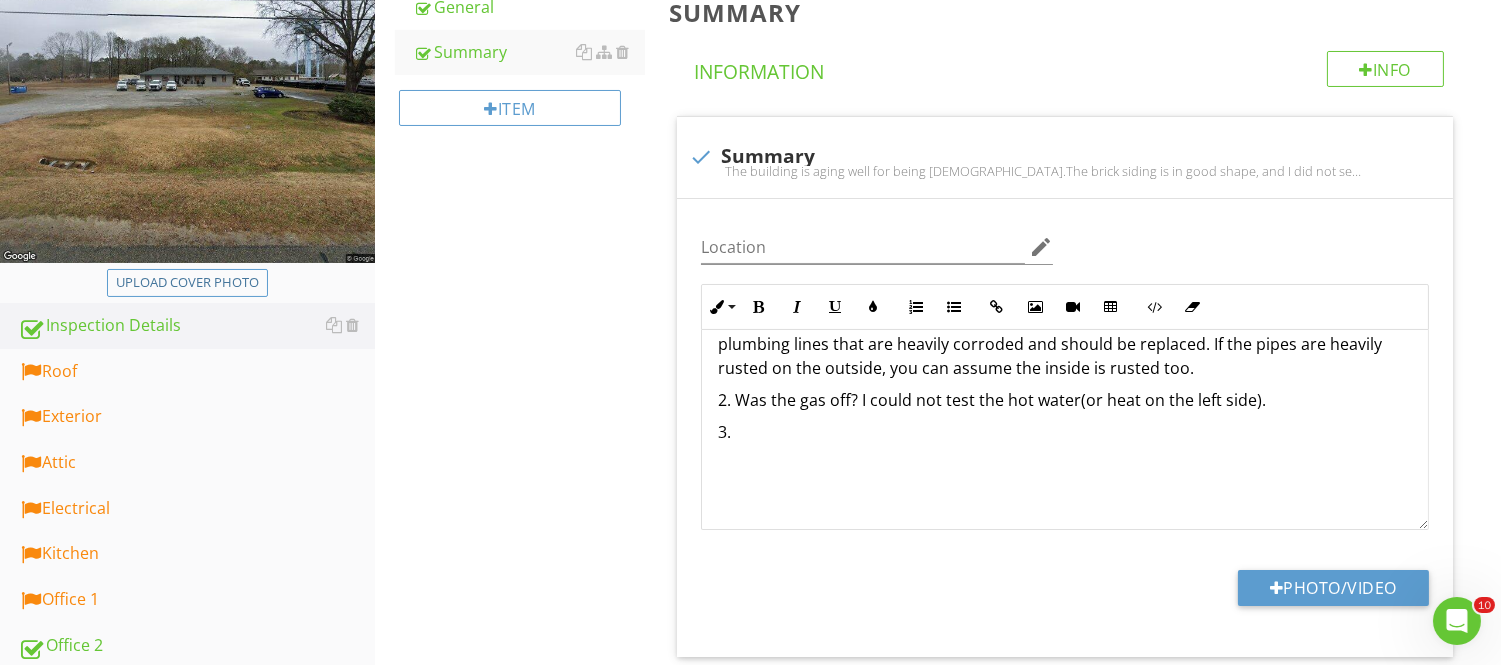 click on "3." at bounding box center [1065, 504] 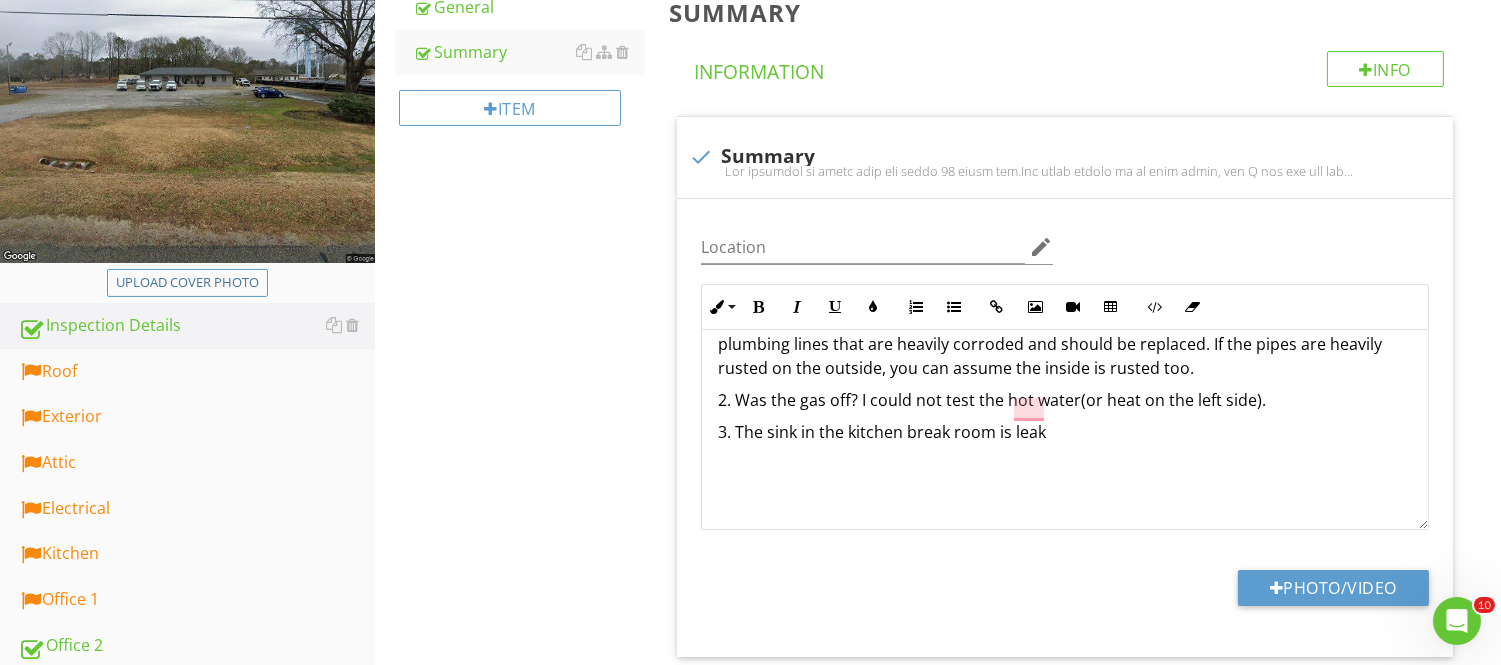 click on "1. The building still partially operates on expired cast iron plumbing. There are two plumbing lines that are heavily corroded and should be replaced. If the pipes are heavily rusted on the outside, you can assume the inside is rusted too." at bounding box center [1065, 344] 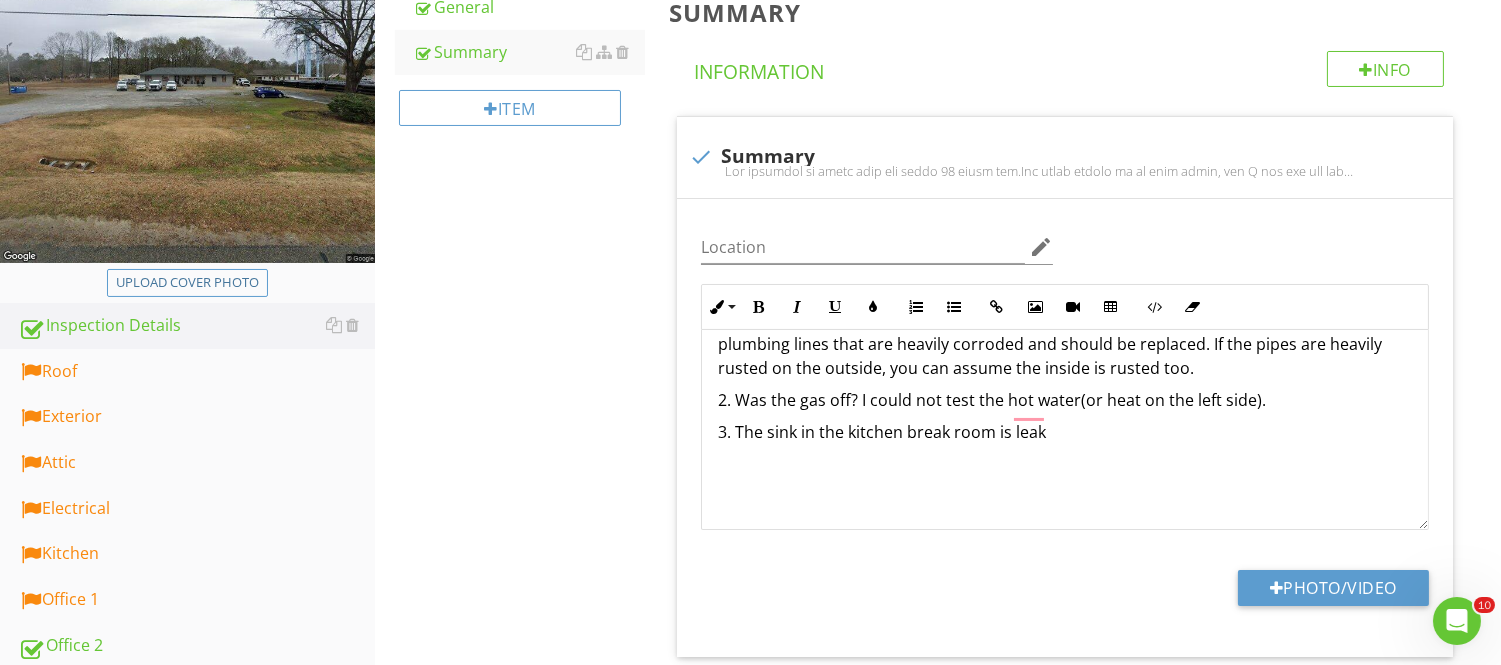 click on "3. The sink in the kitchen break room is leak" at bounding box center [1065, 504] 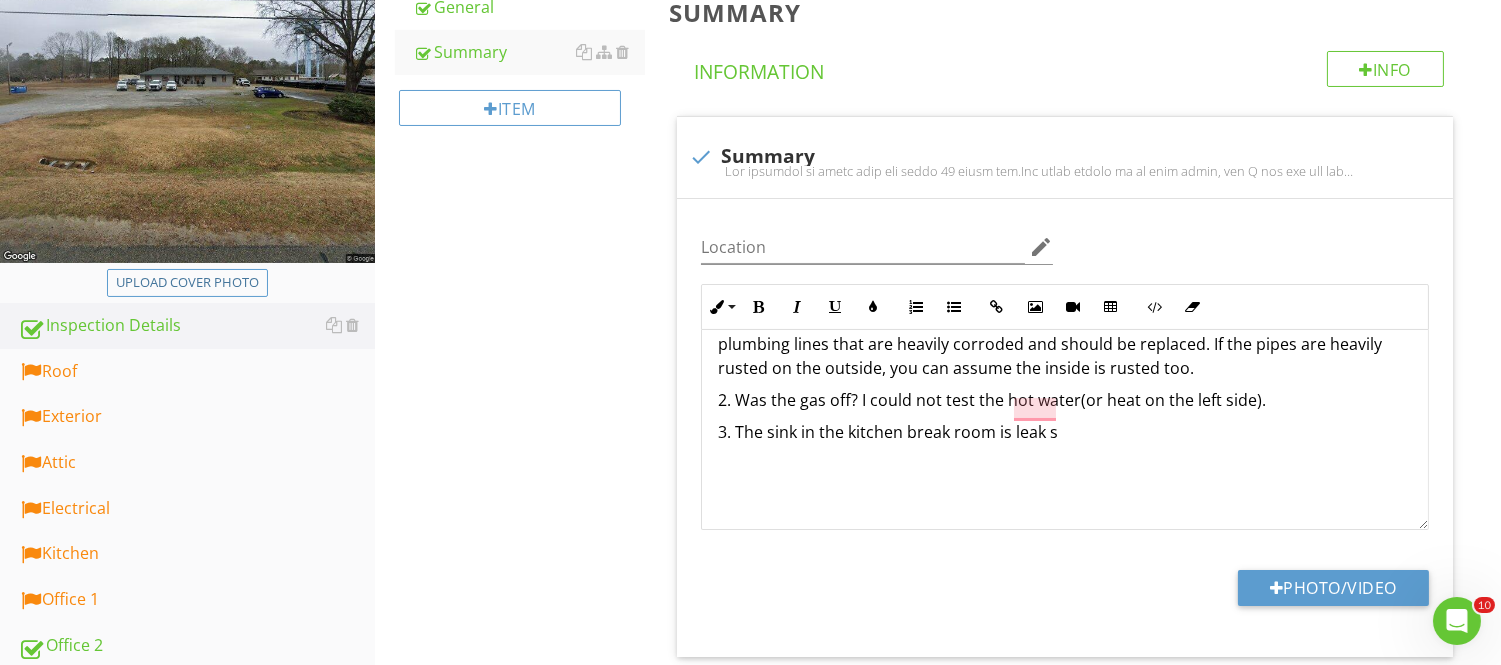 drag, startPoint x: 911, startPoint y: 458, endPoint x: 951, endPoint y: 454, distance: 40.1995 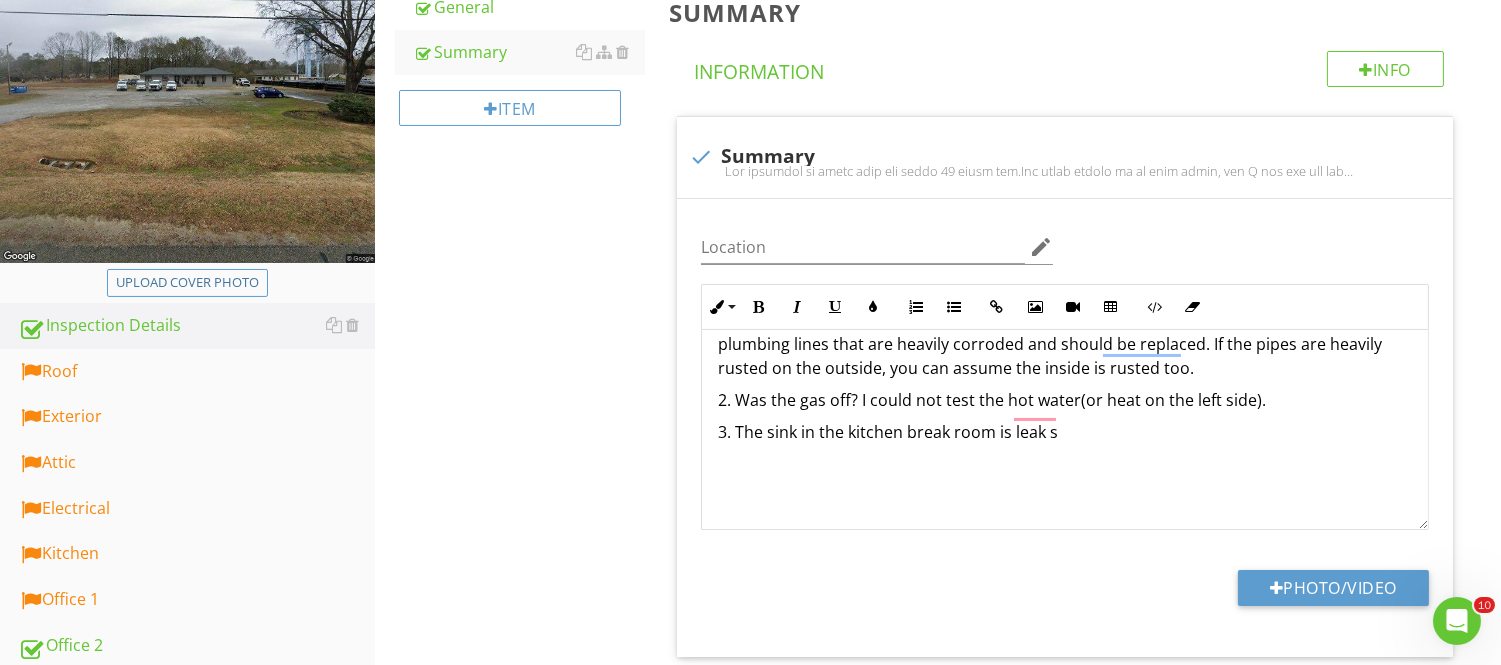 click on "3. The sink in the kitchen break room is leak s" at bounding box center [1065, 504] 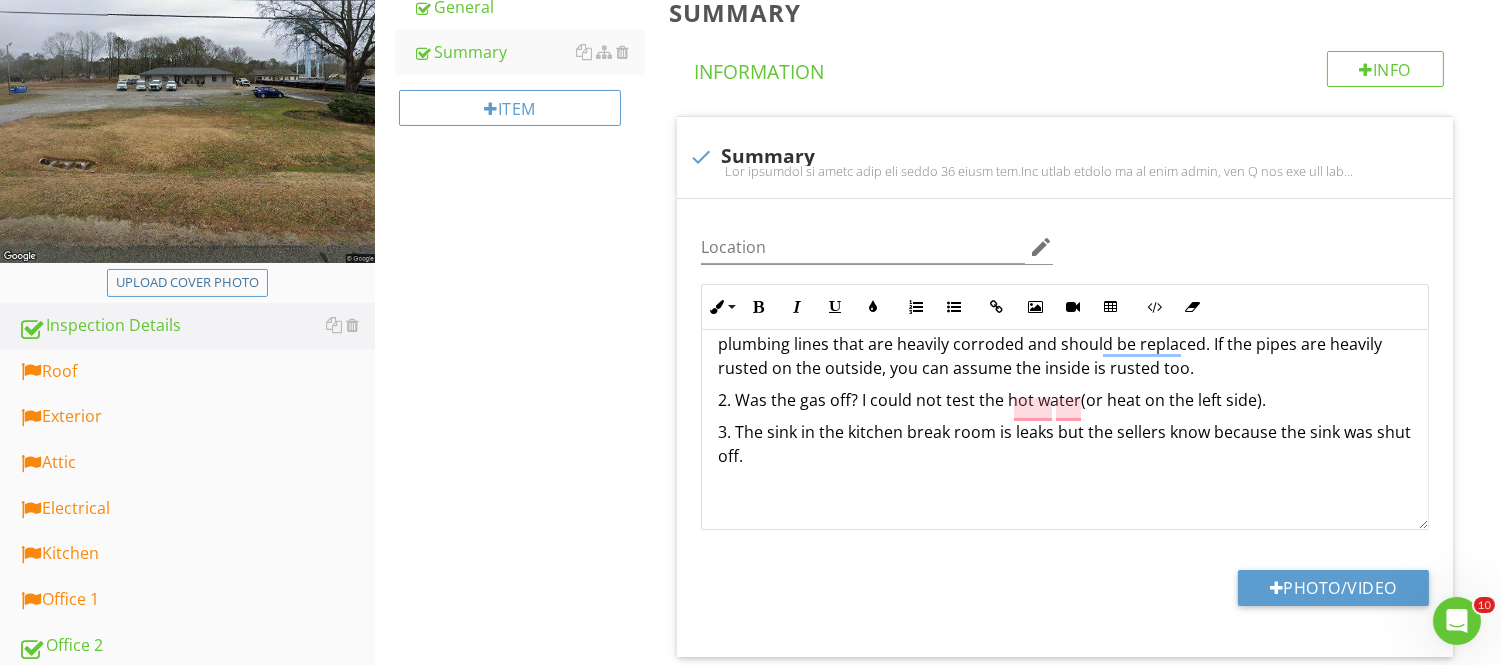 scroll, scrollTop: 226, scrollLeft: 0, axis: vertical 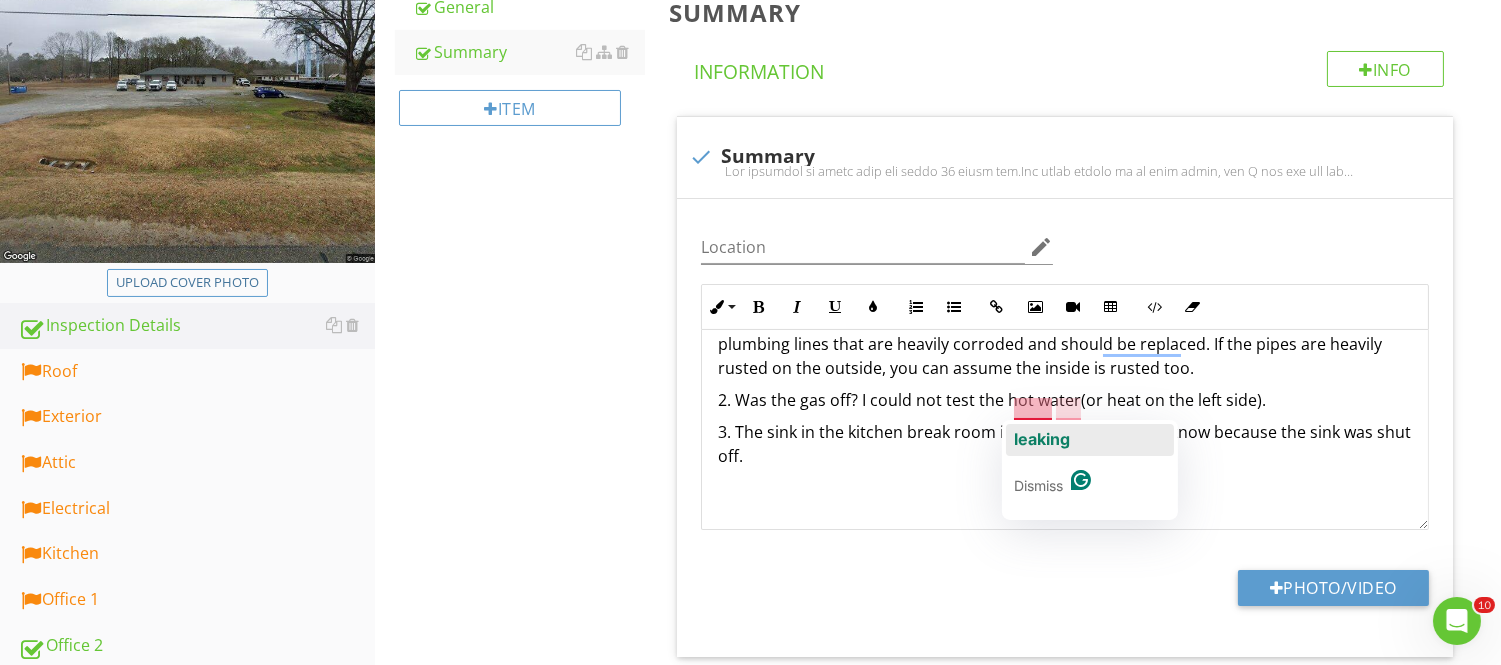 click on "leaking" 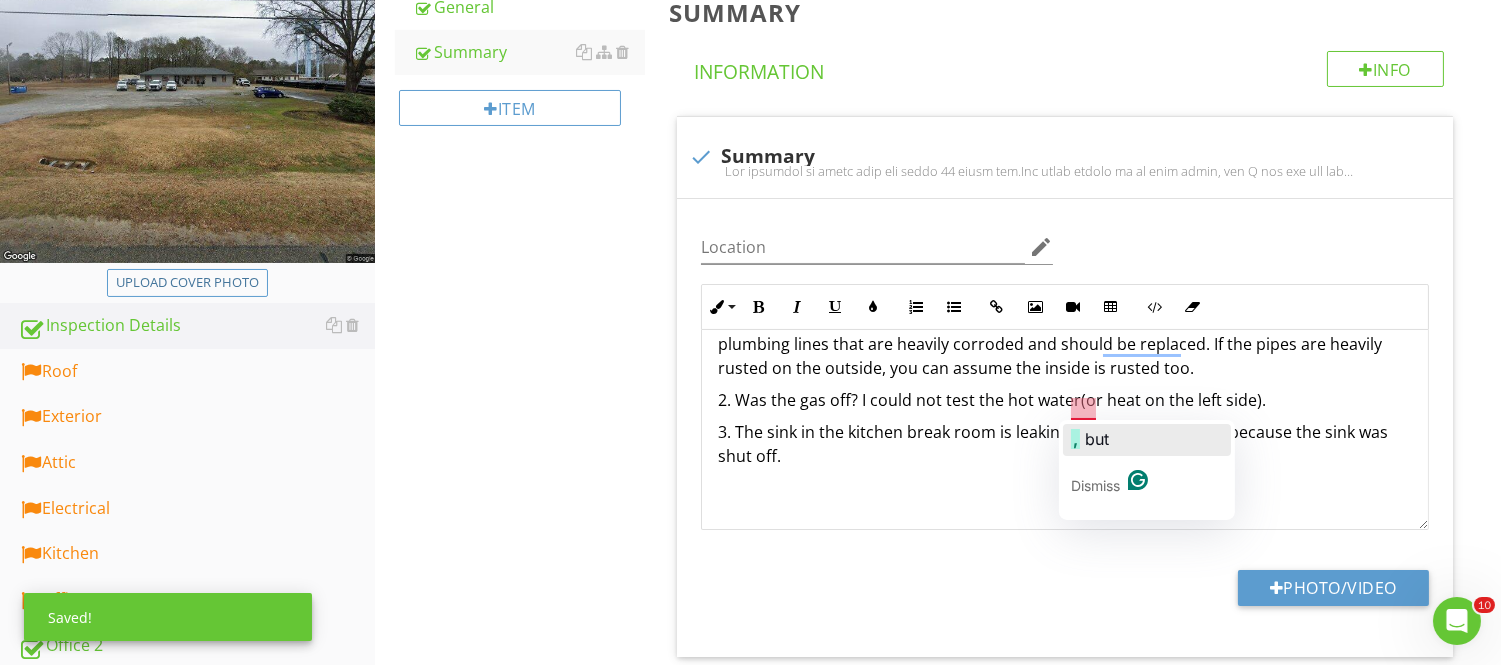 click on "but" 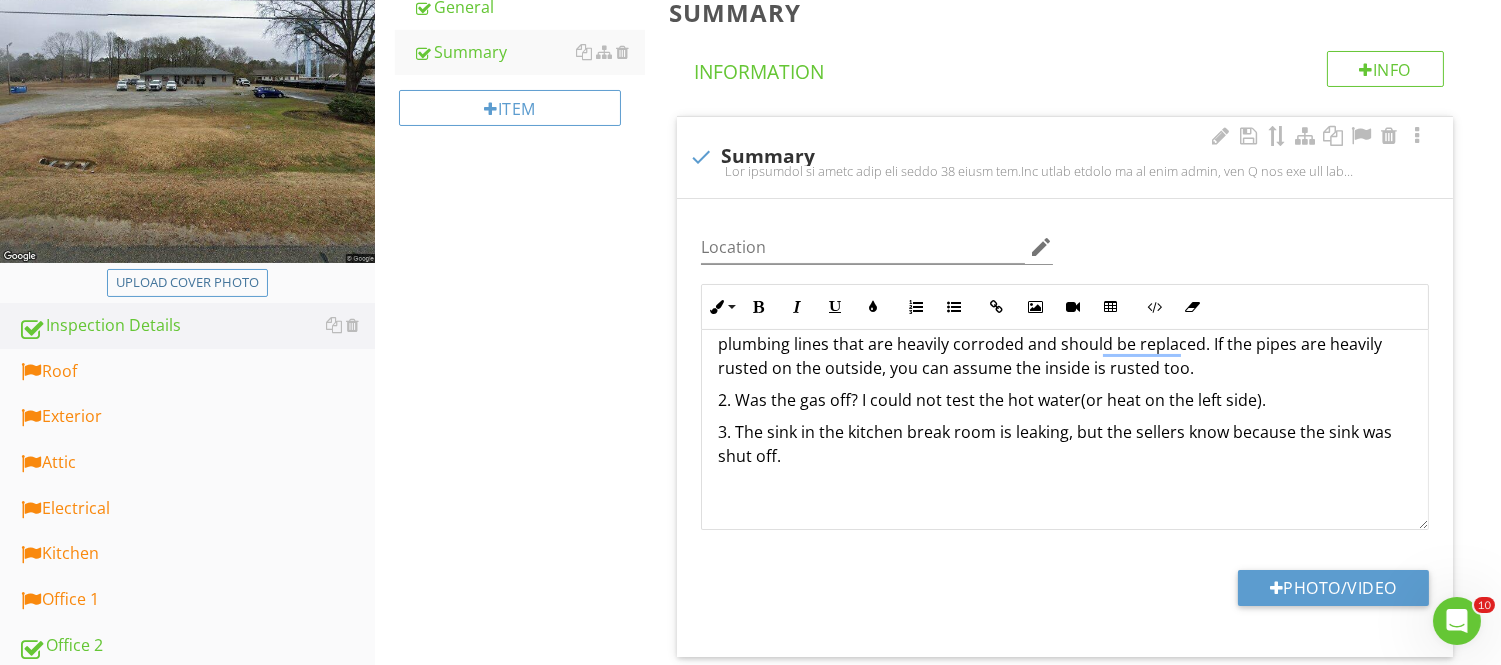 scroll, scrollTop: 207, scrollLeft: 0, axis: vertical 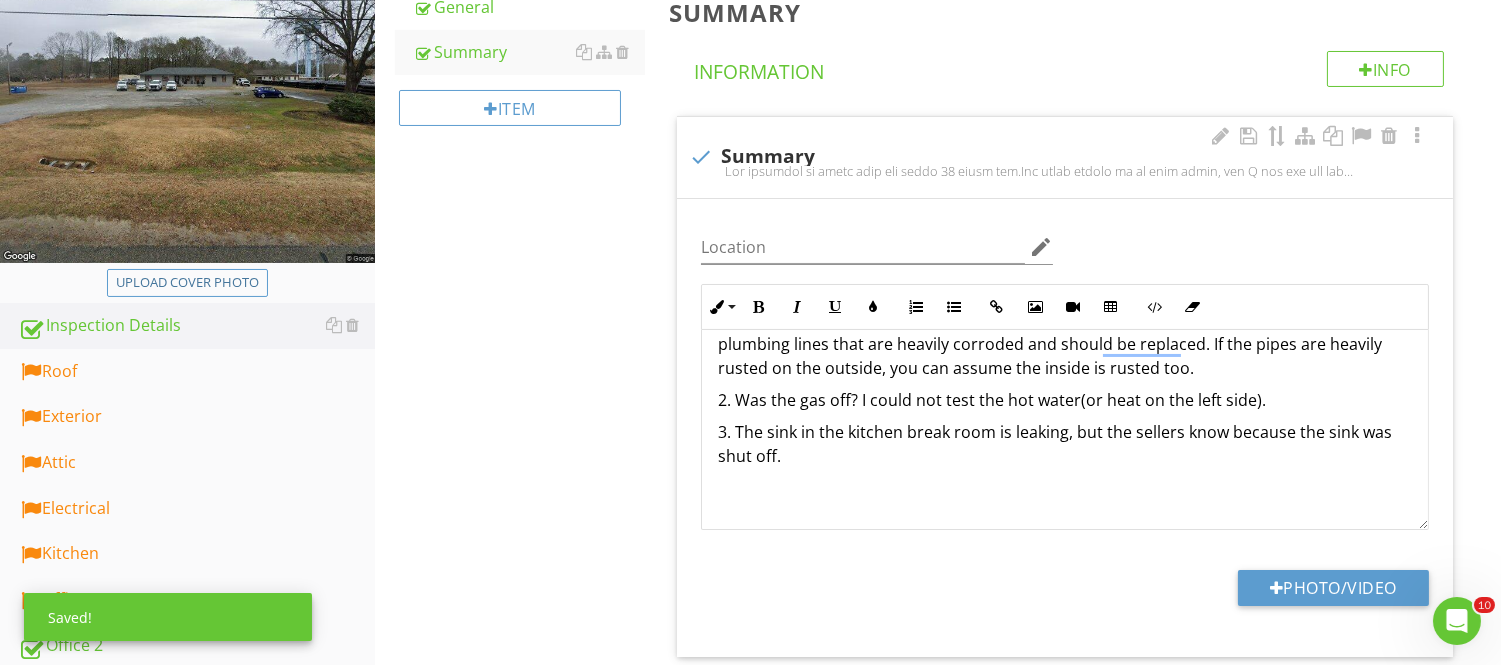 click on "3. The sink in the kitchen break room is leaking, but the sellers know because the sink was shut off." at bounding box center (1065, 516) 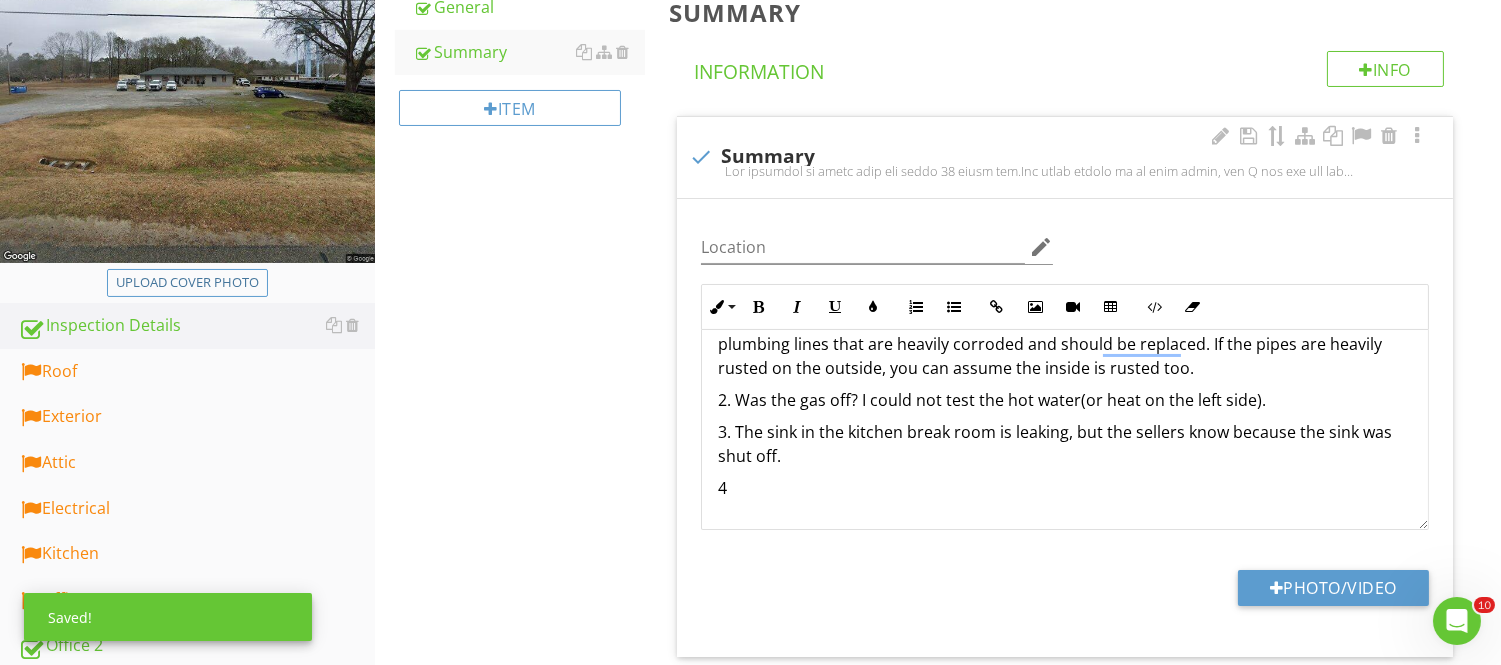 click on "3. The sink in the kitchen break room is leaking, but the sellers know because the sink was shut off." at bounding box center (1065, 444) 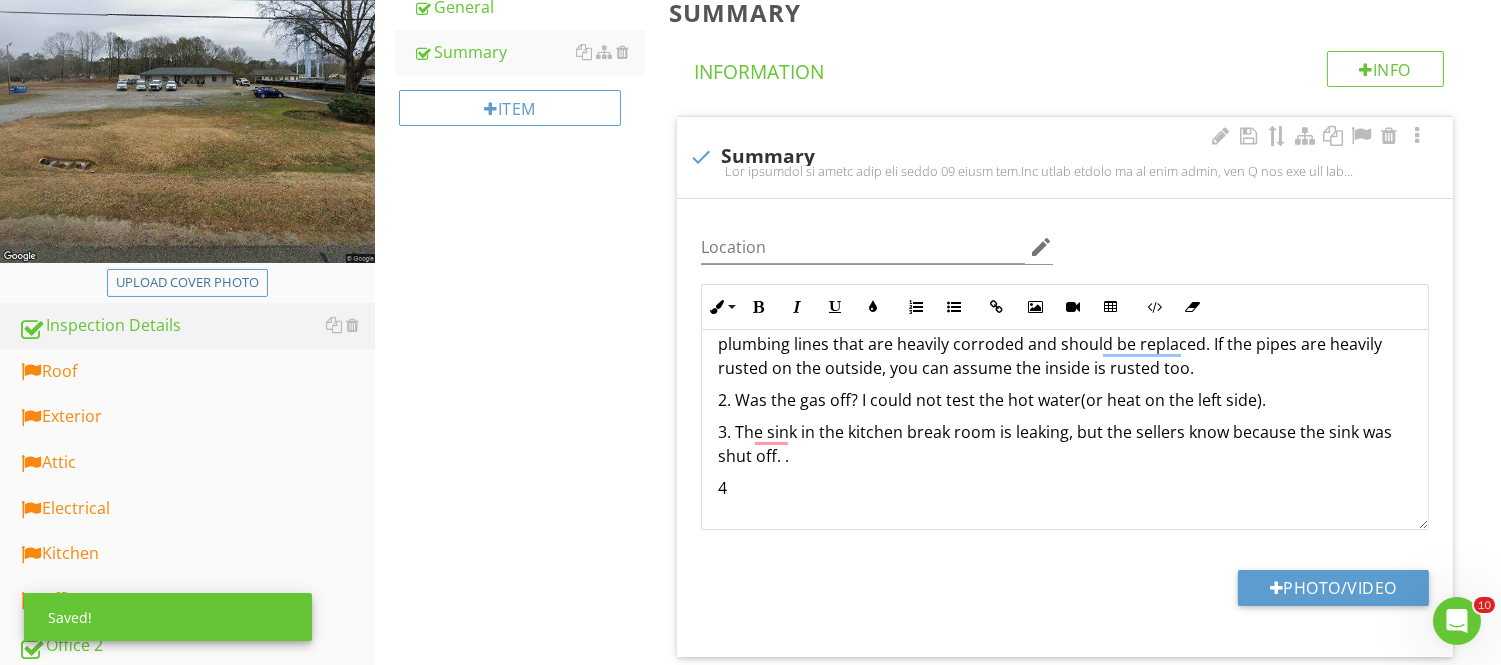 click on "3. The sink in the kitchen break room is leaking, but the sellers know because the sink was shut off. ." at bounding box center (1065, 444) 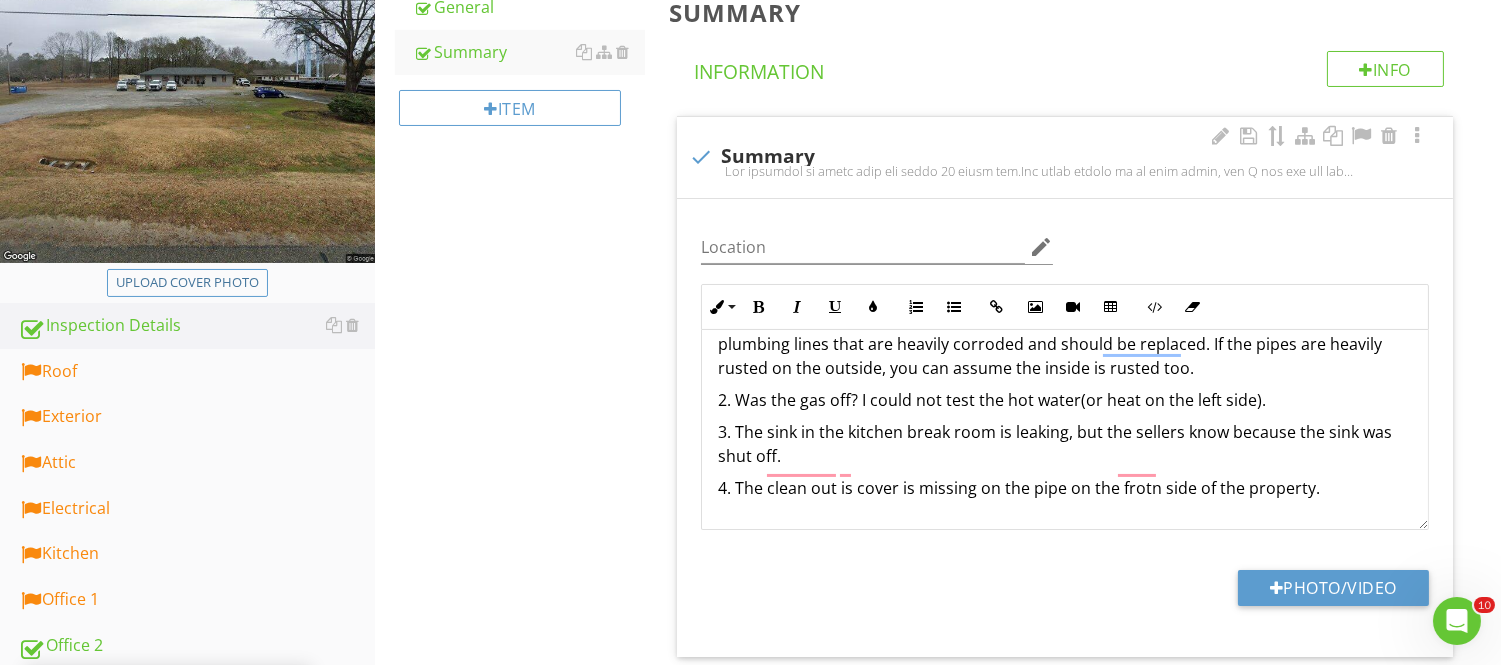 scroll, scrollTop: 326, scrollLeft: 0, axis: vertical 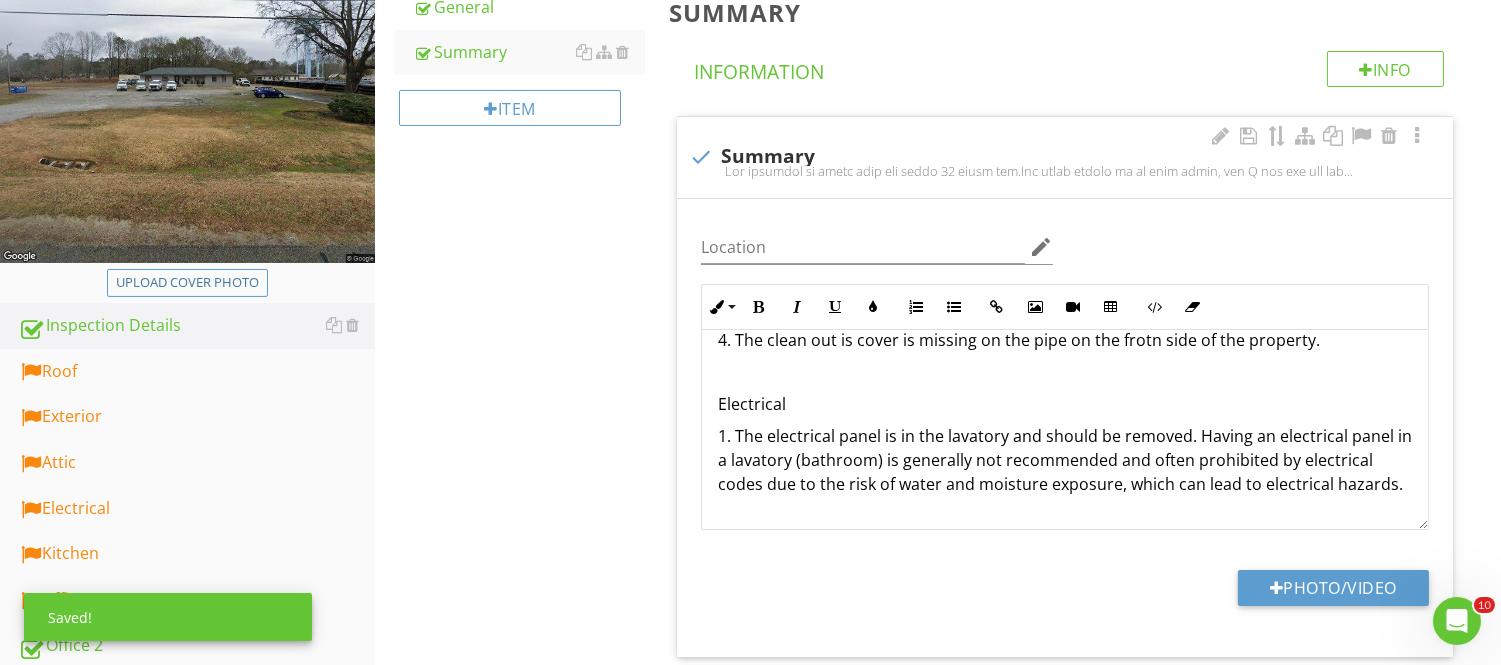 drag, startPoint x: 768, startPoint y: 376, endPoint x: 738, endPoint y: 358, distance: 34.98571 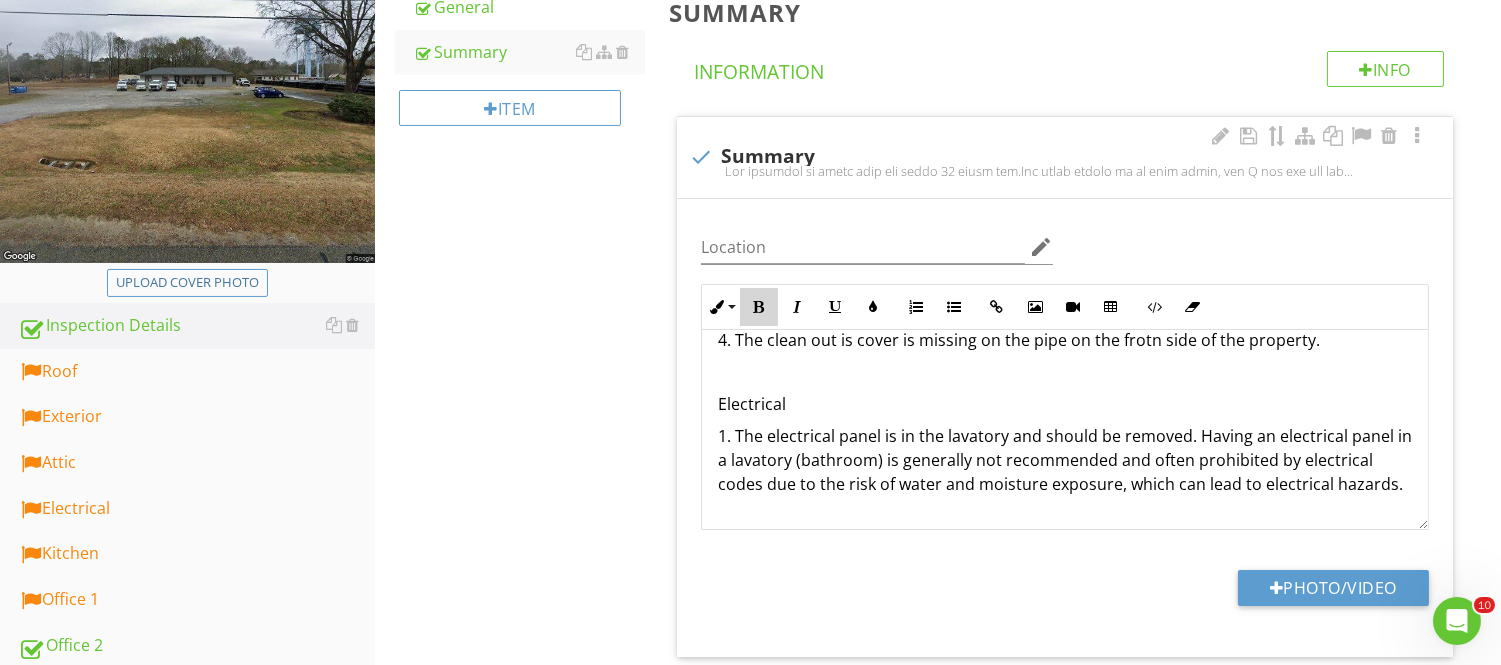 drag, startPoint x: 764, startPoint y: 303, endPoint x: 804, endPoint y: 314, distance: 41.484936 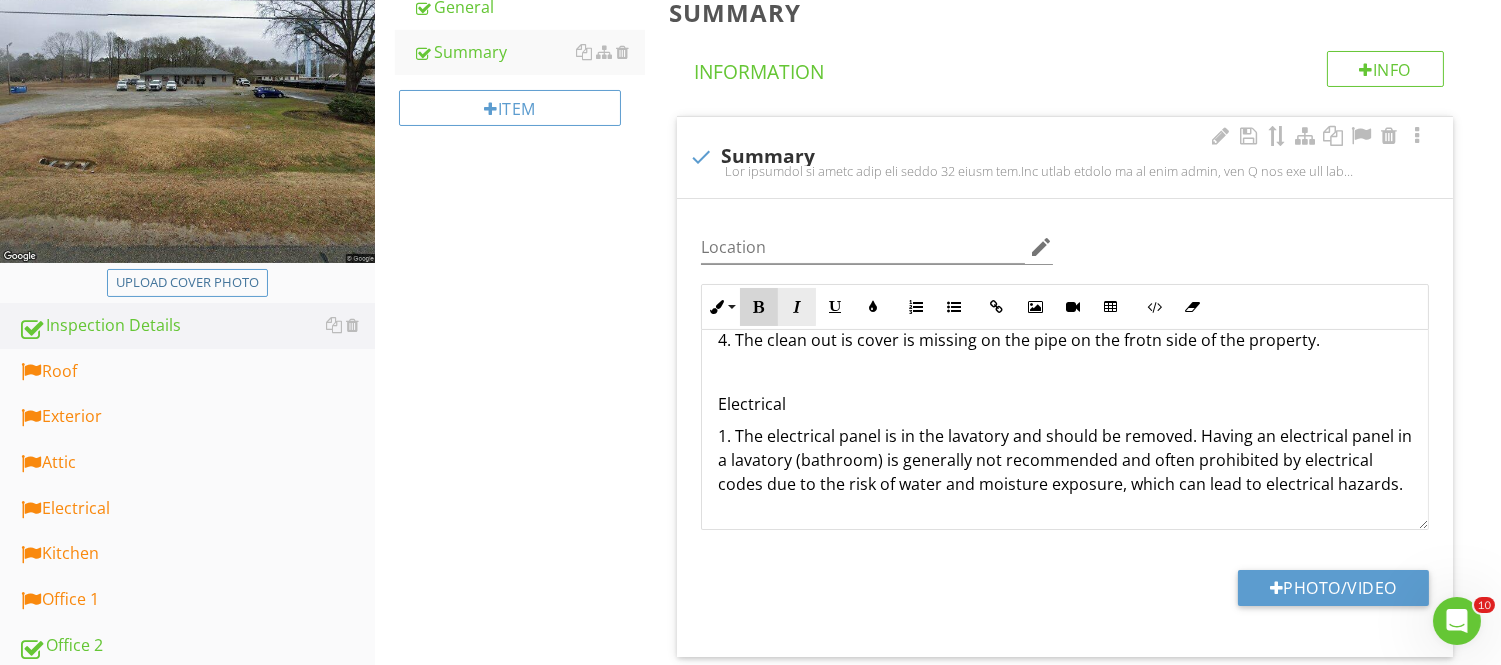 click on "Bold" at bounding box center (759, 307) 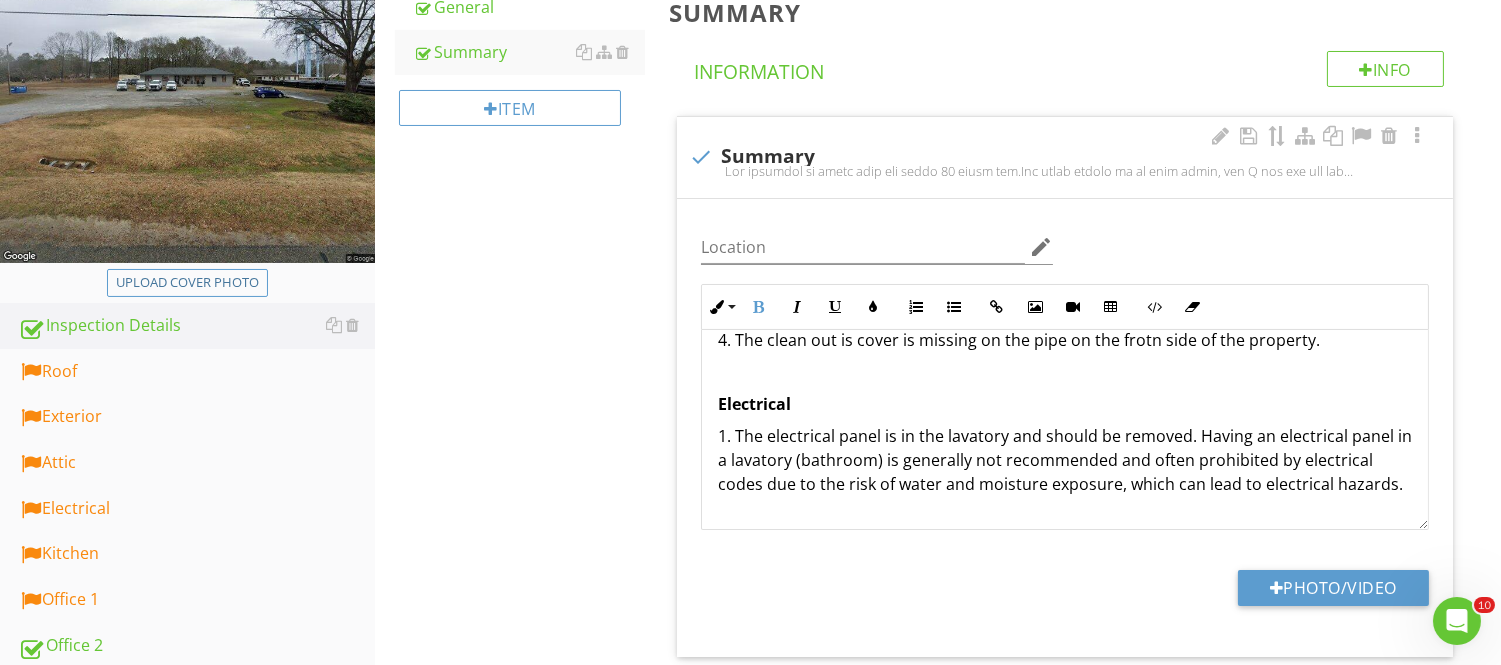 click on "The building is aging well for  being 58 years old.  The brick siding is in good shape, and I did not see any major cracking on the bricks. The  roof  looks newer and is a good installation. Ask for any  warranty transfer.  There is still correction and addition needed. The  electrical  system performed well, but further corrections are still required, and some may be  urgent . The building has two  HVAC  zones. The right side is powered by a  2002 Goodman Heat pump air handler system.   A  2007 Gas Carrier  powers the left side. The 2007 AC Carrier unit performed well on the left side, with an average temperature of  67  degrees. The right side's 2002 Goodman air handler heated up to  100  degrees per vent.   Plumbing 1. The building still partially operates on expired cast iron plumbing. There are two plumbing lines that are heavily corroded and should be replaced. If the pipes are heavily rusted on the outside, you can assume the inside is rusted too.  Electrical" at bounding box center [1065, 264] 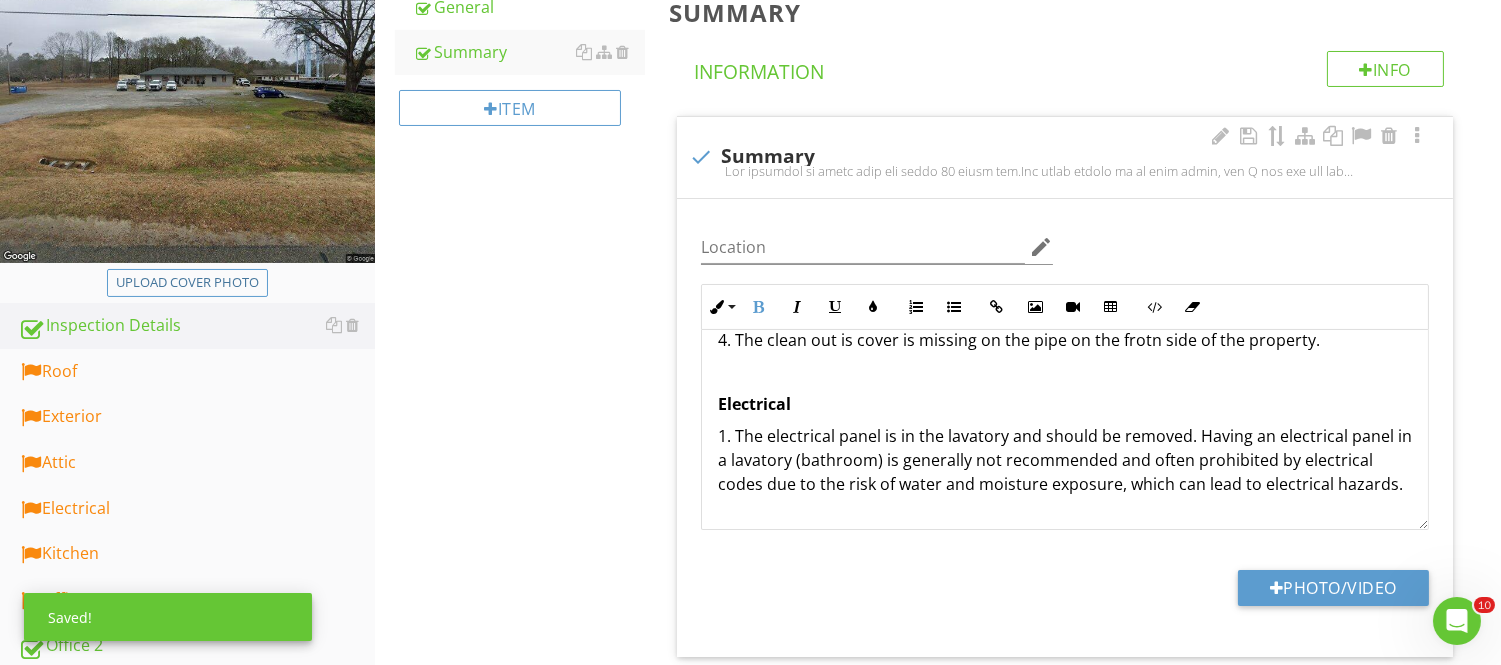 scroll, scrollTop: 517, scrollLeft: 0, axis: vertical 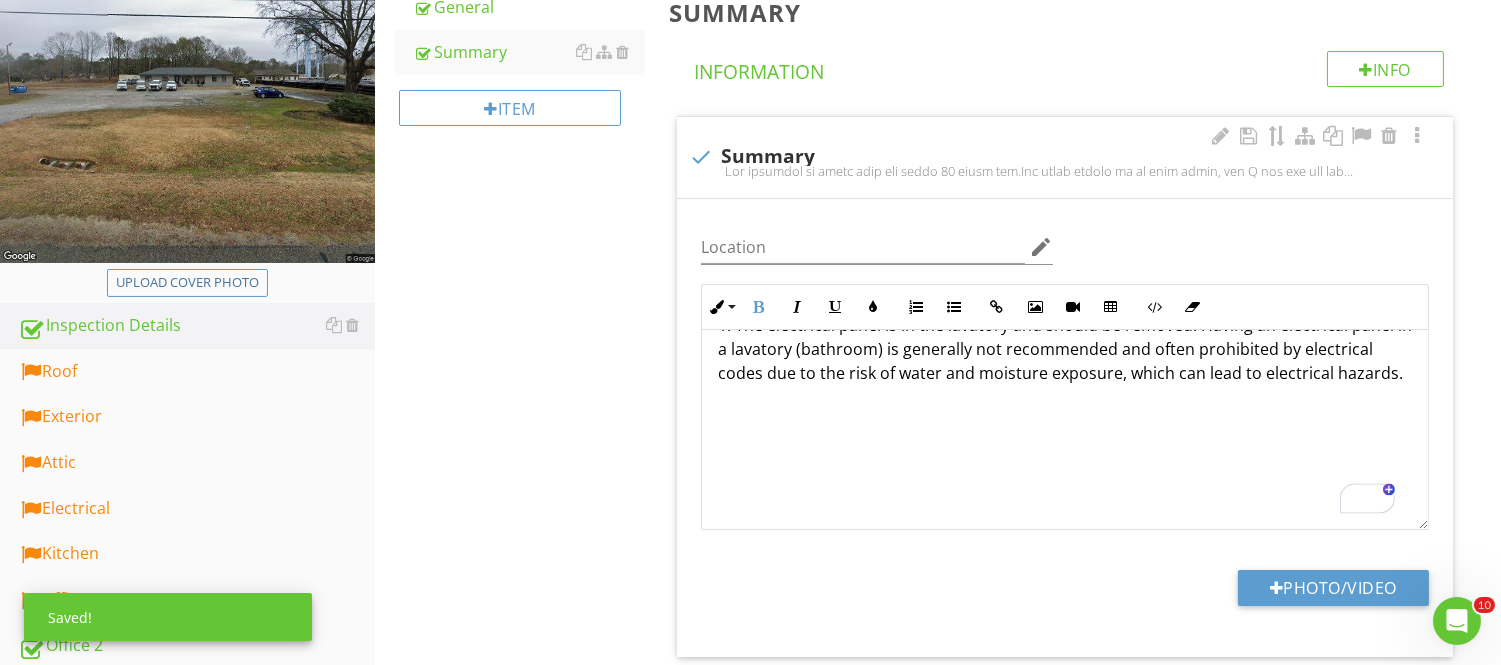 click on "1. The electrical panel is in the lavatory and should be removed. Having an electrical panel in a lavatory (bathroom) is generally not recommended and often prohibited by electrical codes due to the risk of water and moisture exposure, which can lead to electrical hazards." at bounding box center [1065, 421] 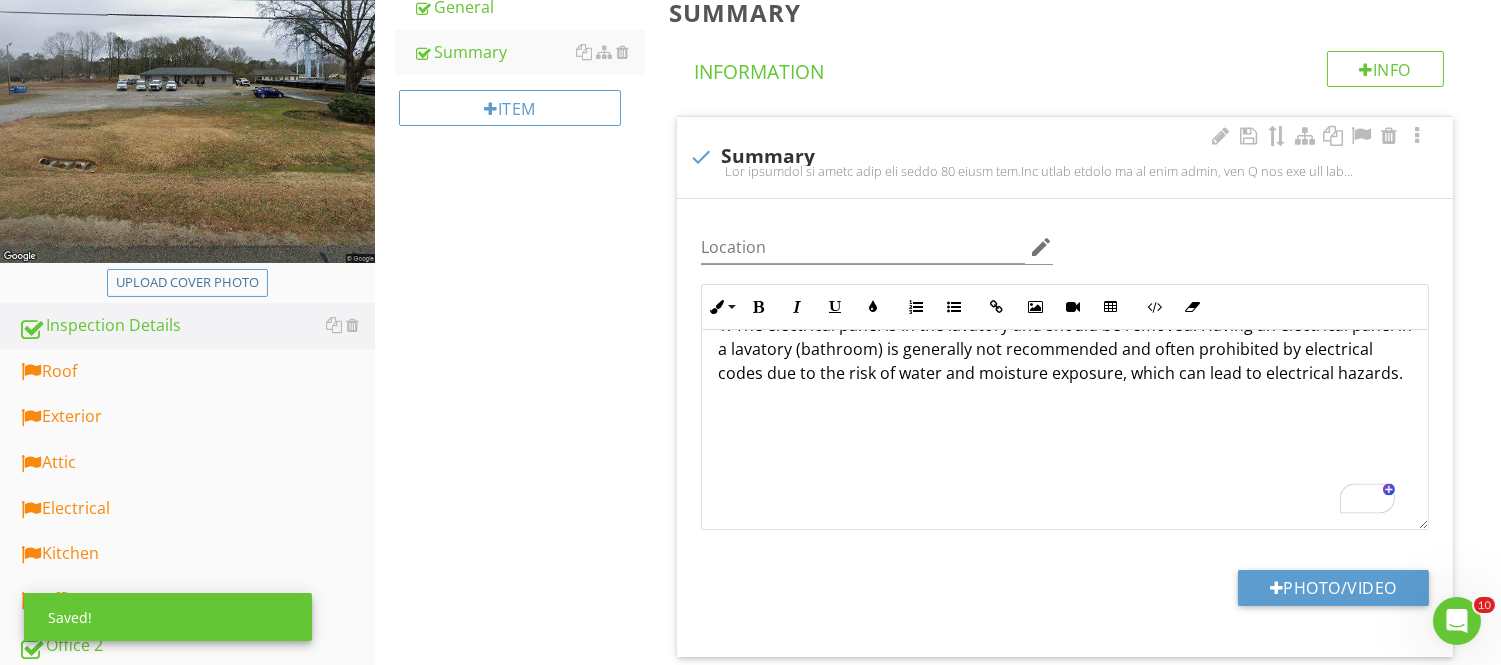 scroll, scrollTop: 505, scrollLeft: 0, axis: vertical 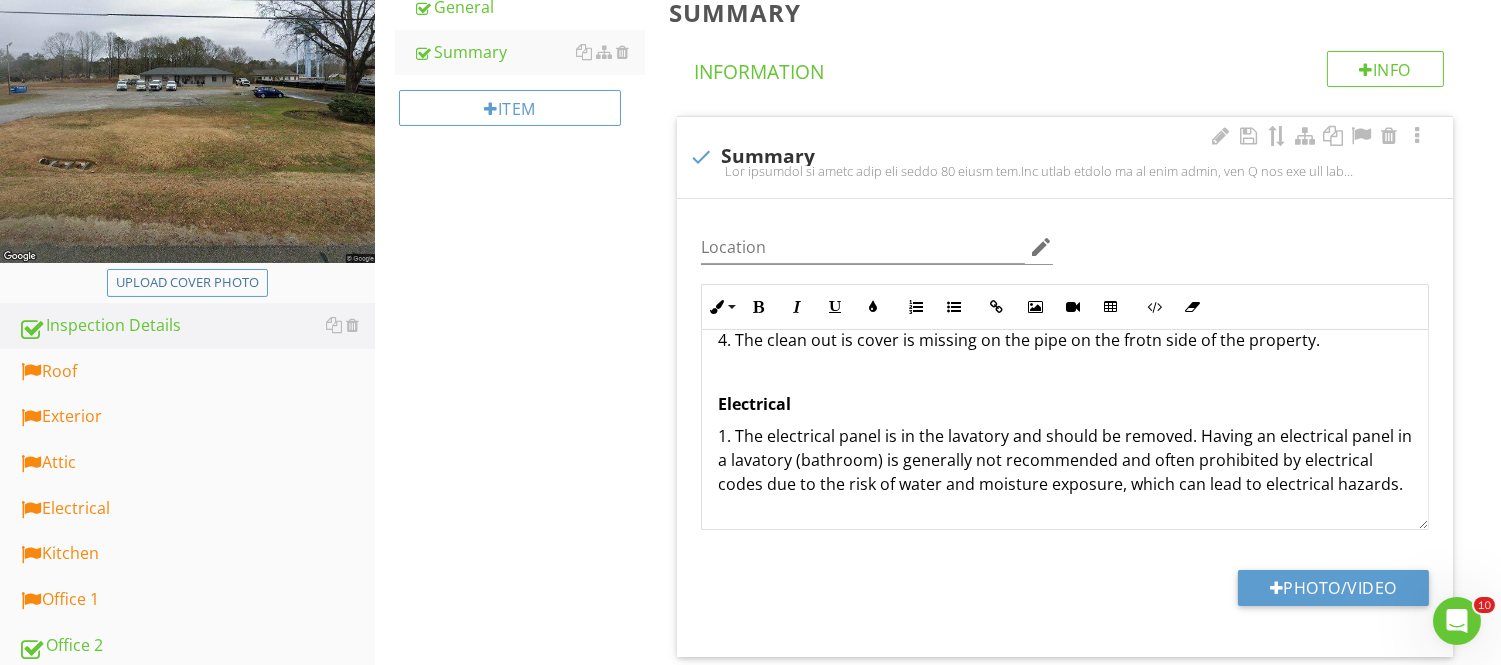 click on "The building is aging well for  being 58 years old.  The brick siding is in good shape, and I did not see any major cracking on the bricks. The  roof  looks newer and is a good installation. Ask for any  warranty transfer.  There is still correction and addition needed. The  electrical  system performed well, but further corrections are still required, and some may be  urgent . The building has two  HVAC  zones. The right side is powered by a  2002 Goodman Heat pump air handler system.   A  2007 Gas Carrier  powers the left side. The 2007 AC Carrier unit performed well on the left side, with an average temperature of  67  degrees. The right side's 2002 Goodman air handler heated up to  100  degrees per vent.   Plumbing 1. The building still partially operates on expired cast iron plumbing. There are two plumbing lines that are heavily corroded and should be replaced. If the pipes are heavily rusted on the outside, you can assume the inside is rusted too.  Electrical" at bounding box center [1065, 264] 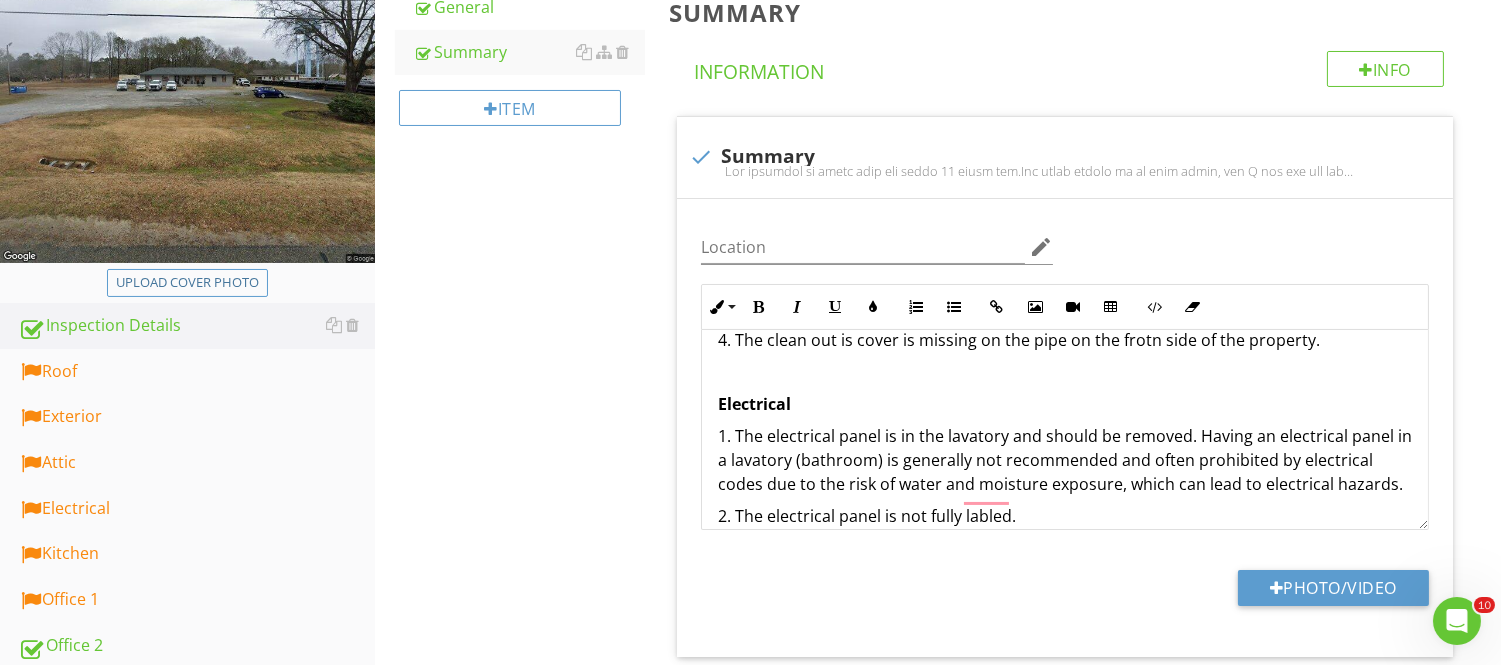 scroll, scrollTop: 470, scrollLeft: 0, axis: vertical 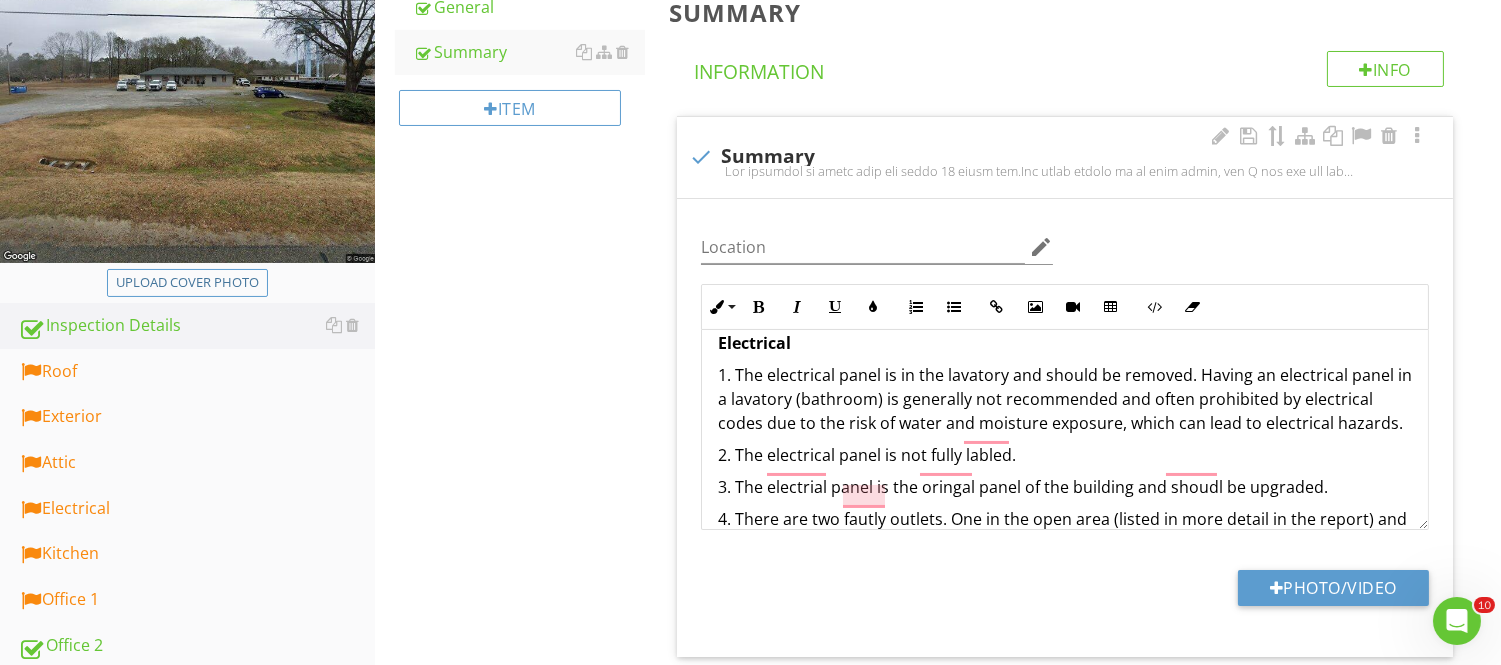 click on "4. There are two fautly outlets. One in the open area (listed in more detail in the report) and one" at bounding box center [1065, 603] 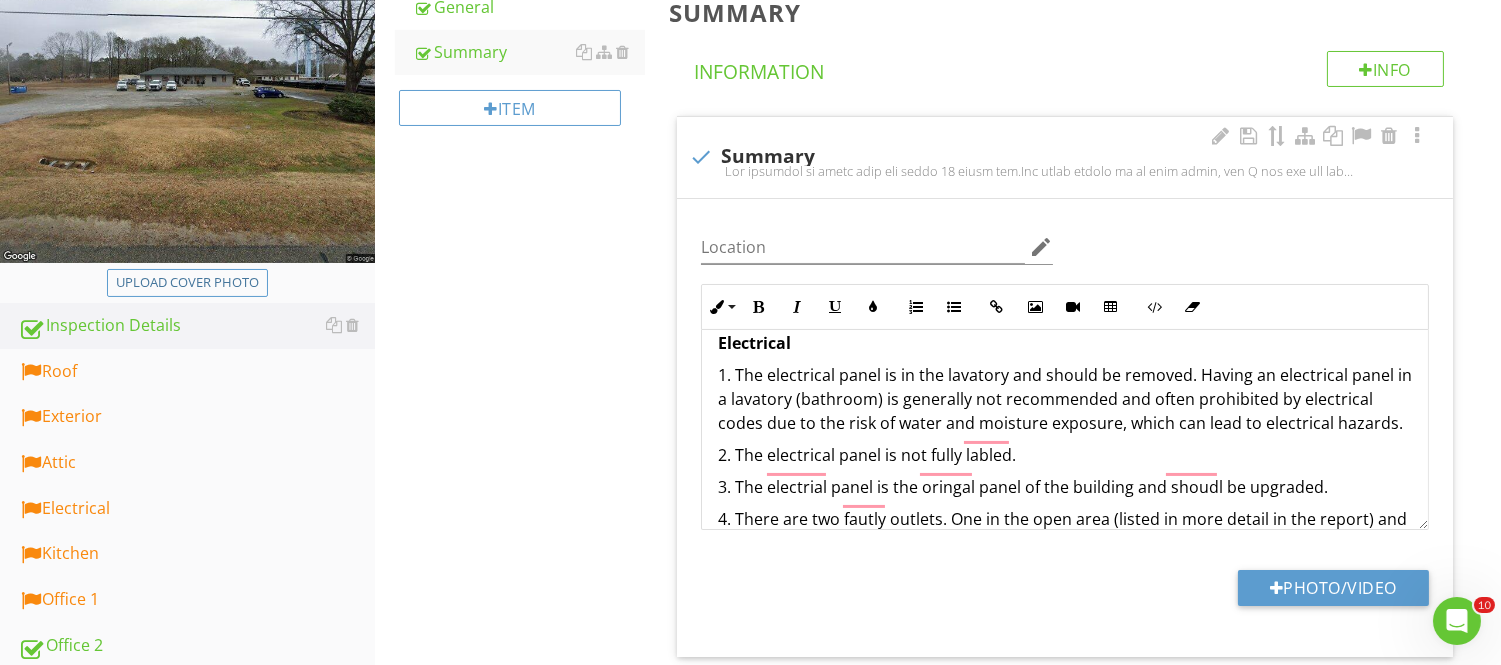 click on "4. There are two fautly outlets. One in the open area (listed in more detail in the report) and one" at bounding box center (1065, 603) 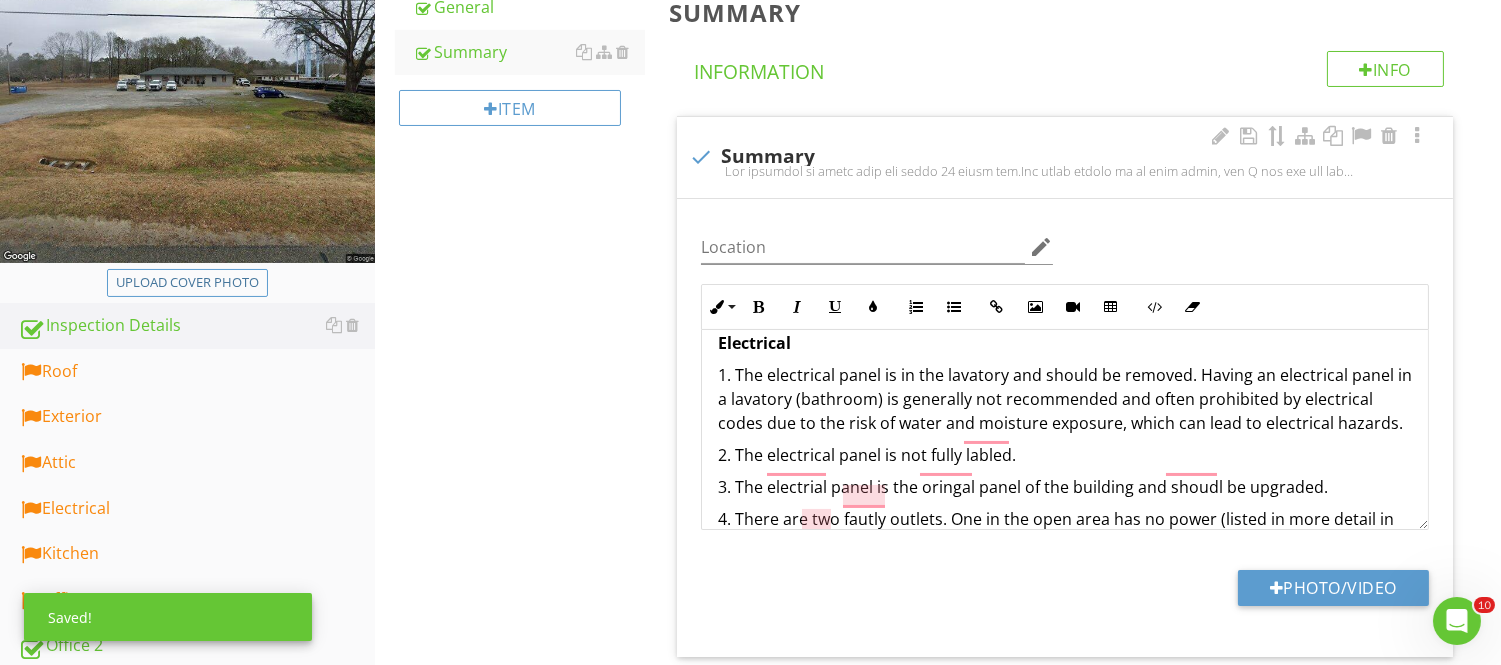click on "4. There are two fautly outlets. One in the open area has no power (listed in more detail in the report) and one" at bounding box center [1065, 603] 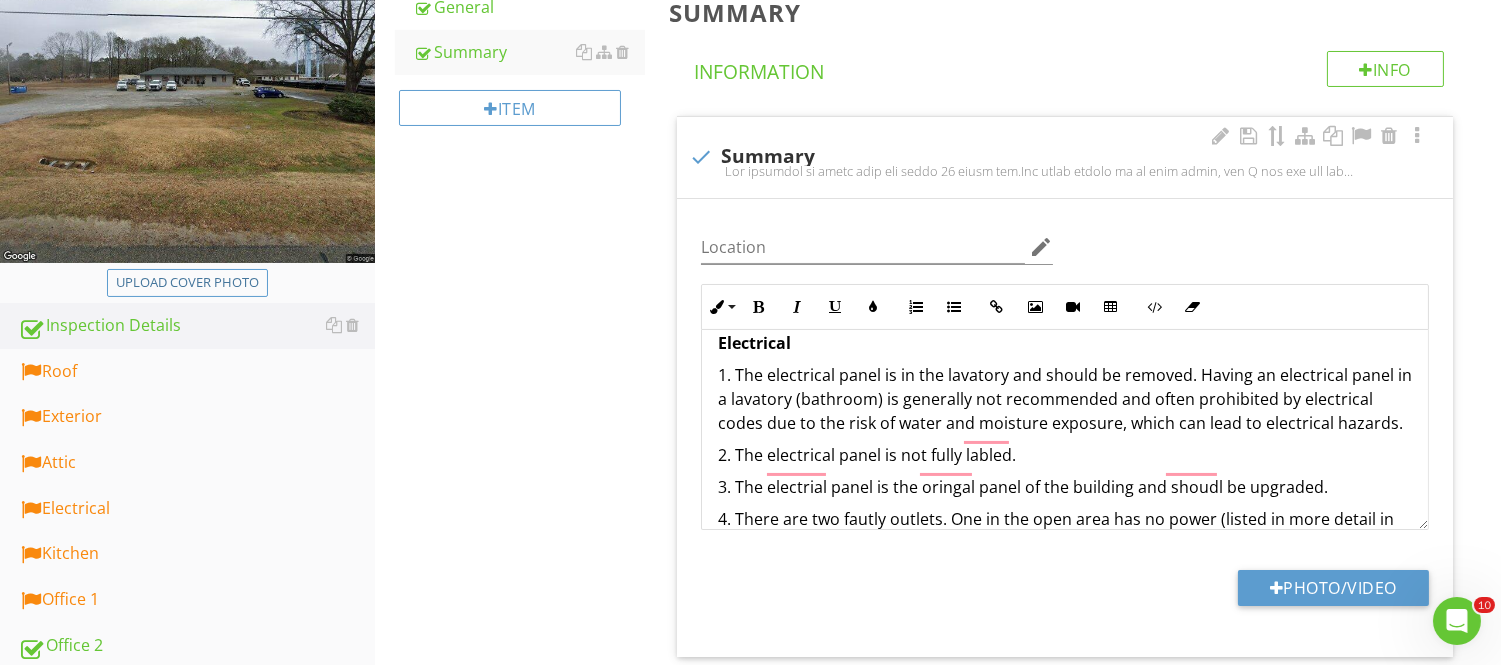 scroll, scrollTop: 557, scrollLeft: 0, axis: vertical 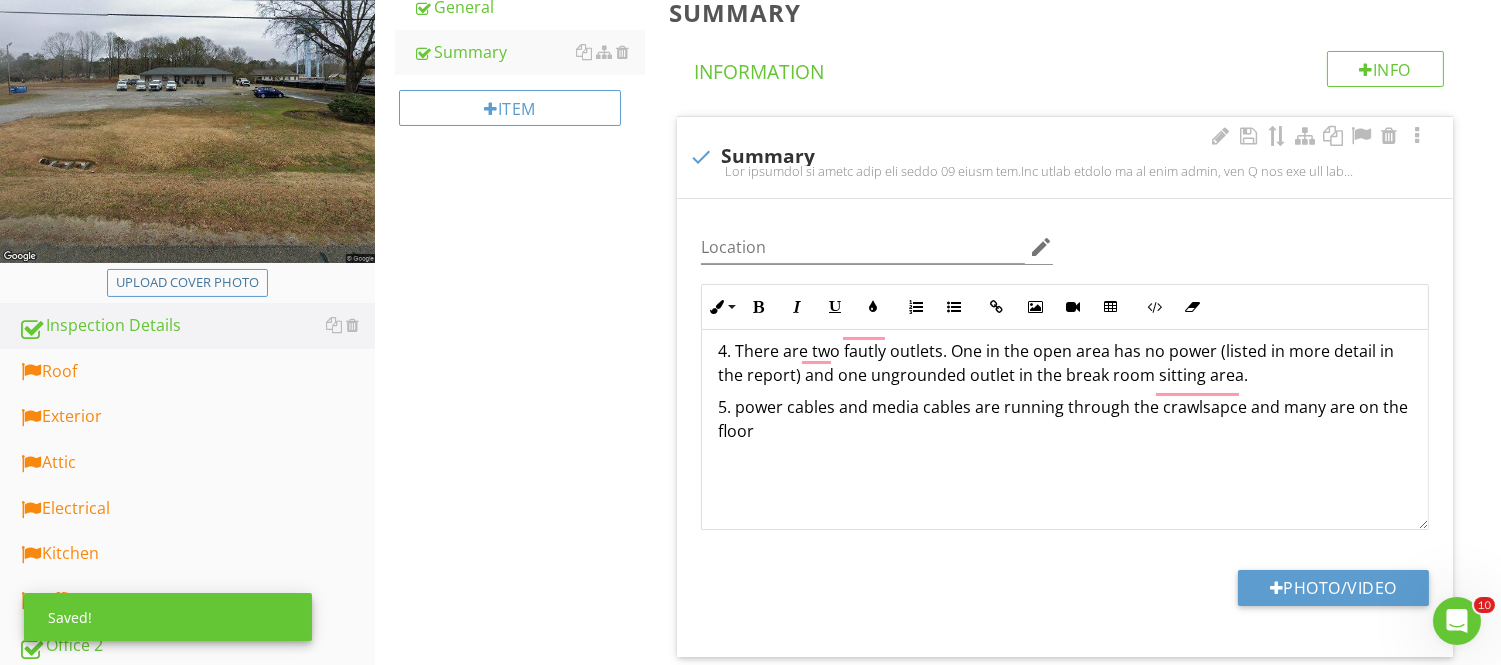 click on "5. power cables and media cables are running through the crawlsapce and many are on the floor" at bounding box center [1065, 491] 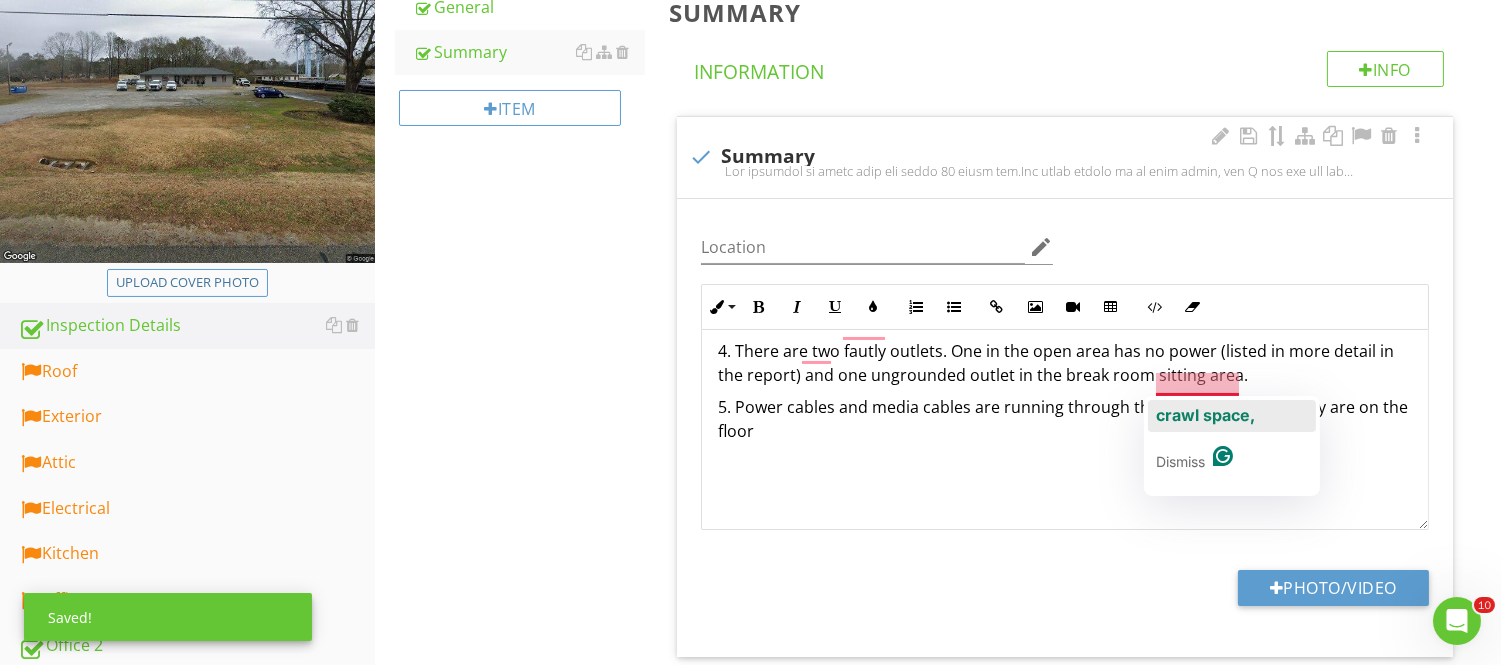 click on "crawl space," 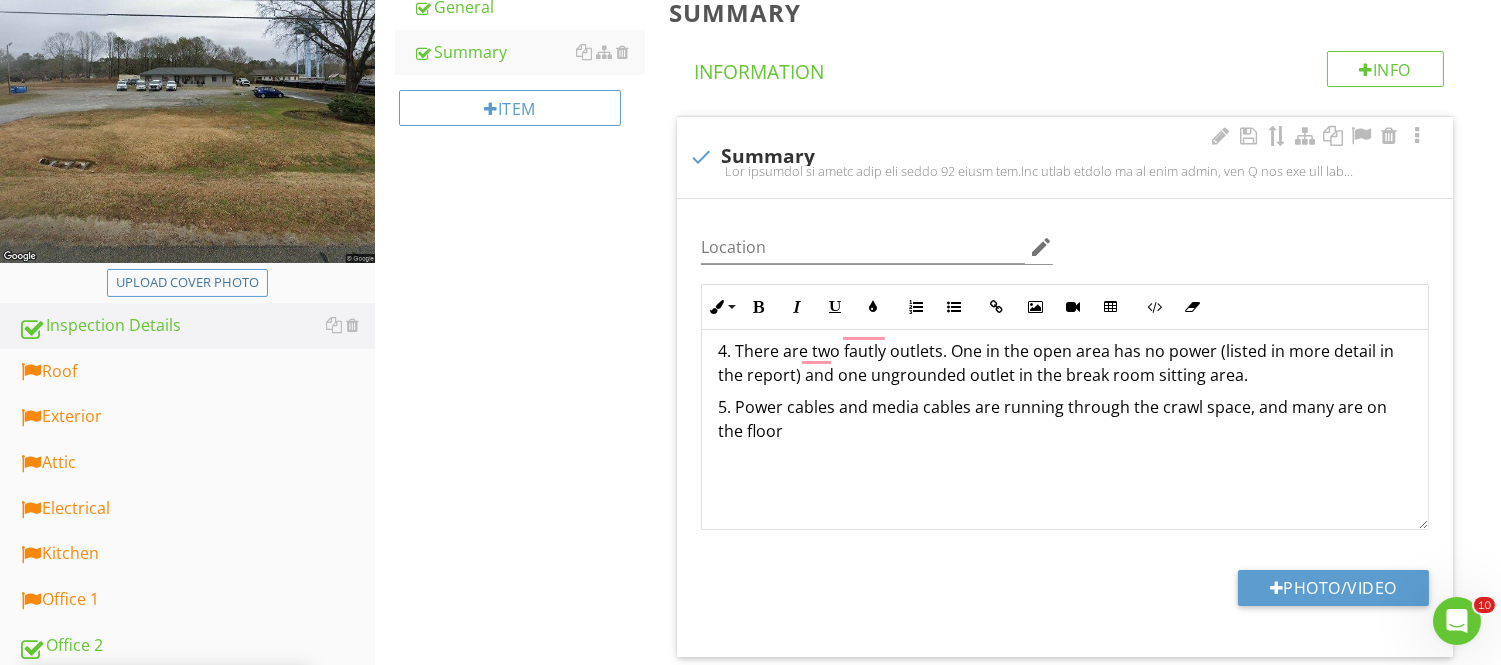 click on "5. Power cables and media cables are running through the crawl space, and many are on the floor" at bounding box center (1065, 491) 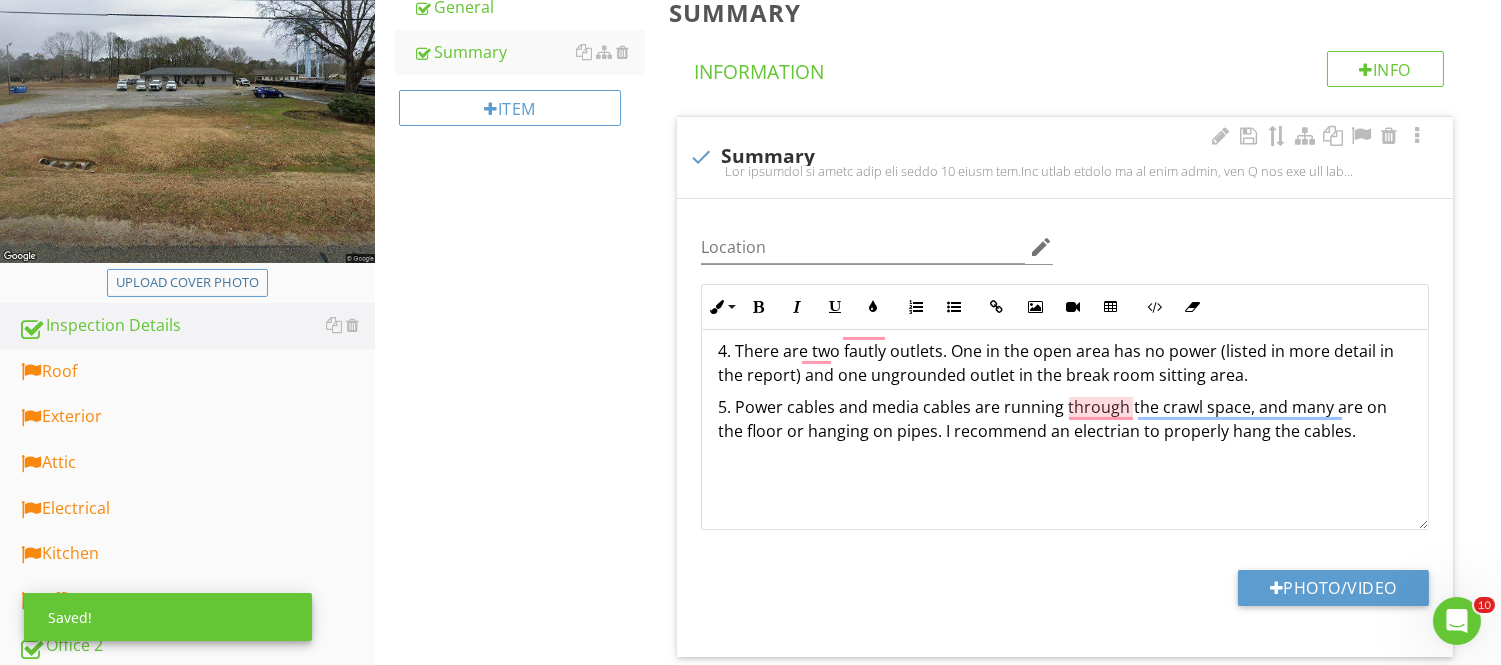 scroll, scrollTop: 584, scrollLeft: 0, axis: vertical 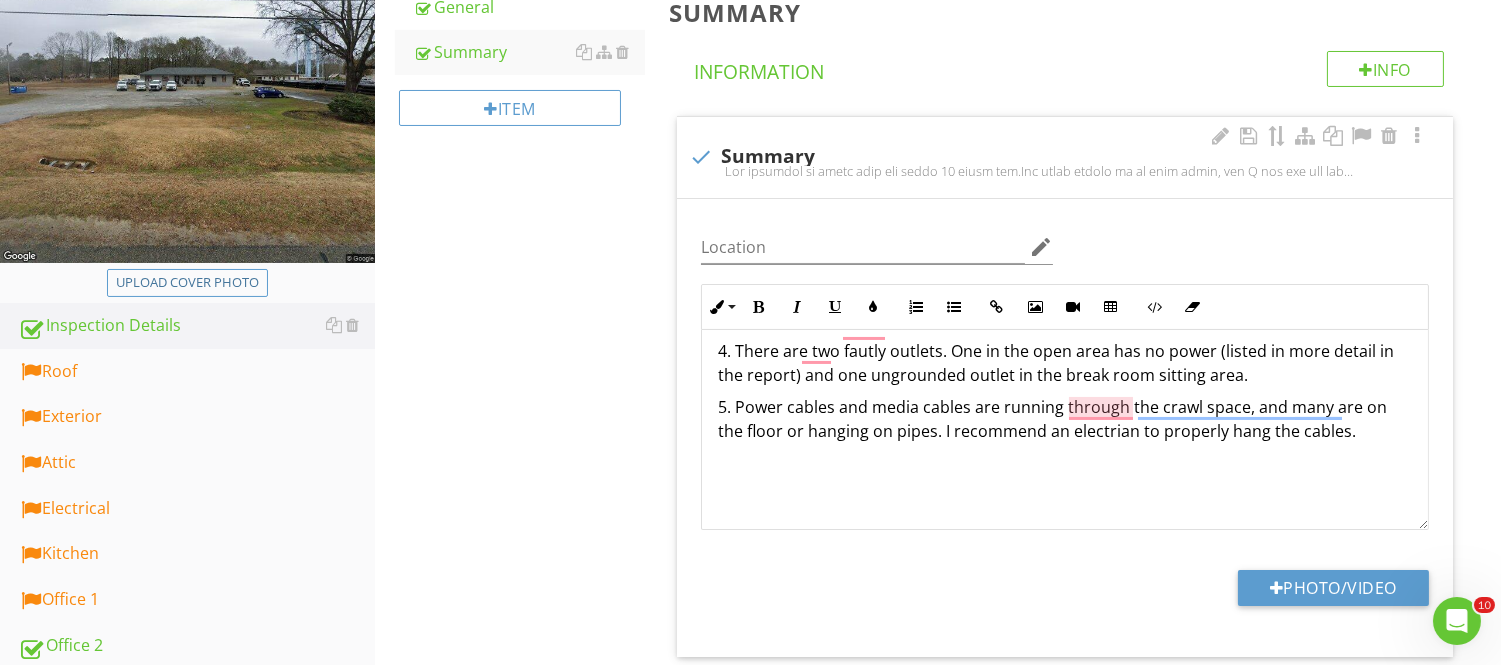 click on "5. Power cables and media cables are running through the crawl space, and many are on the floor or hanging on pipes. I recommend an electrian to properly hang the cables." at bounding box center (1065, 491) 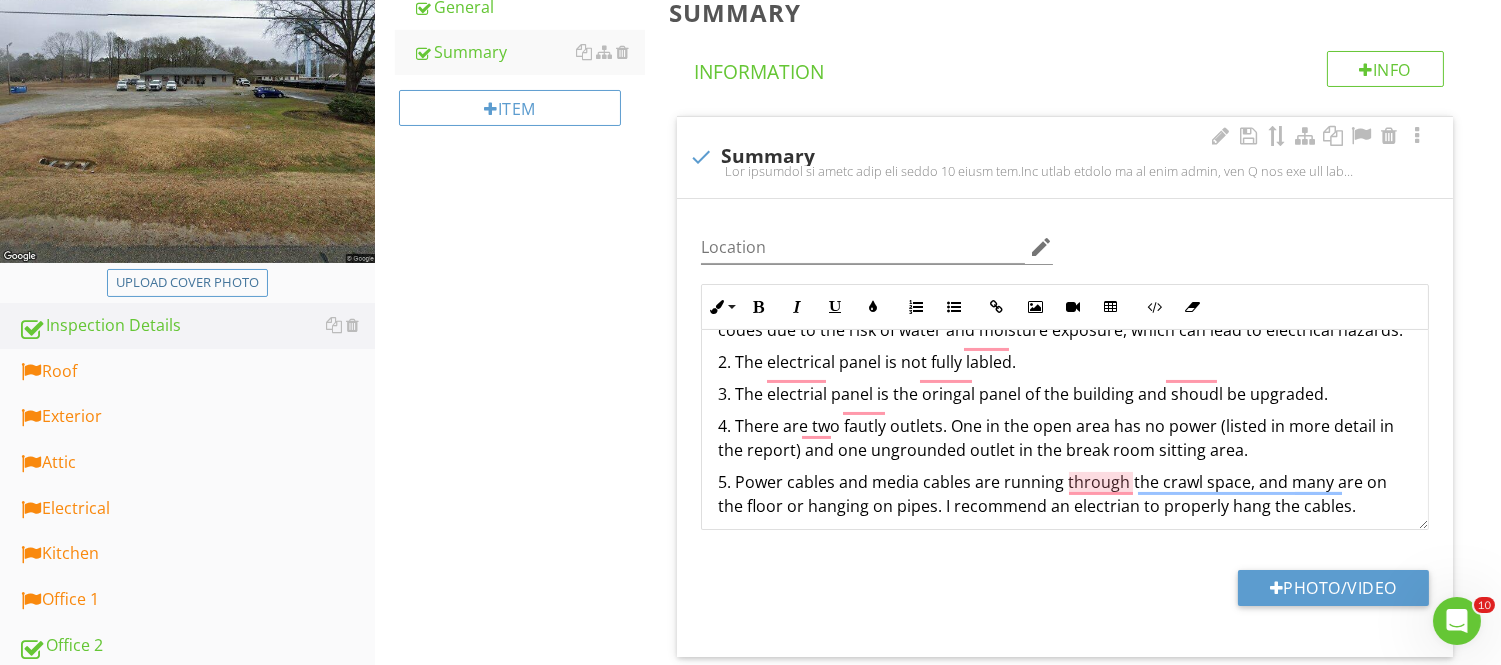scroll, scrollTop: 563, scrollLeft: 0, axis: vertical 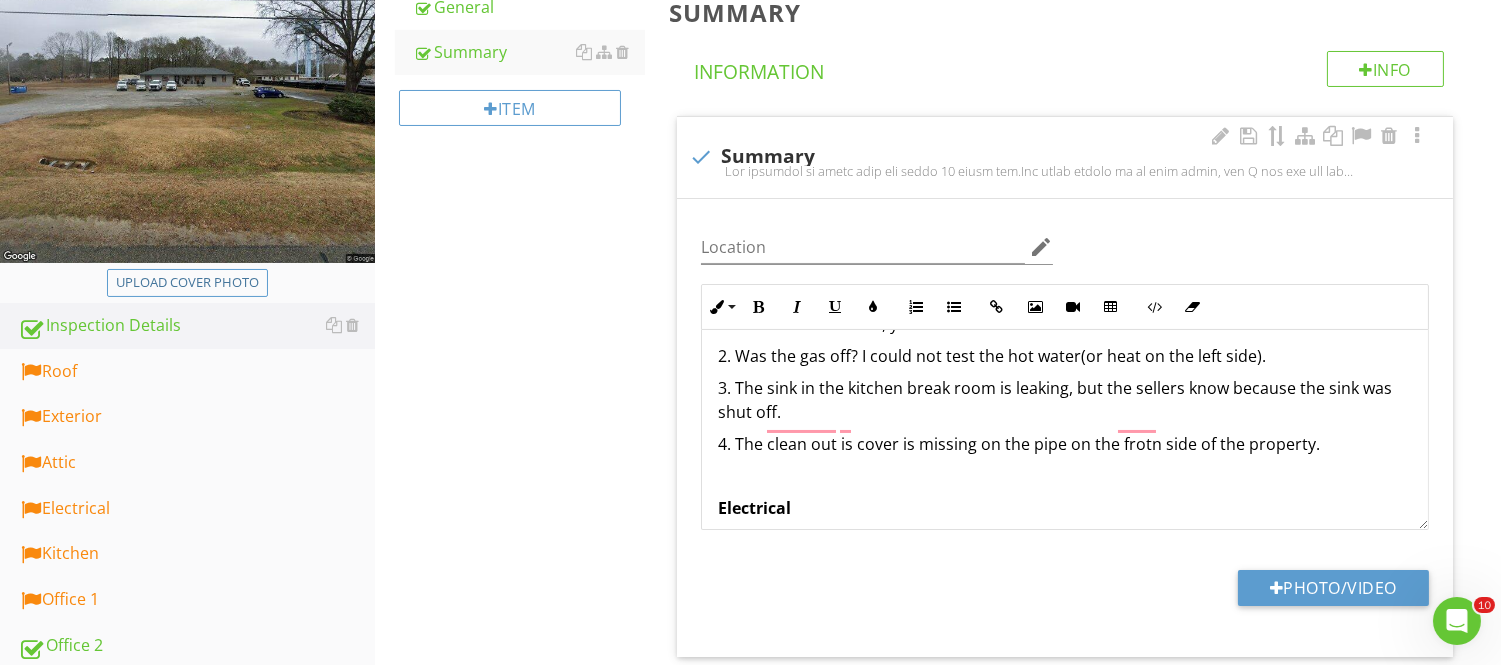 click on "4. The clean out is cover is missing on the pipe on the frotn side of the property." at bounding box center [1065, 444] 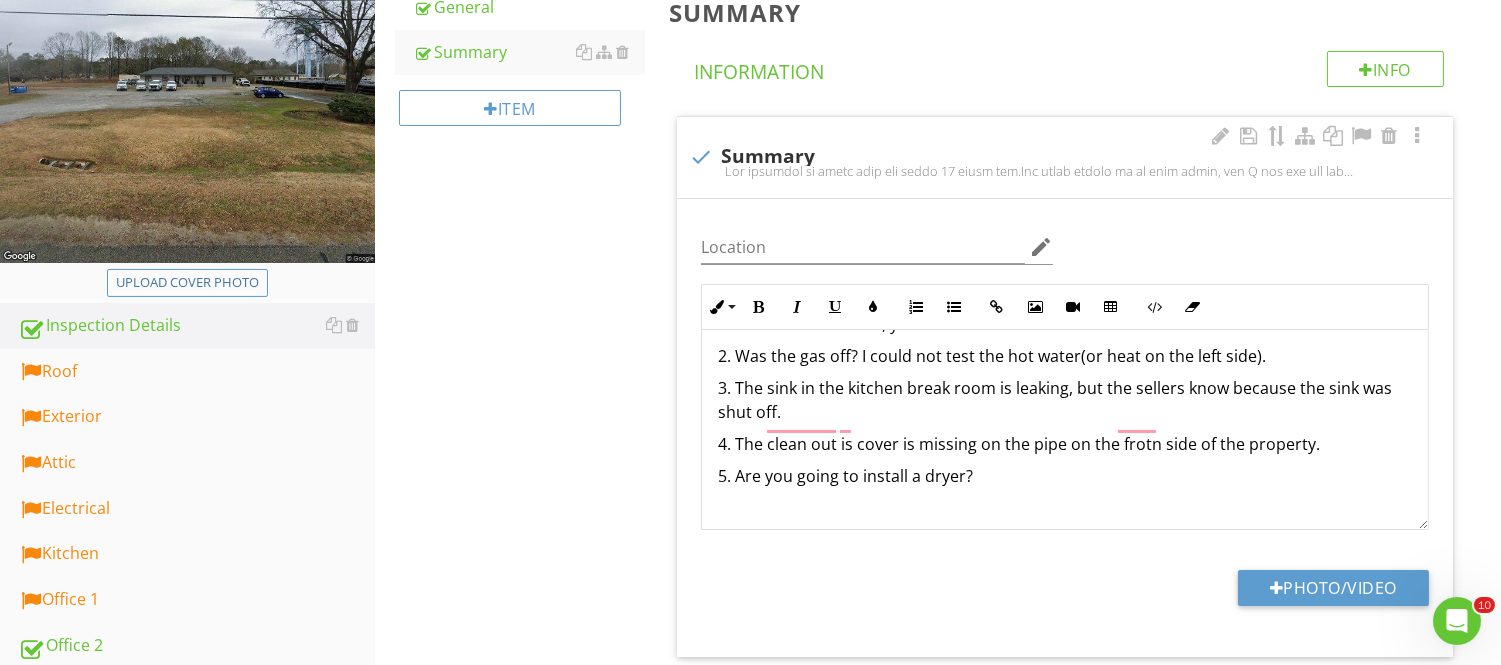 scroll, scrollTop: 455, scrollLeft: 0, axis: vertical 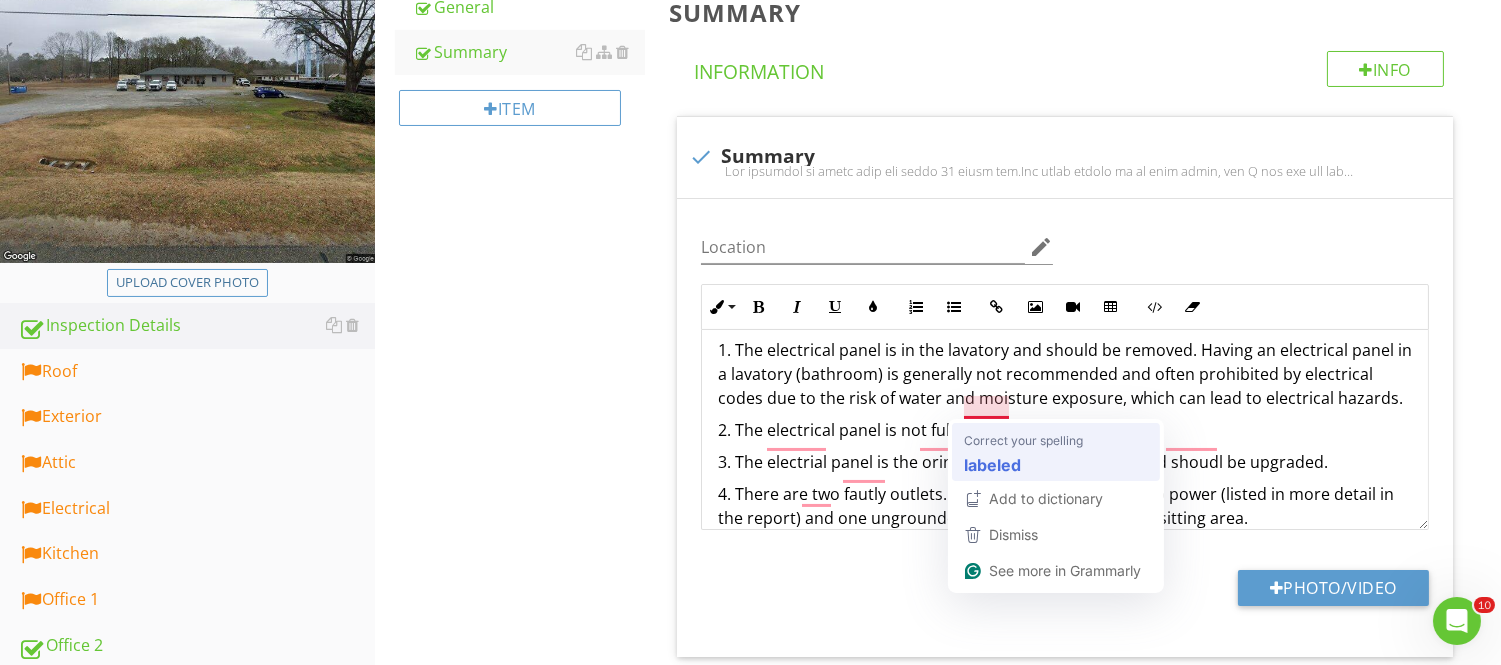 type 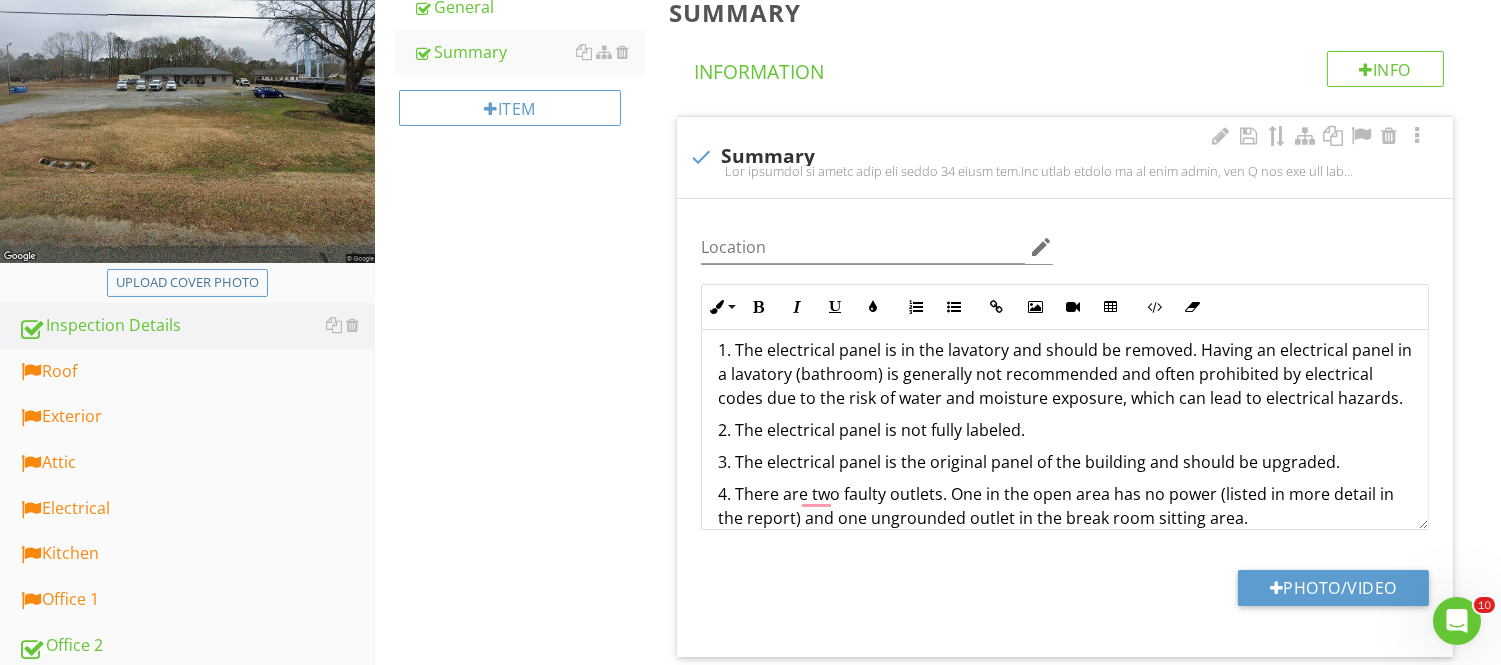 scroll, scrollTop: 646, scrollLeft: 0, axis: vertical 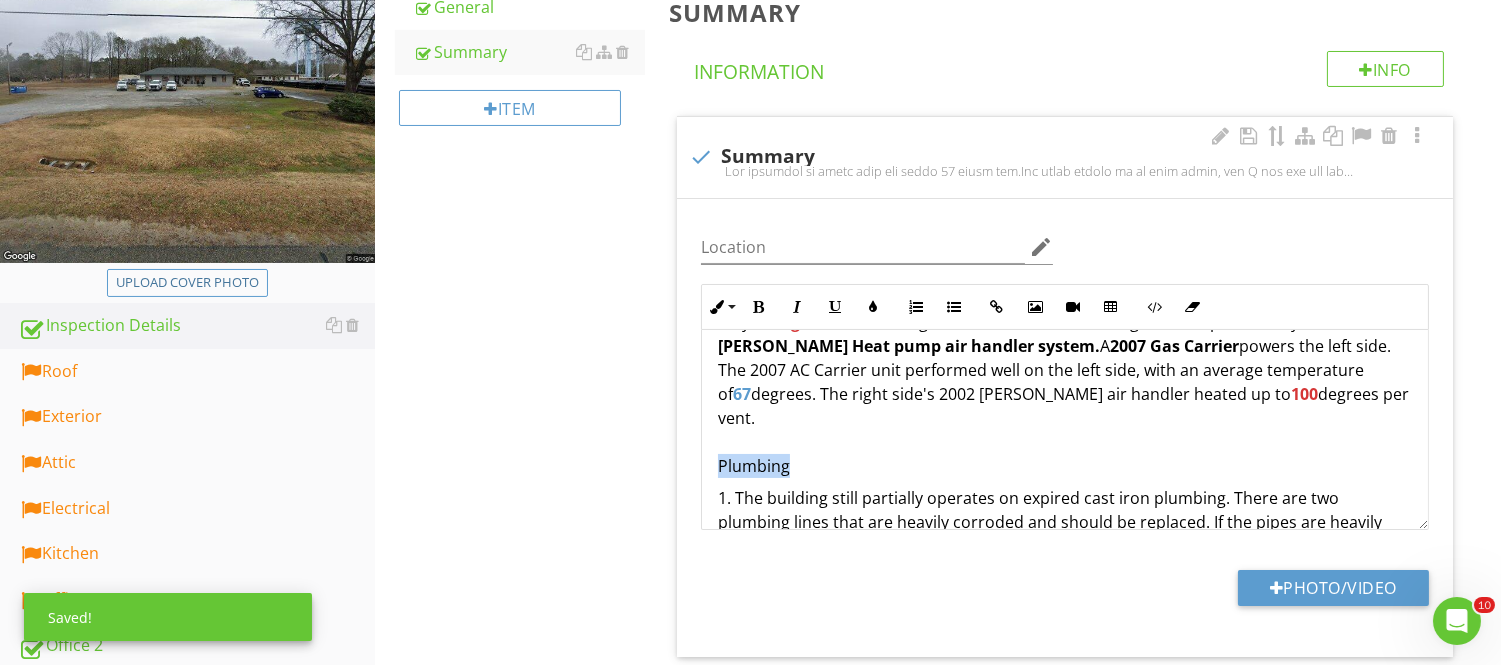 drag, startPoint x: 783, startPoint y: 438, endPoint x: 701, endPoint y: 438, distance: 82 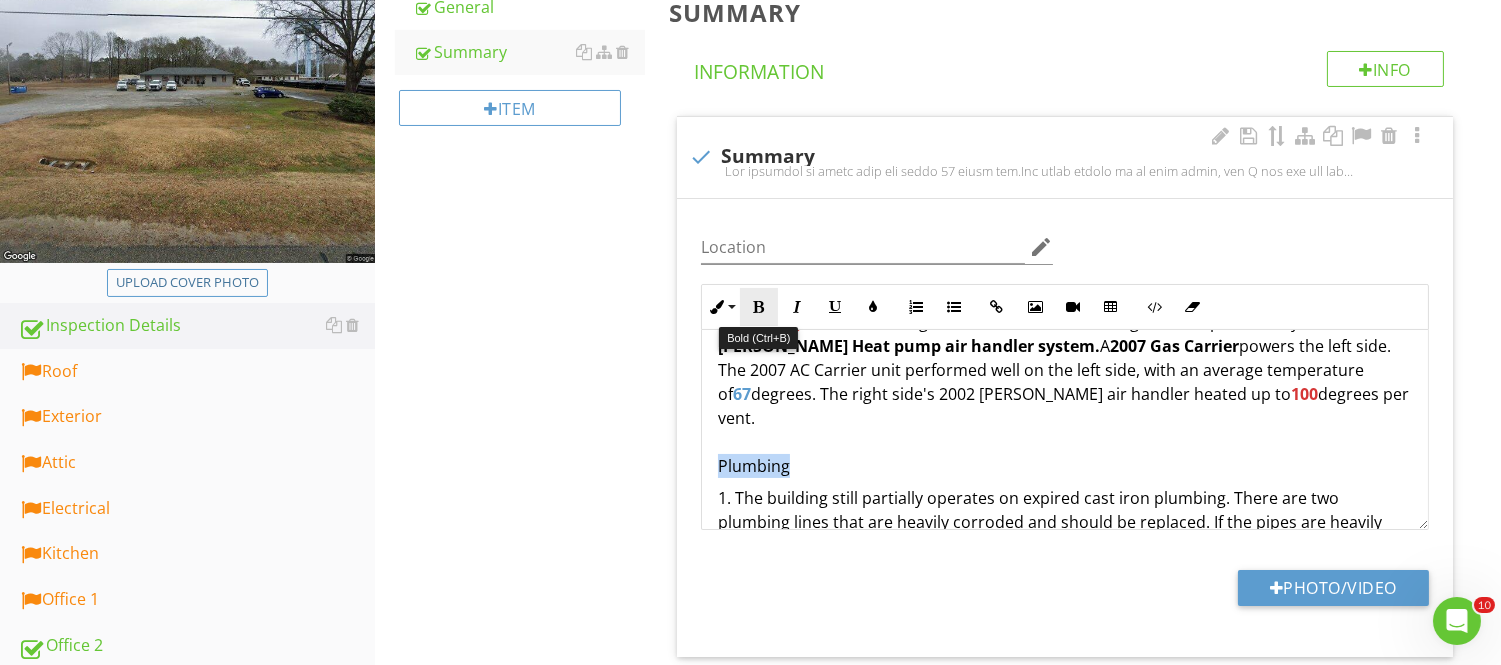 click on "Bold" at bounding box center (759, 307) 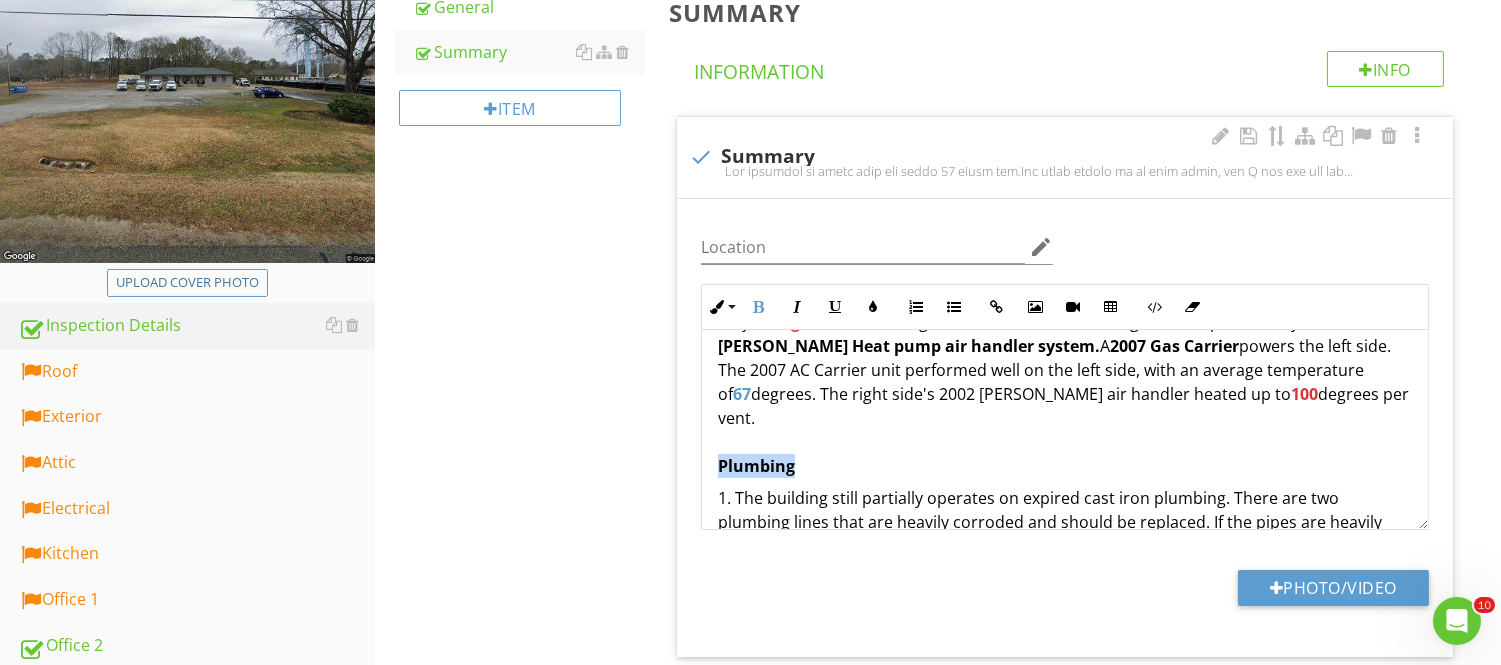 click on "The building is aging well for  being 58 years old.  The brick siding is in good shape, and I did not see any major cracking on the bricks. The  roof  looks newer and is a good installation. Ask for any  warranty transfer.  There is still correction and addition needed. The  electrical  system performed well, but further corrections are still required, and some may be  urgent . The building has two  HVAC  zones. The right side is powered by a  2002 Goodman Heat pump air handler system.   A  2007 Gas Carrier  powers the left side. The 2007 AC Carrier unit performed well on the left side, with an average temperature of  67  degrees. The right side's 2002 Goodman air handler heated up to  100  degrees per vent.   Plumbing" at bounding box center [1065, 346] 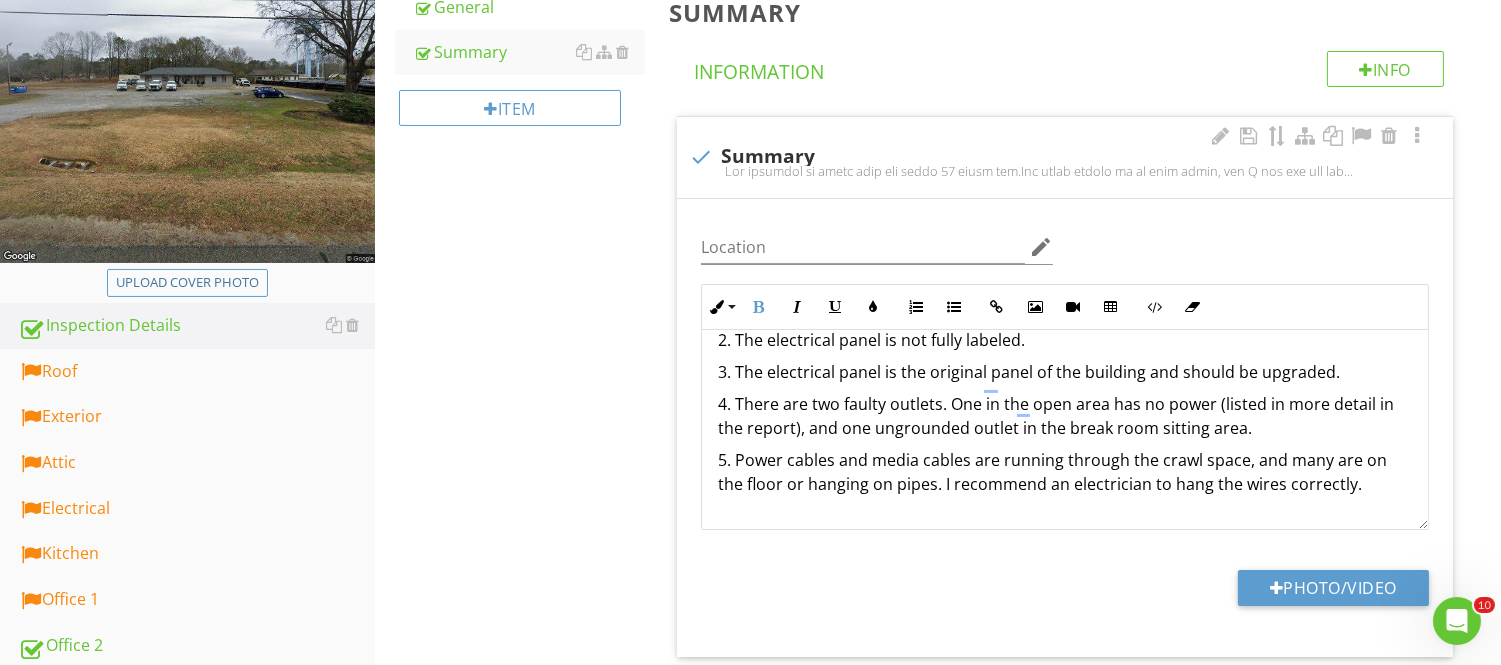 click on "5. Power cables and media cables are running through the crawl space, and many are on the floor or hanging on pipes. I recommend an electrician to hang the wires correctly." at bounding box center (1065, 544) 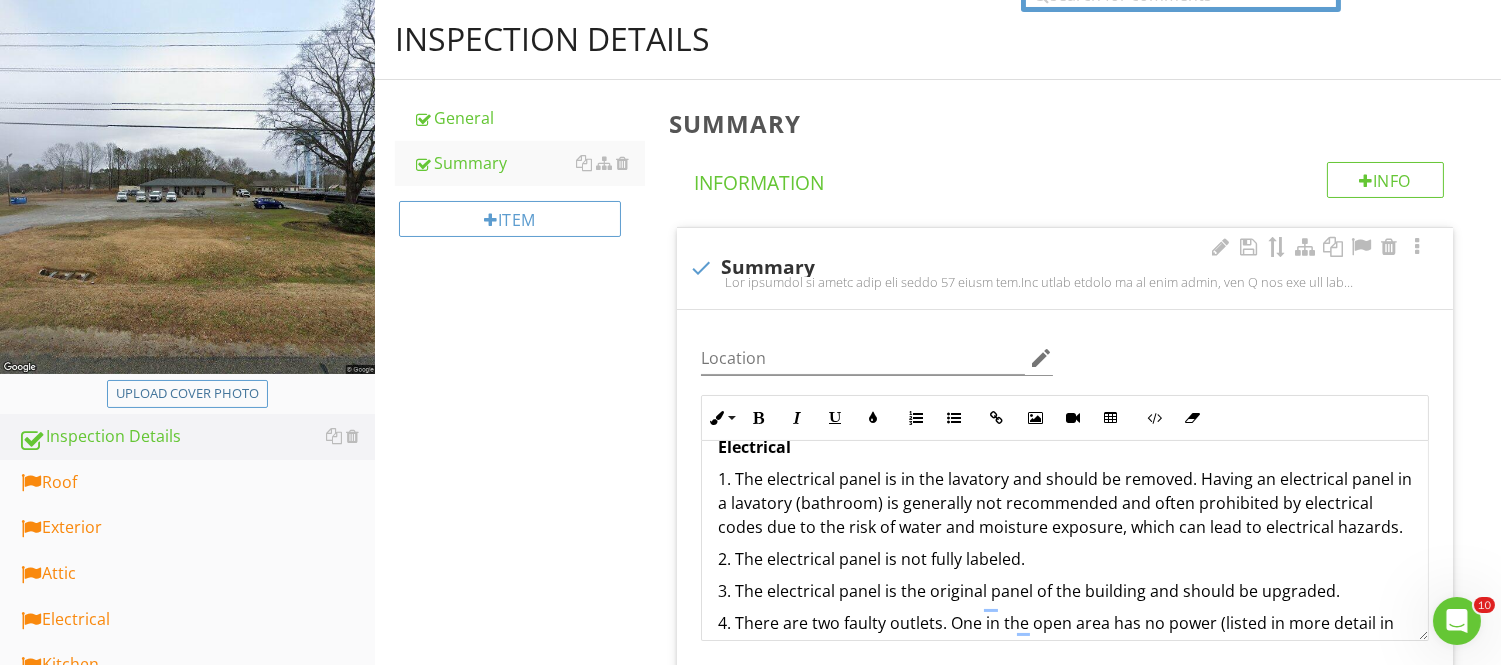 click on "The building is aging well for  being 58 years old.  The brick siding is in good shape, and I did not see any major cracking on the bricks. The  roof  looks newer and is a good installation. Ask for any  warranty transfer.  There is still correction and addition needed. The  electrical  system performed well, but further corrections are still required, and some may be  urgent . The building has two  HVAC  zones. The right side is powered by a  2002 Goodman Heat pump air handler system.   A  2007 Gas Carrier  powers the left side. The 2007 AC Carrier unit performed well on the left side, with an average temperature of  67  degrees. The right side's 2002 Goodman air handler heated up to  100  degrees per vent.   Plumbing 1. The building still partially operates on expired cast iron plumbing. There are two plumbing lines that are heavily corroded and should be replaced. If the pipes are heavily rusted on the outside, you can assume the inside is rusted too.  5. Are you going to install a dryer?" at bounding box center (1065, 411) 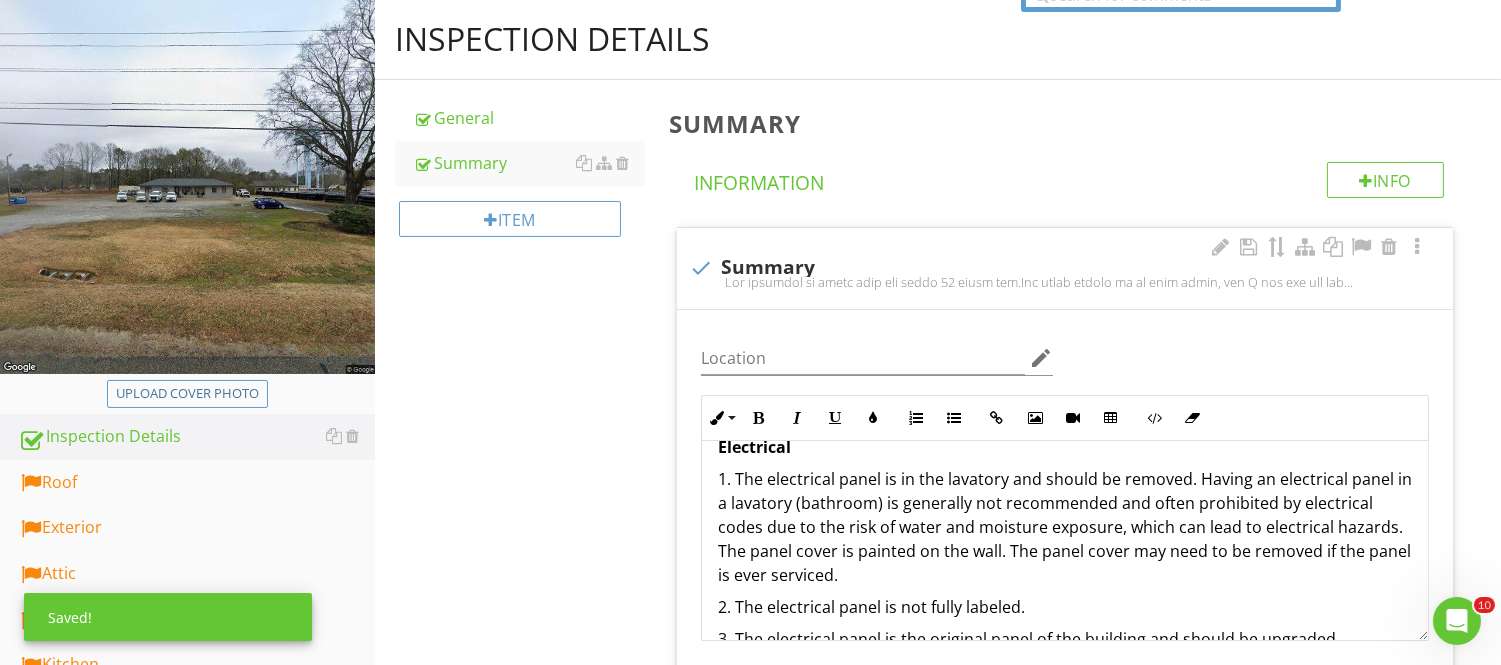click on "1. The electrical panel is in the lavatory and should be removed. Having an electrical panel in a lavatory (bathroom) is generally not recommended and often prohibited by electrical codes due to the risk of water and moisture exposure, which can lead to electrical hazards. The panel cover is painted on the wall. The panel cover may need to be removed if the panel is ever serviced." at bounding box center [1065, 527] 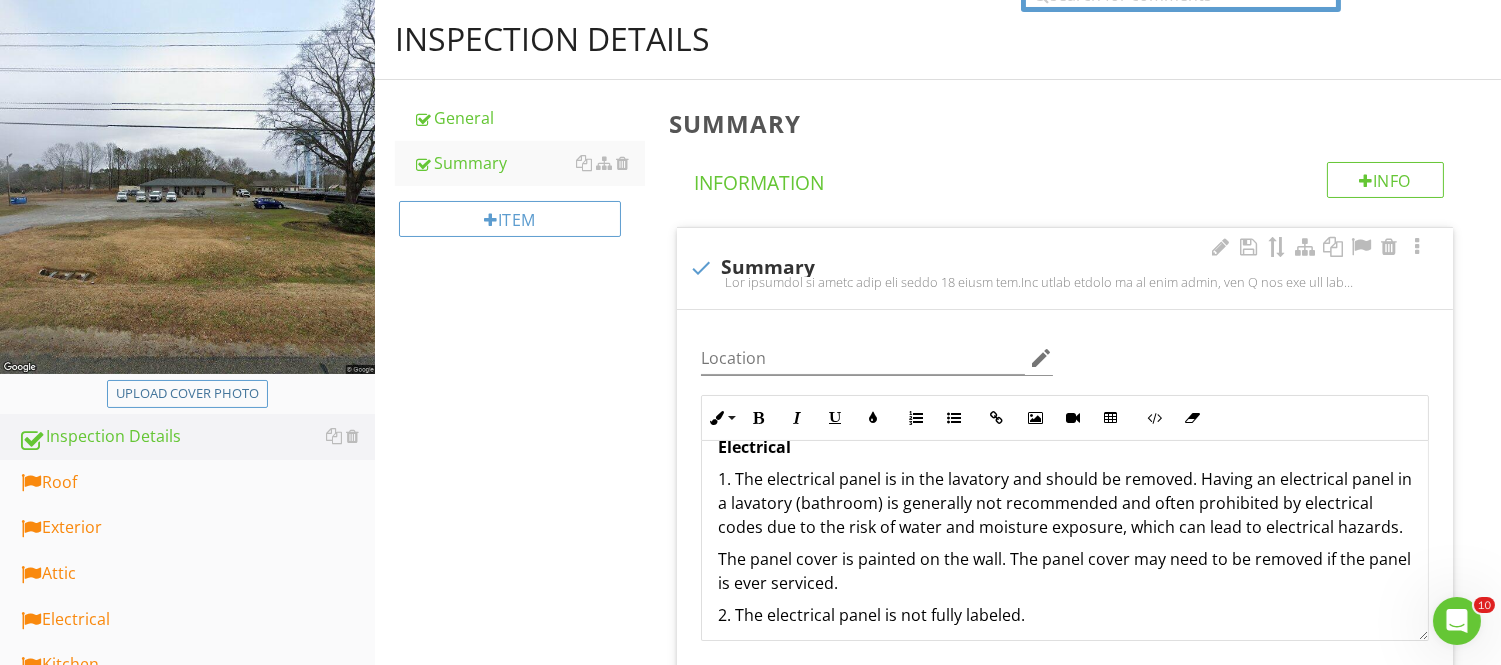 scroll, scrollTop: 646, scrollLeft: 0, axis: vertical 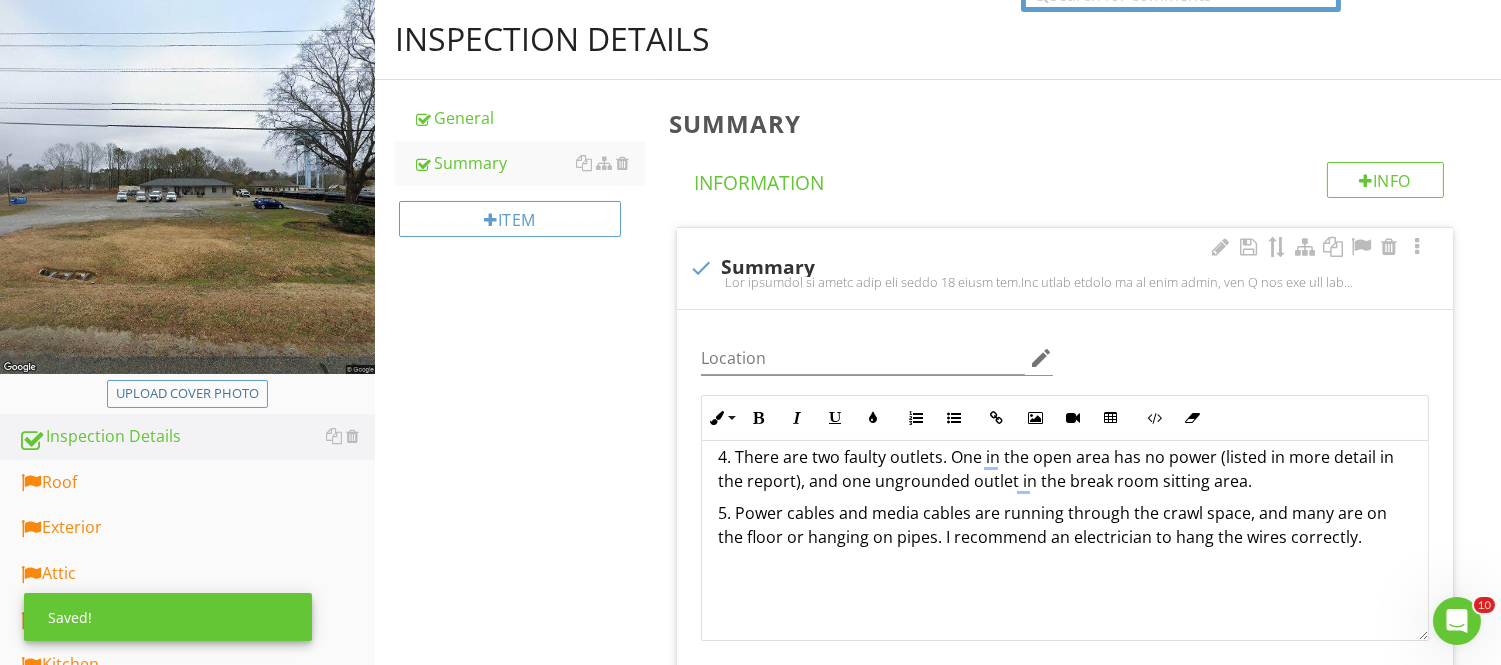 click on "5. Power cables and media cables are running through the crawl space, and many are on the floor or hanging on pipes. I recommend an electrician to hang the wires correctly." at bounding box center [1065, 525] 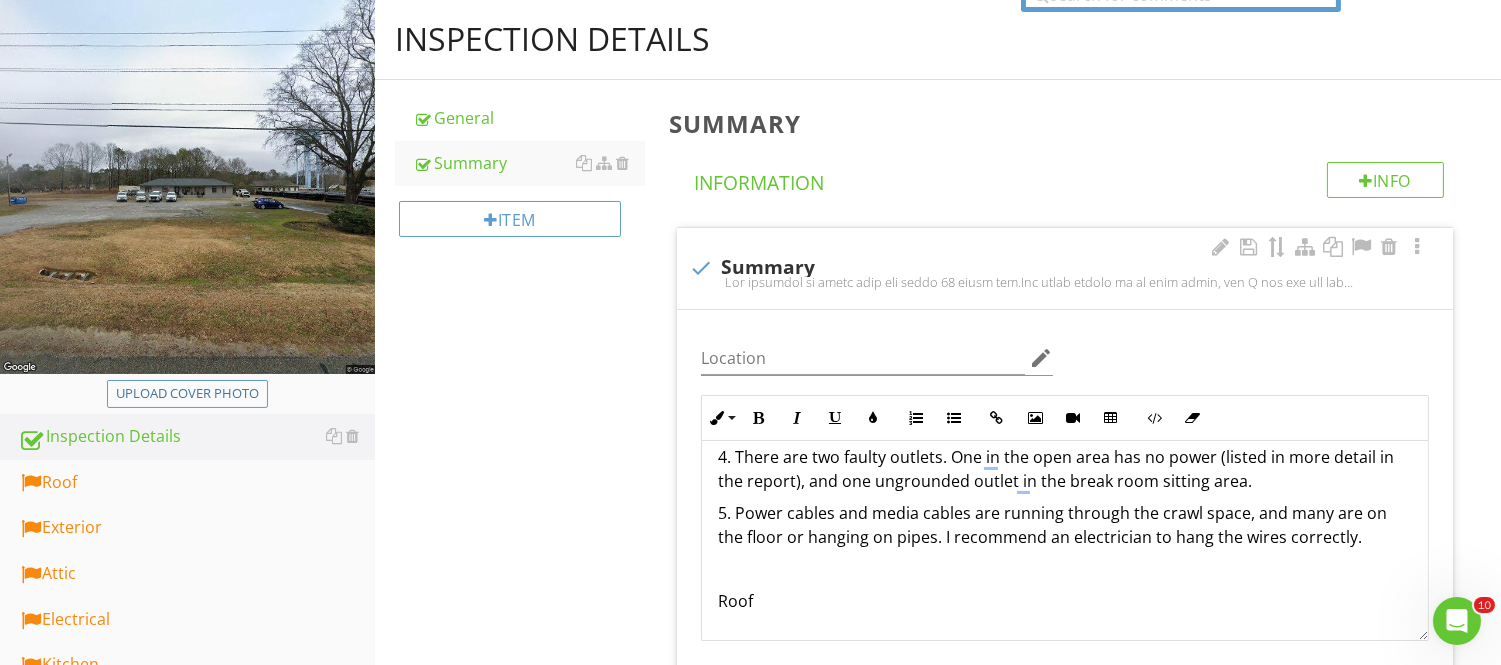 scroll, scrollTop: 790, scrollLeft: 0, axis: vertical 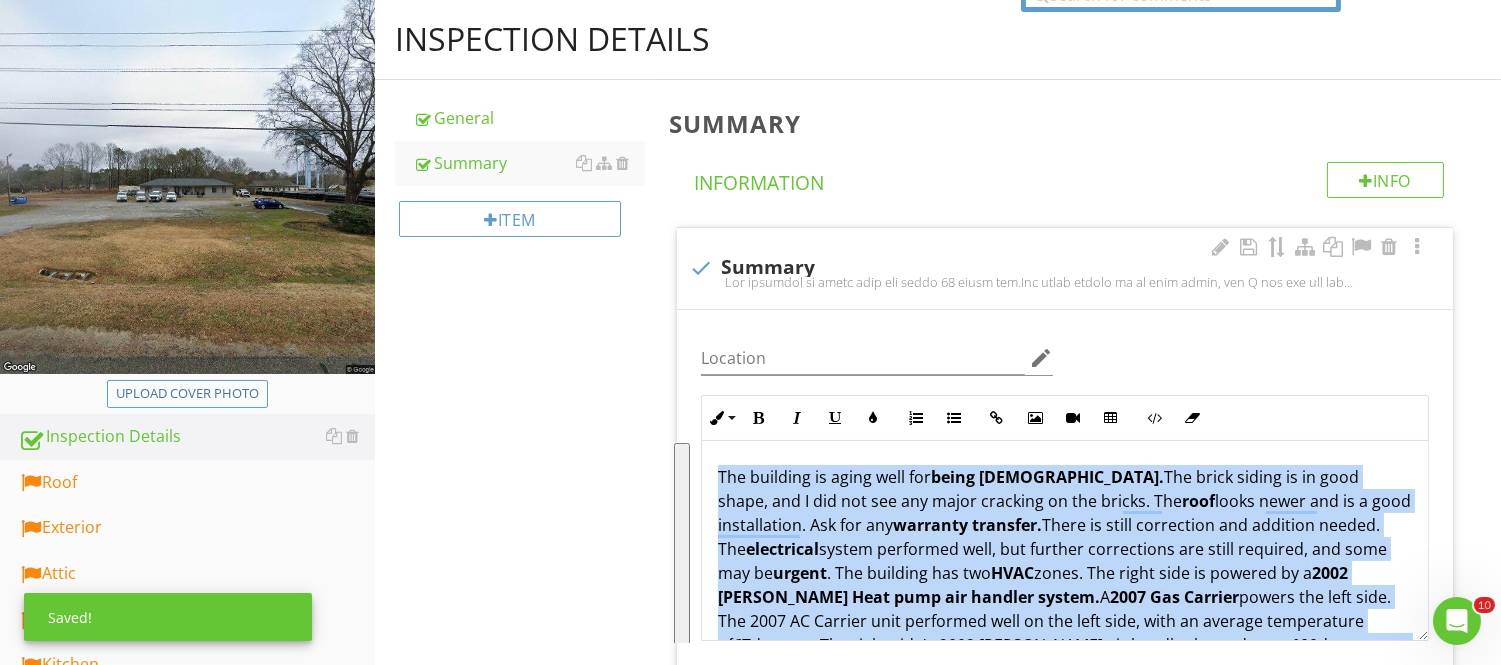 drag, startPoint x: 852, startPoint y: 598, endPoint x: 851, endPoint y: 508, distance: 90.005554 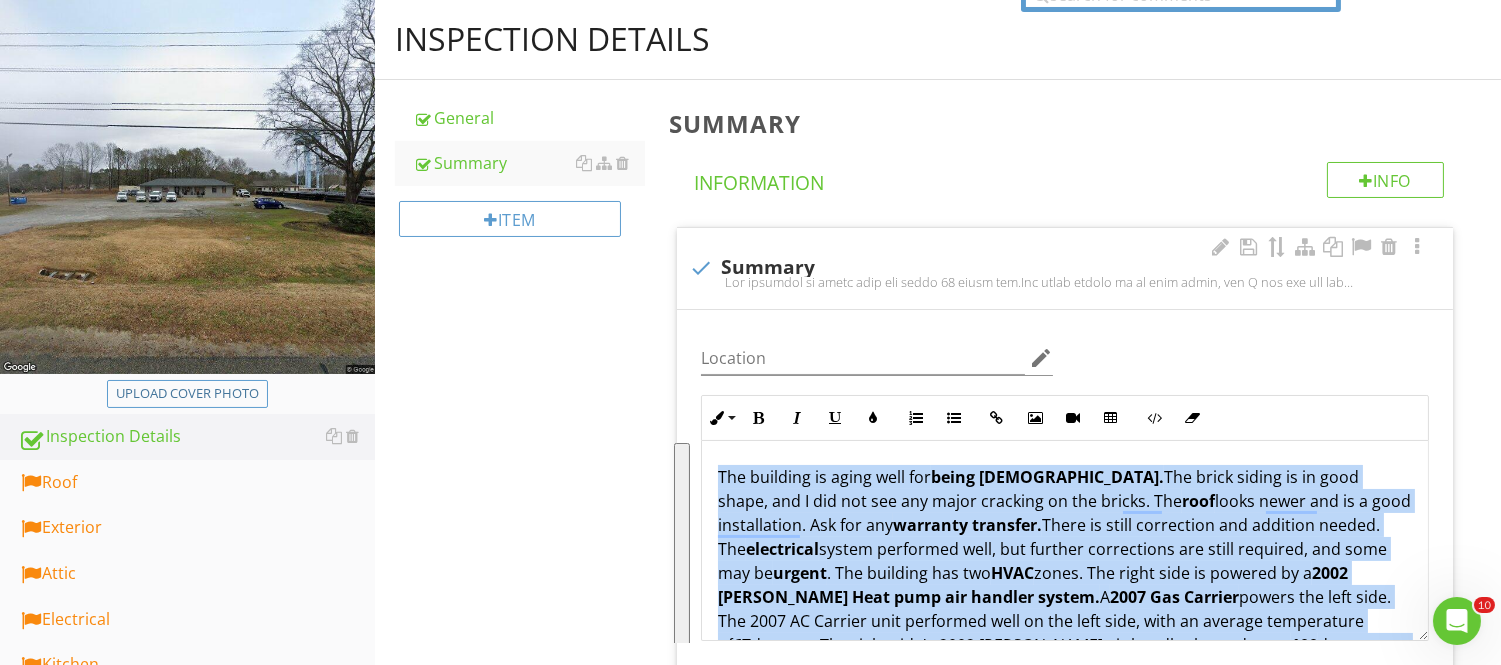 copy on "The building is aging well for  being 58 years old.  The brick siding is in good shape, and I did not see any major cracking on the bricks. The  roof  looks newer and is a good installation. Ask for any  warranty transfer.  There is still correction and addition needed. The  electrical  system performed well, but further corrections are still required, and some may be  urgent . The building has two  HVAC  zones. The right side is powered by a  2002 Goodman Heat pump air handler system.   A  2007 Gas Carrier  powers the left side. The 2007 AC Carrier unit performed well on the left side, with an average temperature of  67  degrees. The right side's 2002 Goodman air handler heated up to  100  degrees per vent.   Plumbing 1. The building still partially operates on expired cast iron plumbing. There are two plumbing lines that are heavily corroded and should be replaced. If the pipes are heavily rusted on the outside, you can assume the inside is rusted too.  2. Was the gas off? I could not test the hot water(..." 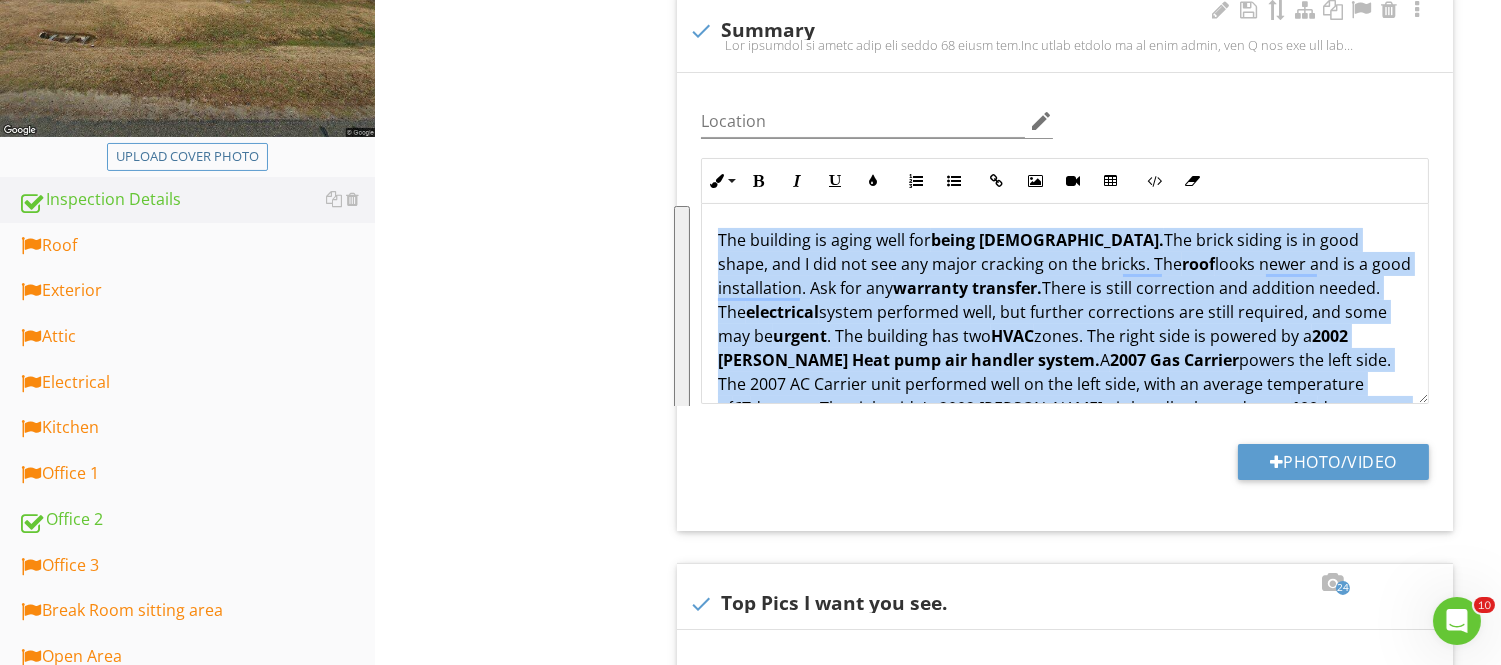 scroll, scrollTop: 460, scrollLeft: 0, axis: vertical 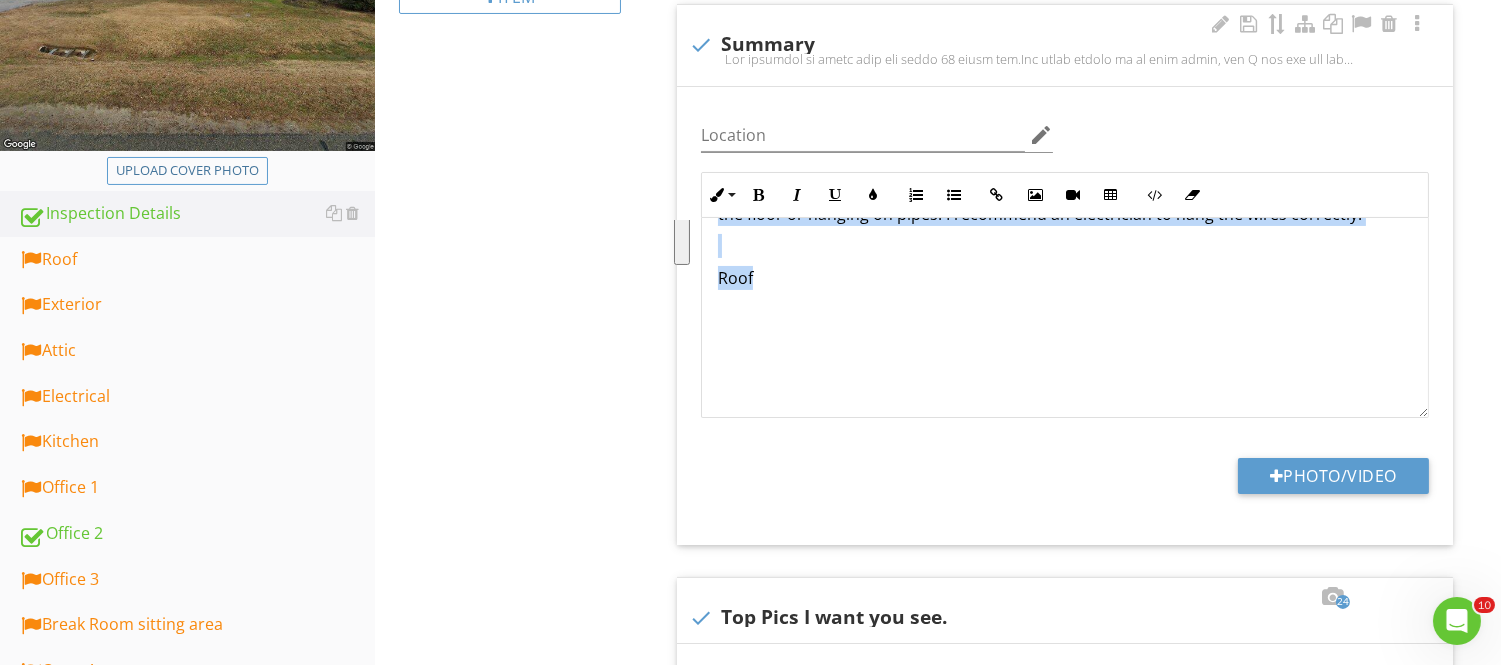 copy on "The building is aging well for  being 58 years old.  The brick siding is in good shape, and I did not see any major cracking on the bricks. The  roof  looks newer and is a good installation. Ask for any  warranty transfer.  There is still correction and addition needed. The  electrical  system performed well, but further corrections are still required, and some may be  urgent . The building has two  HVAC  zones. The right side is powered by a  2002 Goodman Heat pump air handler system.   A  2007 Gas Carrier  powers the left side. The 2007 AC Carrier unit performed well on the left side, with an average temperature of  67  degrees. The right side's 2002 Goodman air handler heated up to  100  degrees per vent.   Plumbing 1. The building still partially operates on expired cast iron plumbing. There are two plumbing lines that are heavily corroded and should be replaced. If the pipes are heavily rusted on the outside, you can assume the inside is rusted too.  2. Was the gas off? I could not test the hot water(..." 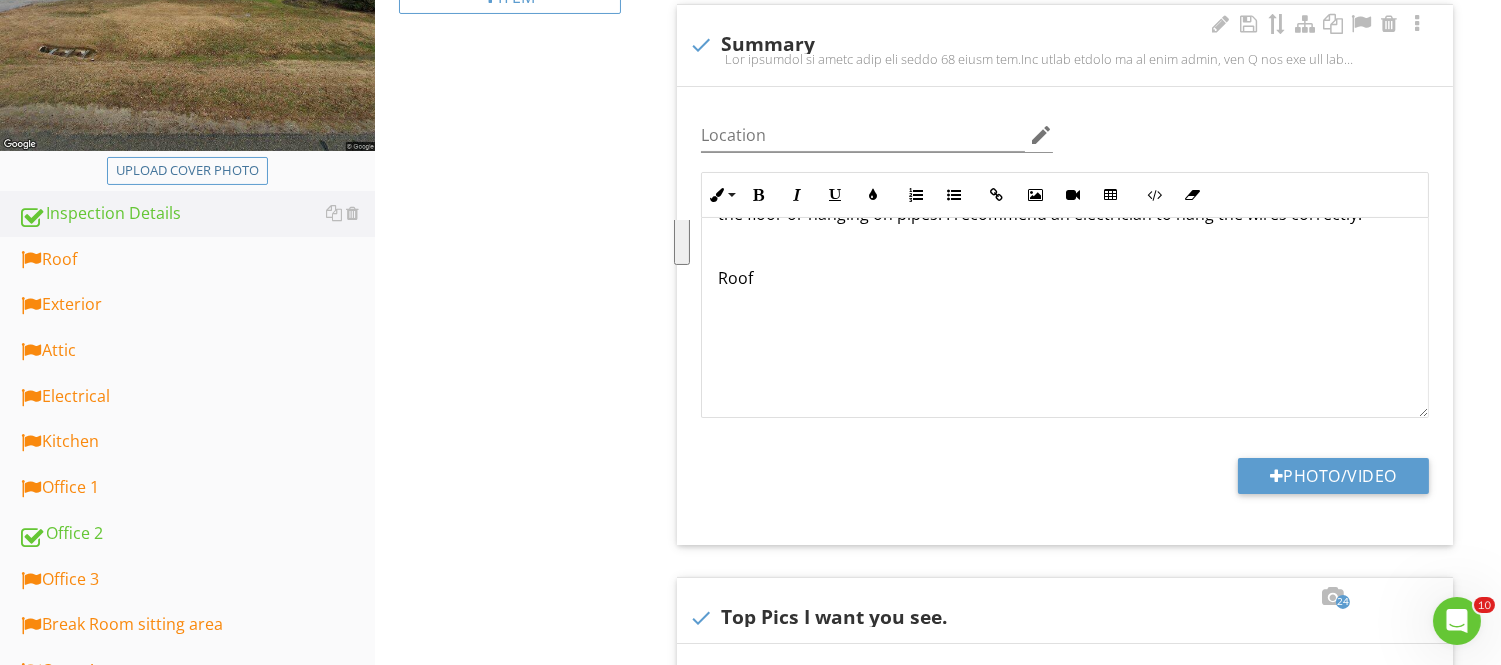 click at bounding box center [1065, 310] 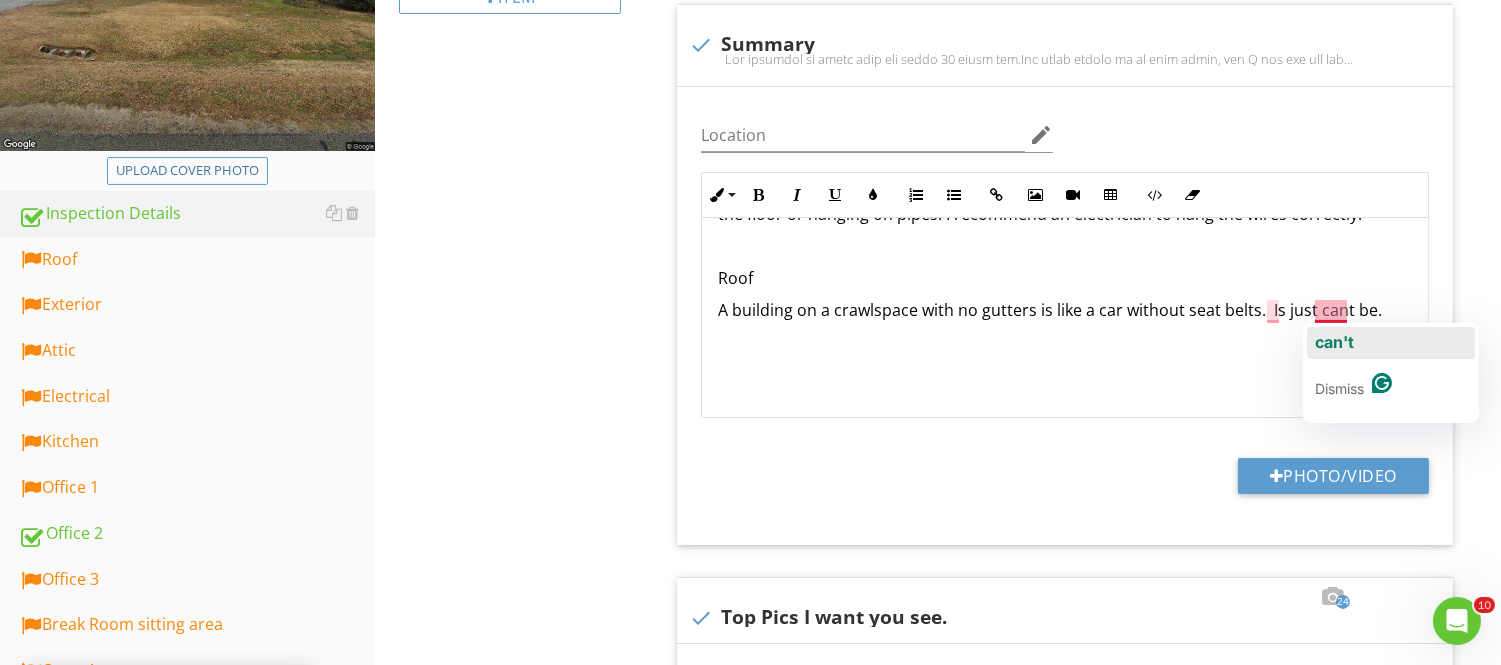 click on "can't" 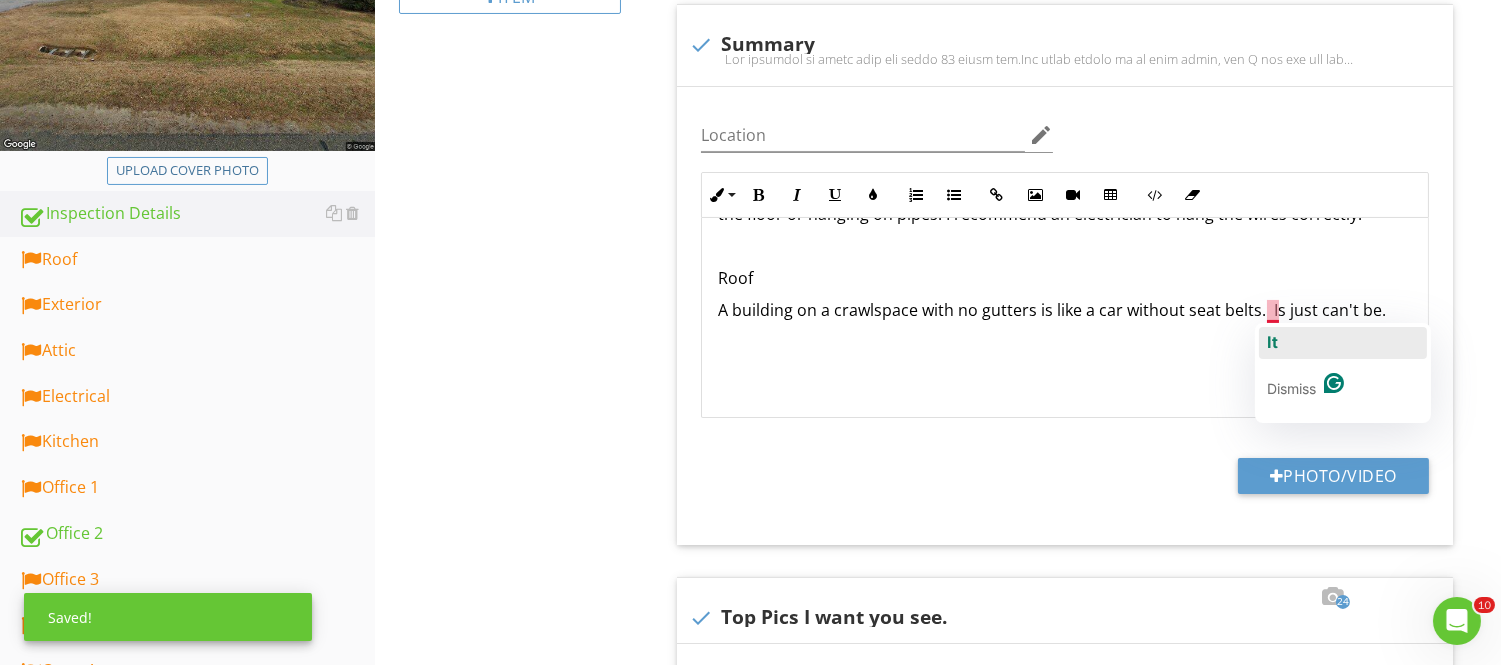 click on "It" 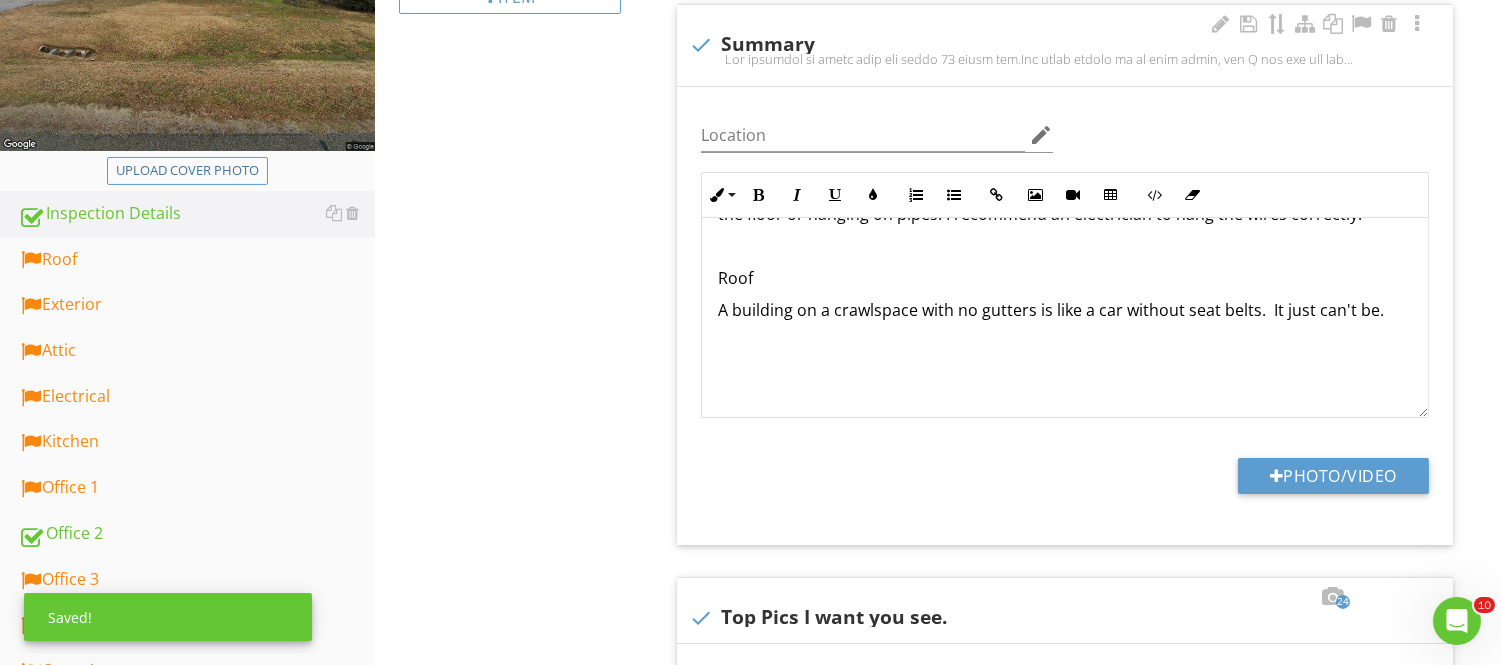 click on "A building on a crawlspace with no gutters is like a car without seat belts.  It just can't be." at bounding box center [1065, 310] 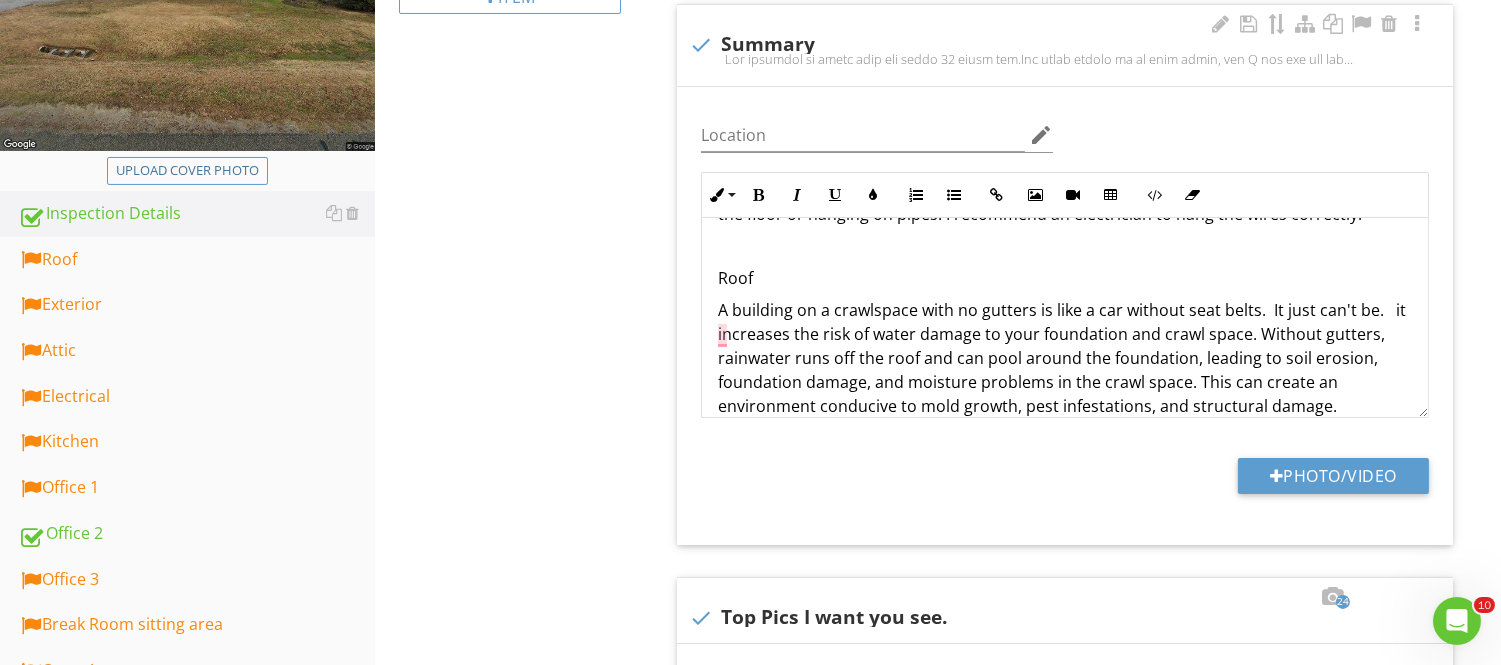scroll, scrollTop: 971, scrollLeft: 0, axis: vertical 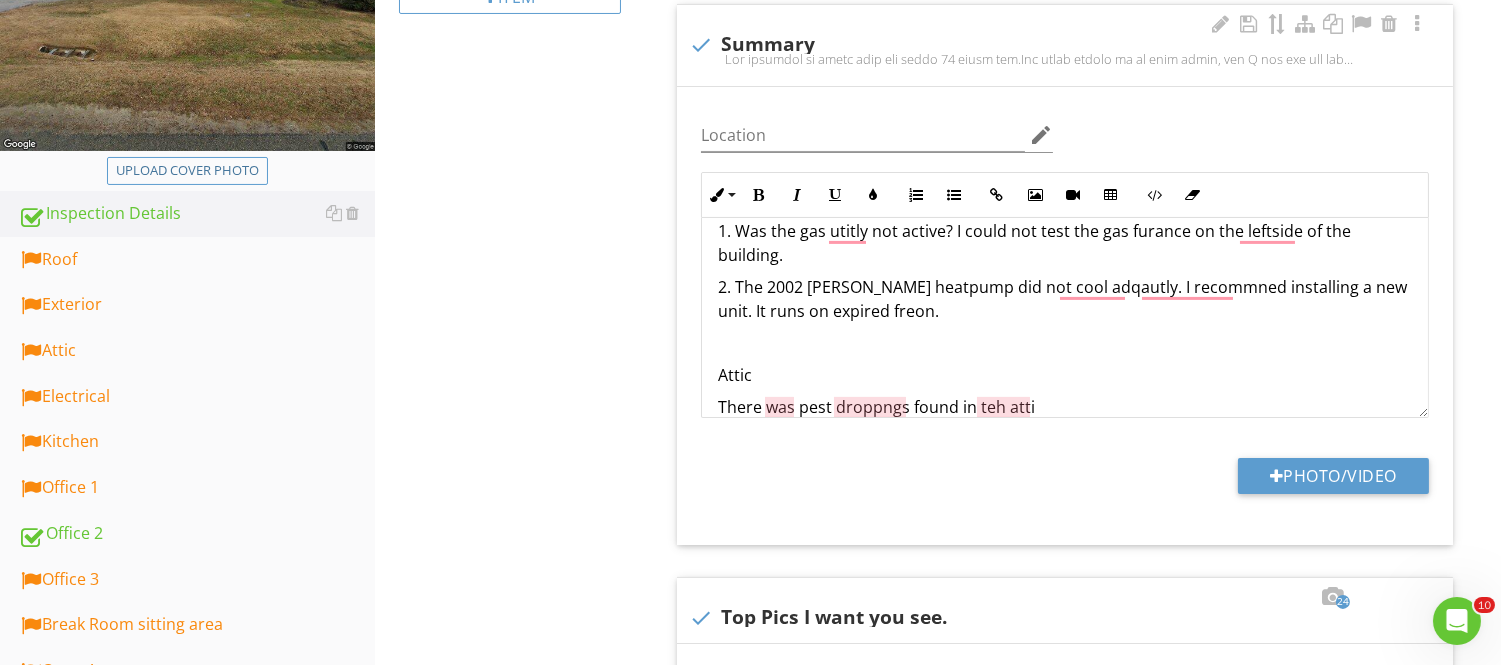 click at bounding box center [1065, 343] 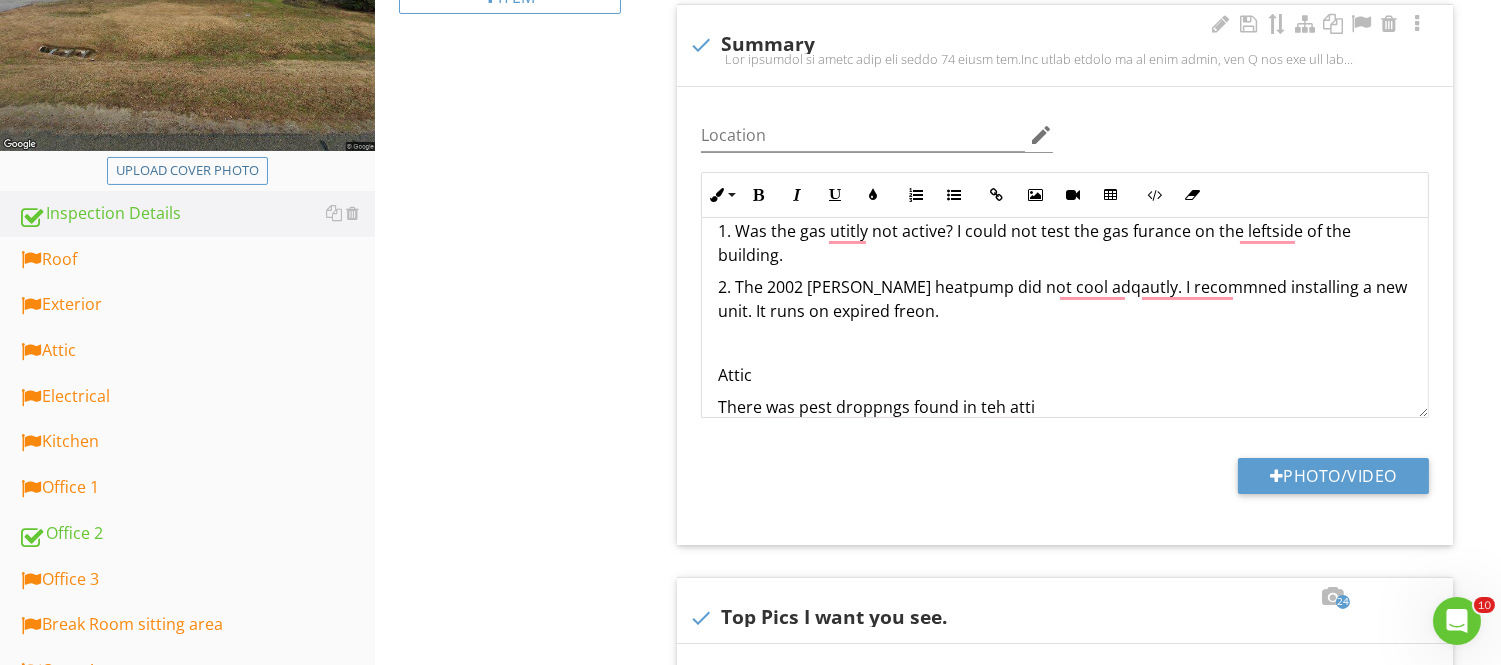 scroll, scrollTop: 1328, scrollLeft: 0, axis: vertical 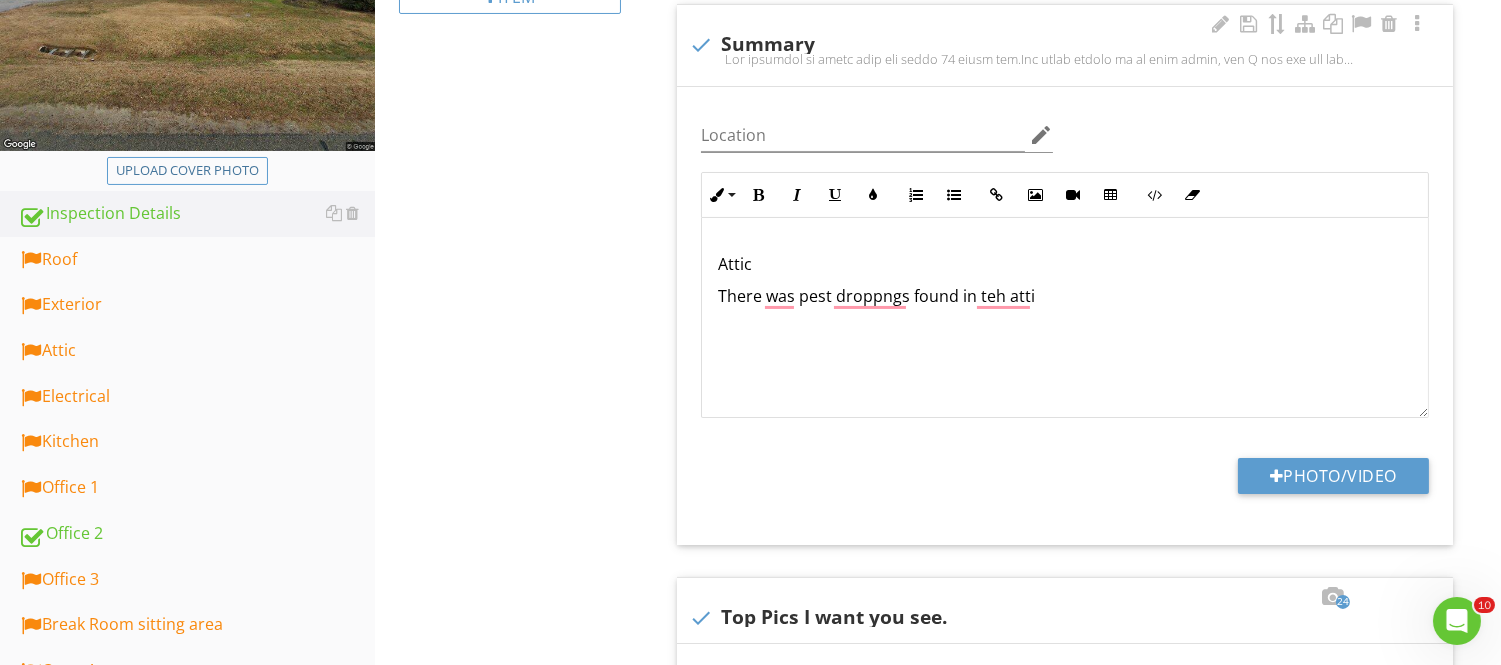 click on "There was pest droppngs found in teh atti" at bounding box center [1065, 296] 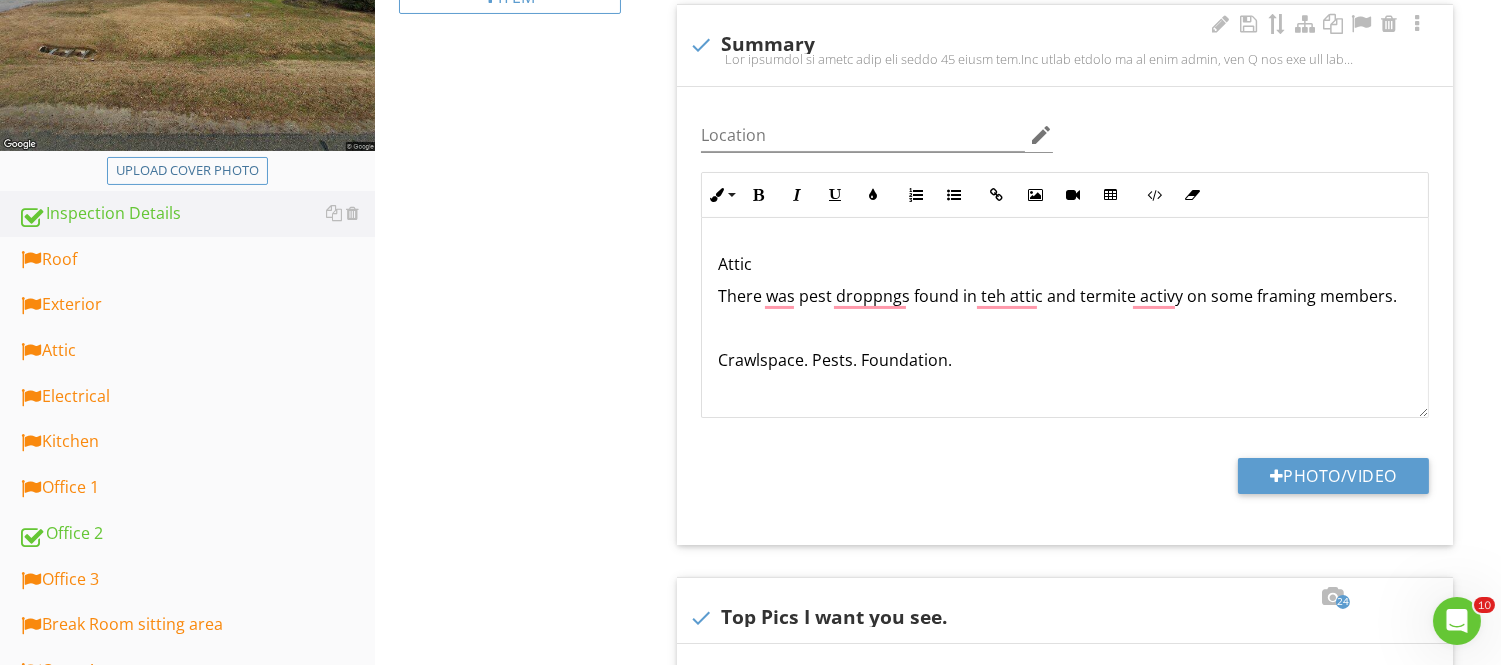 click on "Crawlspace. Pests. Foundation." at bounding box center [1065, 360] 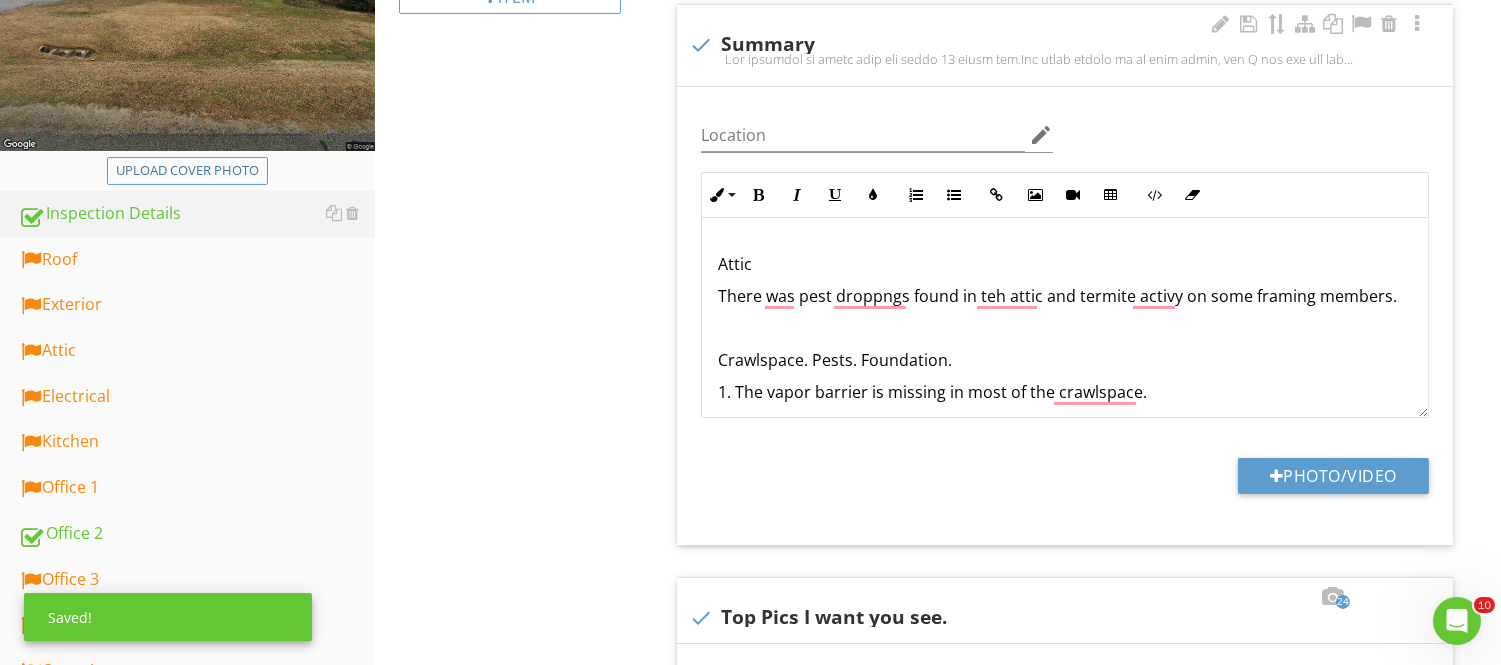 scroll, scrollTop: 1374, scrollLeft: 0, axis: vertical 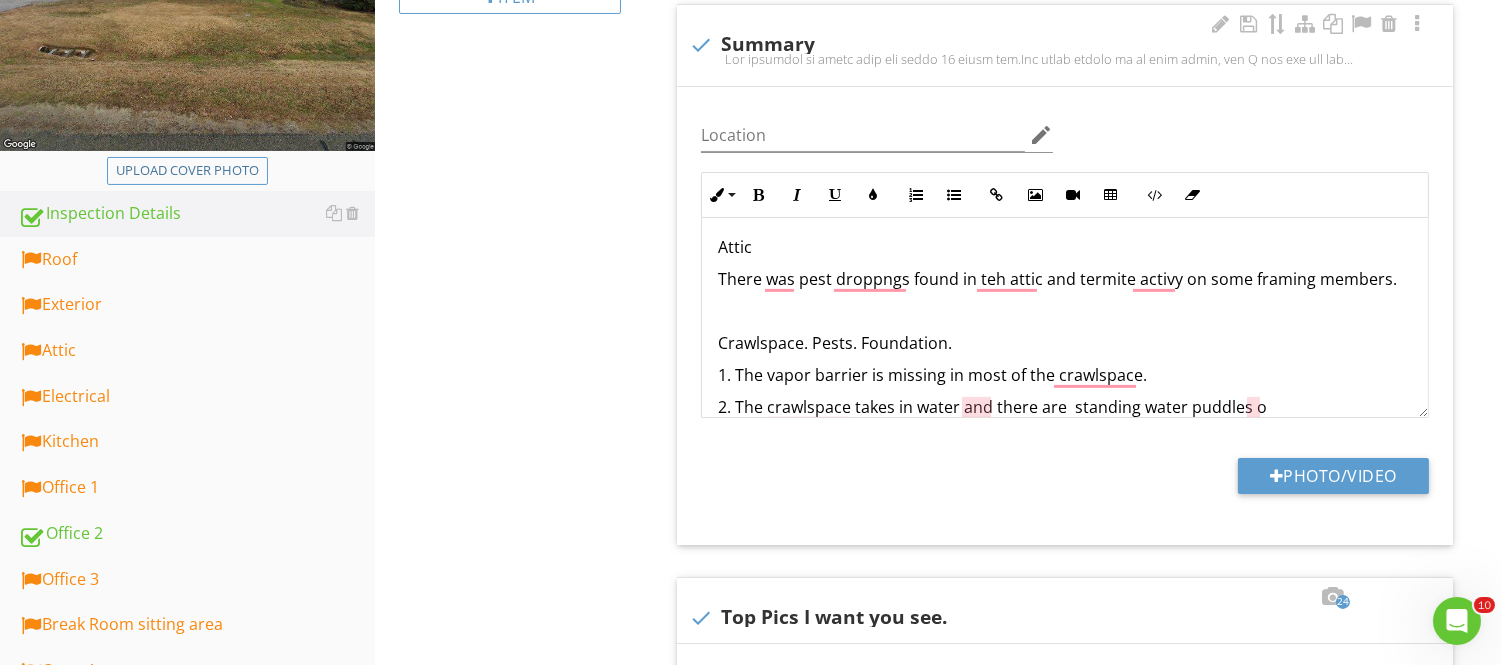 click on "2. The crawlspace takes in water and there are  standing water puddles o" at bounding box center (1065, 407) 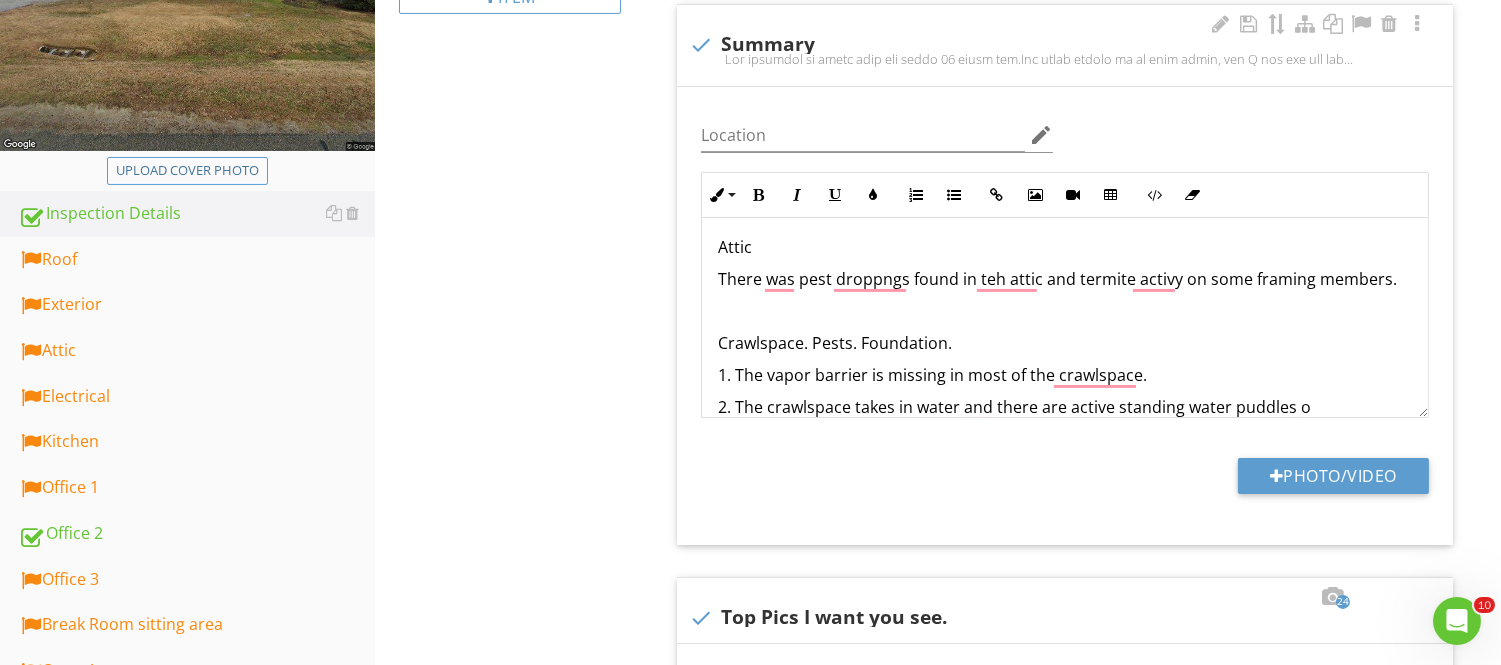 click on "2. The crawlspace takes in water and there are active standing water puddles o" at bounding box center (1065, 407) 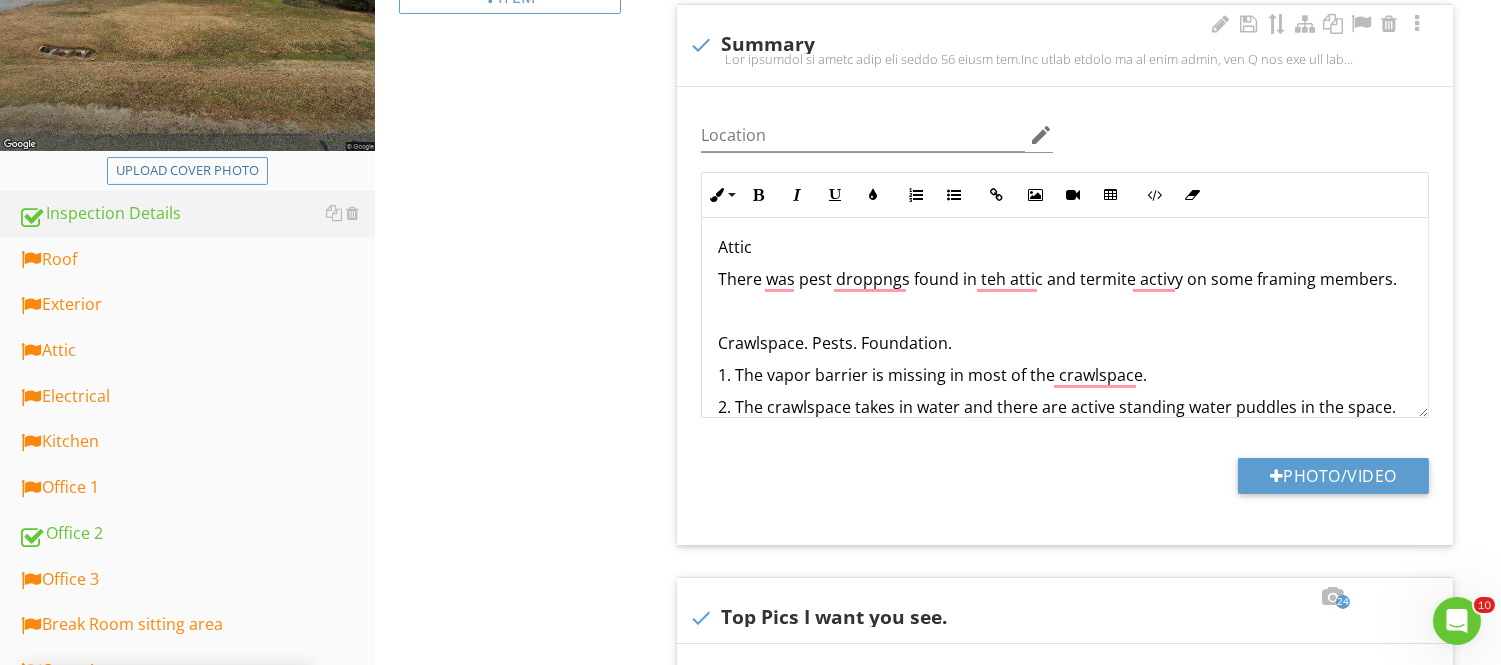 scroll, scrollTop: 1406, scrollLeft: 0, axis: vertical 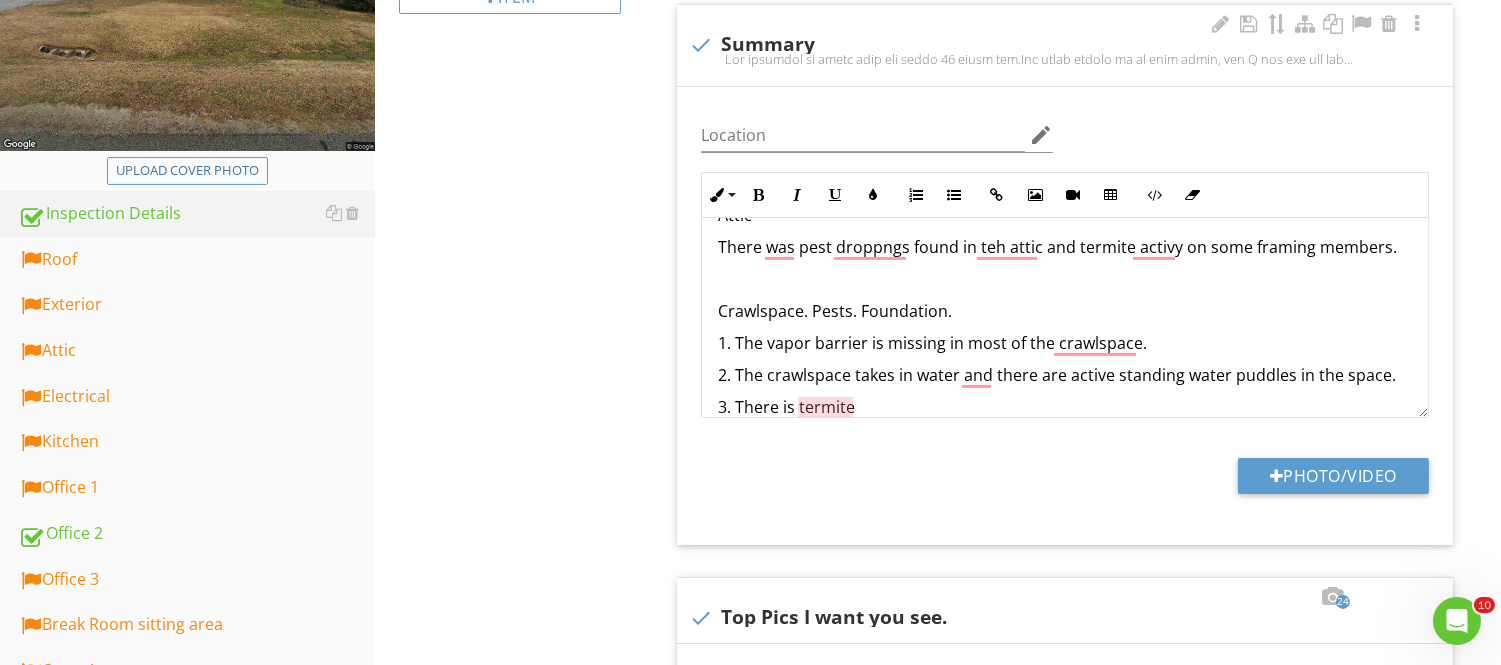 click on "The building is aging well for  being 58 years old.  The brick siding is in good shape, and I did not see any major cracking on the bricks. The  roof  looks newer and is a good installation. Ask for any  warranty transfer.  There is still correction and addition needed. The  electrical  system performed well, but further corrections are still required, and some may be  urgent . The building has two  HVAC  zones. The right side is powered by a  2002 Goodman Heat pump air handler system.   A  2007 Gas Carrier  powers the left side. The 2007 AC Carrier unit performed well on the left side, with an average temperature of  67  degrees. The right side's 2002 Goodman air handler heated up to  100  degrees per vent.   Plumbing 1. The building still partially operates on expired cast iron plumbing. There are two plumbing lines that are heavily corroded and should be replaced. If the pipes are heavily rusted on the outside, you can assume the inside is rusted too.  5. Are you going to install a dryer? Roof" at bounding box center [1065, -269] 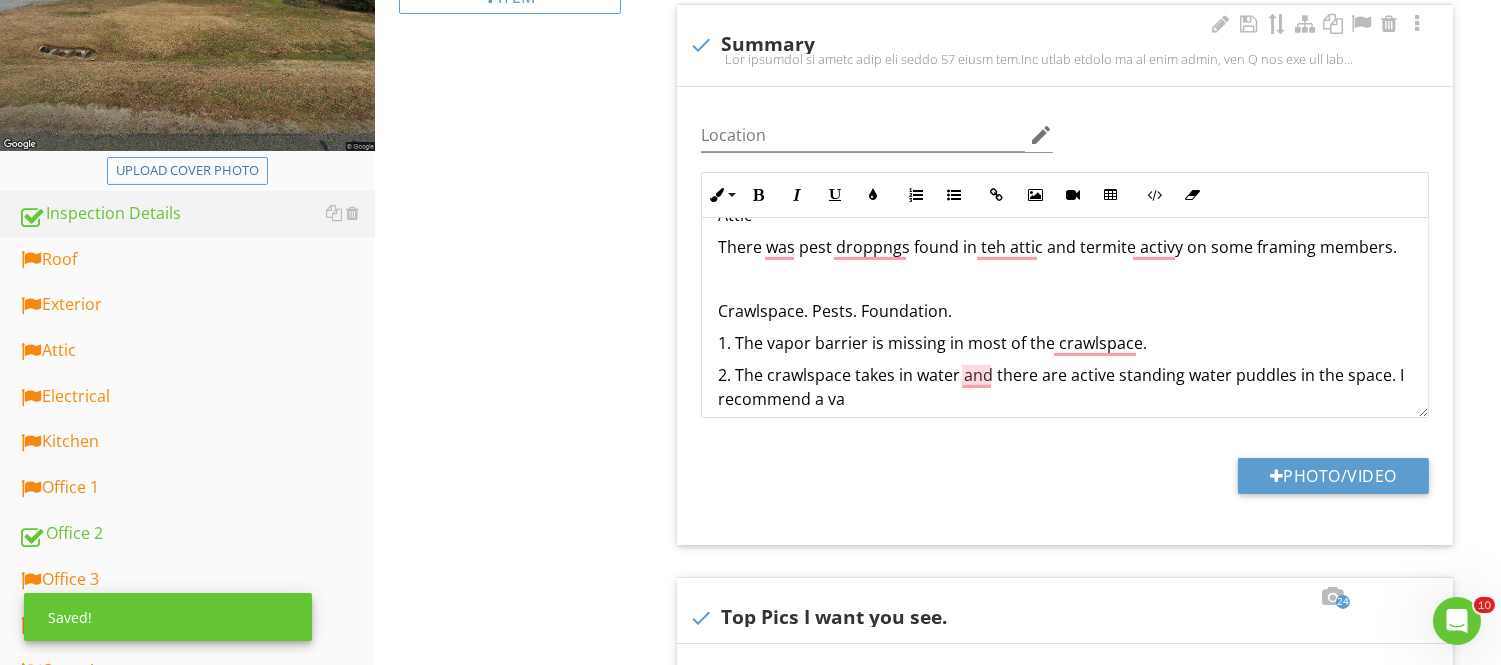 click on "2. The crawlspace takes in water and there are active standing water puddles in the space. I recommend a va" at bounding box center (1065, 387) 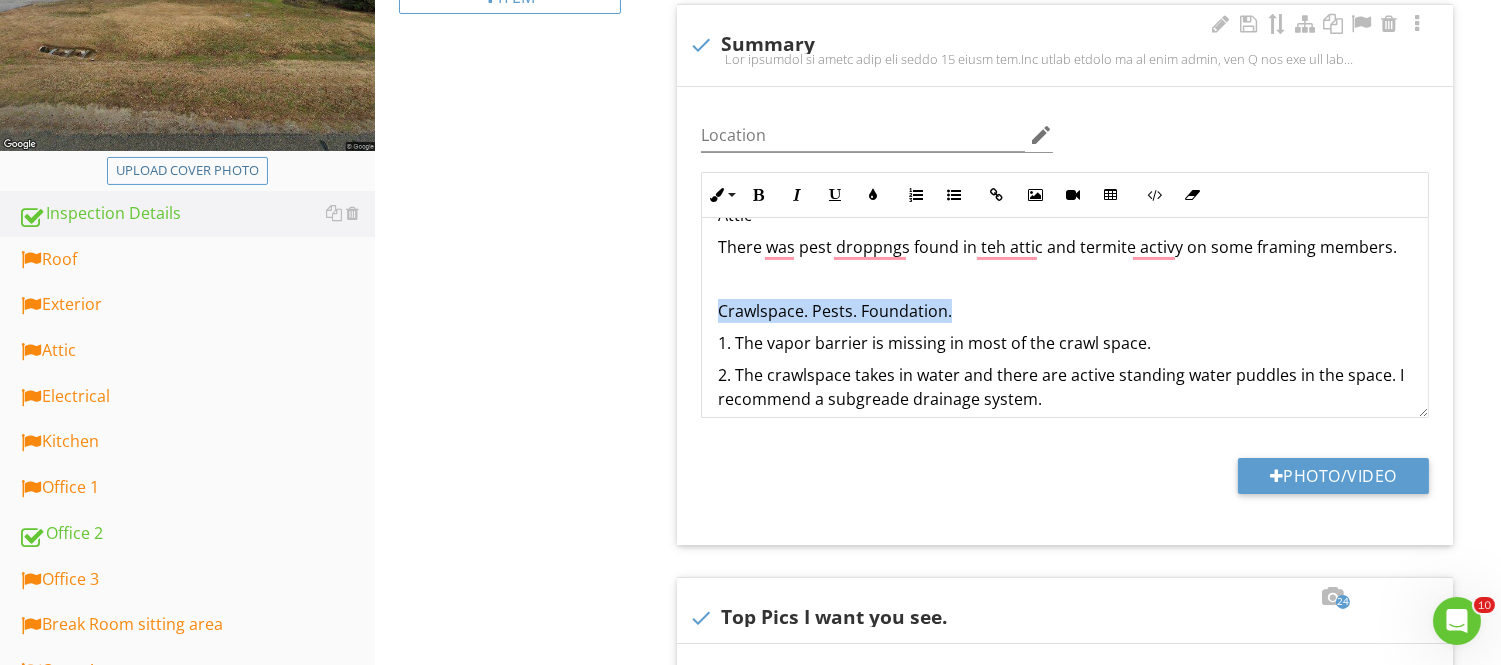 drag, startPoint x: 946, startPoint y: 312, endPoint x: 722, endPoint y: 282, distance: 226 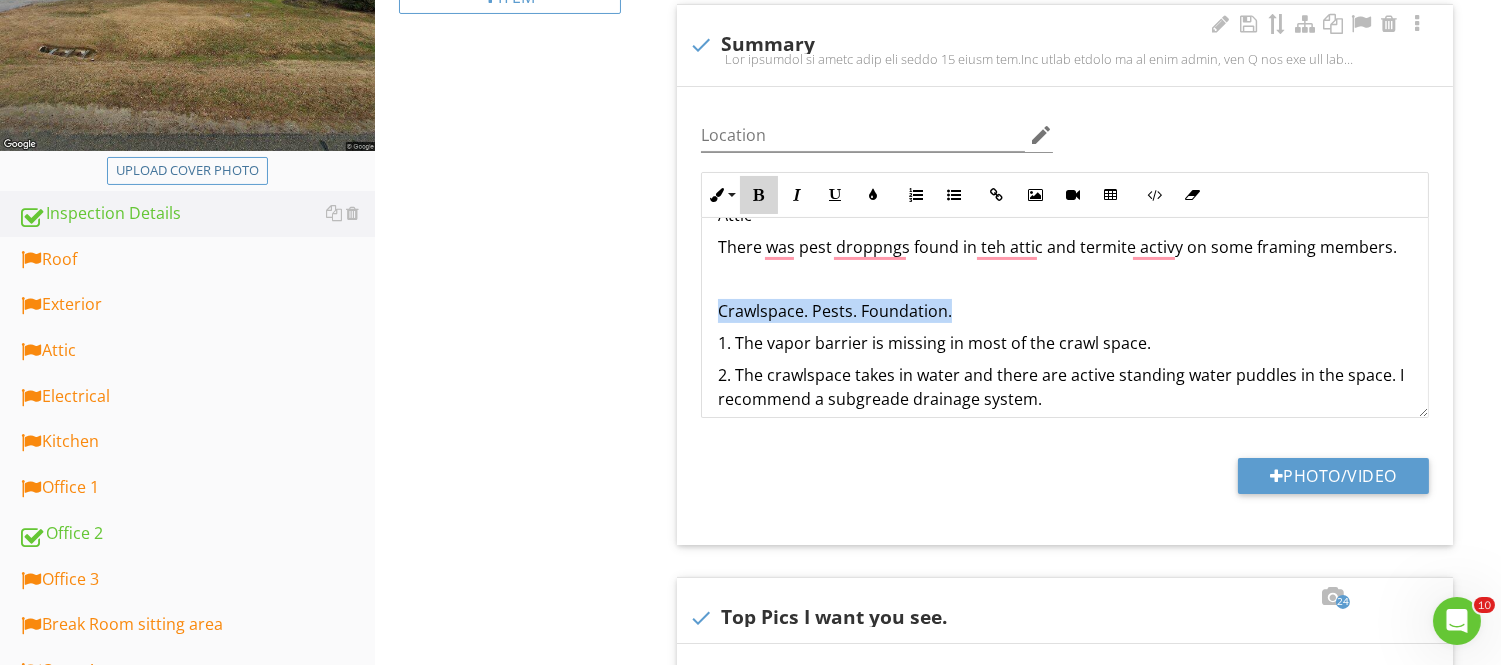click at bounding box center (759, 195) 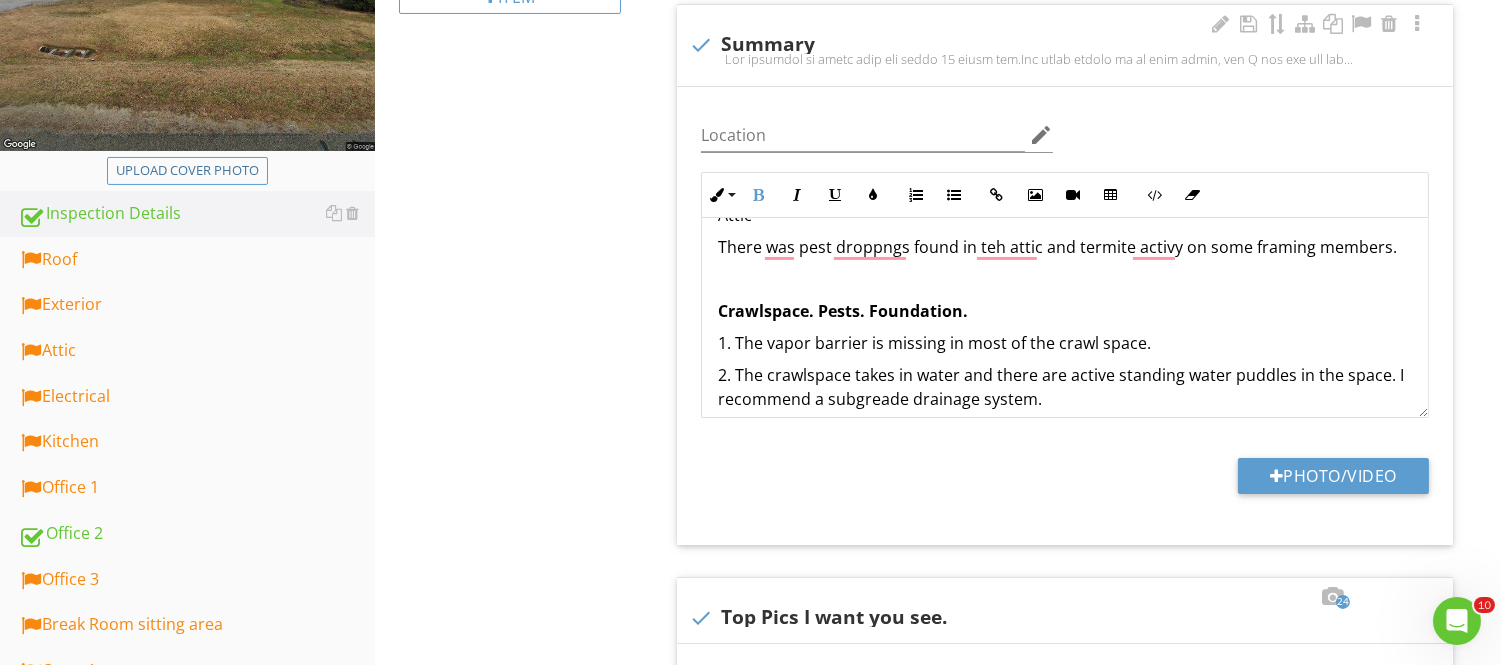 click on "Crawlspace. Pests. Foundation." at bounding box center (1065, 311) 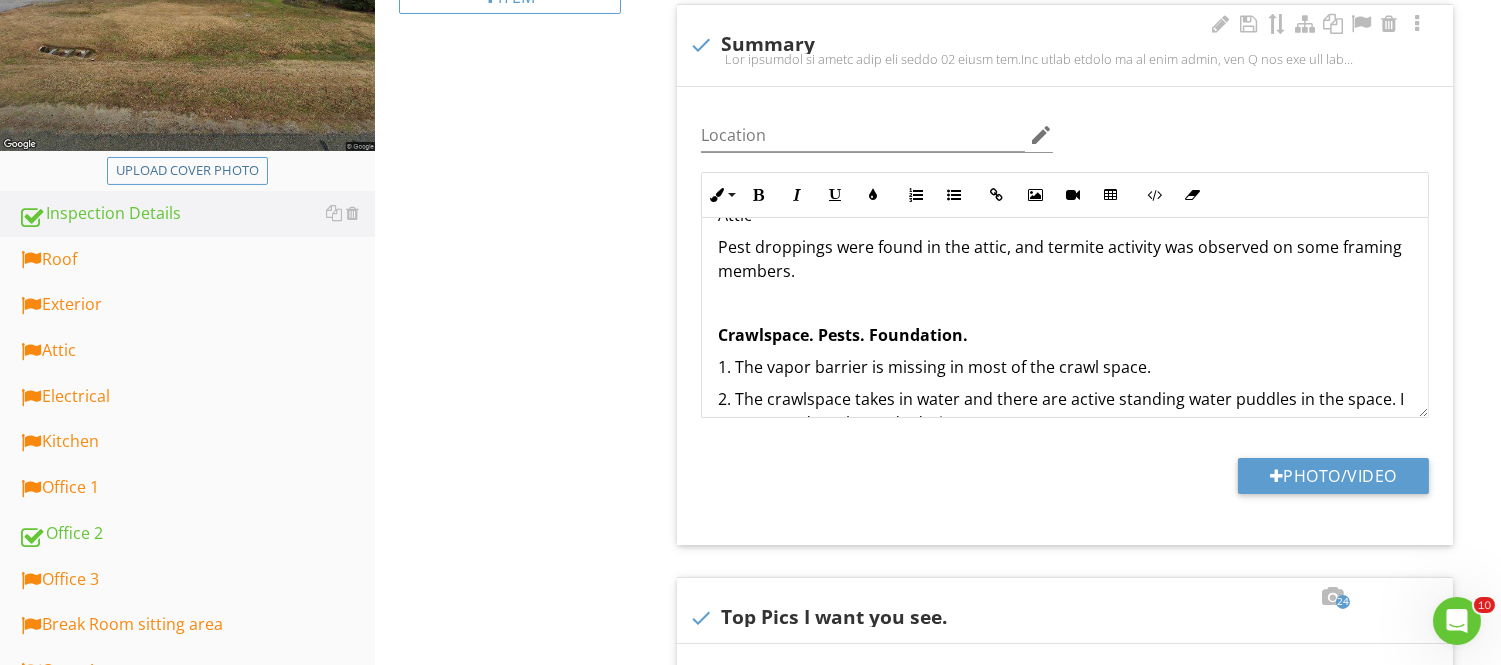 scroll, scrollTop: 1482, scrollLeft: 0, axis: vertical 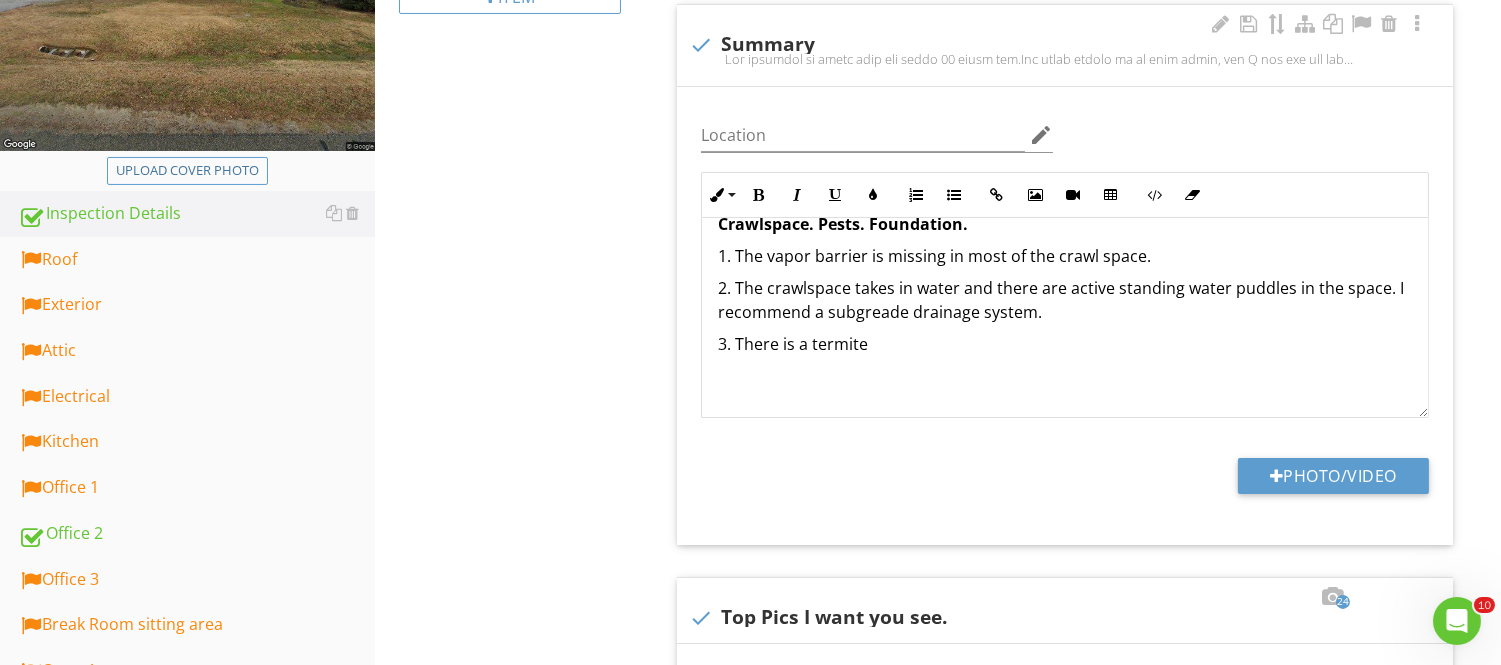 click on "3. There is a termite" at bounding box center (1065, 344) 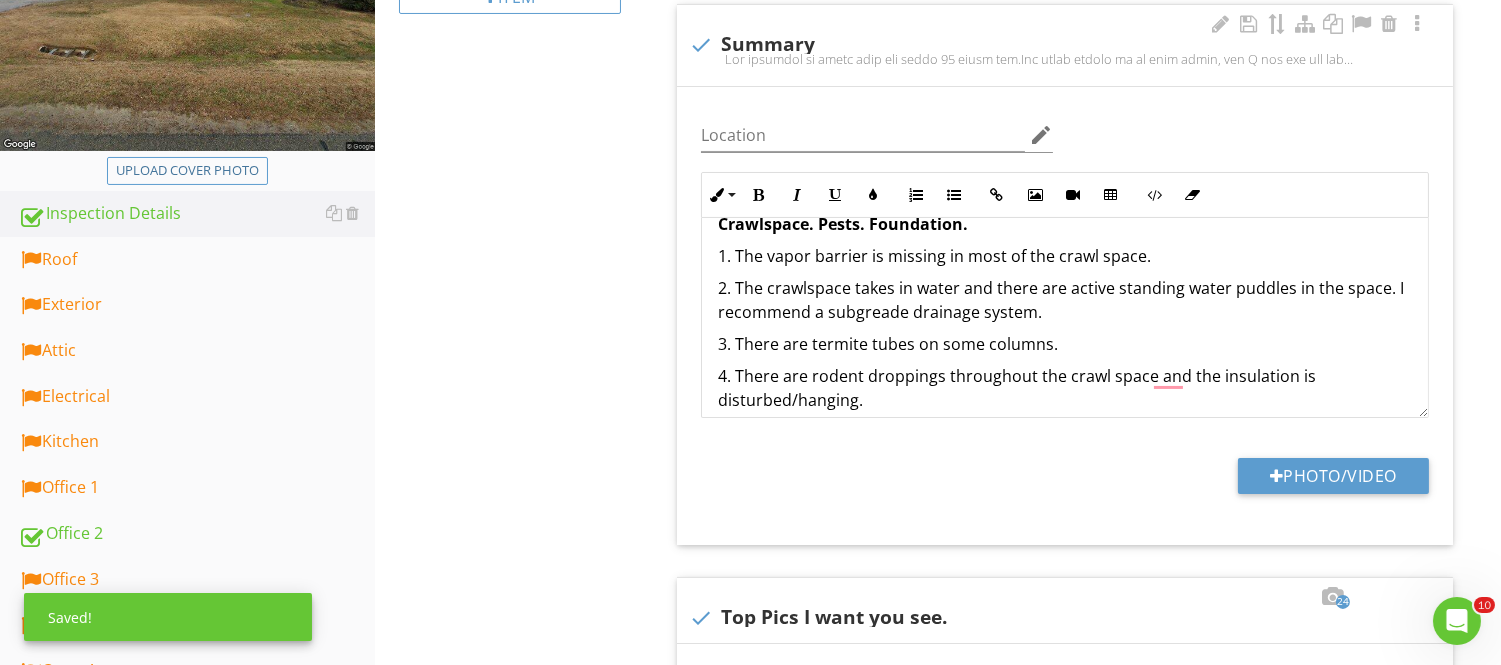 scroll, scrollTop: 1542, scrollLeft: 0, axis: vertical 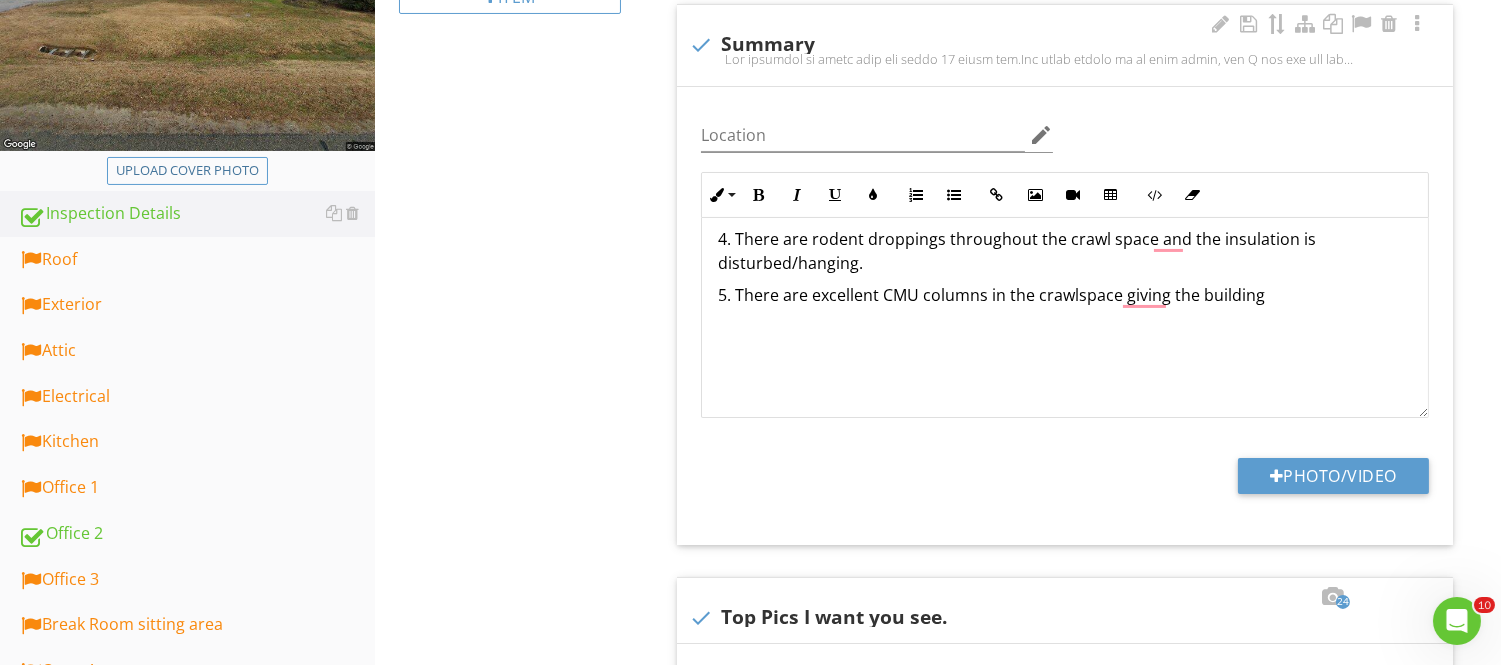 click on "5. There are excellent CMU columns in the crawlspace giving the building" at bounding box center [1065, 295] 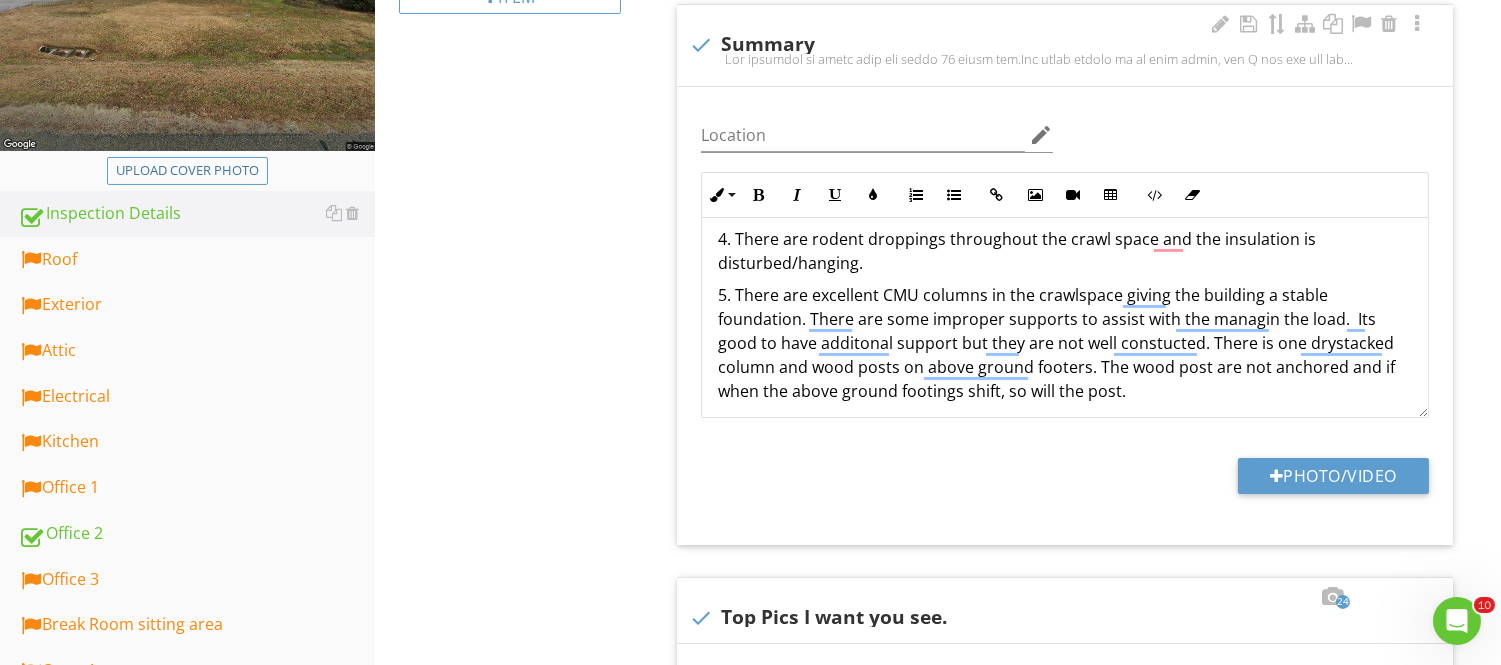 scroll, scrollTop: 1670, scrollLeft: 0, axis: vertical 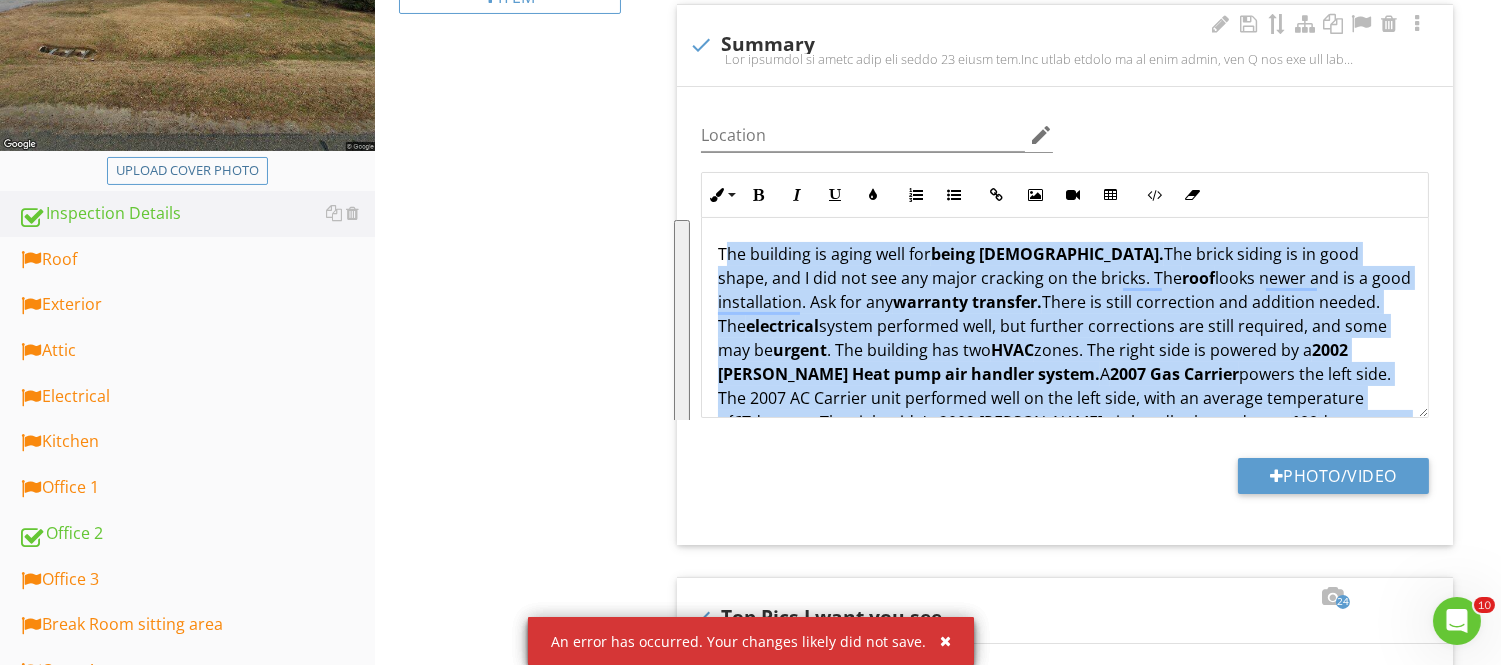 drag, startPoint x: 861, startPoint y: 404, endPoint x: 728, endPoint y: 255, distance: 199.72481 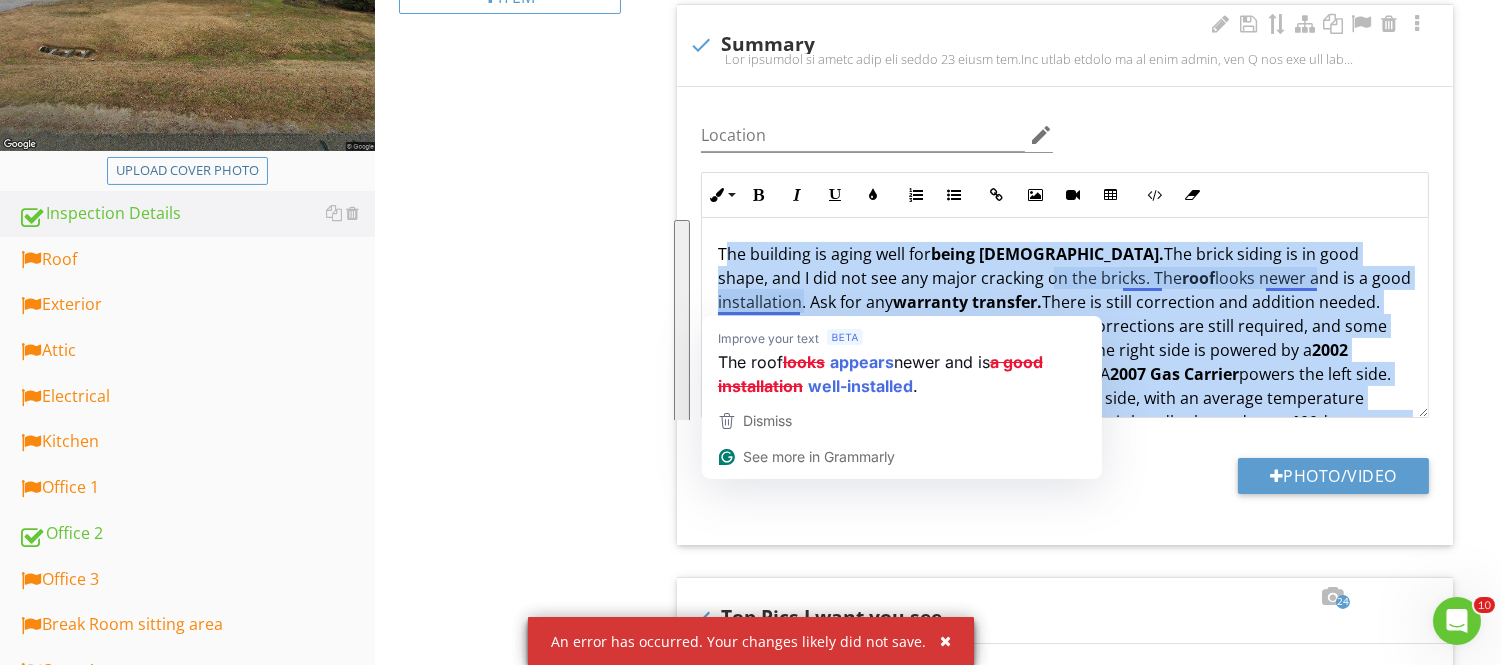 copy on "he building is aging well for  being 58 years old.  The brick siding is in good shape, and I did not see any major cracking on the bricks. The  roof  looks newer and is a good installation. Ask for any  warranty transfer.  There is still correction and addition needed. The  electrical  system performed well, but further corrections are still required, and some may be  urgent . The building has two  HVAC  zones. The right side is powered by a  2002 Goodman Heat pump air handler system.   A  2007 Gas Carrier  powers the left side. The 2007 AC Carrier unit performed well on the left side, with an average temperature of  67  degrees. The right side's 2002 Goodman air handler heated up to  100  degrees per vent.   Plumbing 1. The building still partially operates on expired cast iron plumbing. There are two plumbing lines that are heavily corroded and should be replaced. If the pipes are heavily rusted on the outside, you can assume the inside is rusted too.  2. Was the gas off? I could not test the hot water(o..." 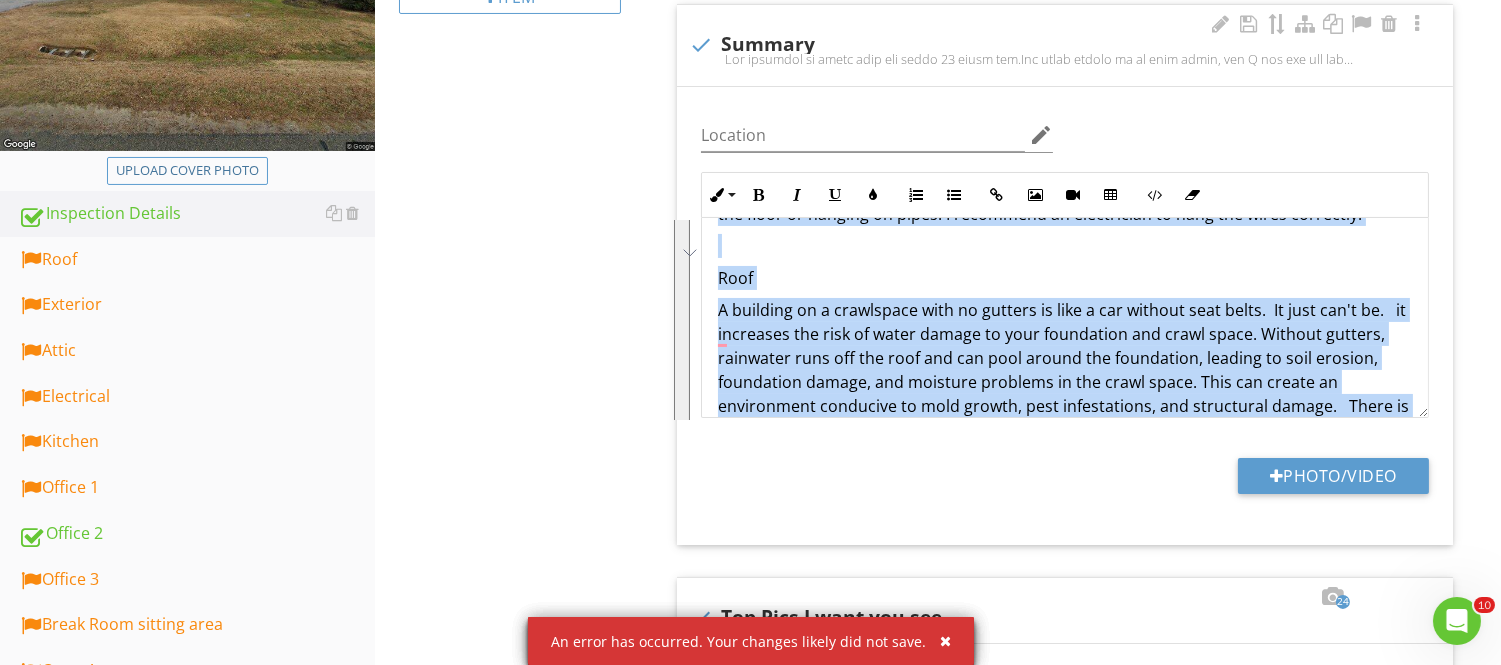 scroll, scrollTop: 980, scrollLeft: 0, axis: vertical 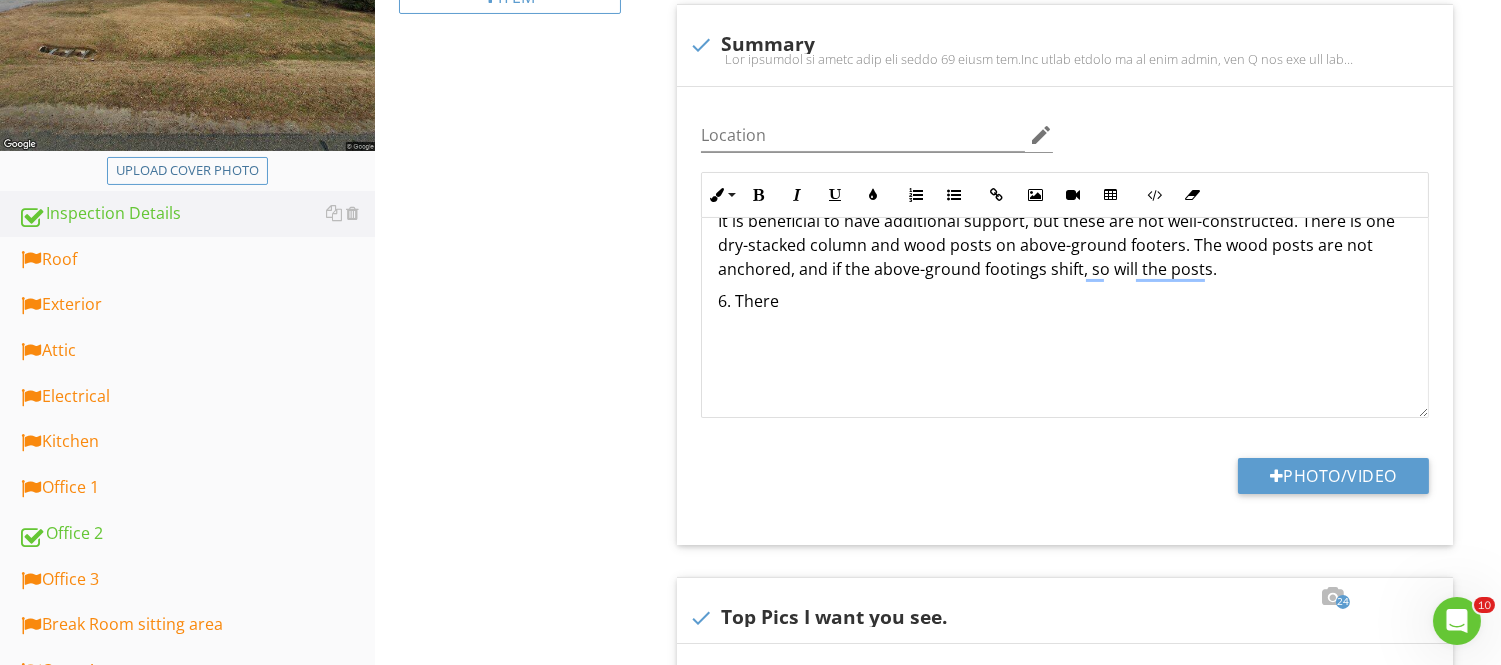 type 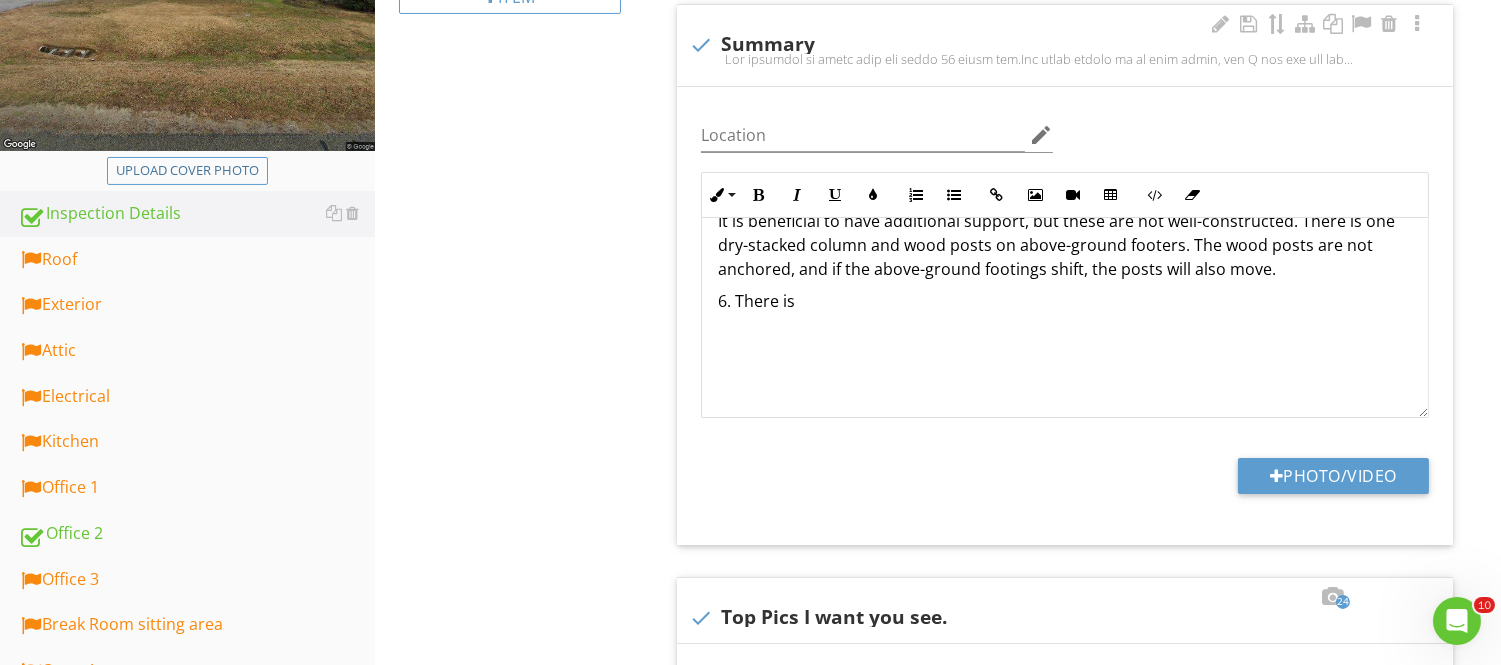 scroll, scrollTop: 1701, scrollLeft: 0, axis: vertical 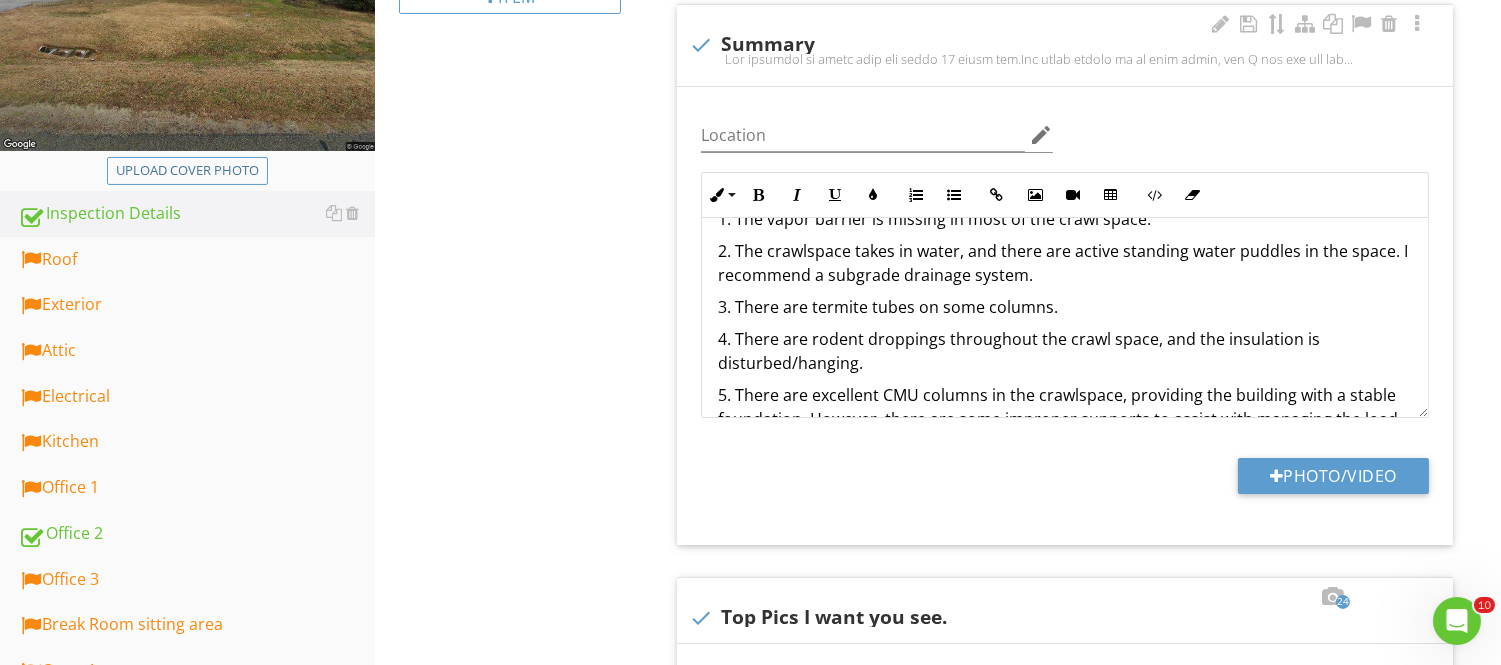 click on "4. There are rodent droppings throughout the crawl space, and the insulation is disturbed/hanging." at bounding box center (1065, 351) 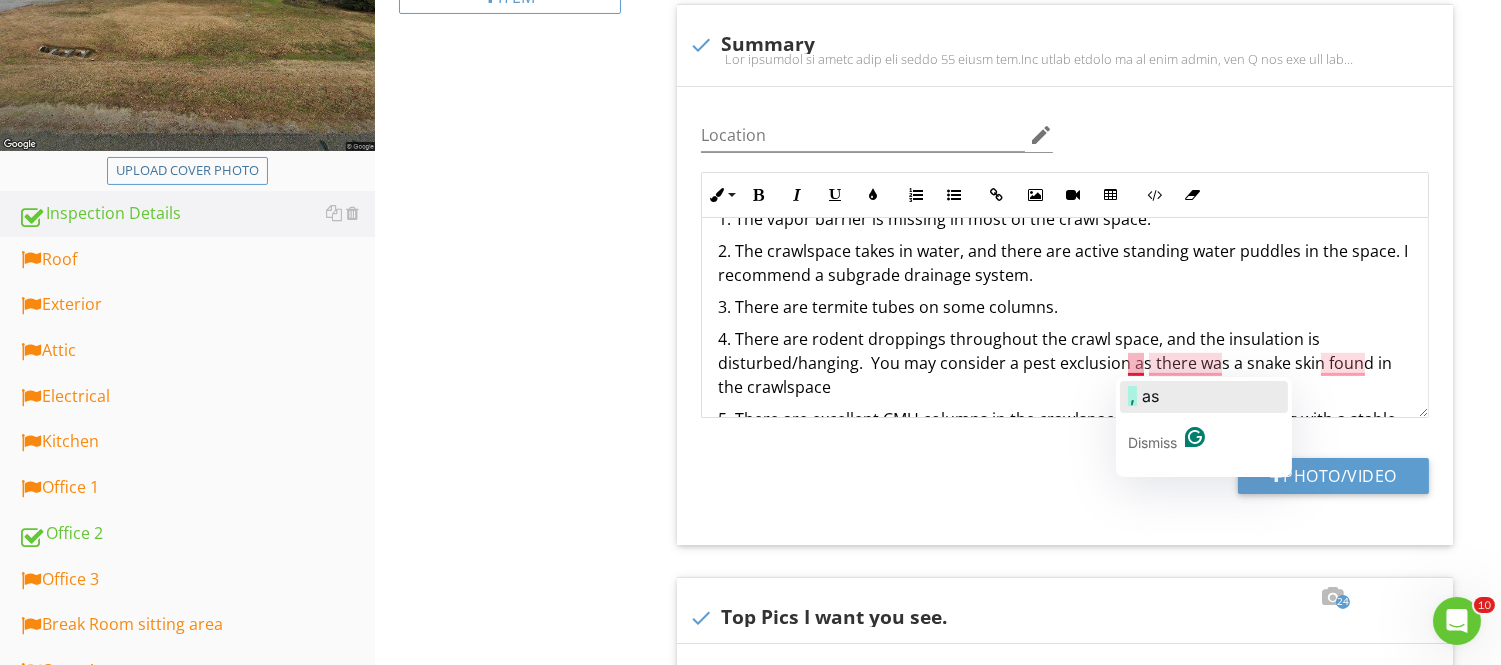 click on ",   as" 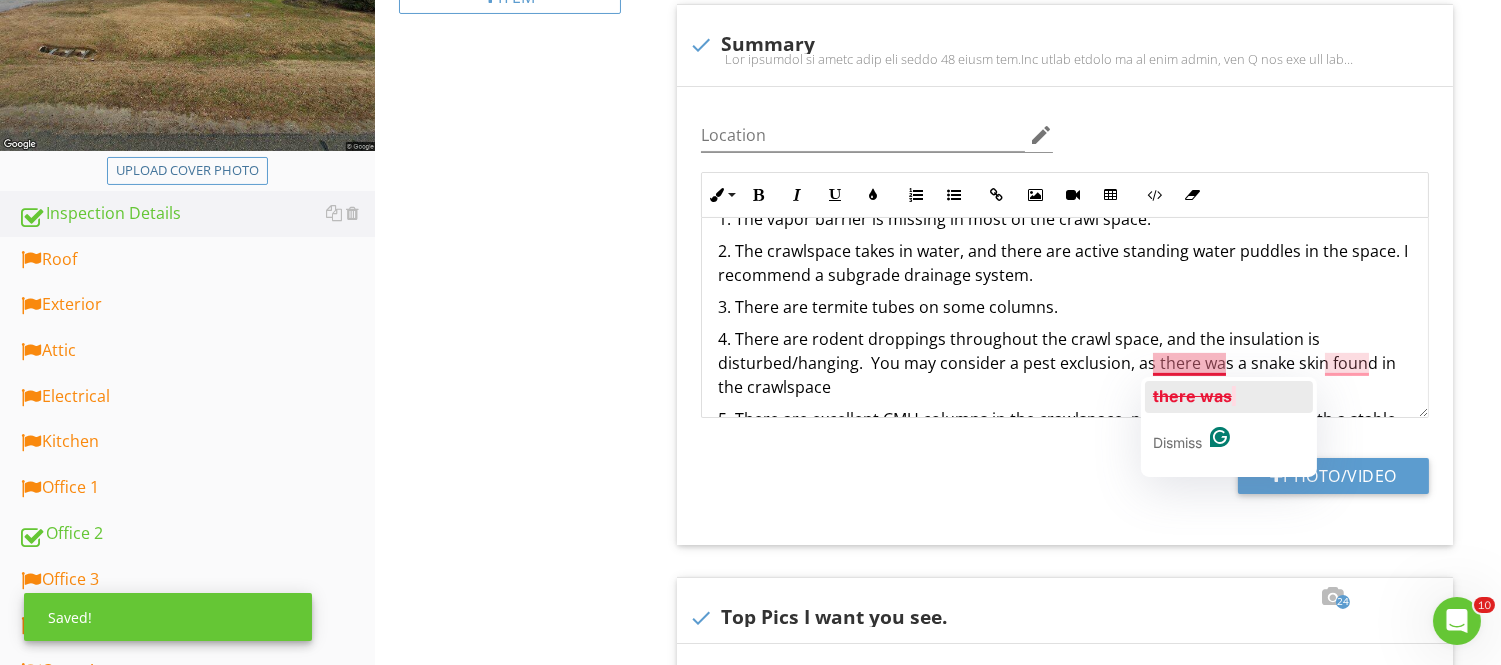 click on "there was" 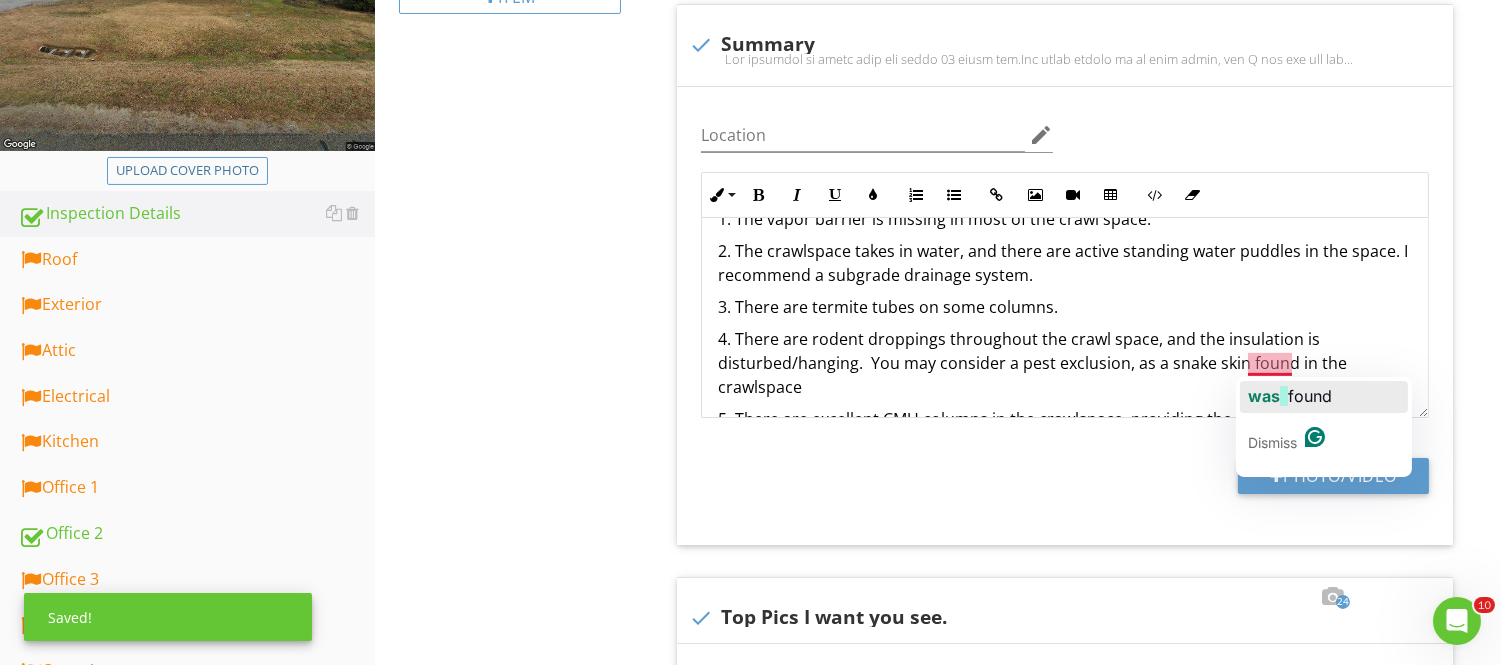 click on "was   found" 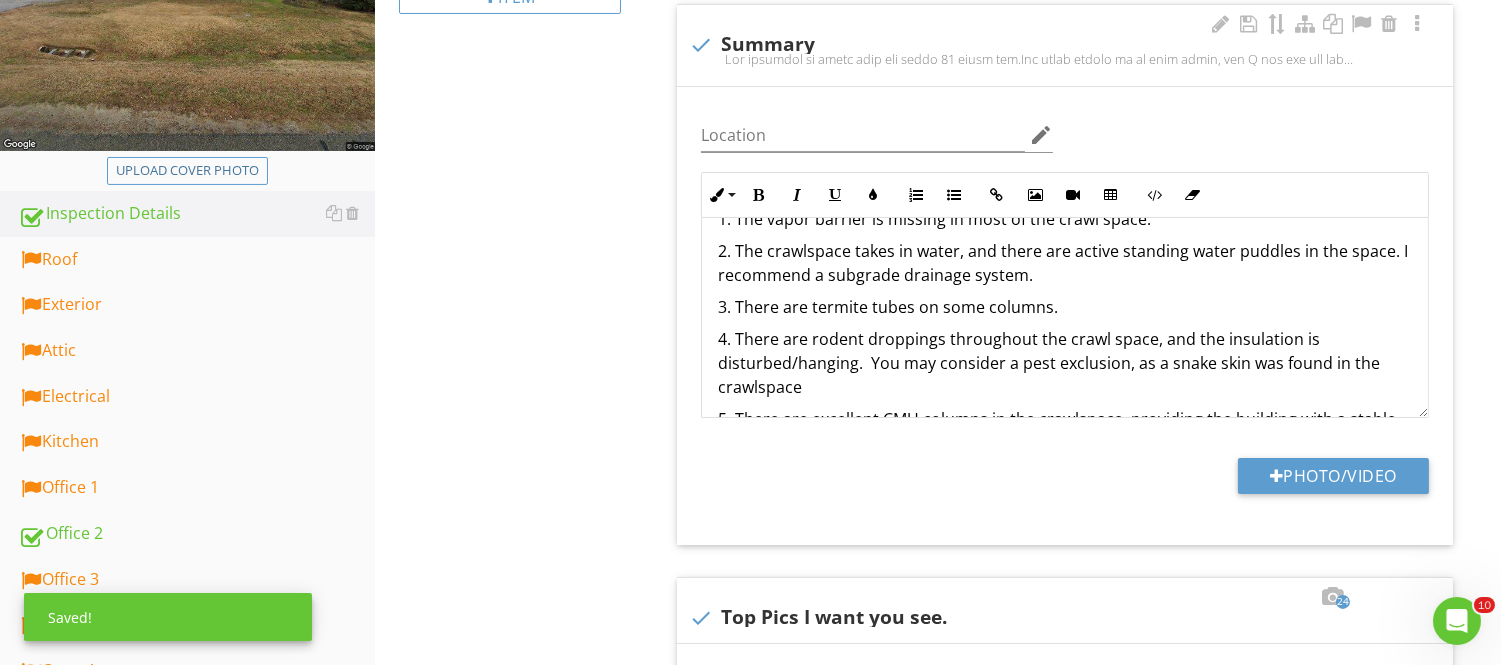 scroll, scrollTop: 1657, scrollLeft: 0, axis: vertical 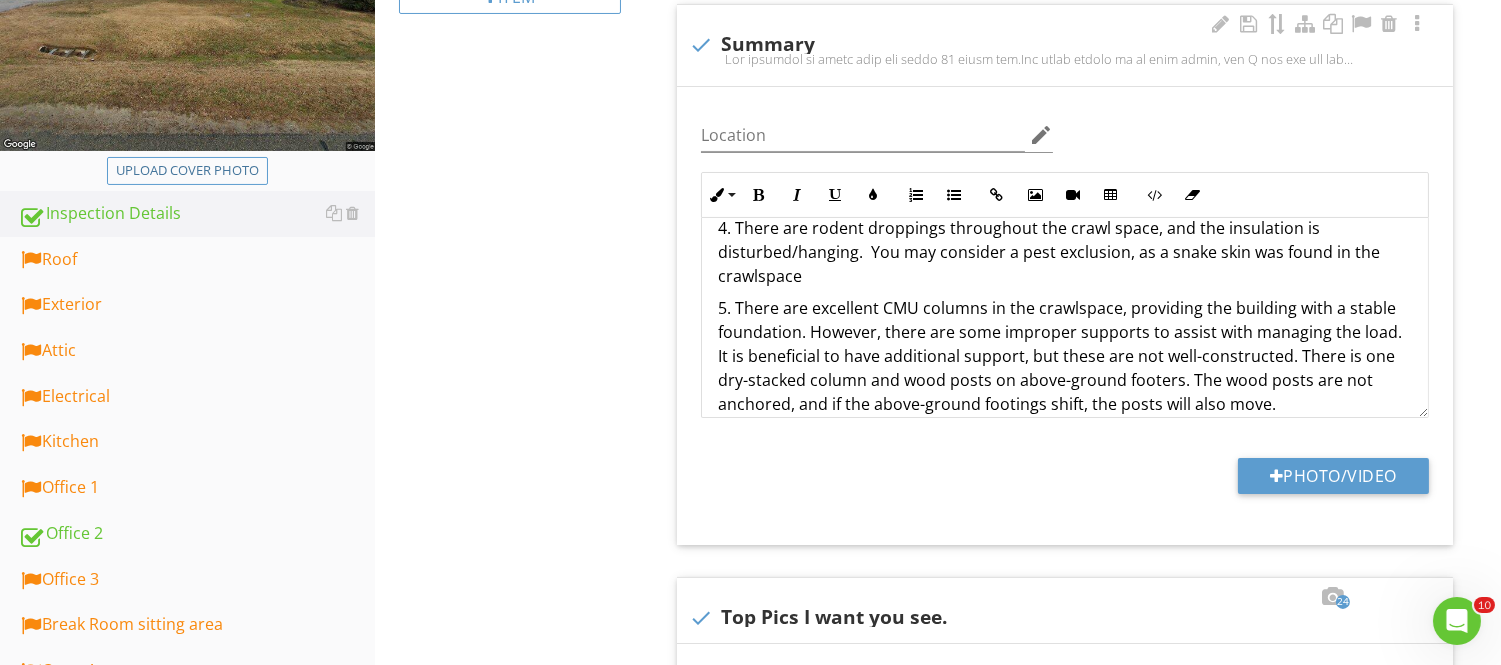 click on "4. There are rodent droppings throughout the crawl space, and the insulation is disturbed/hanging.  You may consider a pest exclusion, as a snake skin was found in the crawlspace" at bounding box center (1065, 252) 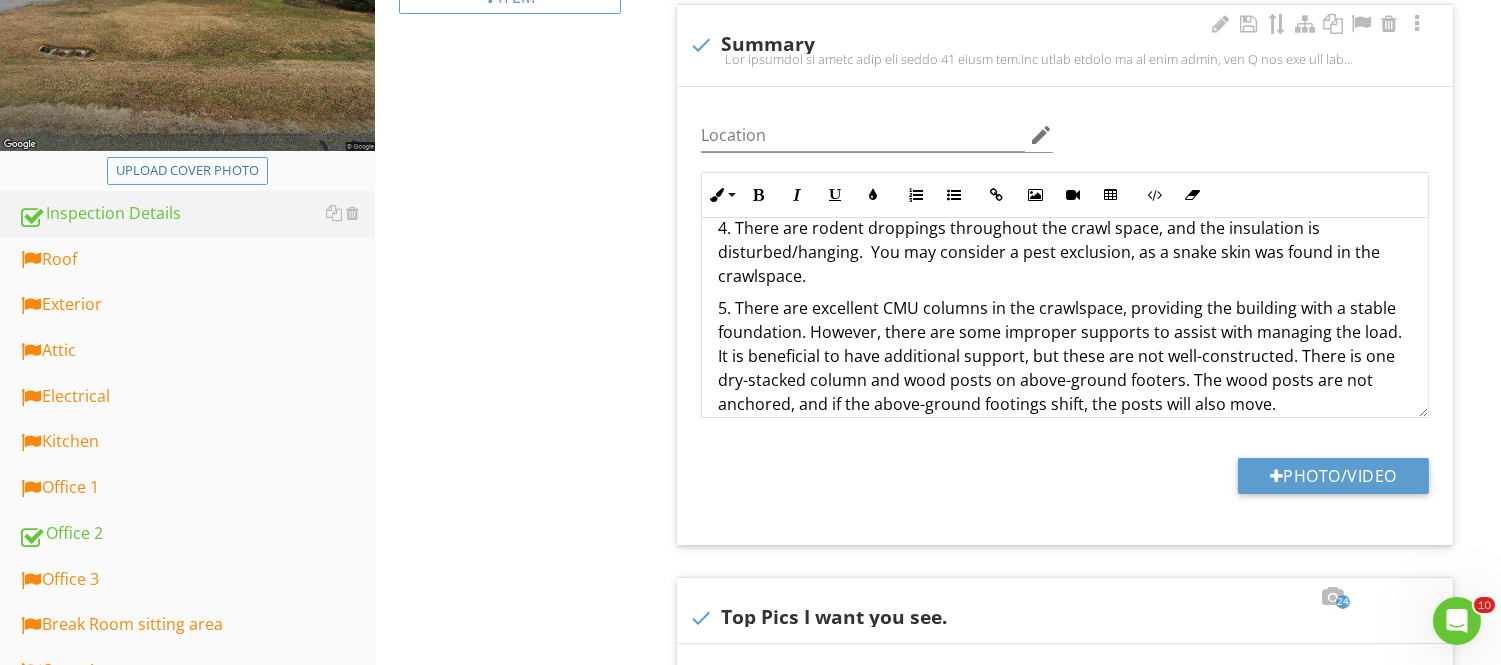 scroll, scrollTop: 1786, scrollLeft: 0, axis: vertical 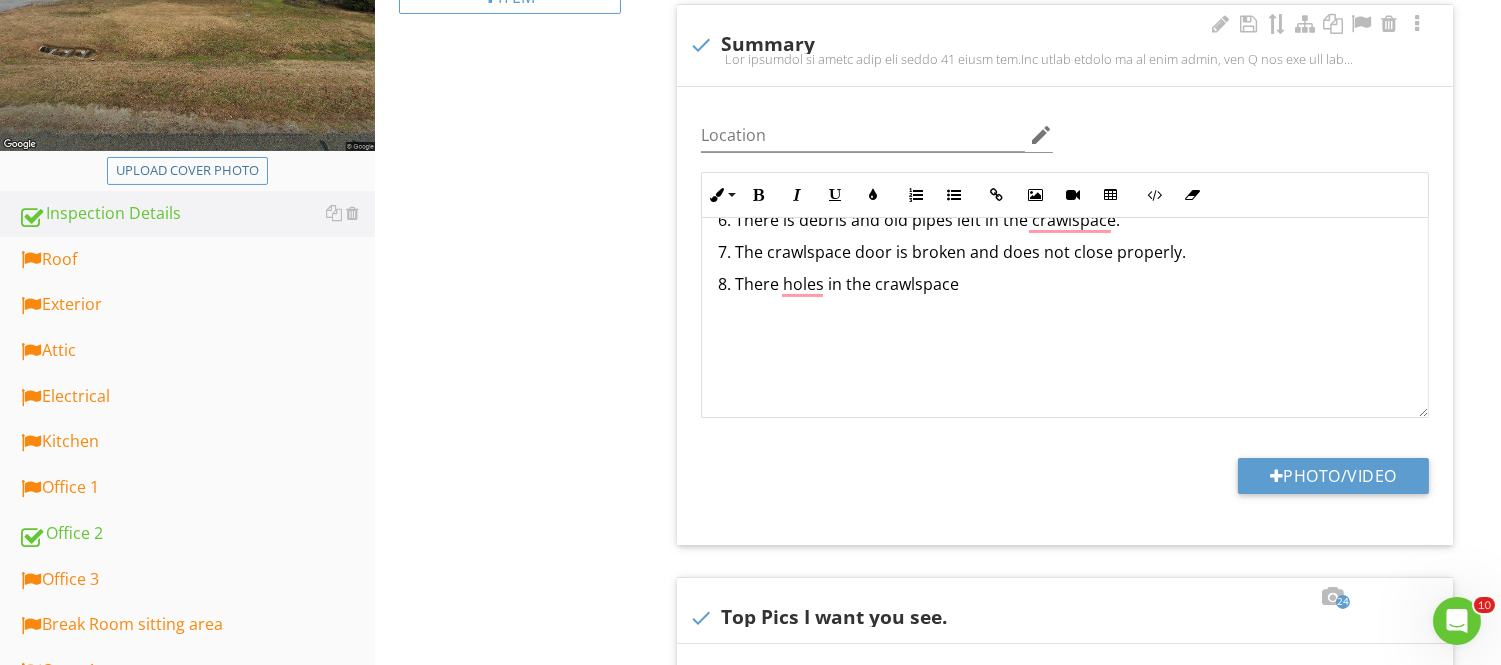 drag, startPoint x: 964, startPoint y: 267, endPoint x: 980, endPoint y: 275, distance: 17.888544 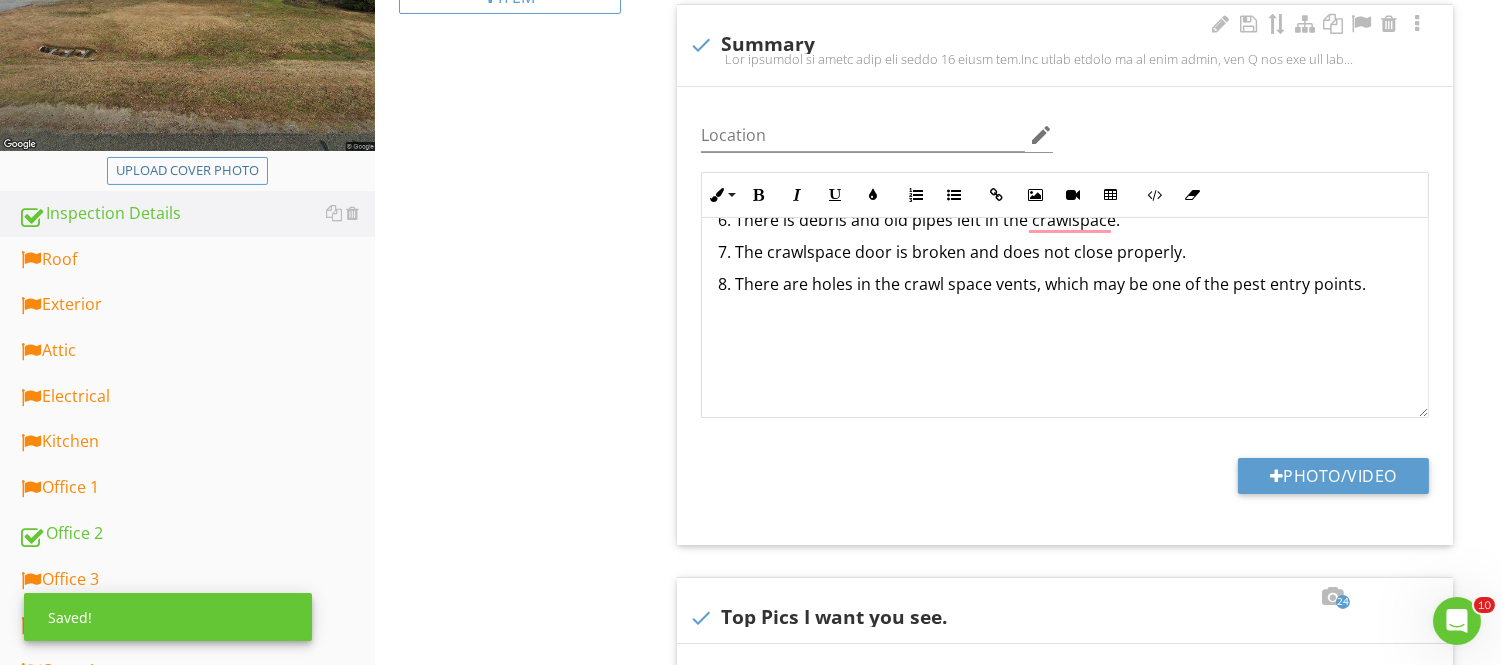 scroll, scrollTop: 1771, scrollLeft: 0, axis: vertical 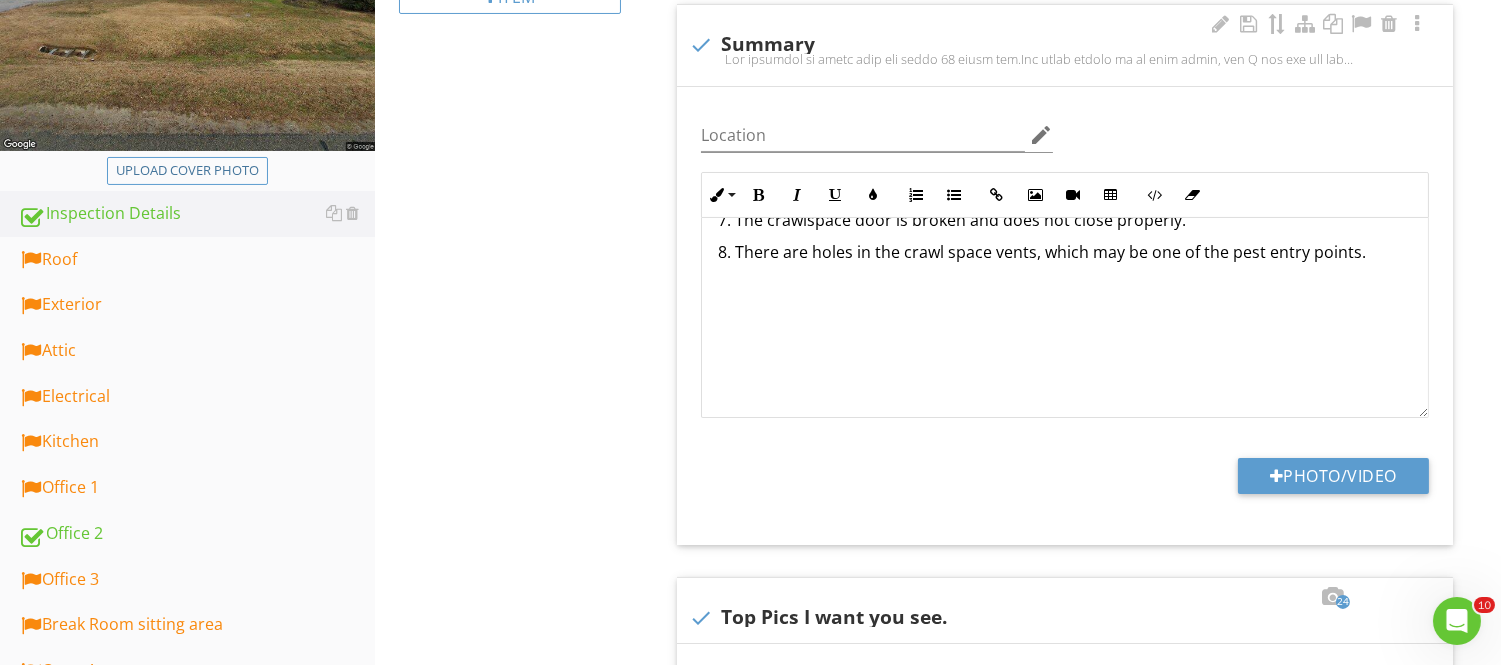 click on "8. There are holes in the crawl space vents, which may be one of the pest entry points." at bounding box center (1065, 252) 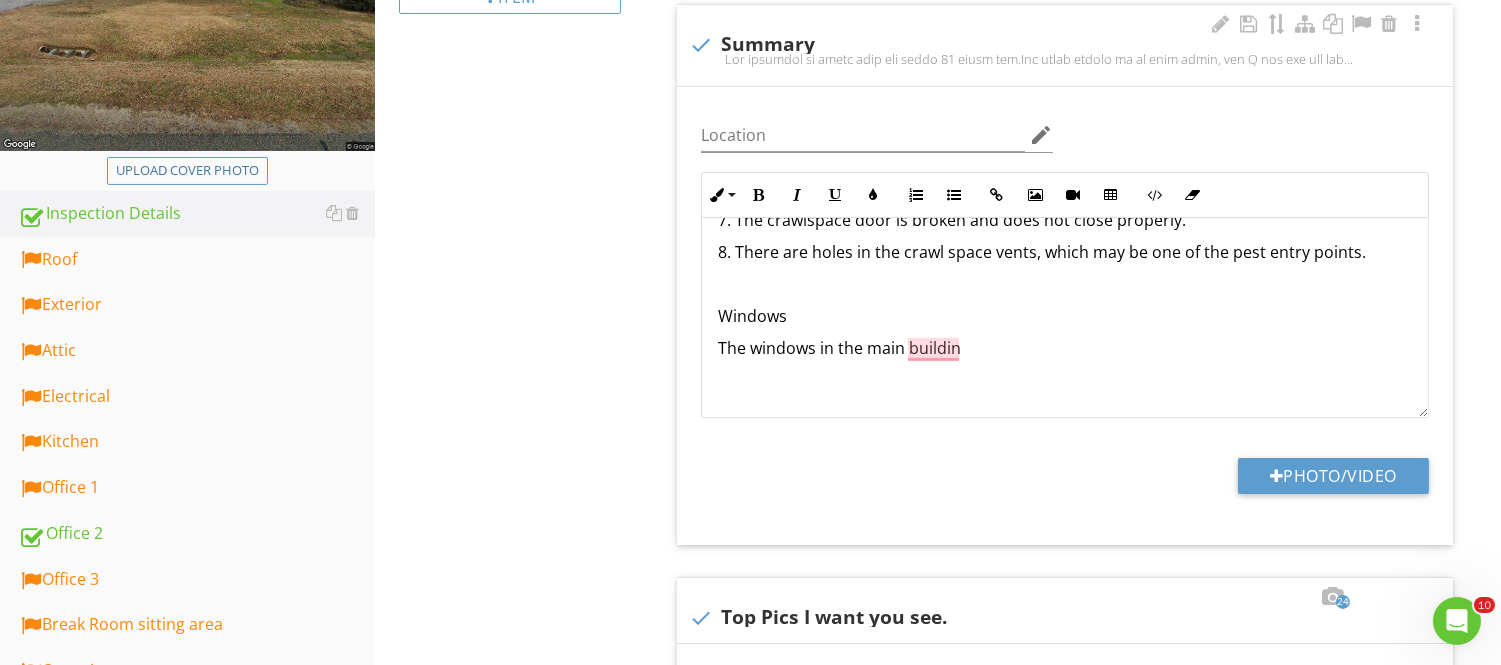 scroll, scrollTop: 1837, scrollLeft: 0, axis: vertical 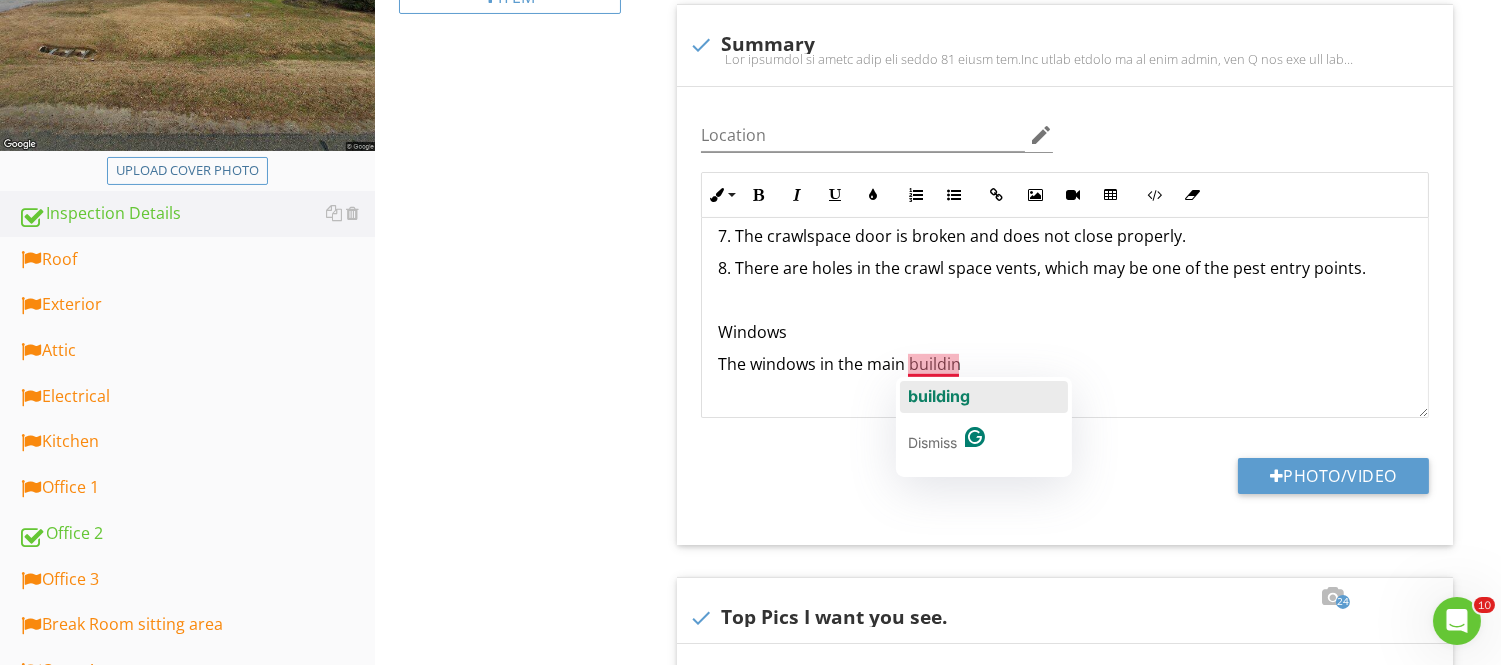 click on "building" 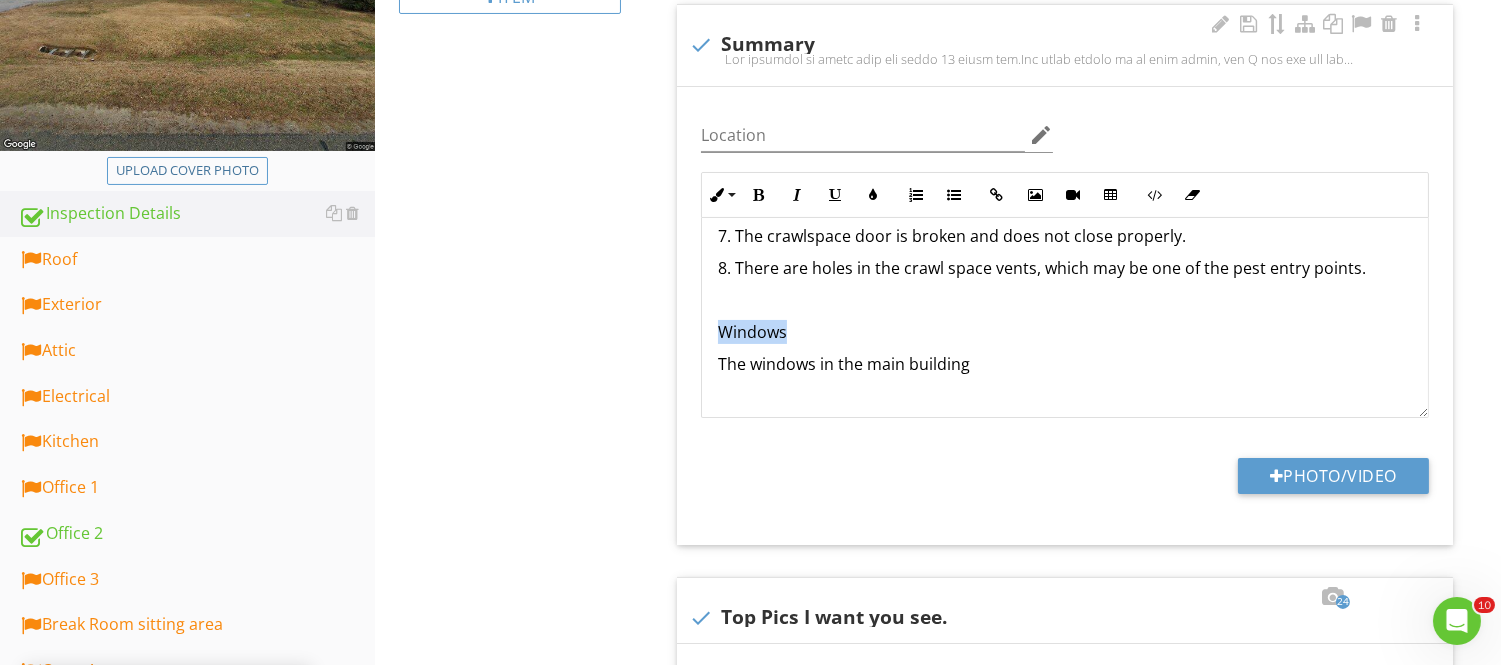 drag, startPoint x: 786, startPoint y: 334, endPoint x: 707, endPoint y: 326, distance: 79.40403 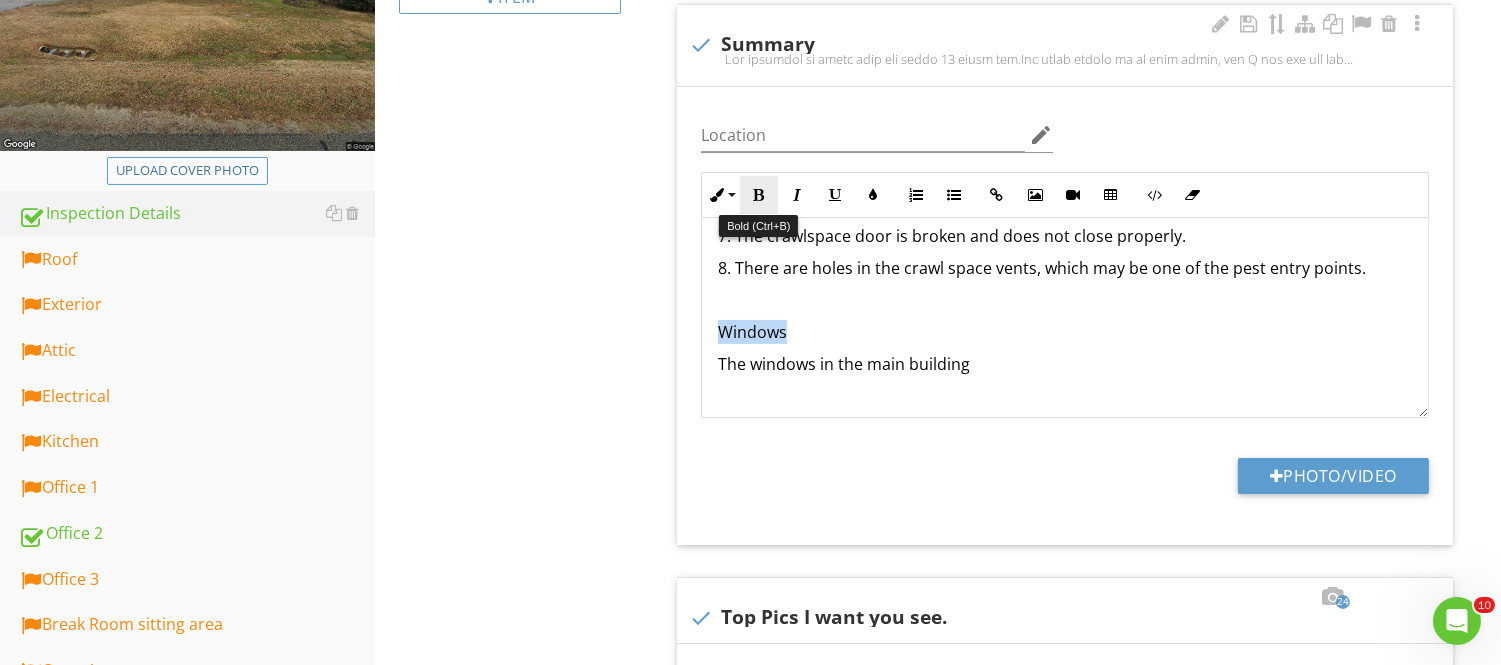 click on "Bold" at bounding box center [759, 195] 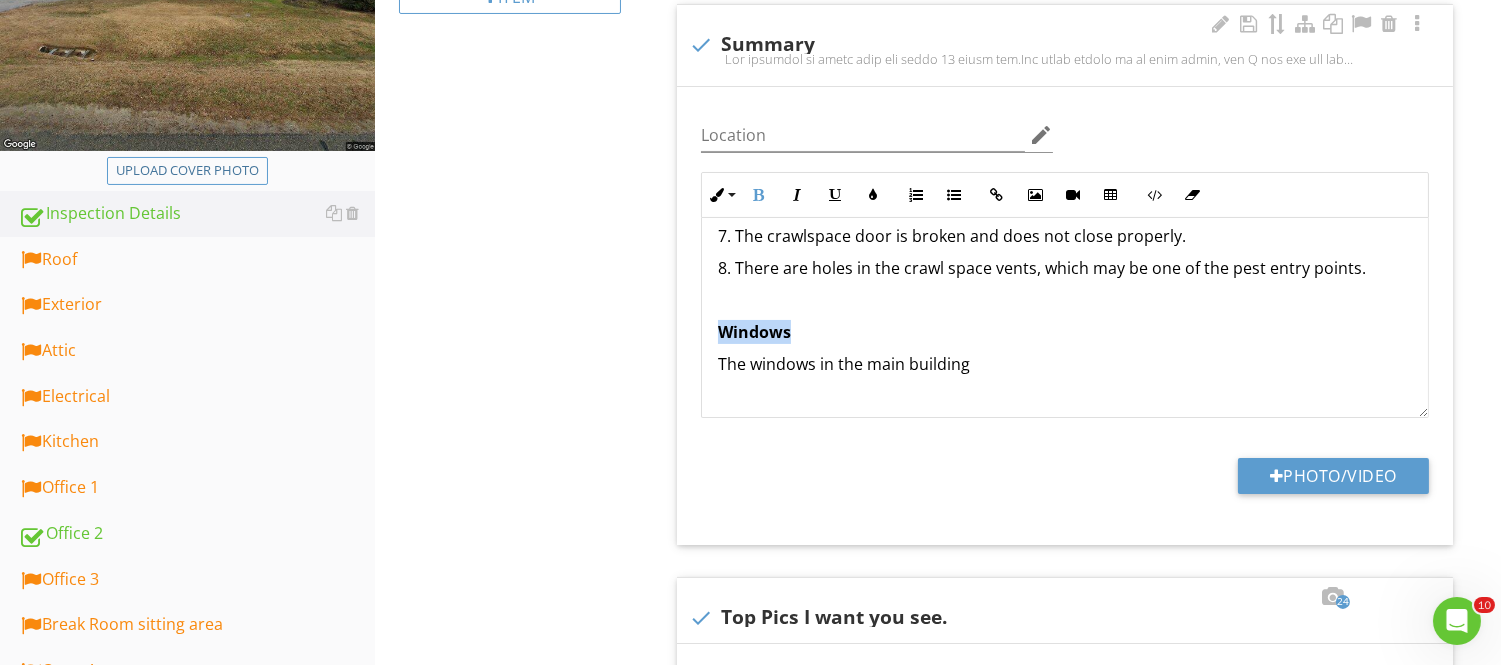 click on "Windows" at bounding box center (1065, 332) 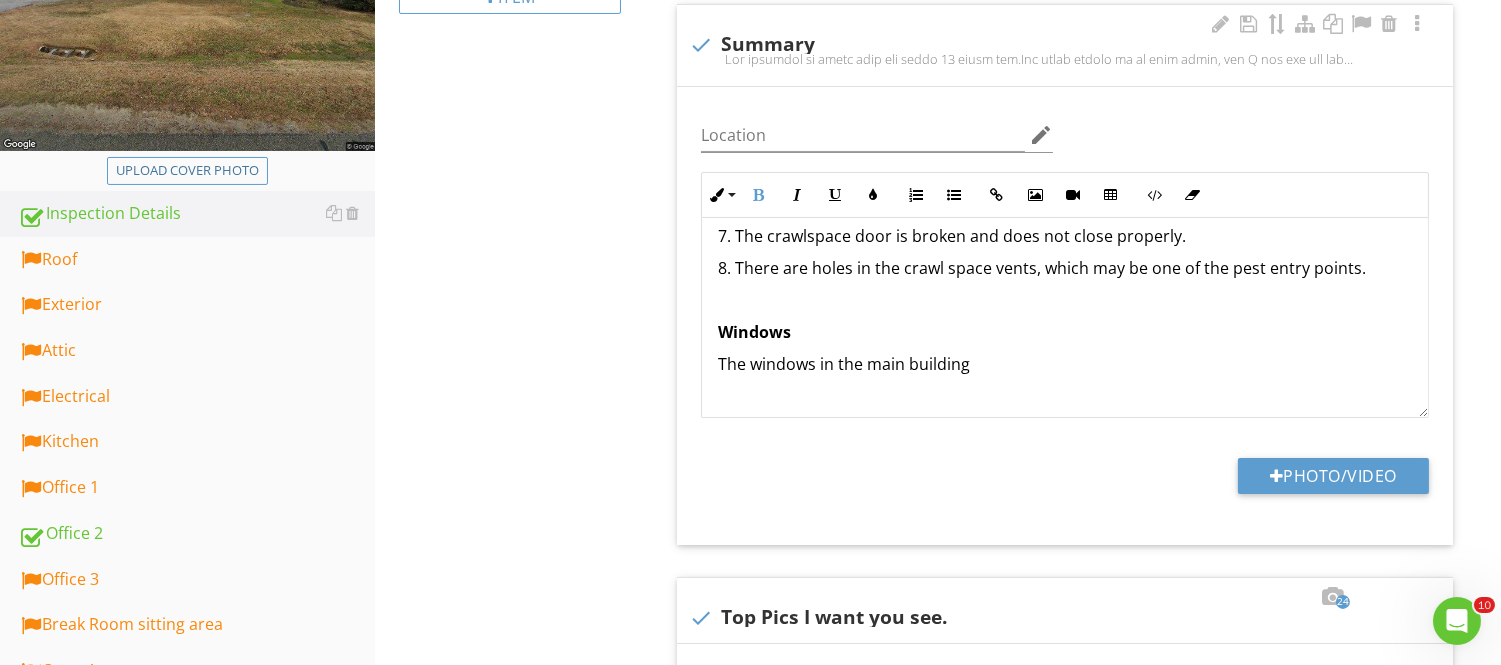 click on "The windows in the main building" at bounding box center [1065, 364] 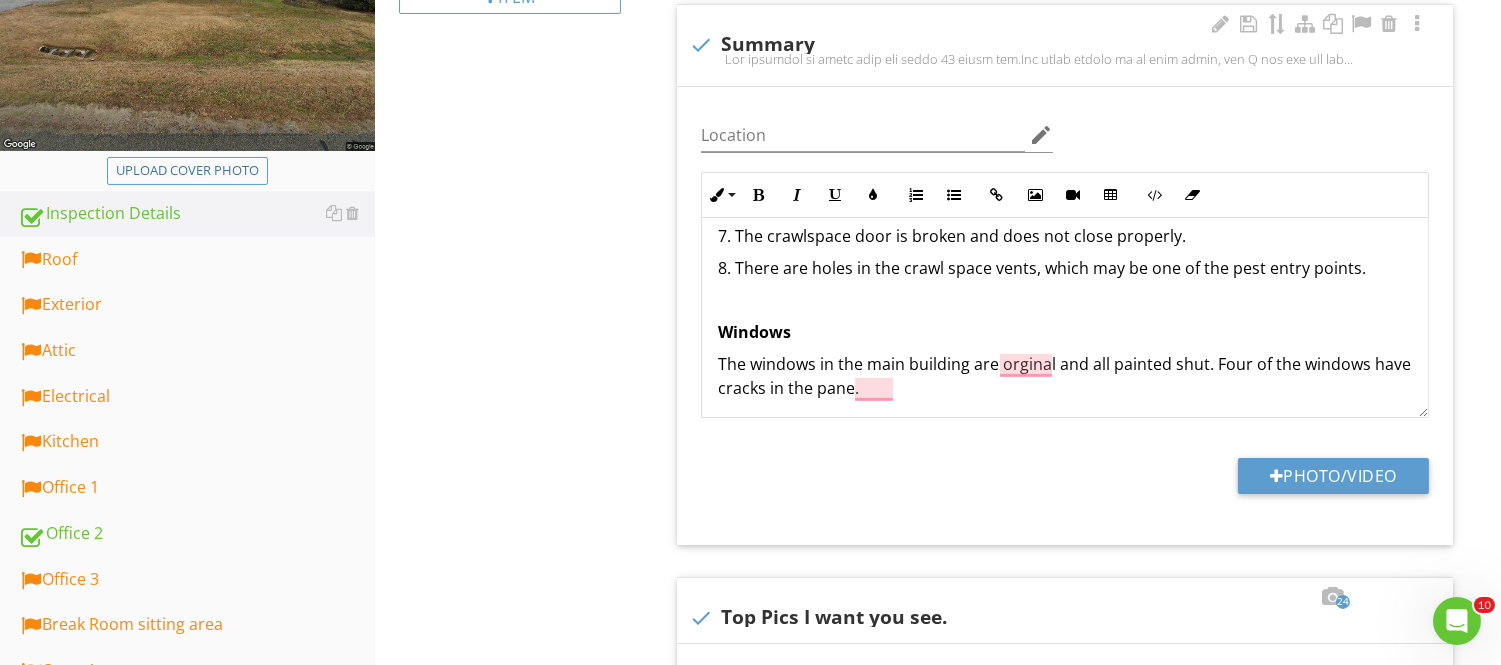 scroll, scrollTop: 1975, scrollLeft: 0, axis: vertical 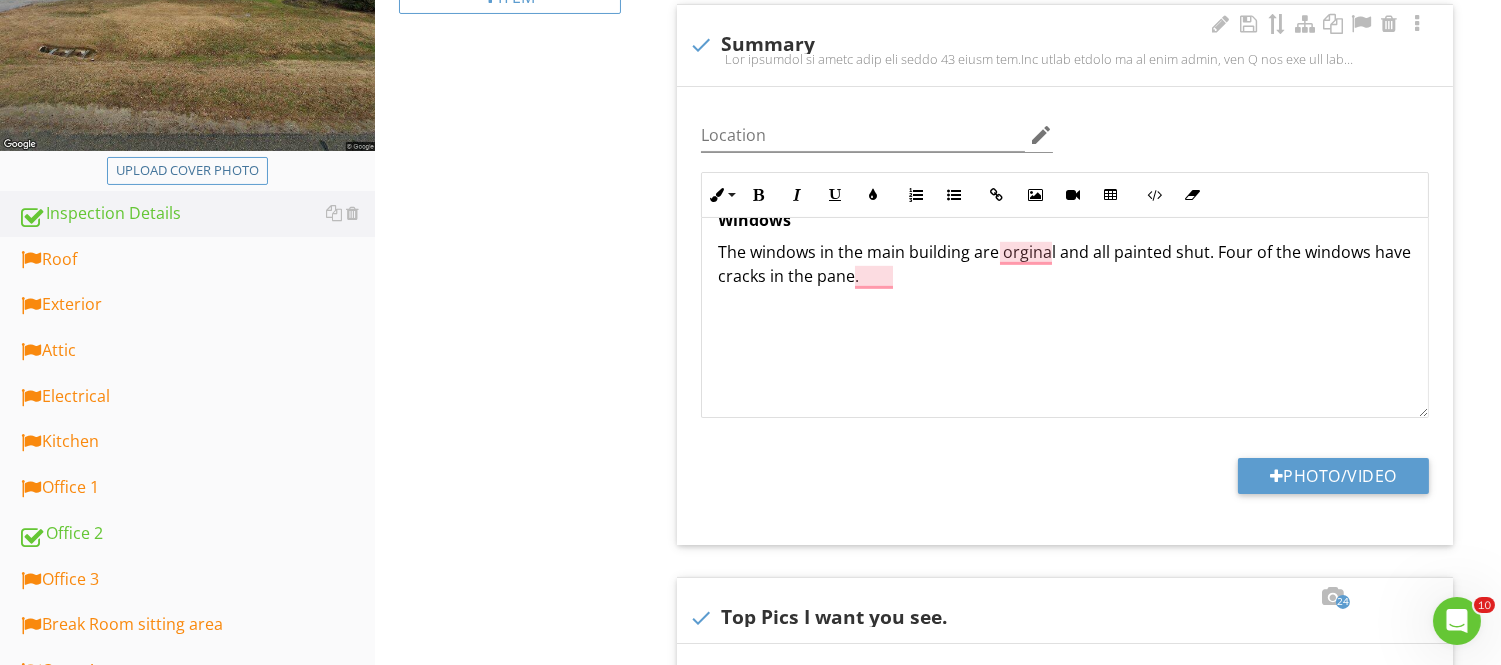 click on "The windows in the main building are orginal and all painted shut. Four of the windows have cracks in the pane." at bounding box center [1065, 264] 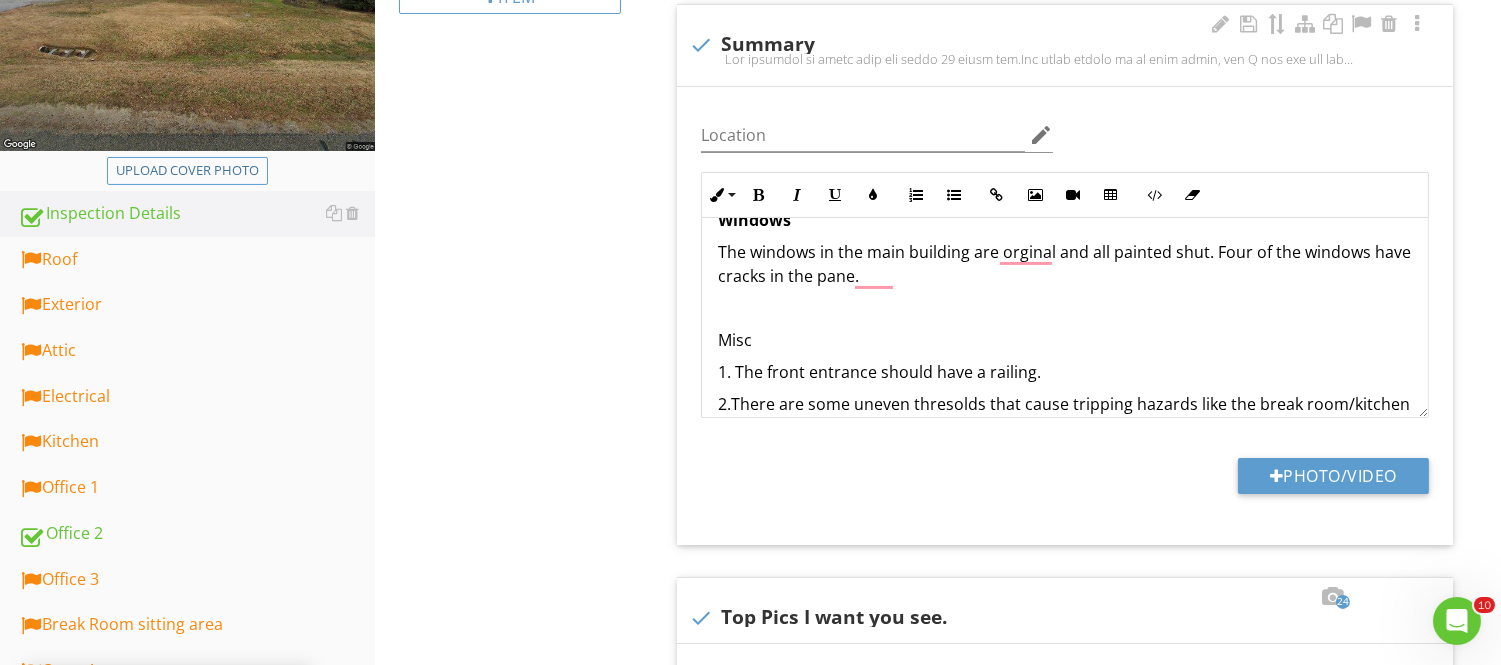 scroll, scrollTop: 2032, scrollLeft: 0, axis: vertical 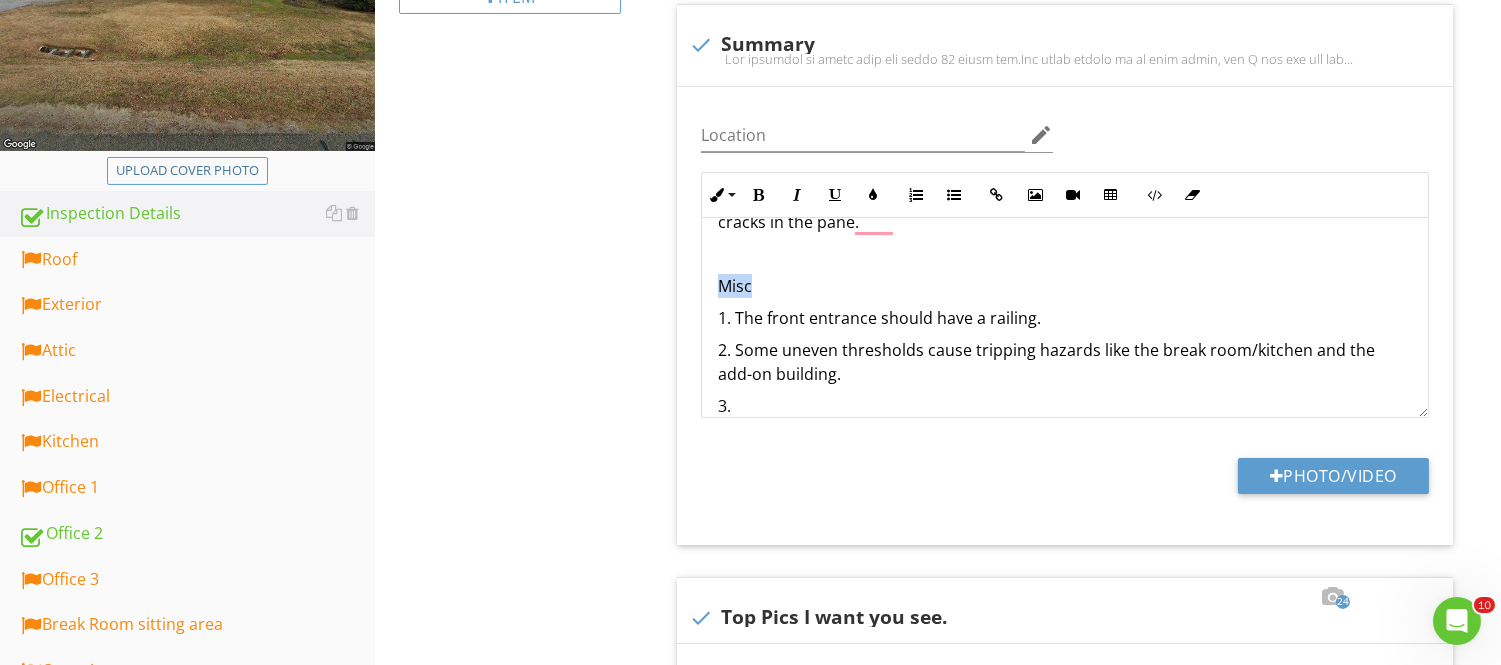 drag, startPoint x: 763, startPoint y: 286, endPoint x: 674, endPoint y: 283, distance: 89.050545 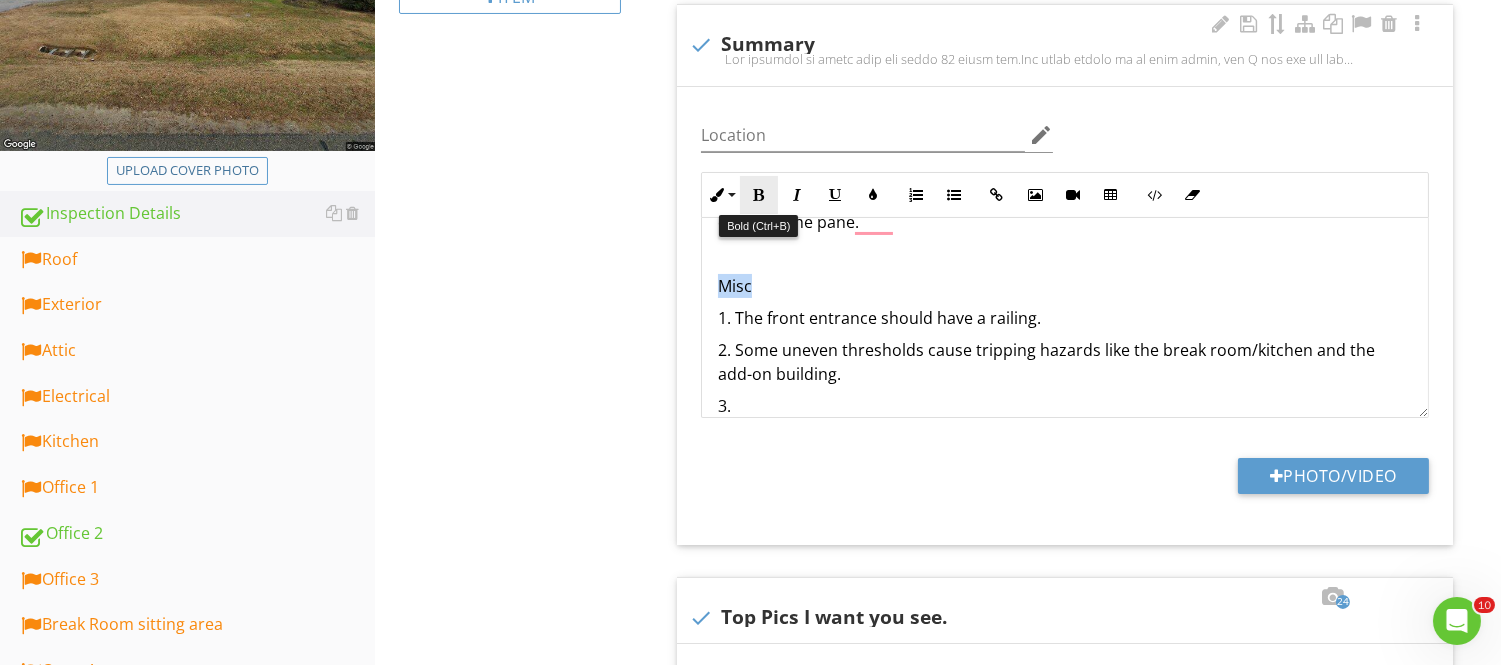 click on "Bold" at bounding box center [759, 195] 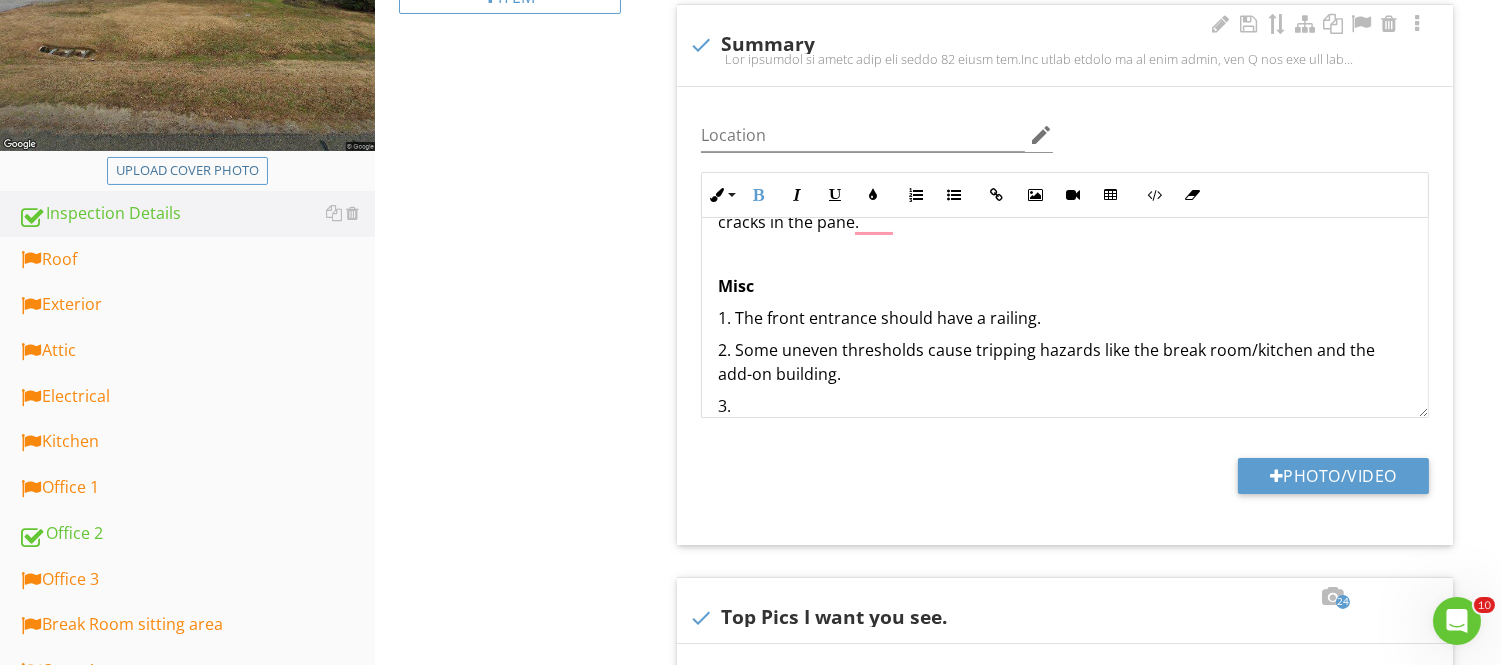 scroll, scrollTop: 2175, scrollLeft: 0, axis: vertical 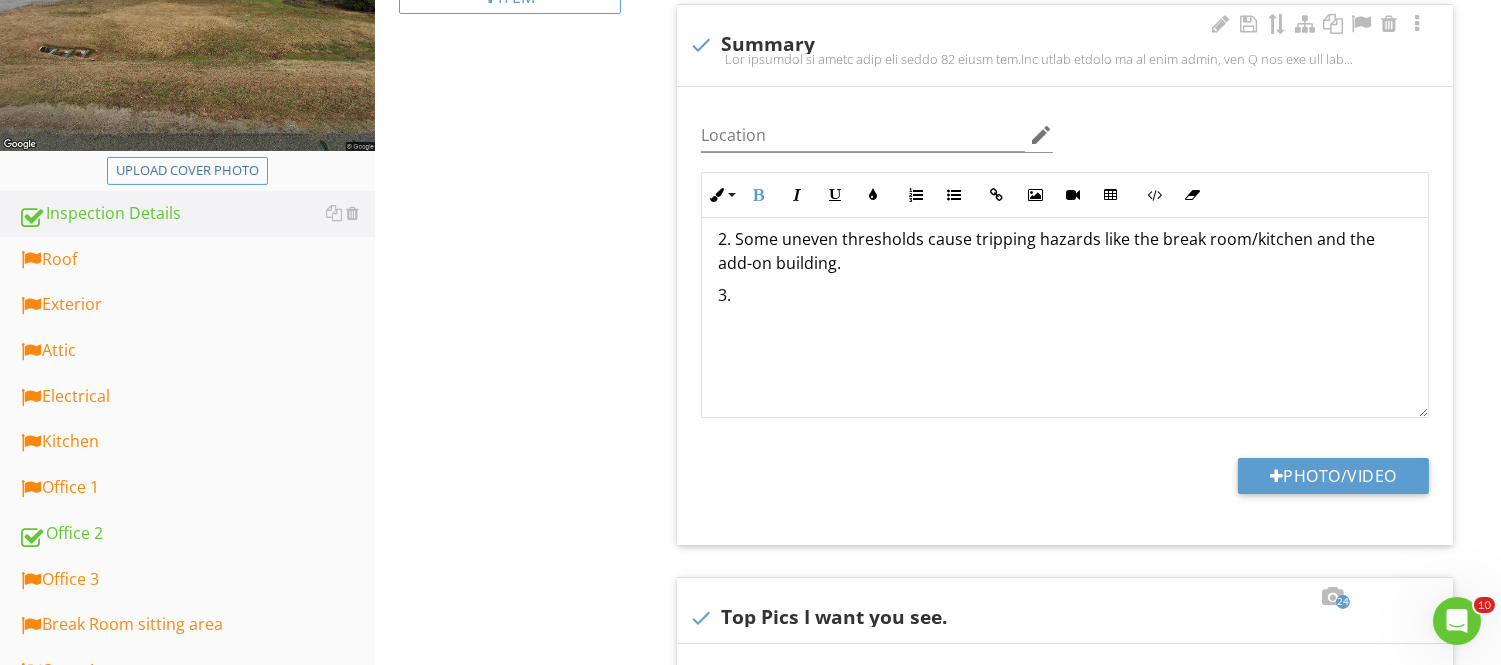 click on "3." at bounding box center (1065, 295) 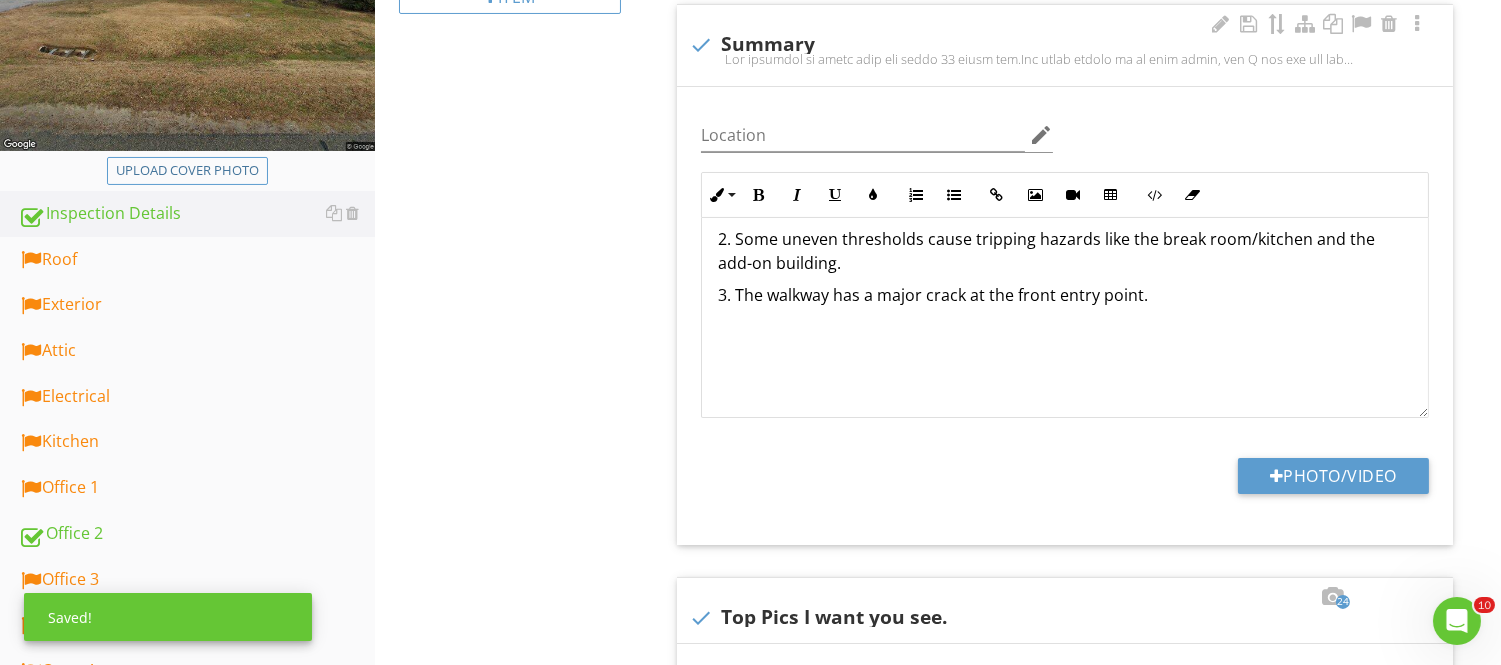 scroll, scrollTop: 2083, scrollLeft: 0, axis: vertical 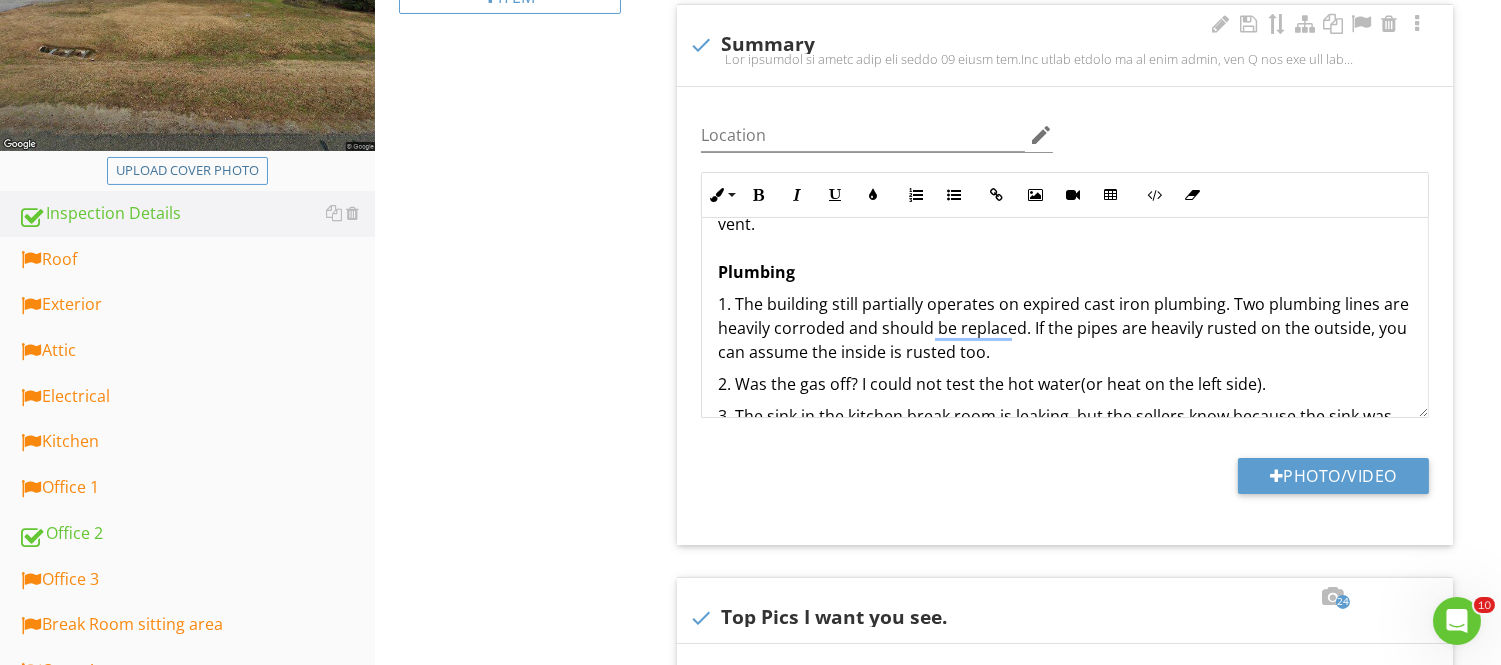 drag, startPoint x: 1224, startPoint y: 273, endPoint x: 1221, endPoint y: 321, distance: 48.09366 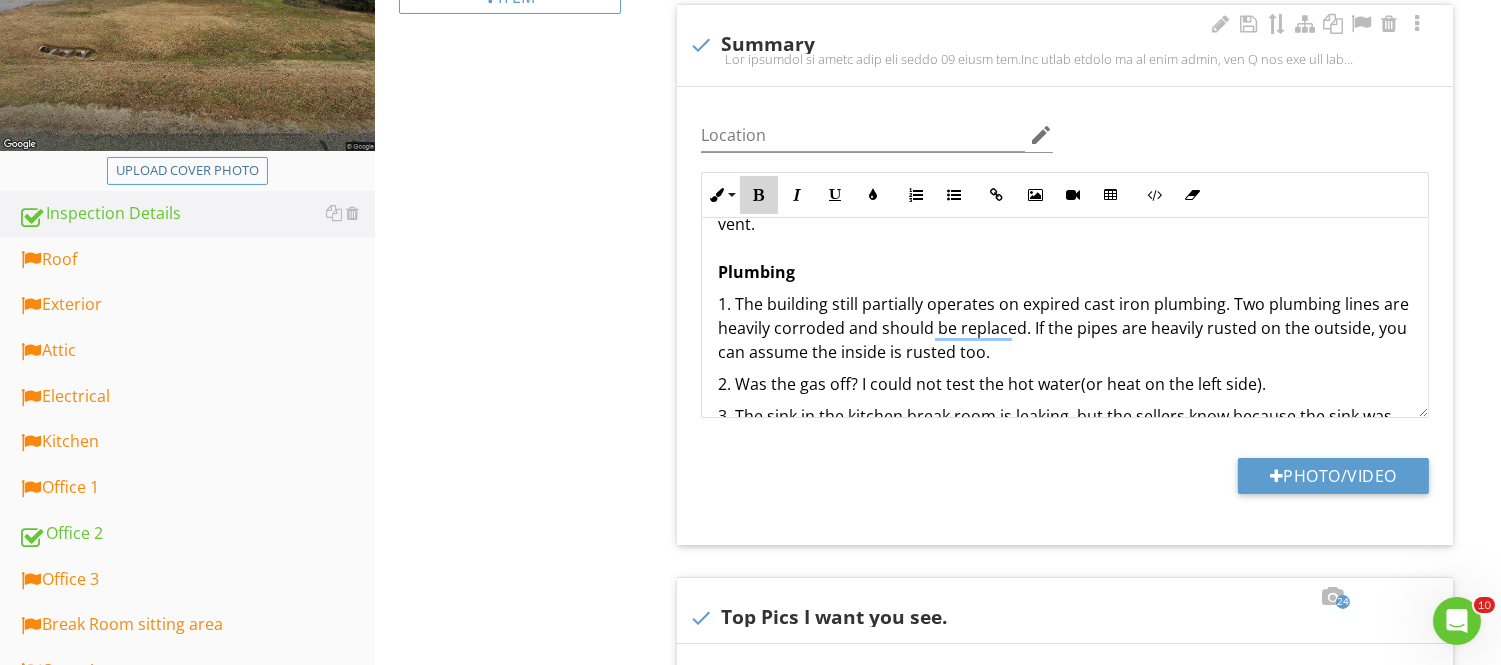 click on "Bold" at bounding box center [759, 195] 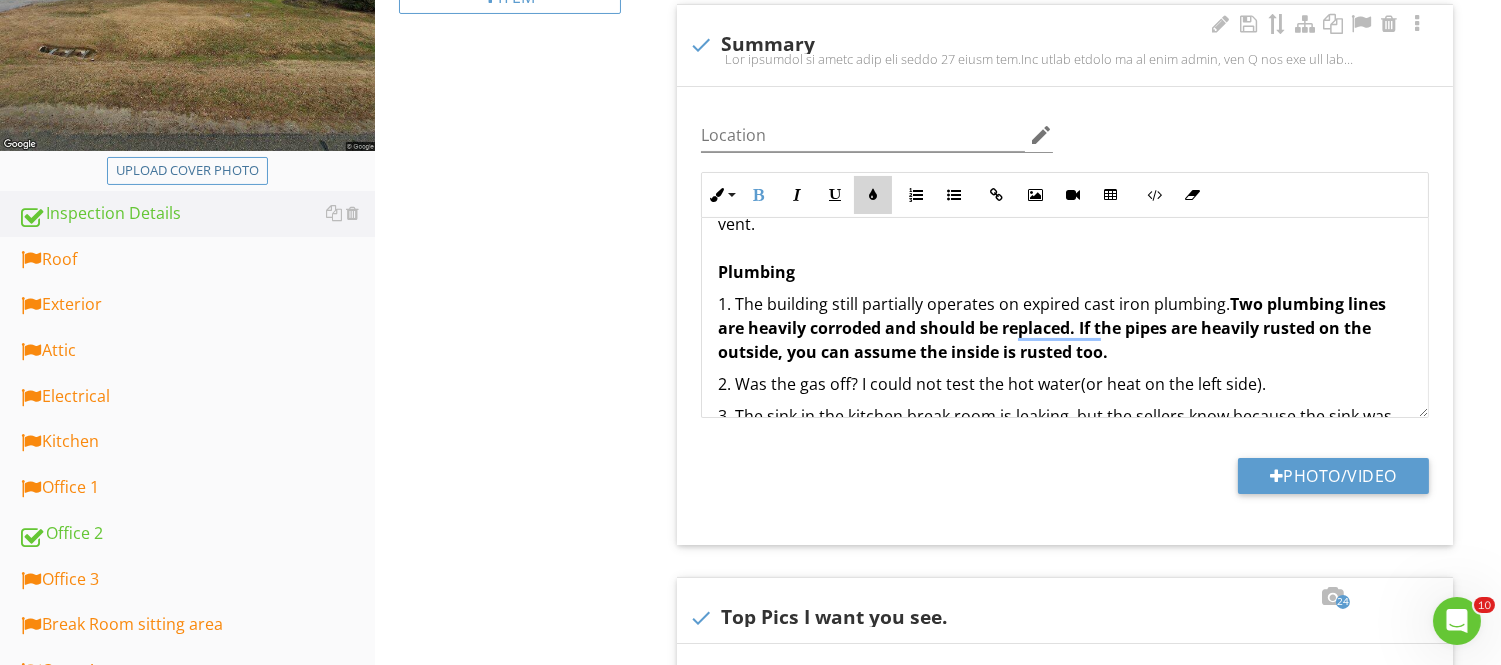 click on "Colors" at bounding box center (873, 195) 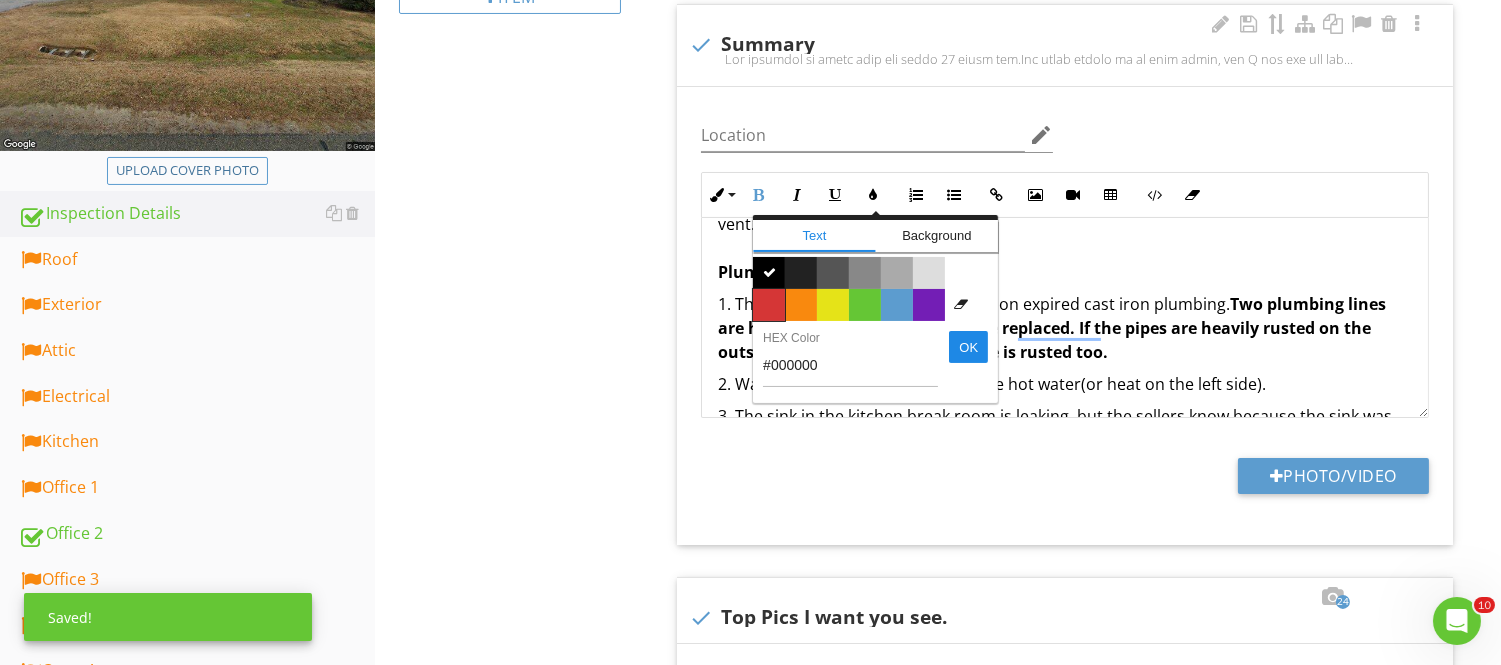 click on "Color #d53636" at bounding box center (769, 305) 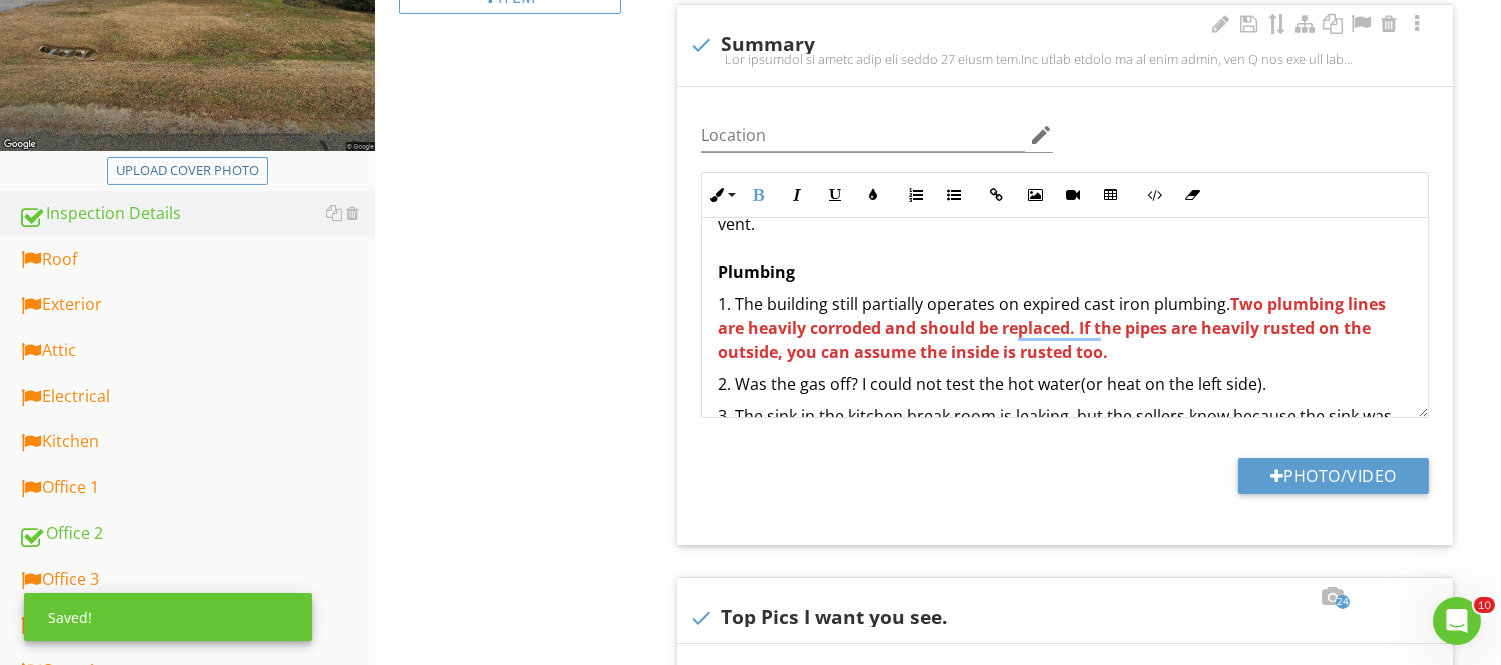 click on "2. Was the gas off? I could not test the hot water(or heat on the left side)." at bounding box center (1065, 384) 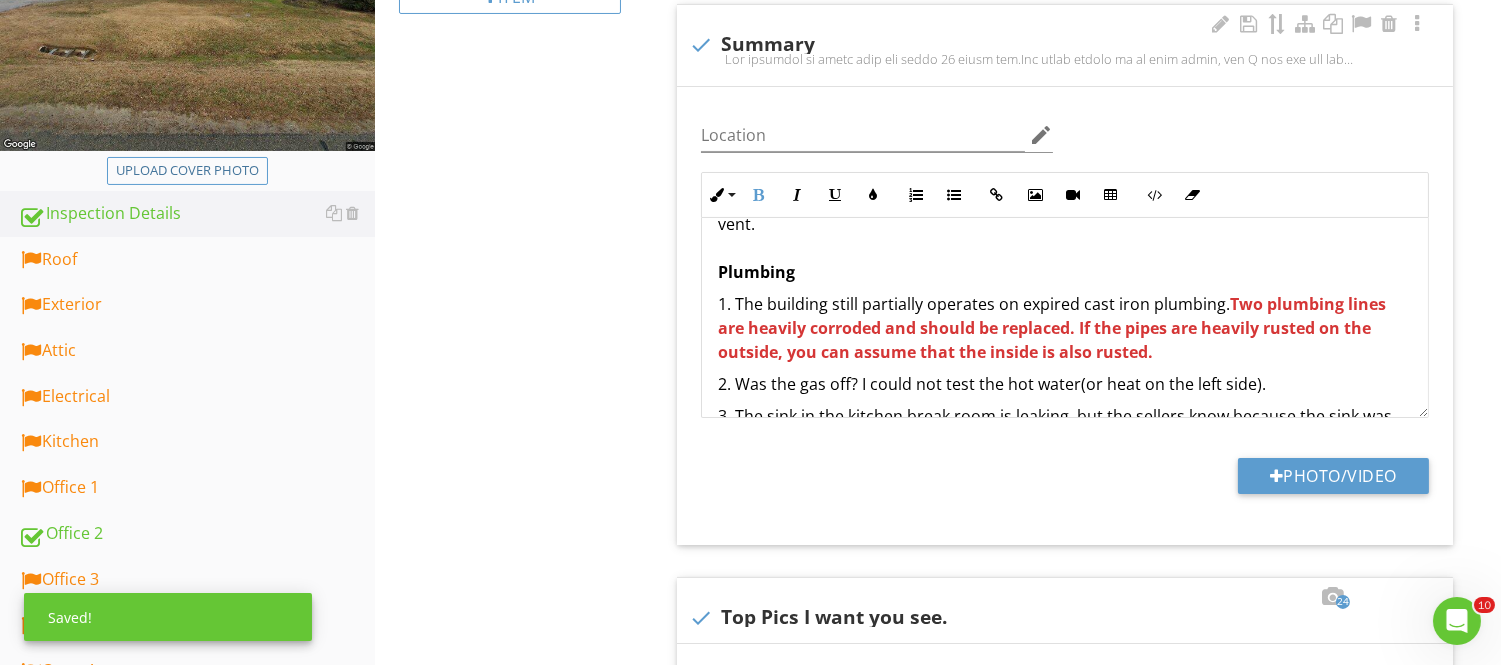scroll, scrollTop: 286, scrollLeft: 0, axis: vertical 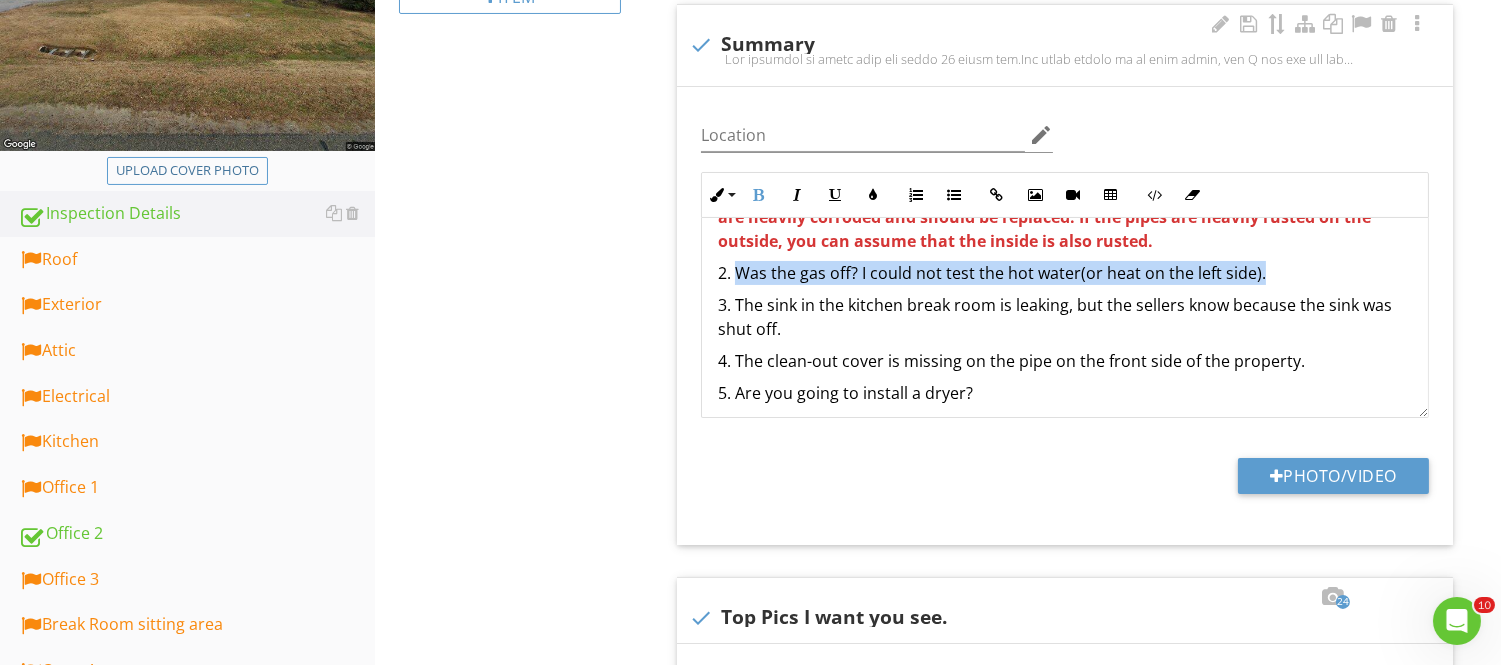 drag, startPoint x: 733, startPoint y: 244, endPoint x: 1233, endPoint y: 244, distance: 500 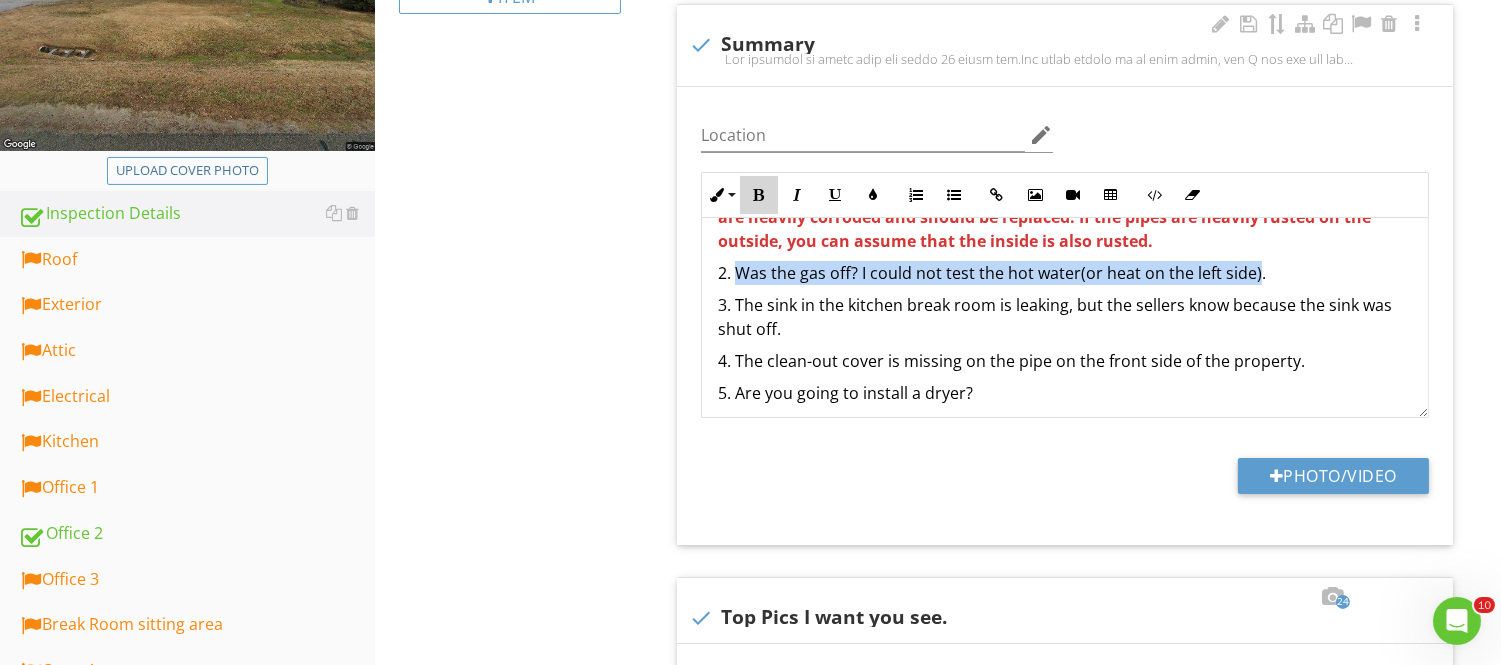 click at bounding box center (759, 195) 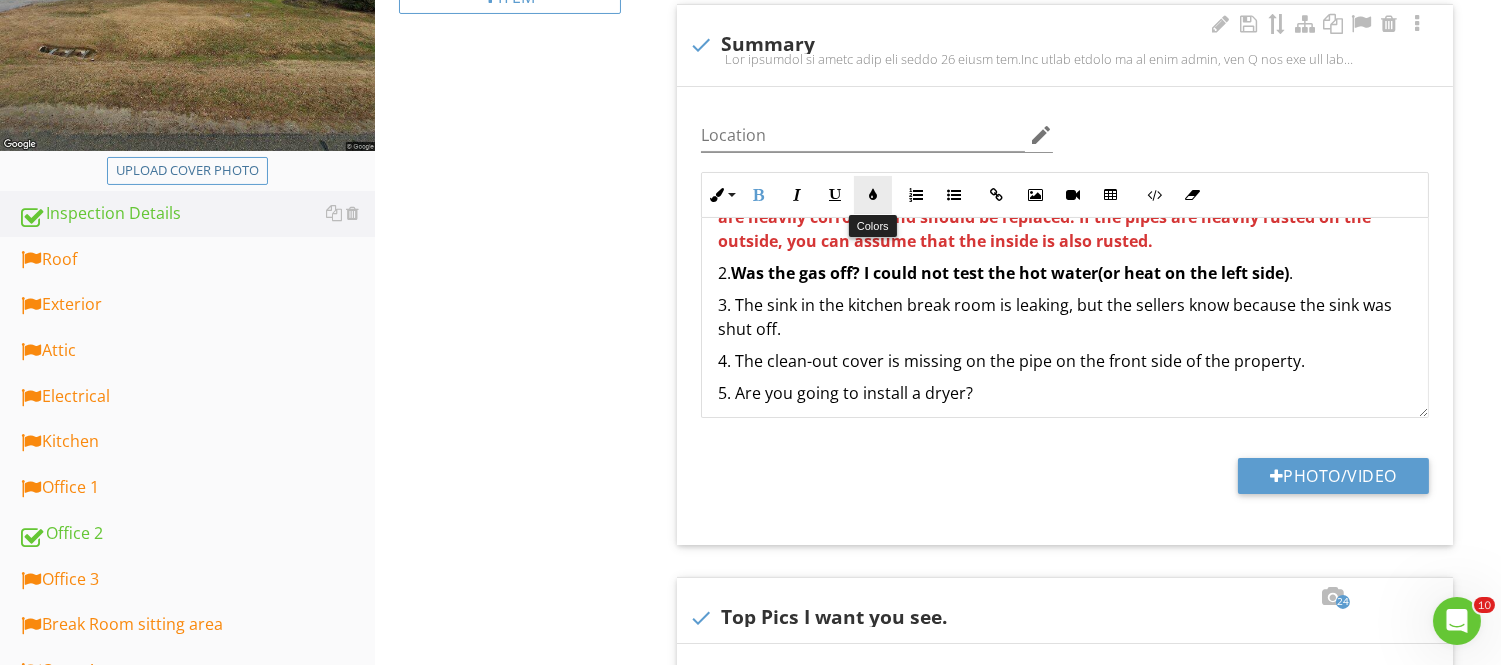 click at bounding box center [873, 195] 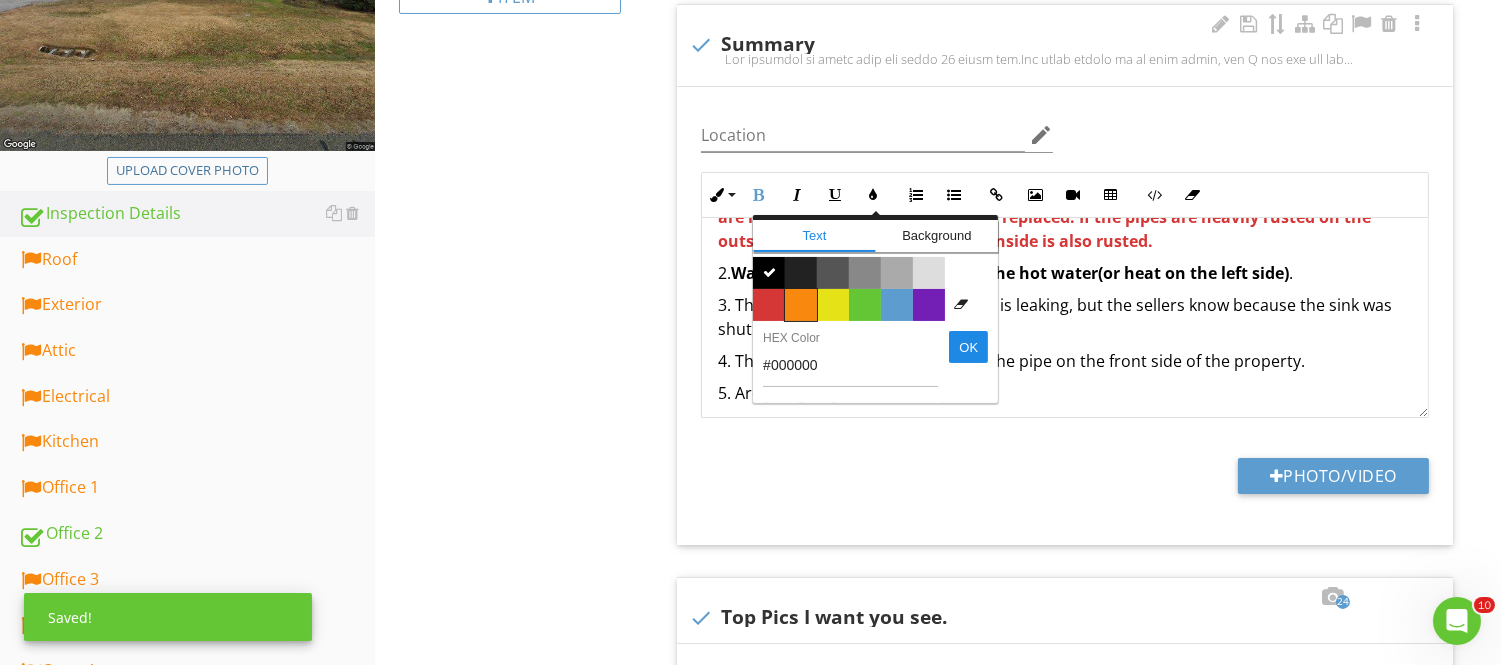 click on "Color #f9890e" at bounding box center [801, 305] 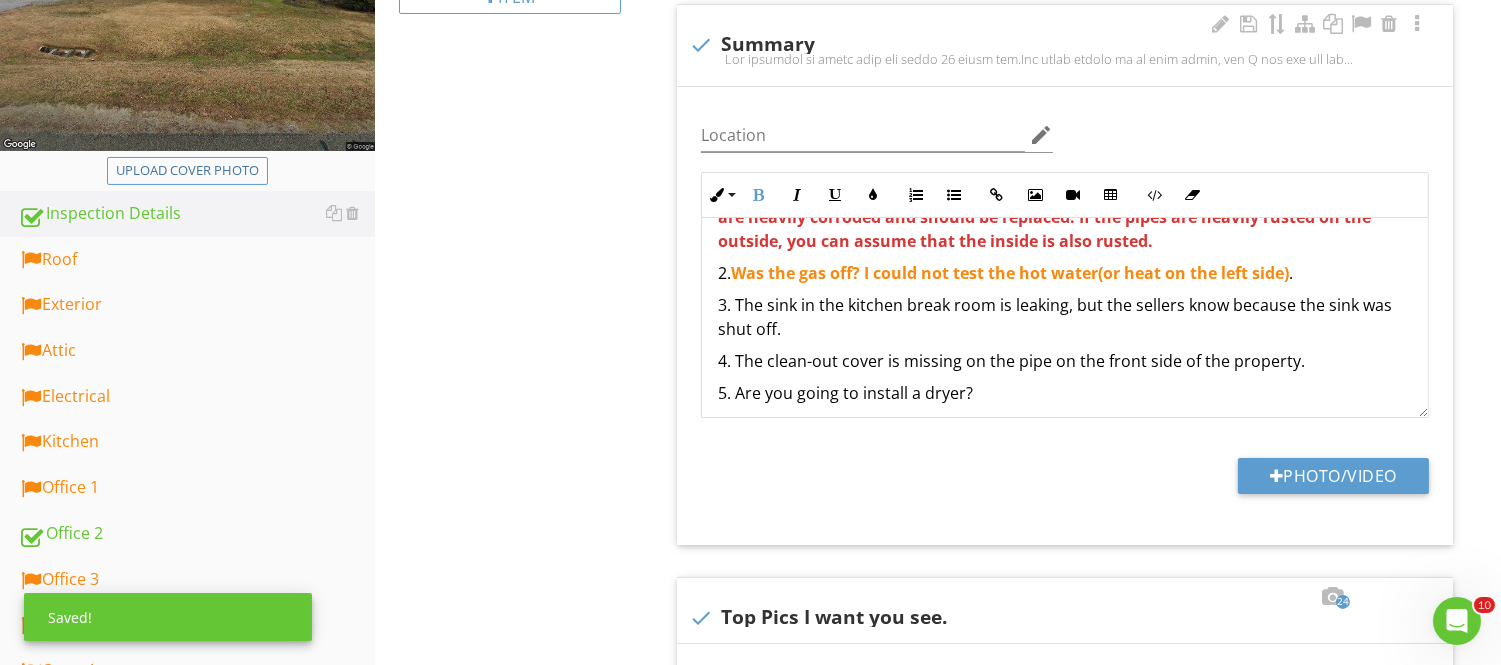 click on "The building is aging well for  being 58 years old.  The brick siding is in good shape, and I did not see any significant cracking on the bricks. The  roof appears newer and is well-installed . Ask for any  warranty transfer.  There is still correction and addition needed. The  electrical  system performed well, but further corrections are still required, and some may be  urgent . The building has two  HVAC  zones. The right side is powered by a  2002 Goodman Heat pump air handler system.   A  2007 Gas Carrier  powers the left side. The 2007 AC Carrier unit performed well on the left side, with an average temperature of  67  degrees. The right side's 2002 Goodman air handler heated up to  100  degrees per vent.   Plumbing 1. The building still partially operates on expired cast iron plumbing.  Two plumbing lines are heavily corroded and should be replaced. If the pipes are heavily rusted on the outside, you can assume that the inside is also rusted.  2.  . 5. Are you going to install a dryer? Roof" at bounding box center [1065, 1165] 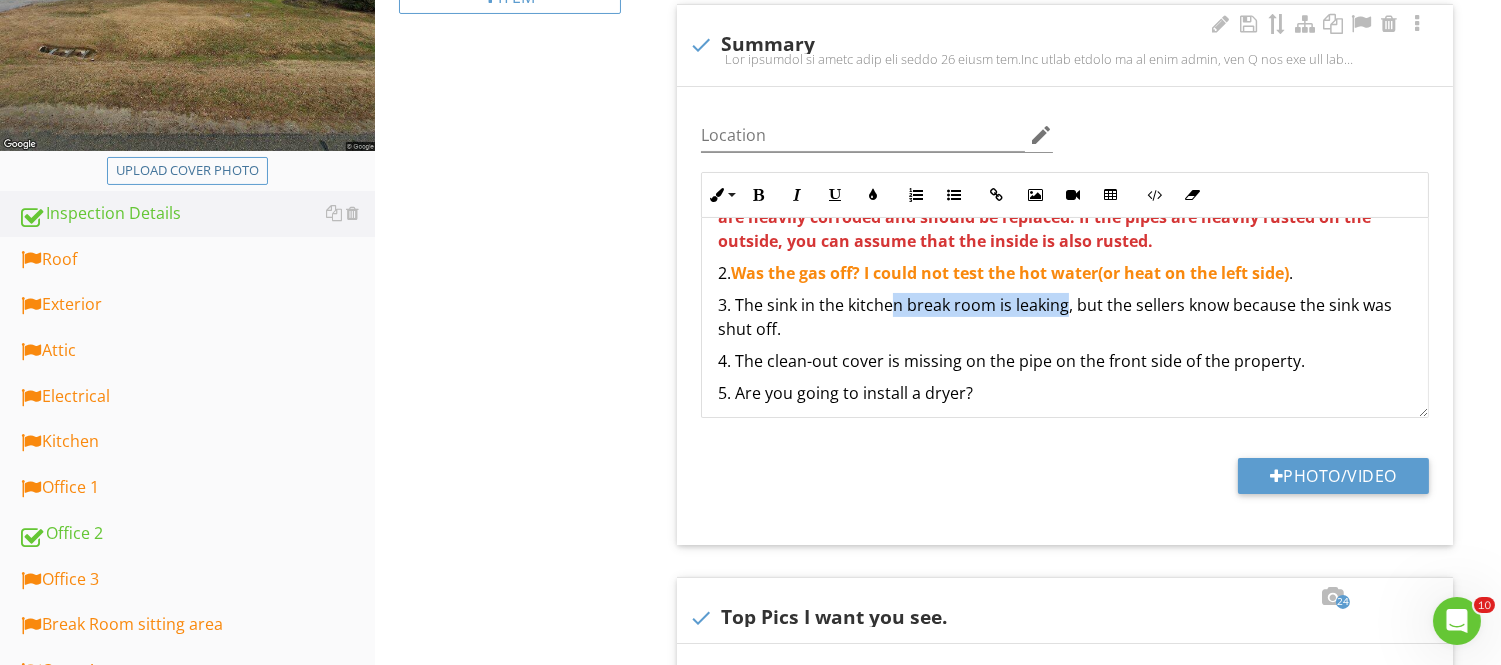 drag, startPoint x: 896, startPoint y: 278, endPoint x: 1020, endPoint y: 283, distance: 124.10077 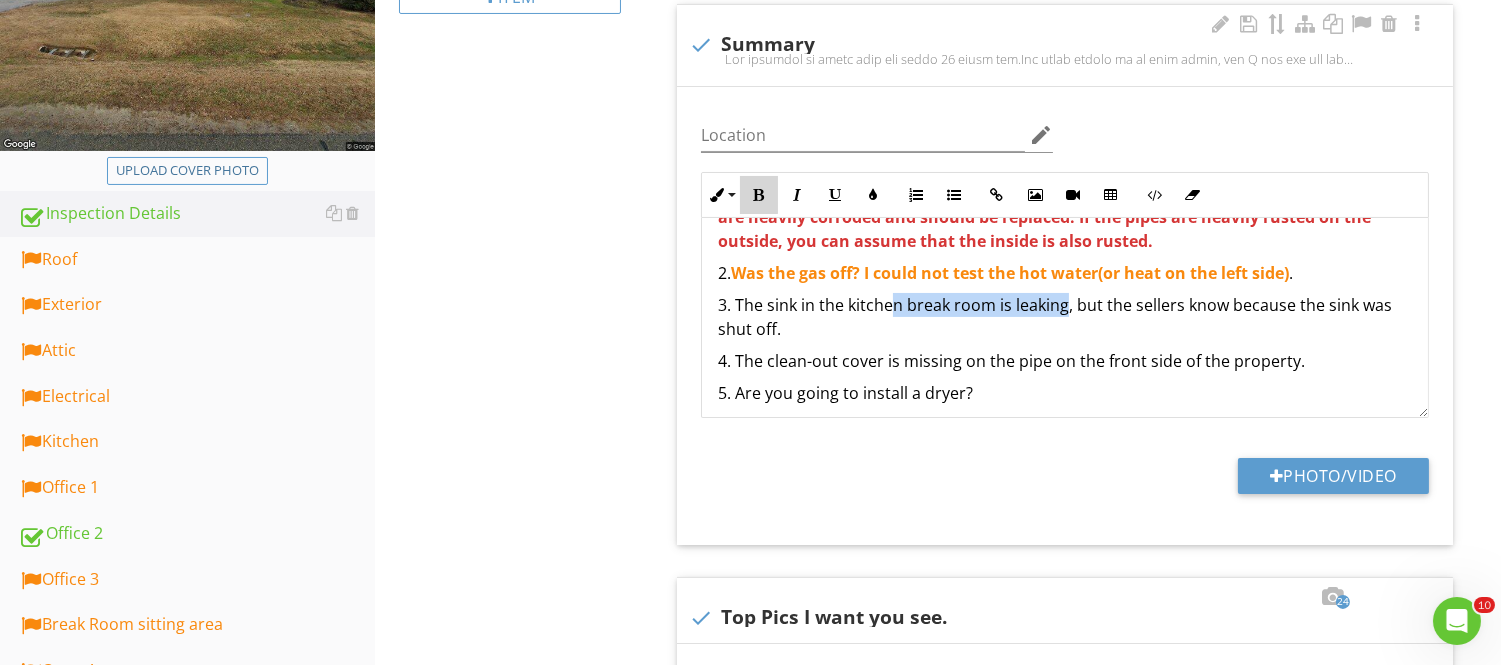 click at bounding box center (759, 195) 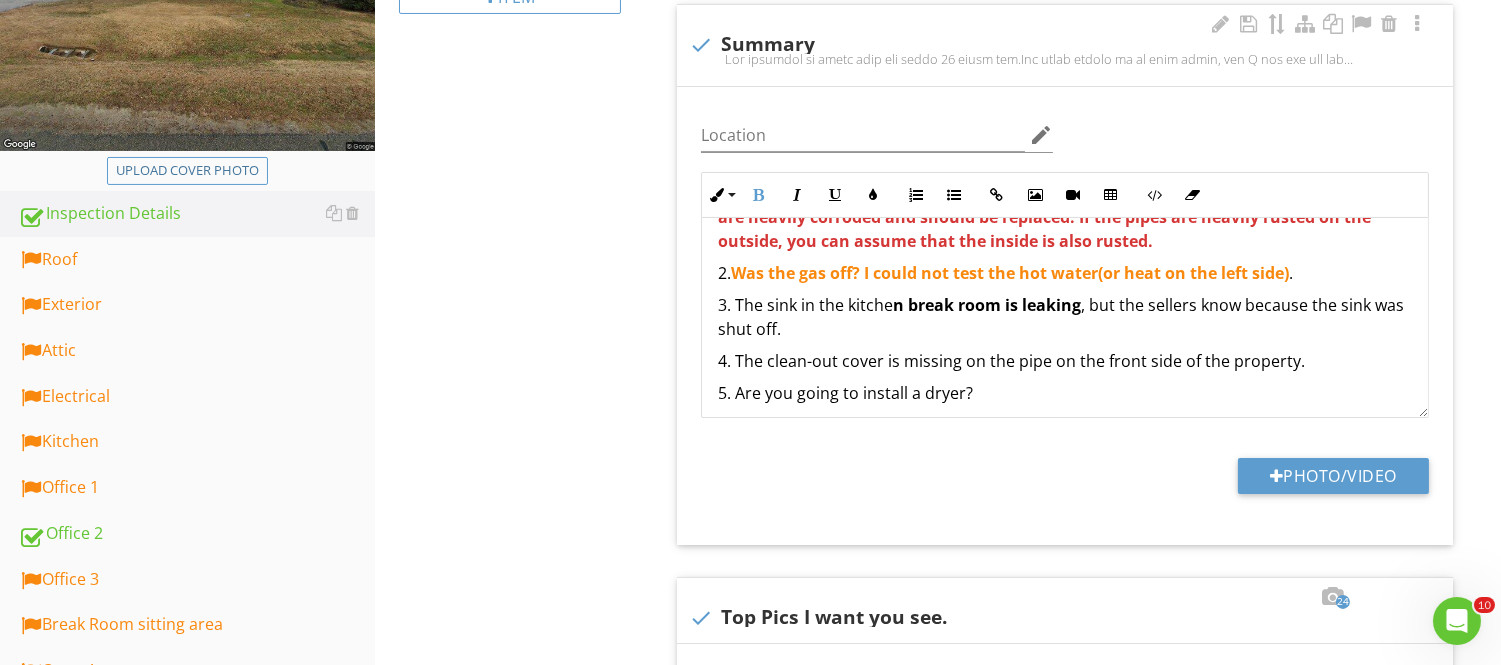 click on "3. The sink in the kitche n break room is leaking , but the sellers know because the sink was shut off." at bounding box center [1065, 317] 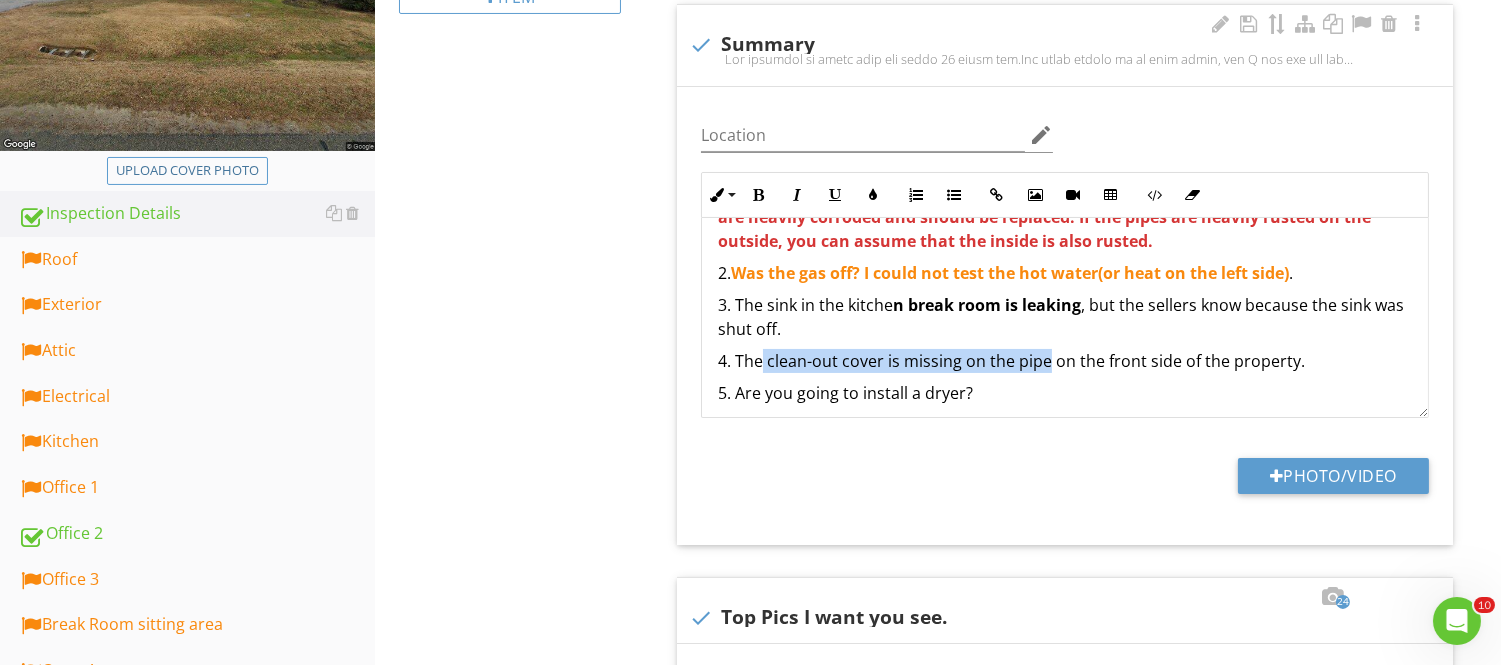 drag, startPoint x: 761, startPoint y: 328, endPoint x: 1047, endPoint y: 344, distance: 286.4472 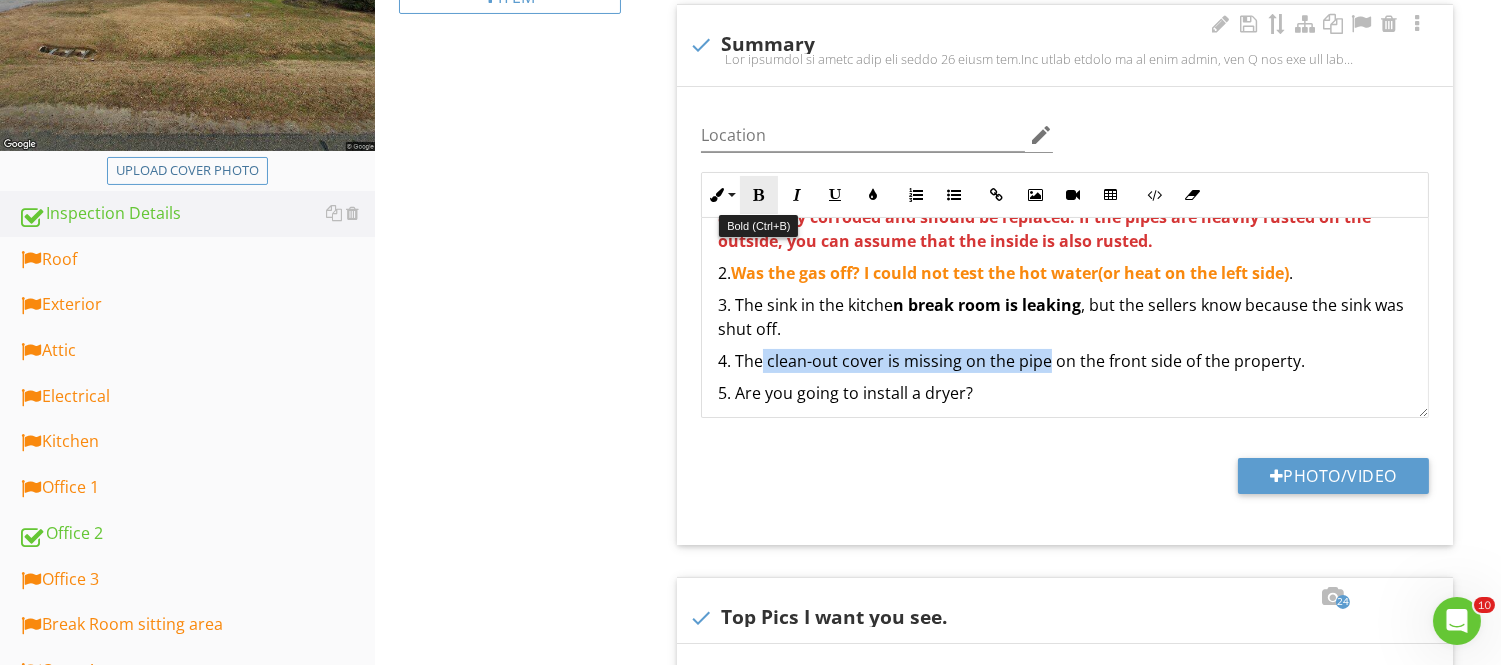 click at bounding box center (759, 195) 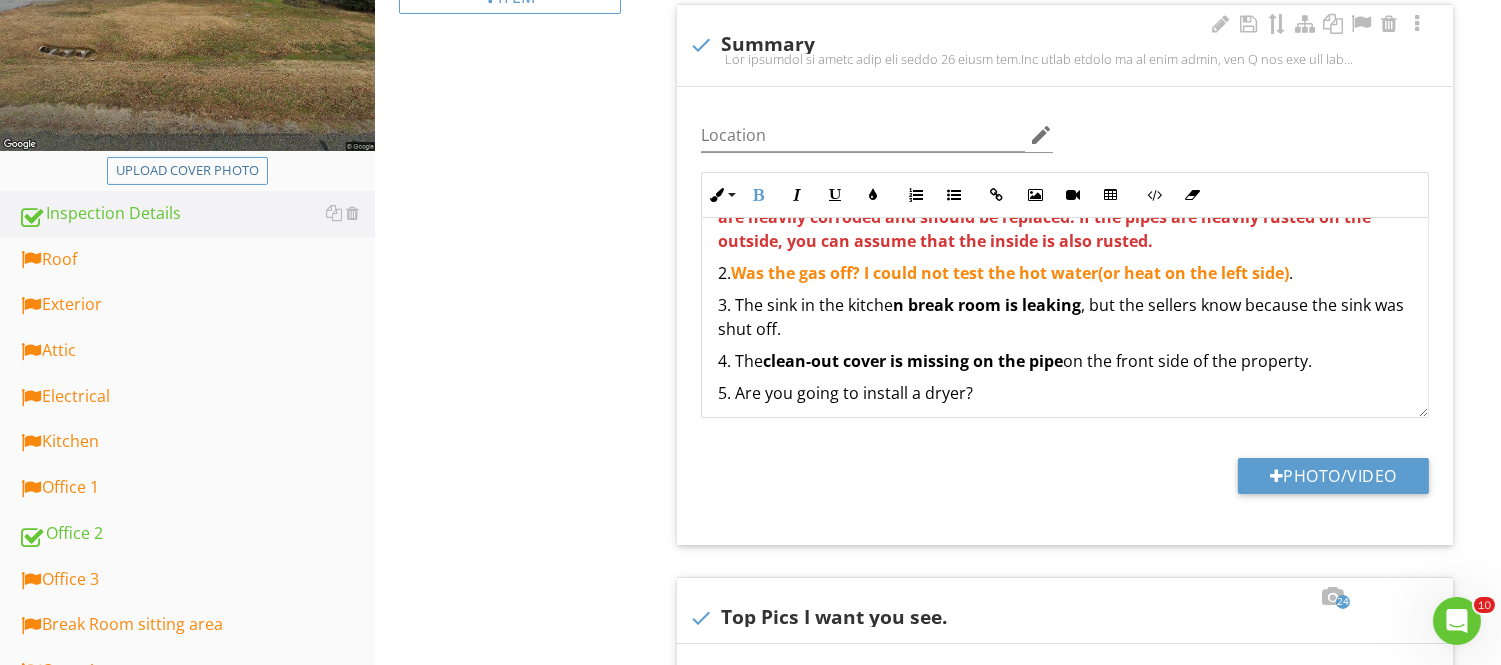 click on "3. The sink in the kitche n break room is leaking , but the sellers know because the sink was shut off." at bounding box center (1065, 317) 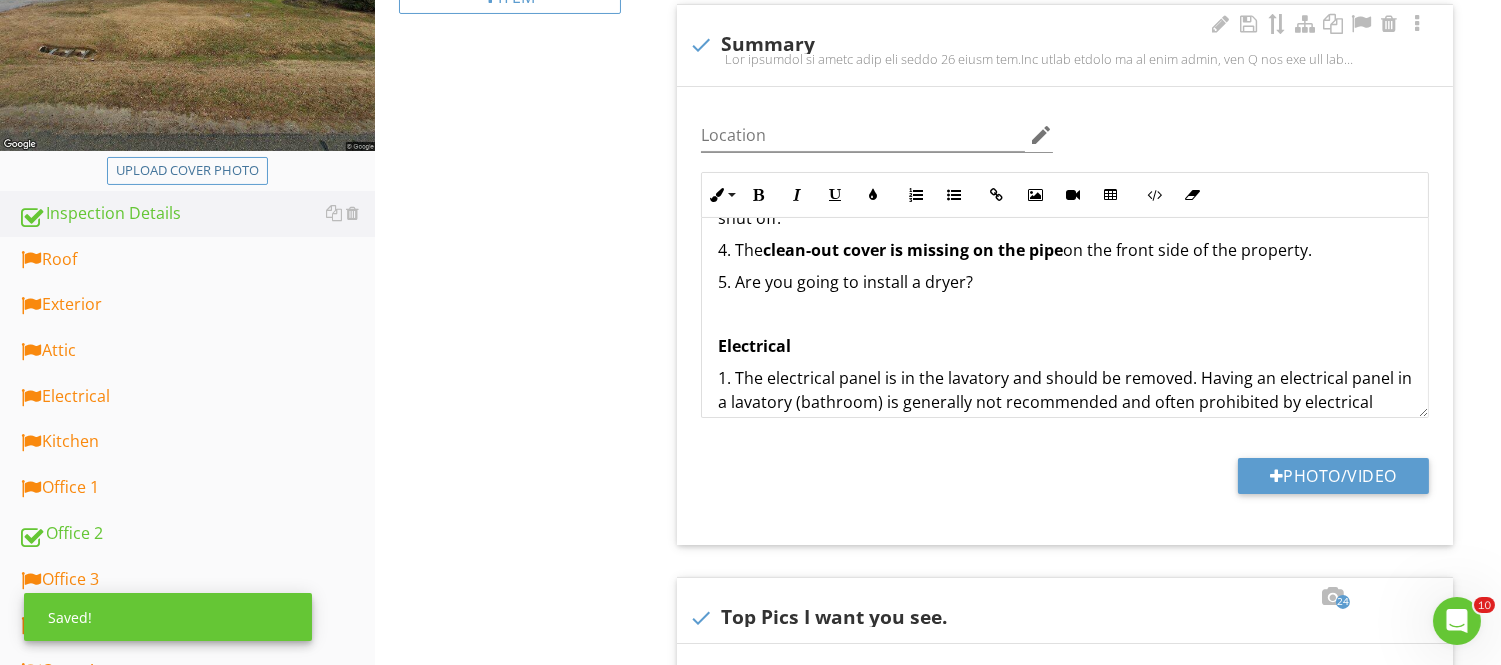 click on "5. Are you going to install a dryer?" at bounding box center (1065, 282) 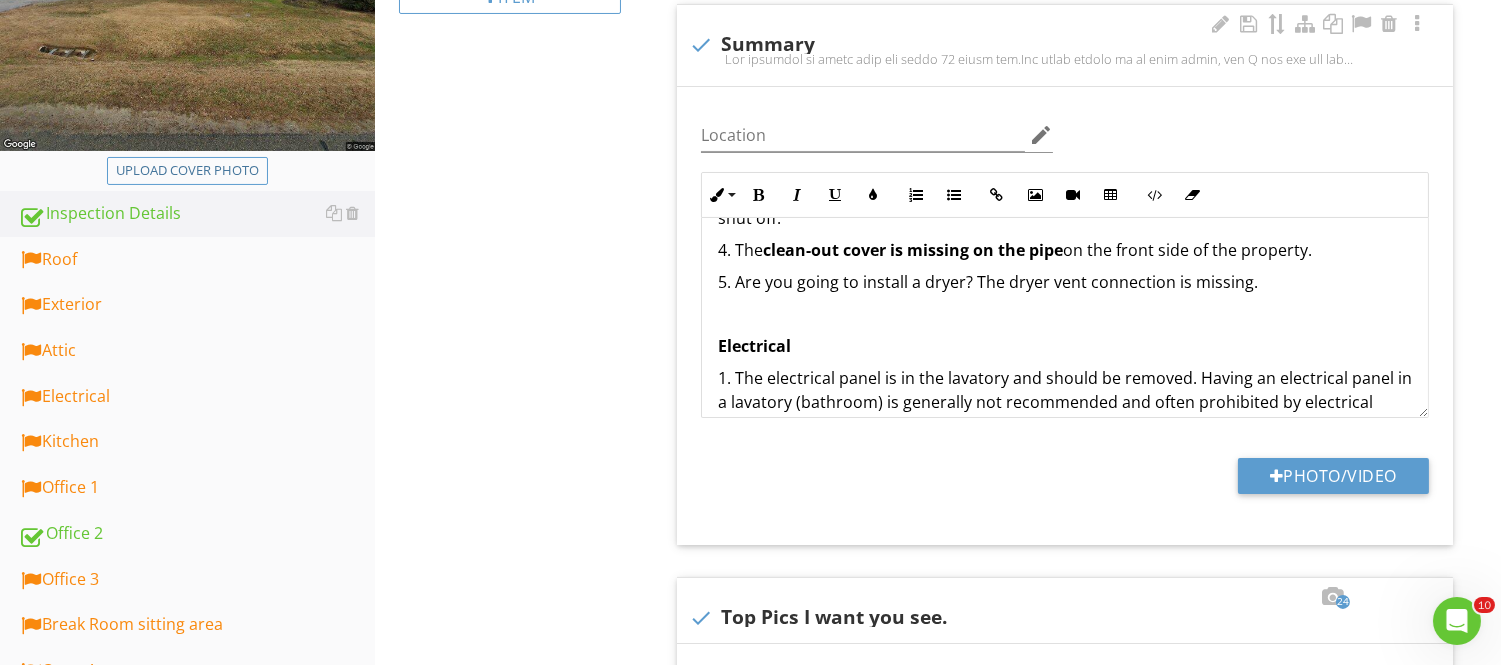 scroll, scrollTop: 510, scrollLeft: 0, axis: vertical 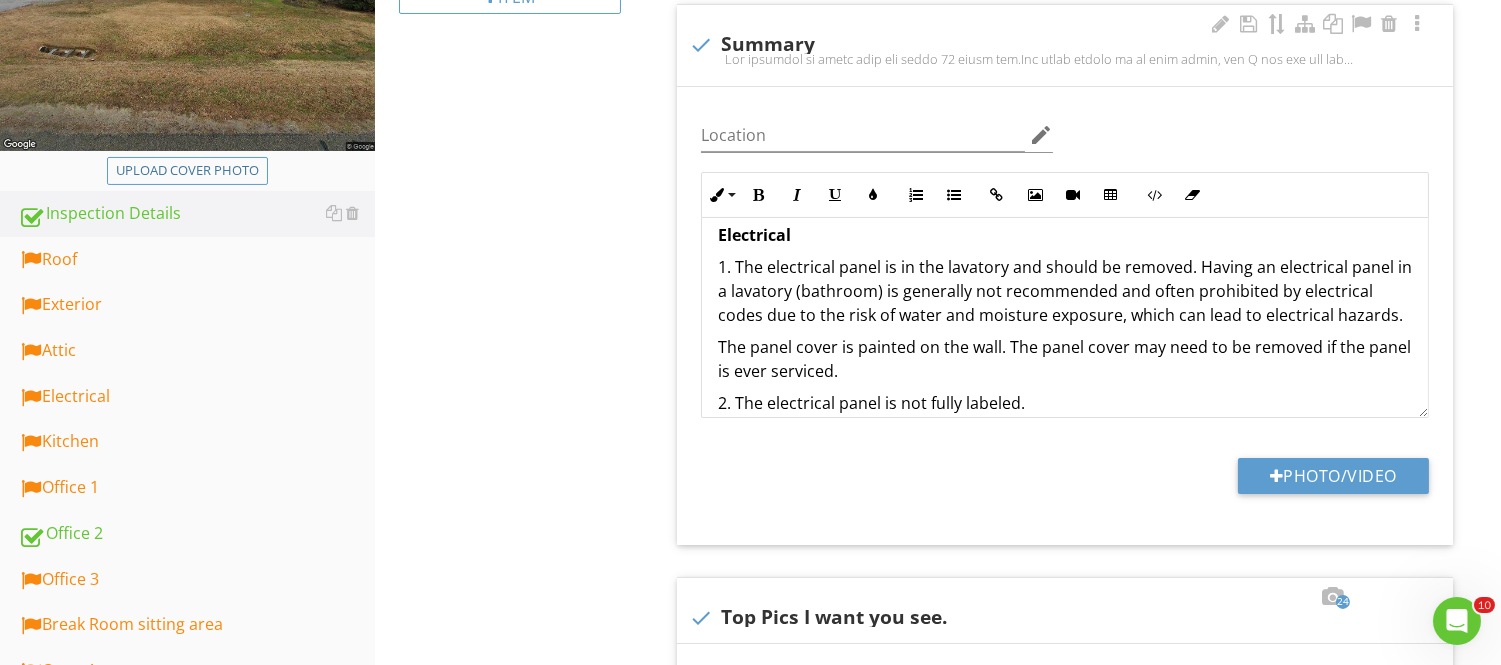 drag, startPoint x: 737, startPoint y: 233, endPoint x: 830, endPoint y: 305, distance: 117.61378 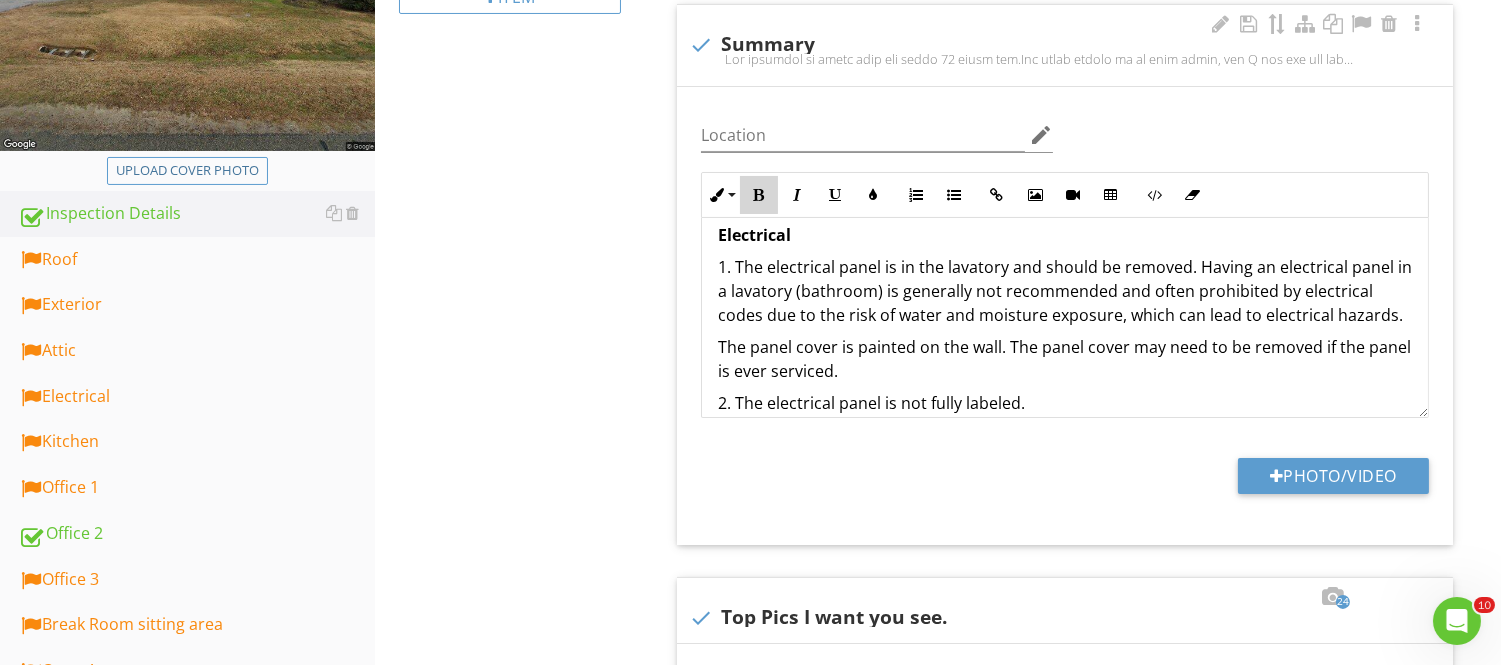 click at bounding box center [759, 195] 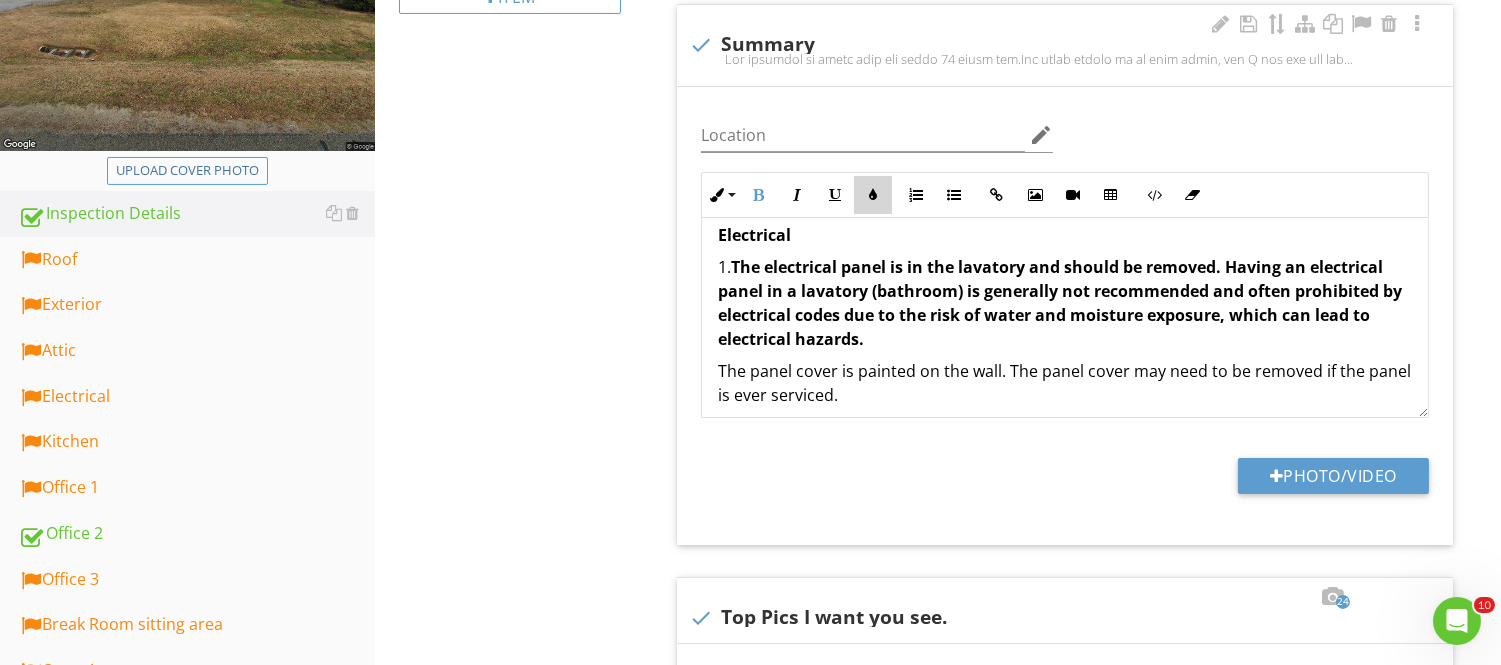 click at bounding box center (873, 195) 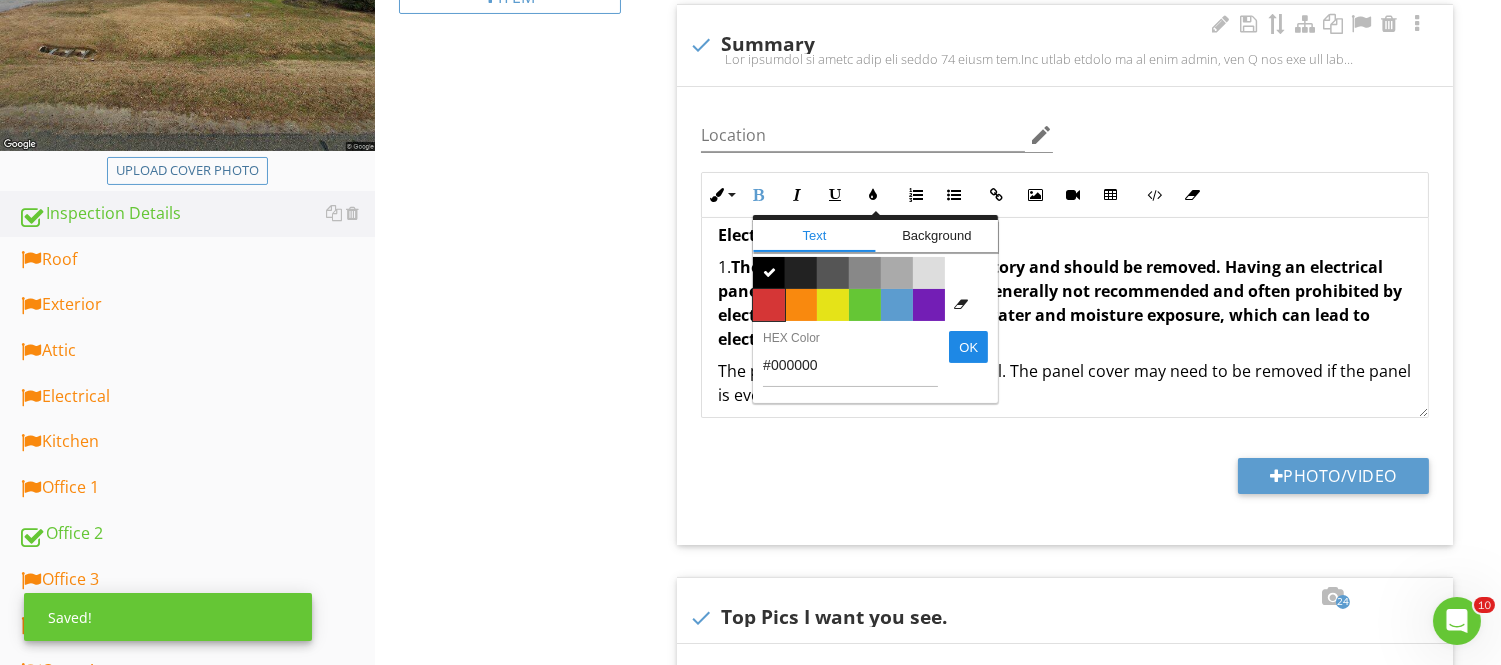 click on "Color #d53636" at bounding box center [769, 305] 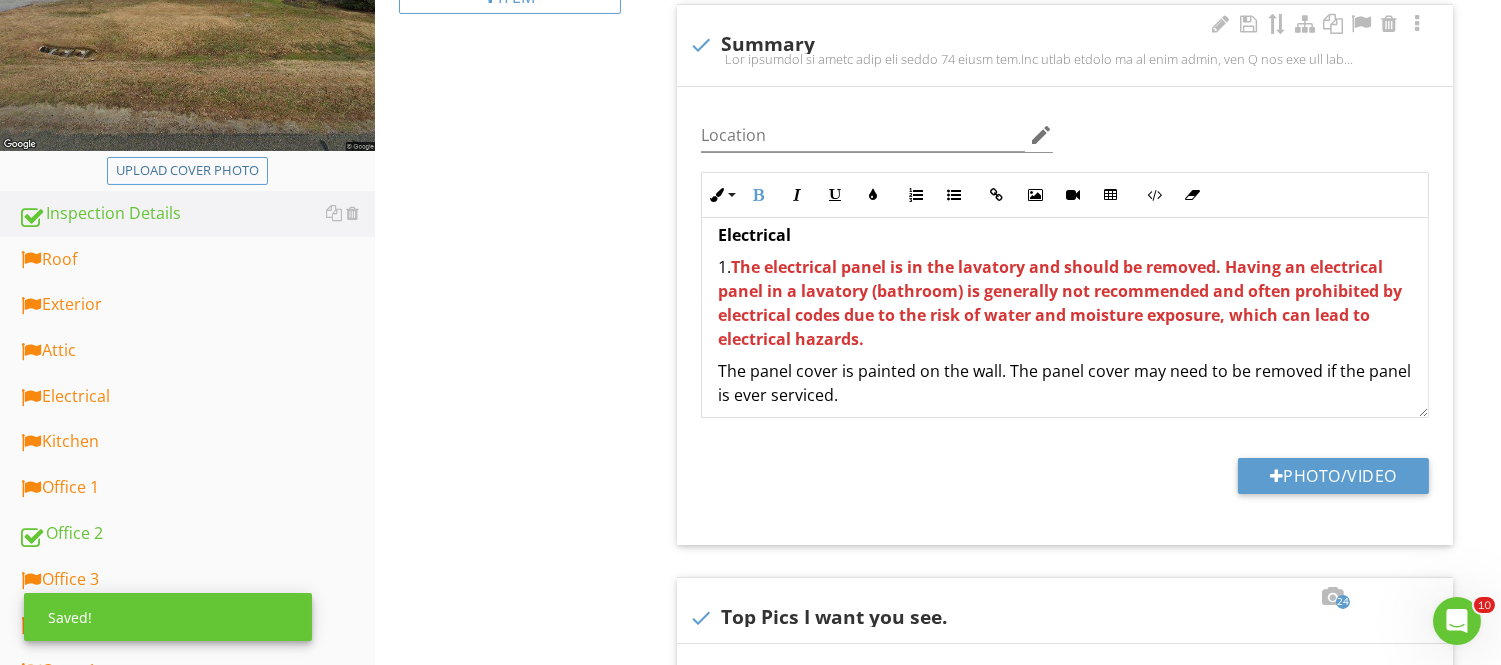 click on "1.  The electrical panel is in the lavatory and should be removed. Having an electrical panel in a lavatory (bathroom) is generally not recommended and often prohibited by electrical codes due to the risk of water and moisture exposure, which can lead to electrical hazards." at bounding box center (1065, 303) 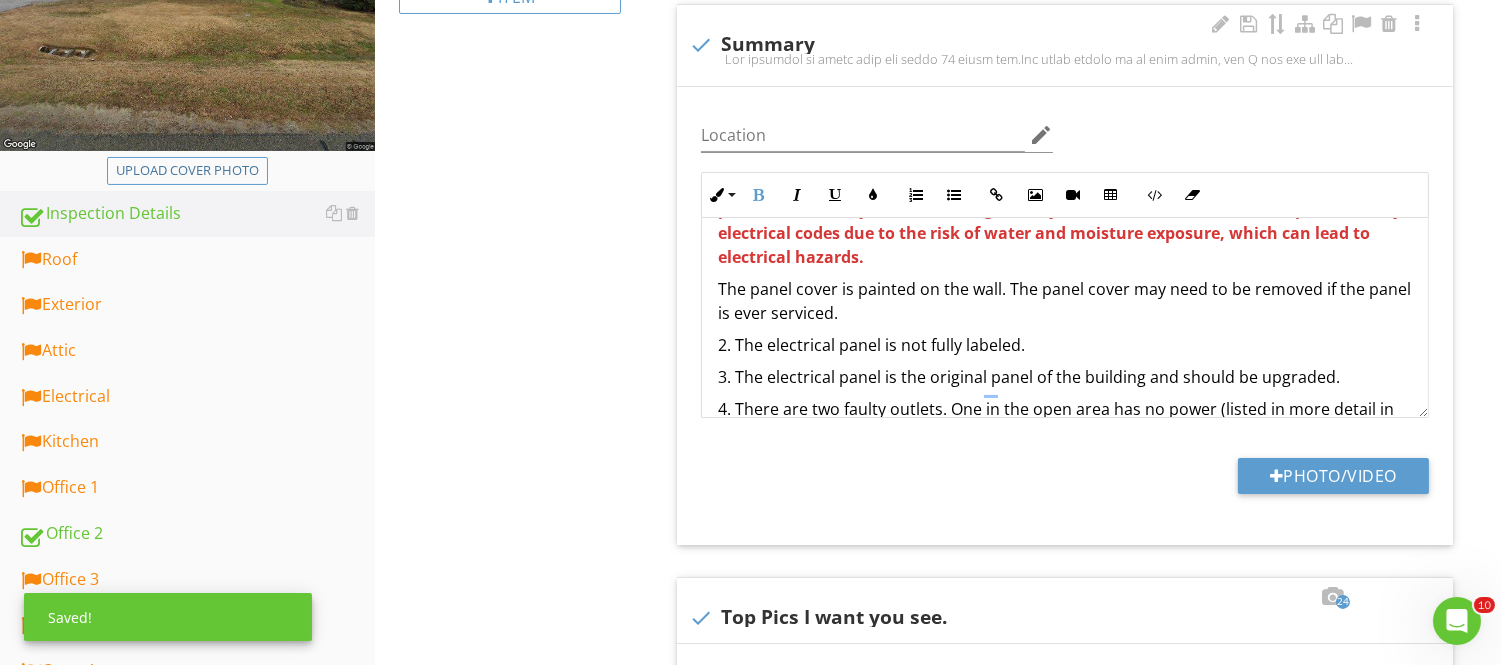 scroll, scrollTop: 666, scrollLeft: 0, axis: vertical 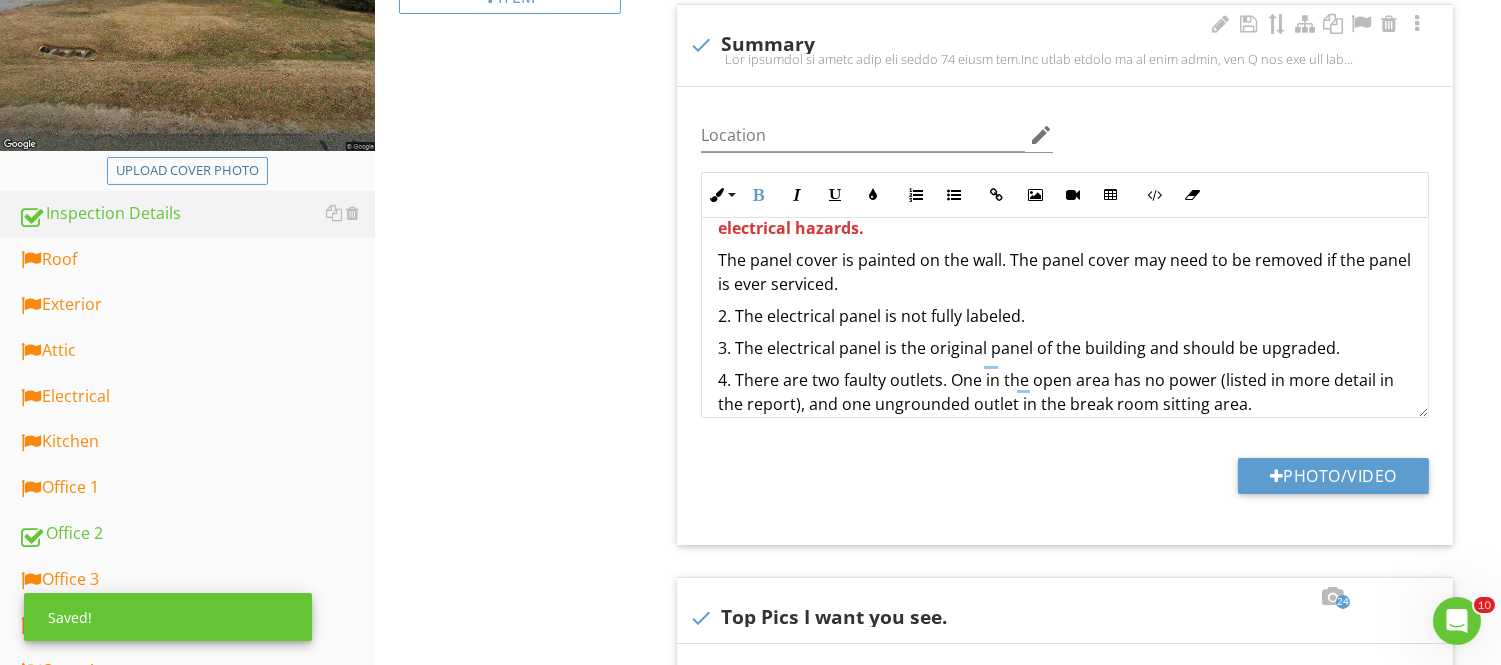 click on "2. The electrical panel is not fully labeled." at bounding box center [1065, 316] 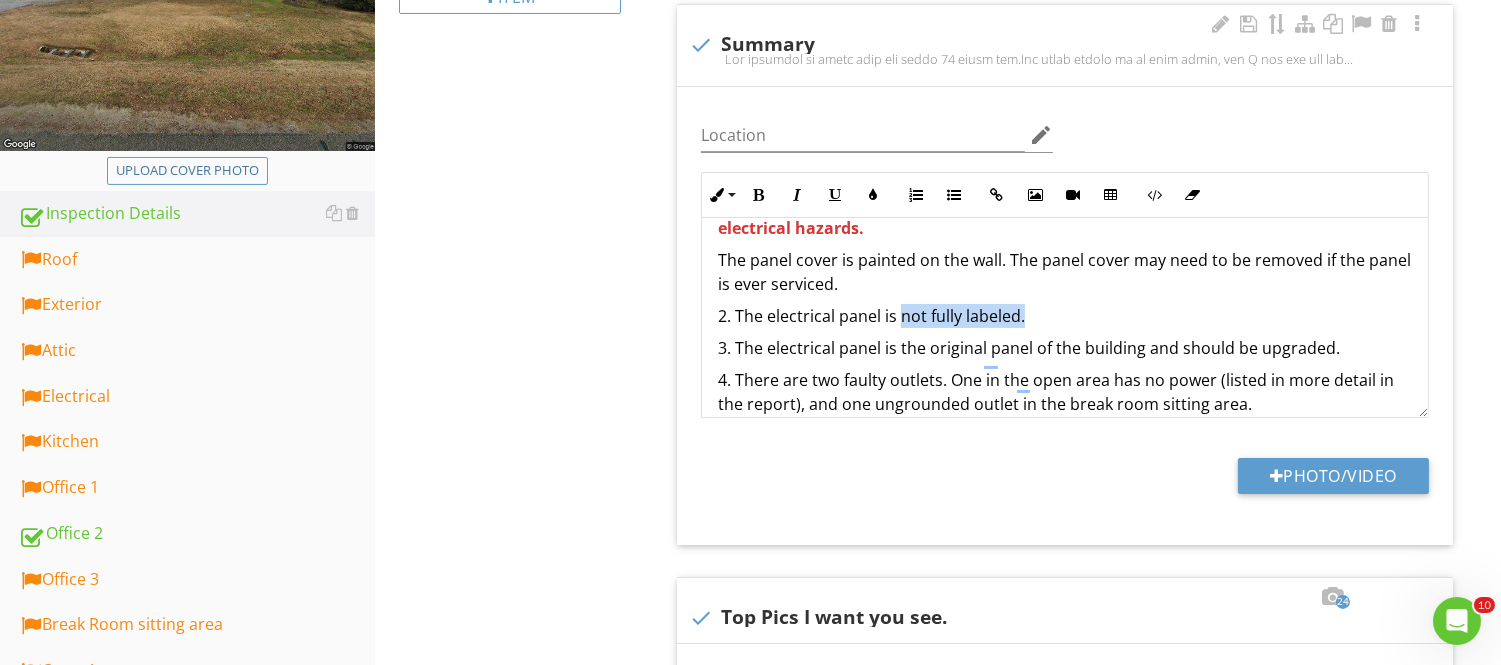 drag, startPoint x: 902, startPoint y: 292, endPoint x: 1036, endPoint y: 300, distance: 134.23859 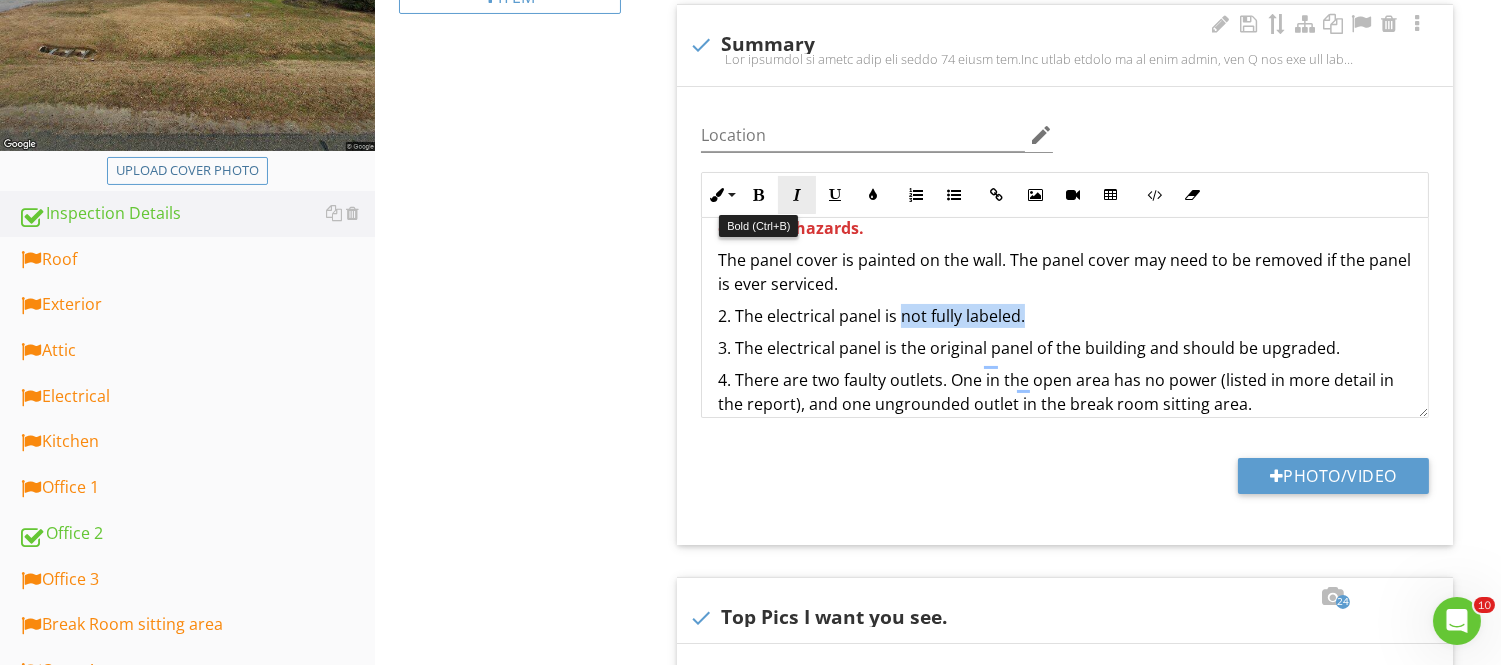 drag, startPoint x: 762, startPoint y: 194, endPoint x: 787, endPoint y: 194, distance: 25 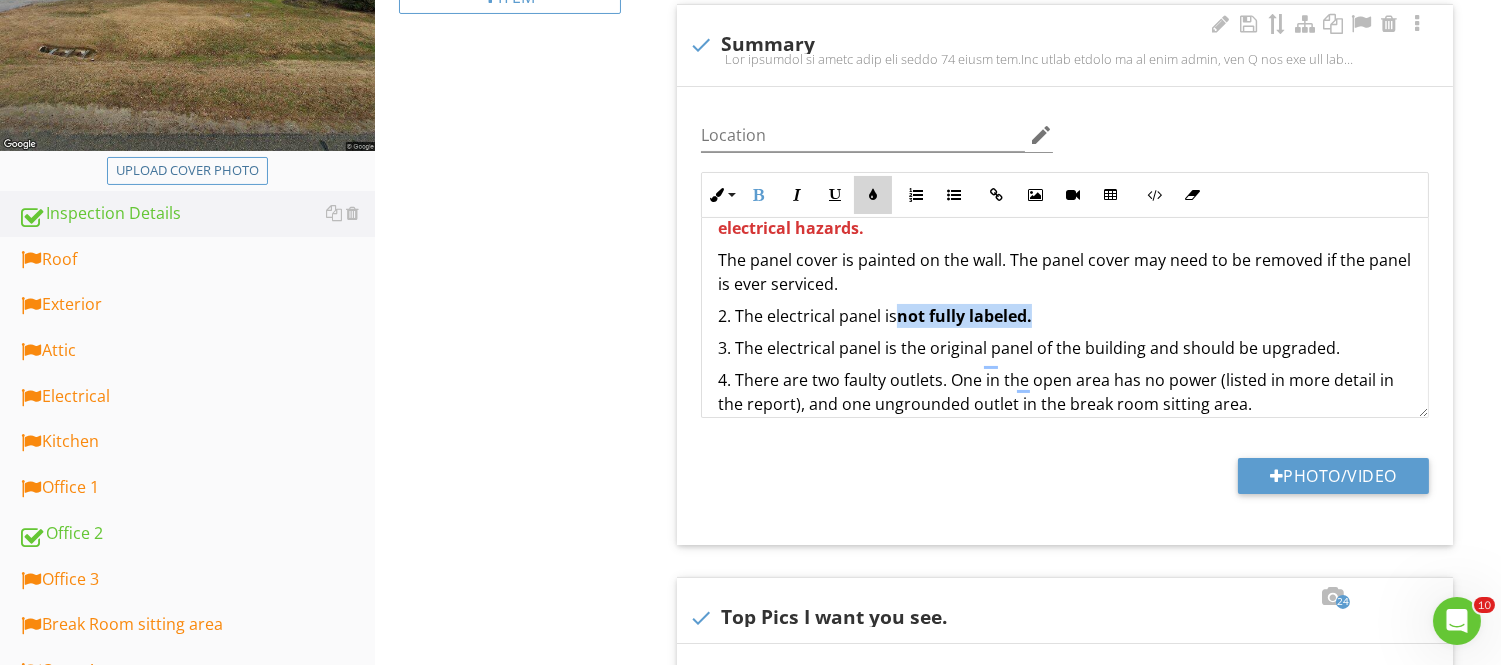 click at bounding box center (873, 195) 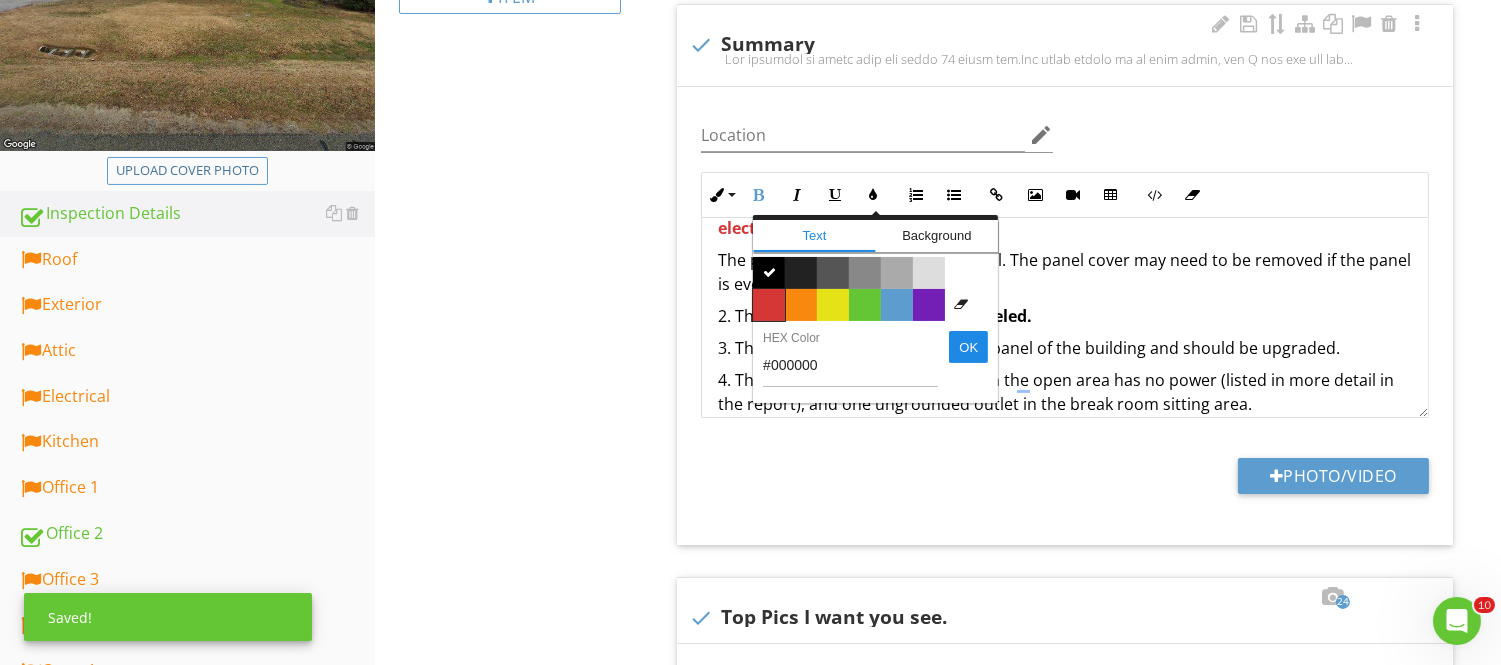 click on "Color #d53636" at bounding box center (769, 305) 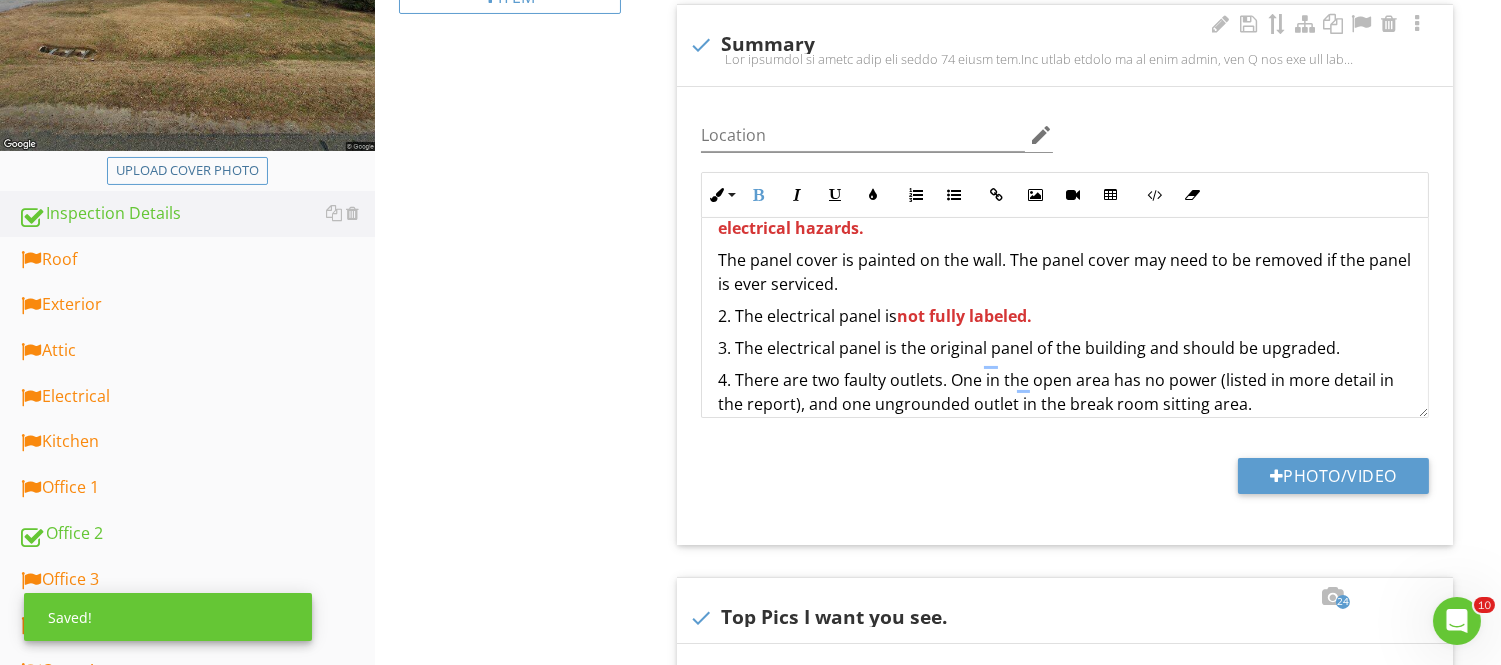drag, startPoint x: 791, startPoint y: 355, endPoint x: 812, endPoint y: 351, distance: 21.377558 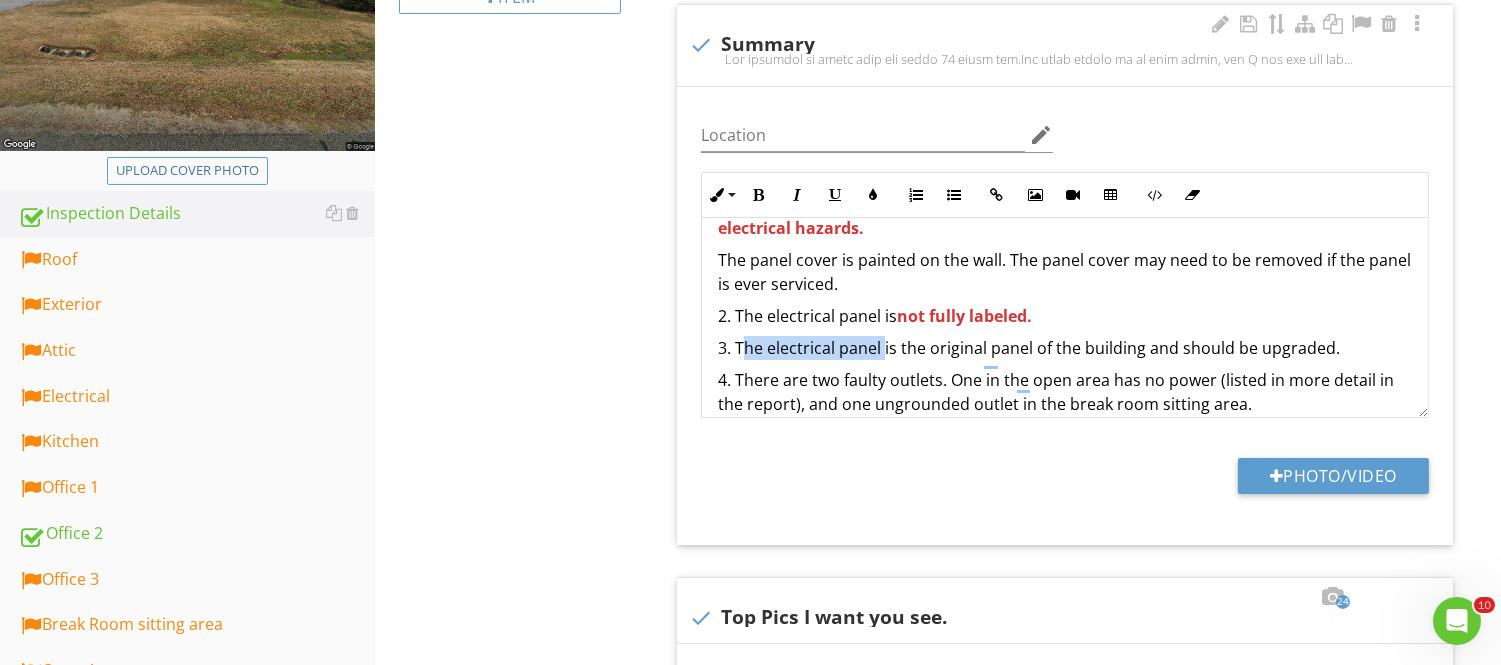 drag, startPoint x: 740, startPoint y: 324, endPoint x: 927, endPoint y: 328, distance: 187.04277 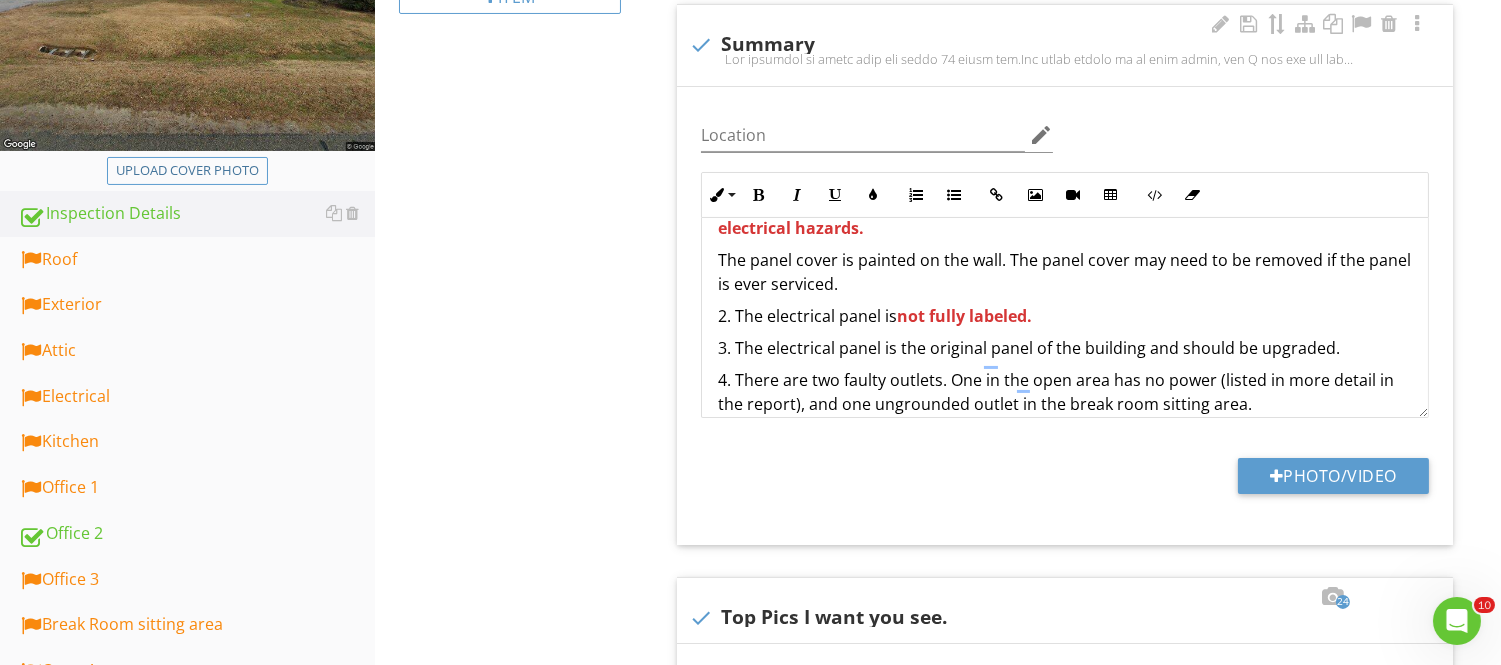 click on "The building is aging well for  being 58 years old.  The brick siding is in good shape, and I did not see any significant cracking on the bricks. The  roof appears newer and is well-installed . Ask for any  warranty transfer.  There is still correction and addition needed. The  electrical  system performed well, but further corrections are still required, and some may be  urgent . The building has two  HVAC  zones. The right side is powered by a  2002 Goodman Heat pump air handler system.   A  2007 Gas Carrier  powers the left side. The 2007 AC Carrier unit performed well on the left side, with an average temperature of  67  degrees. The right side's 2002 Goodman air handler heated up to  100  degrees per vent.   Plumbing 1. The building still partially operates on expired cast iron plumbing.  Two plumbing lines are heavily corroded and should be replaced. If the pipes are heavily rusted on the outside, you can assume that the inside is also rusted.  2.  . 3. The sink in the kitche 4. The 1.  Roof" at bounding box center (1065, 844) 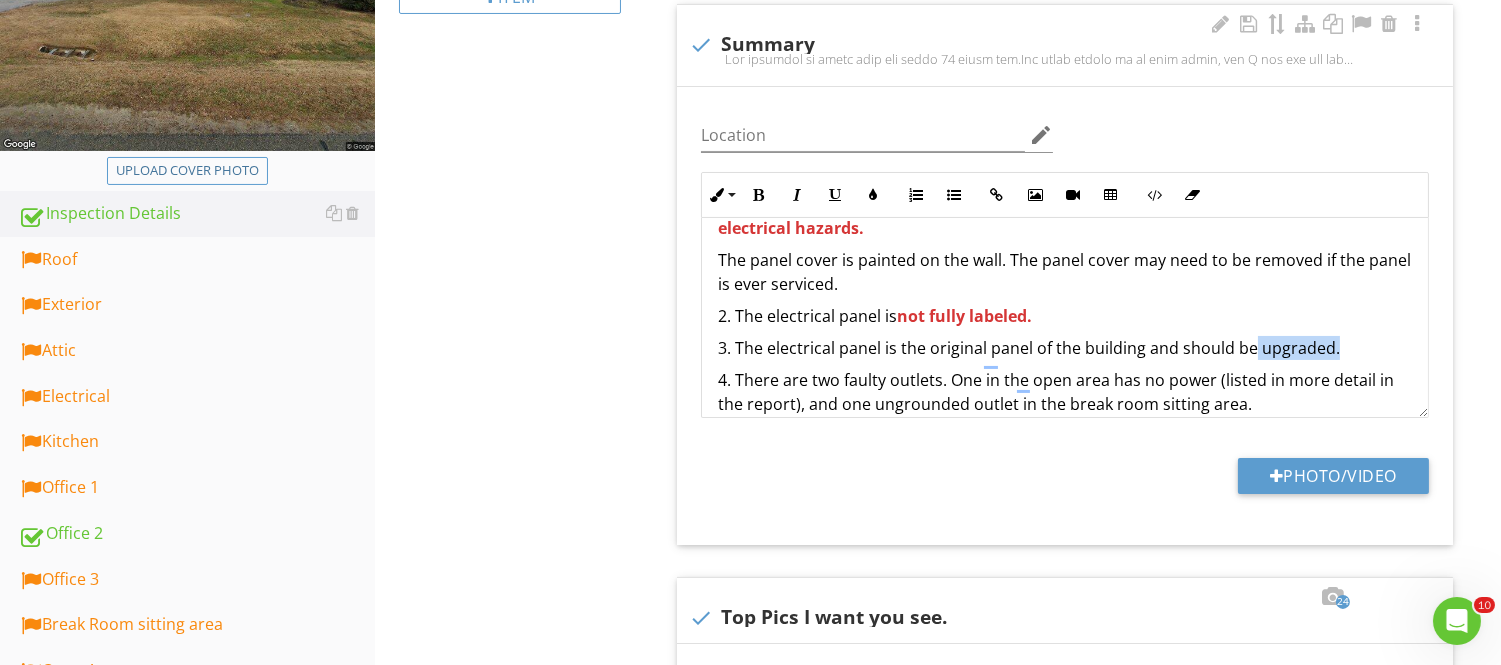 drag, startPoint x: 1250, startPoint y: 322, endPoint x: 1333, endPoint y: 322, distance: 83 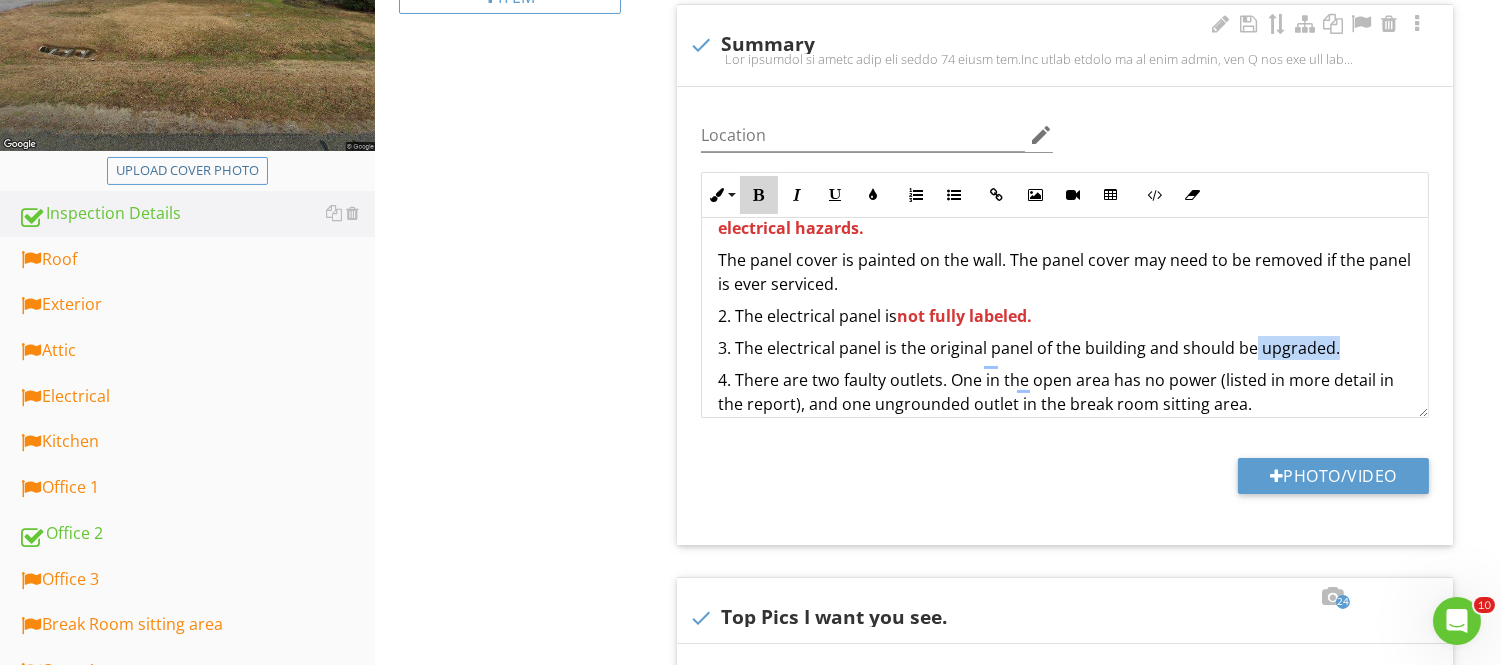 click at bounding box center [759, 195] 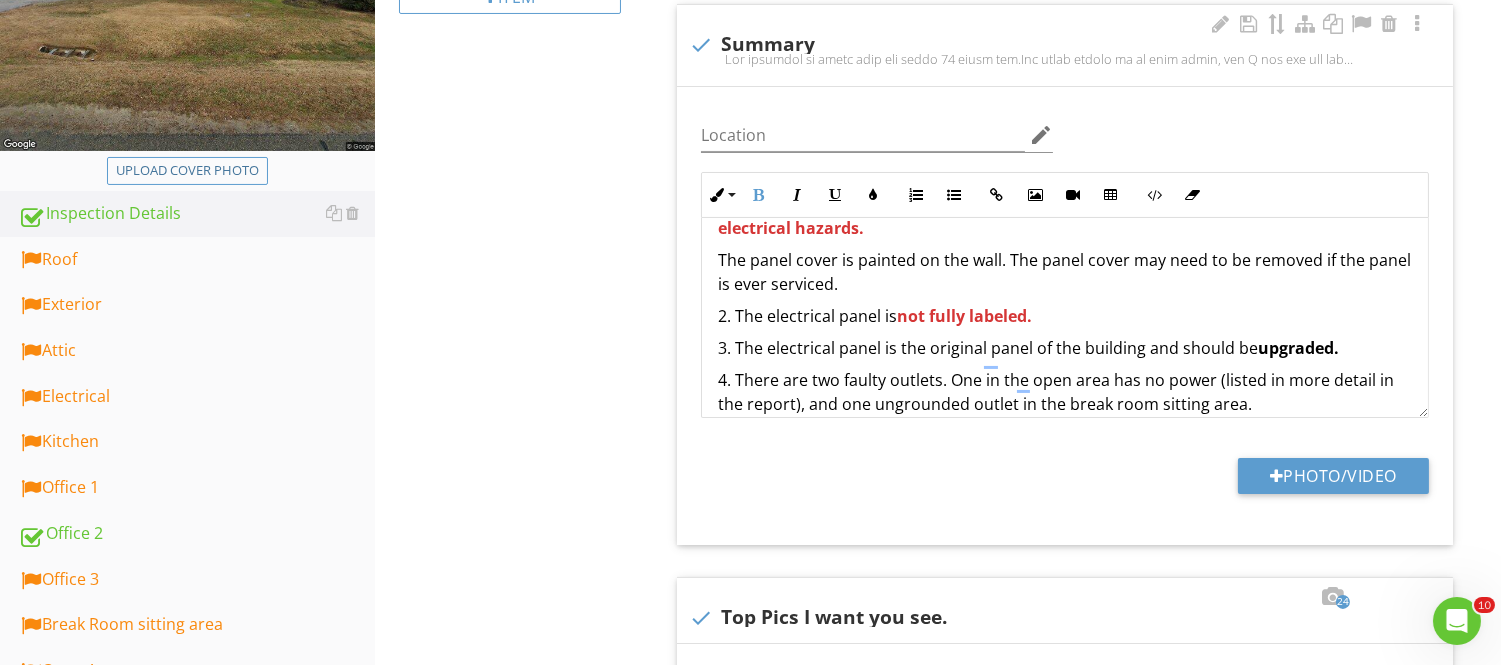 click on "2. The electrical panel is  not fully labeled." at bounding box center (1065, 316) 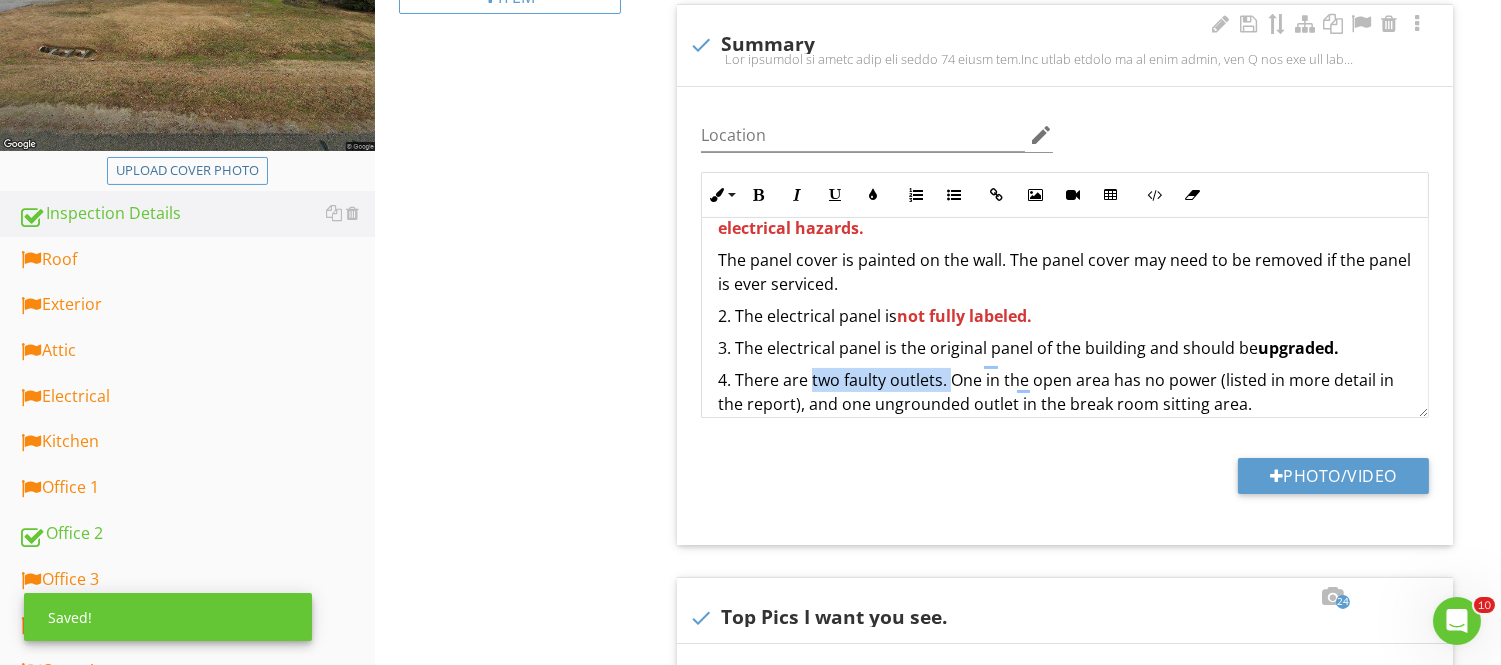 drag, startPoint x: 811, startPoint y: 351, endPoint x: 884, endPoint y: 294, distance: 92.61749 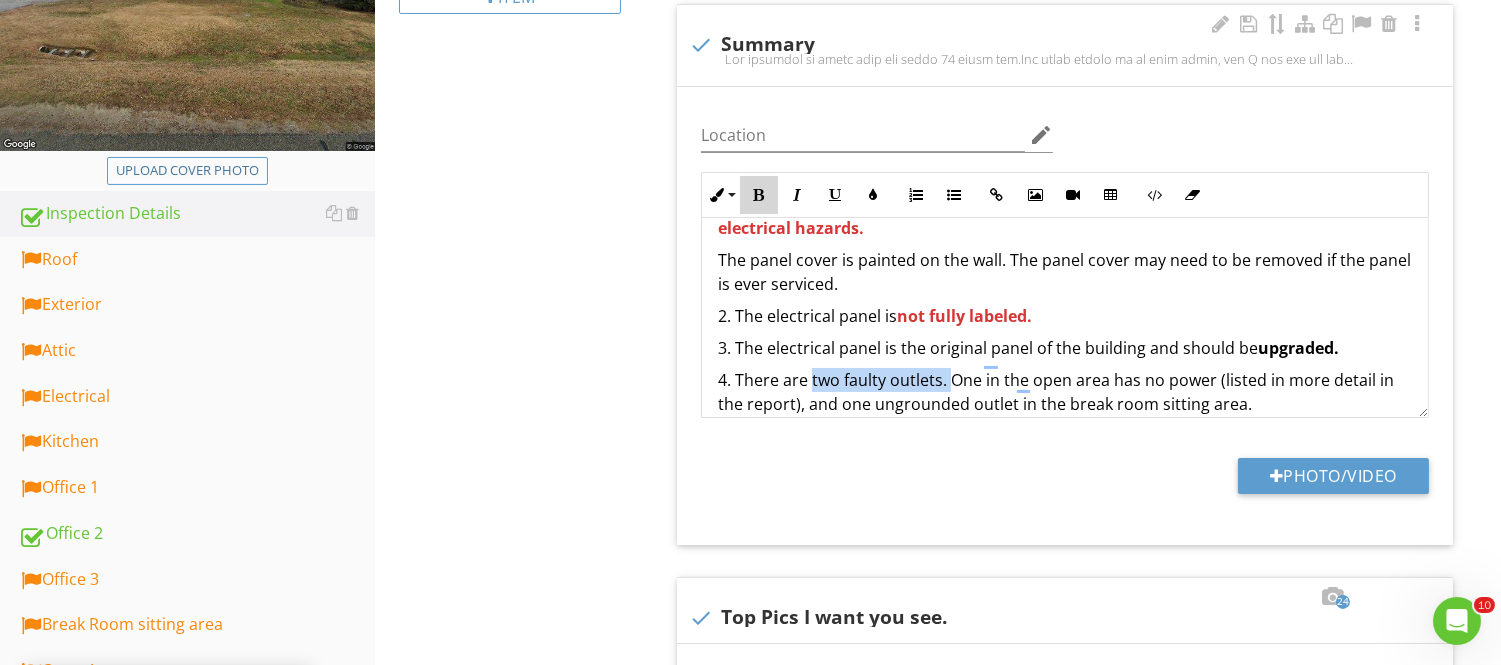 drag, startPoint x: 763, startPoint y: 192, endPoint x: 922, endPoint y: 262, distance: 173.72679 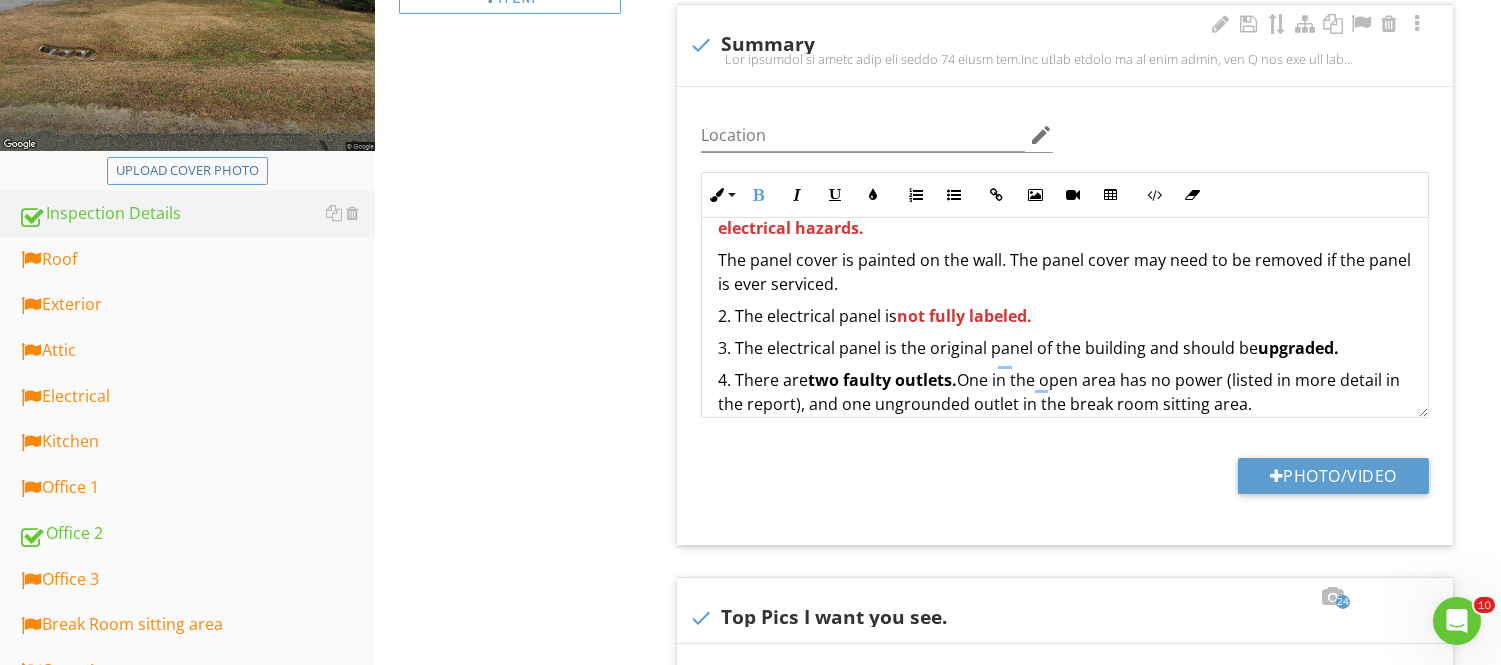 click on "The building is aging well for  being 58 years old.  The brick siding is in good shape, and I did not see any significant cracking on the bricks. The  roof appears newer and is well-installed . Ask for any  warranty transfer.  There is still correction and addition needed. The  electrical  system performed well, but further corrections are still required, and some may be  urgent . The building has two  HVAC  zones. The right side is powered by a  2002 Goodman Heat pump air handler system.   A  2007 Gas Carrier  powers the left side. The 2007 AC Carrier unit performed well on the left side, with an average temperature of  67  degrees. The right side's 2002 Goodman air handler heated up to  100  degrees per vent.   Plumbing 1. The building still partially operates on expired cast iron plumbing.  Two plumbing lines are heavily corroded and should be replaced. If the pipes are heavily rusted on the outside, you can assume that the inside is also rusted.  2.  . 3. The sink in the kitche 4. The 1.    Roof" at bounding box center [1065, 844] 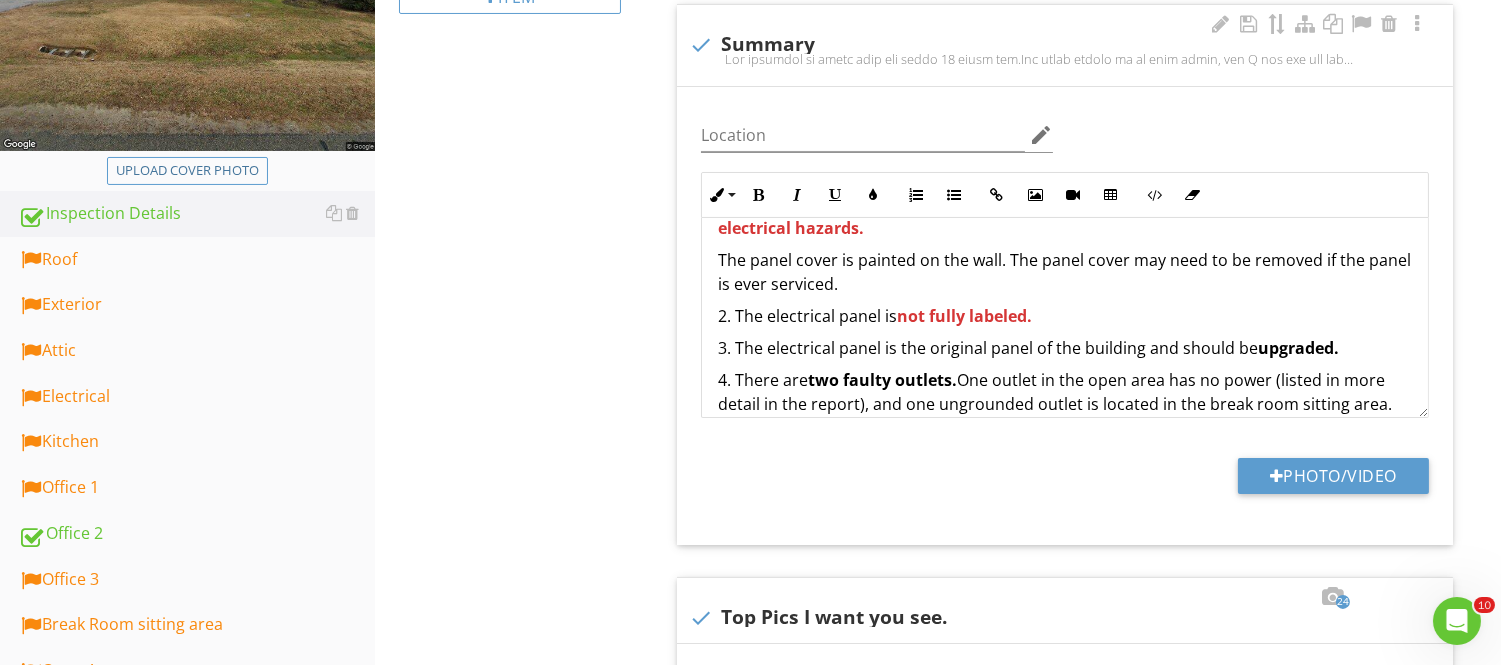click on "4. There are  two faulty outlets.  One outlet in the open area has no power (listed in more detail in the report), and one ungrounded outlet is located in the break room sitting area." at bounding box center (1065, 392) 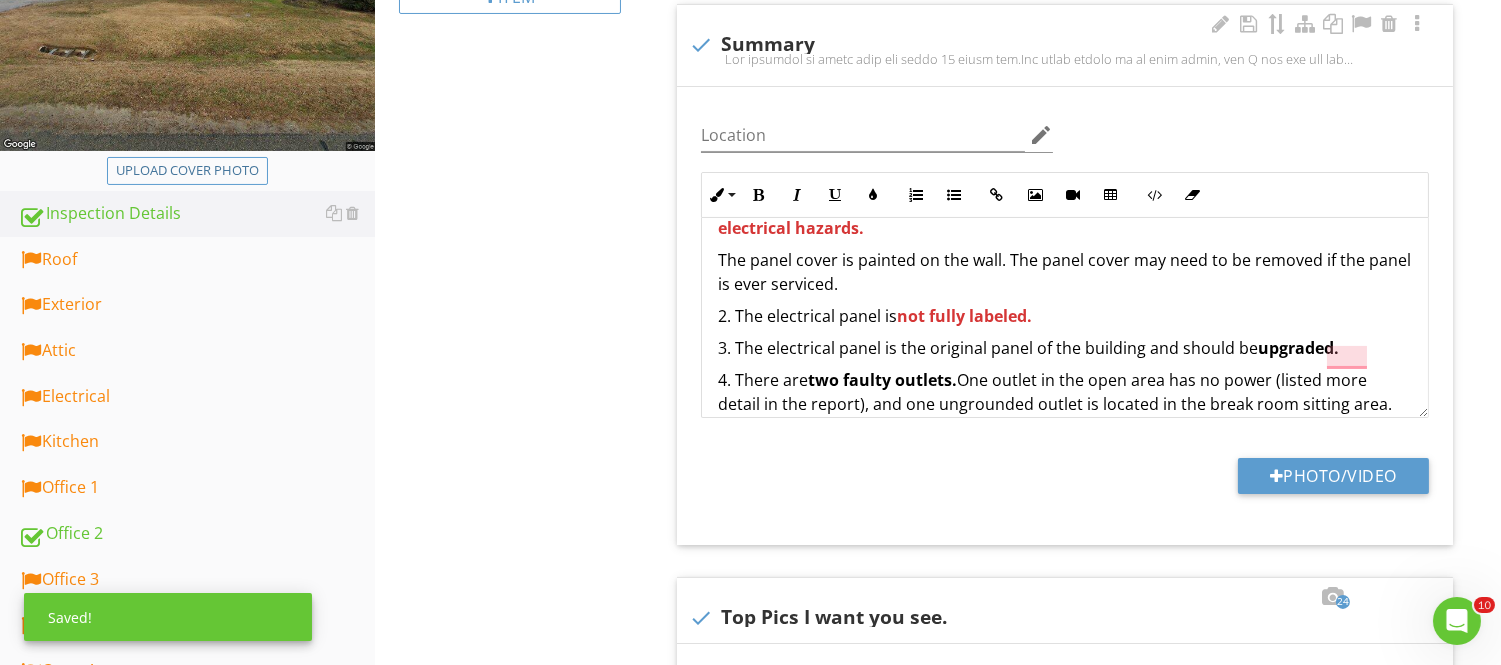 click on "4. There are  two faulty outlets.  One outlet in the open area has no power (listed more detail in the report), and one ungrounded outlet is located in the break room sitting area." at bounding box center (1065, 392) 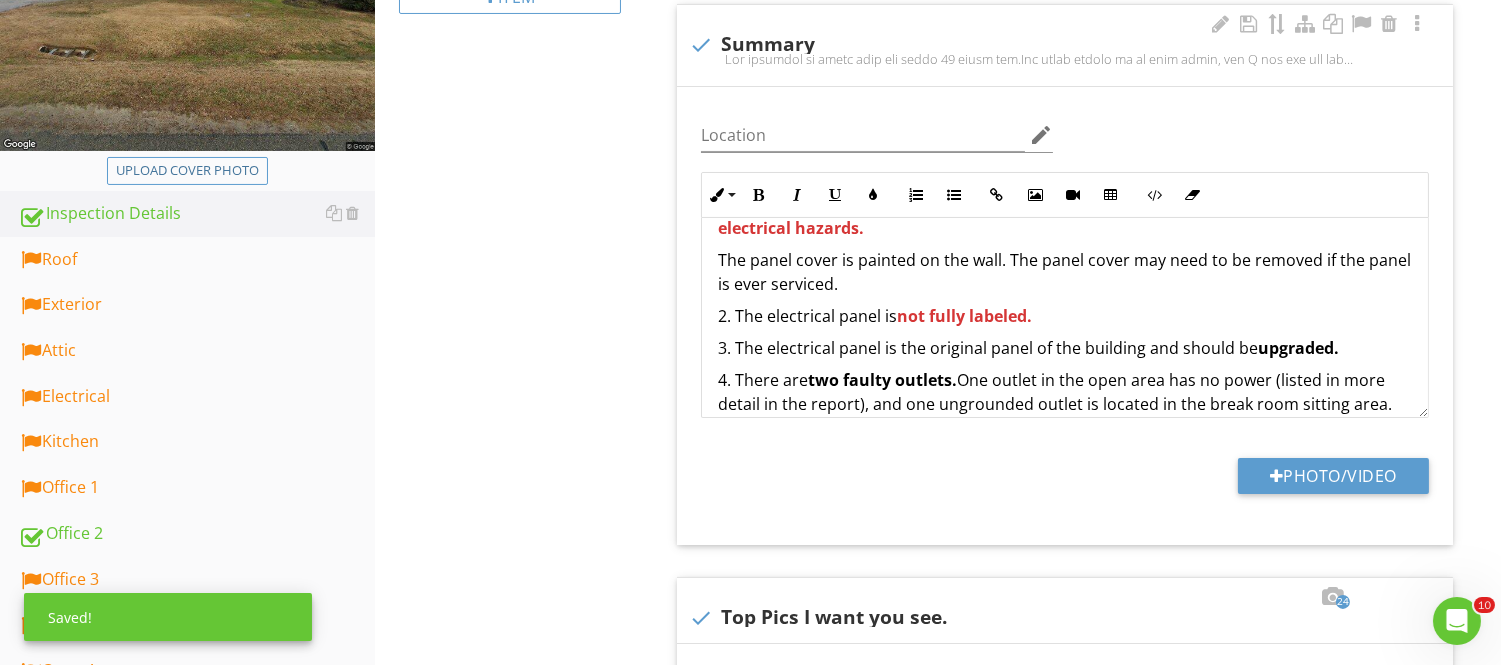 scroll, scrollTop: 745, scrollLeft: 0, axis: vertical 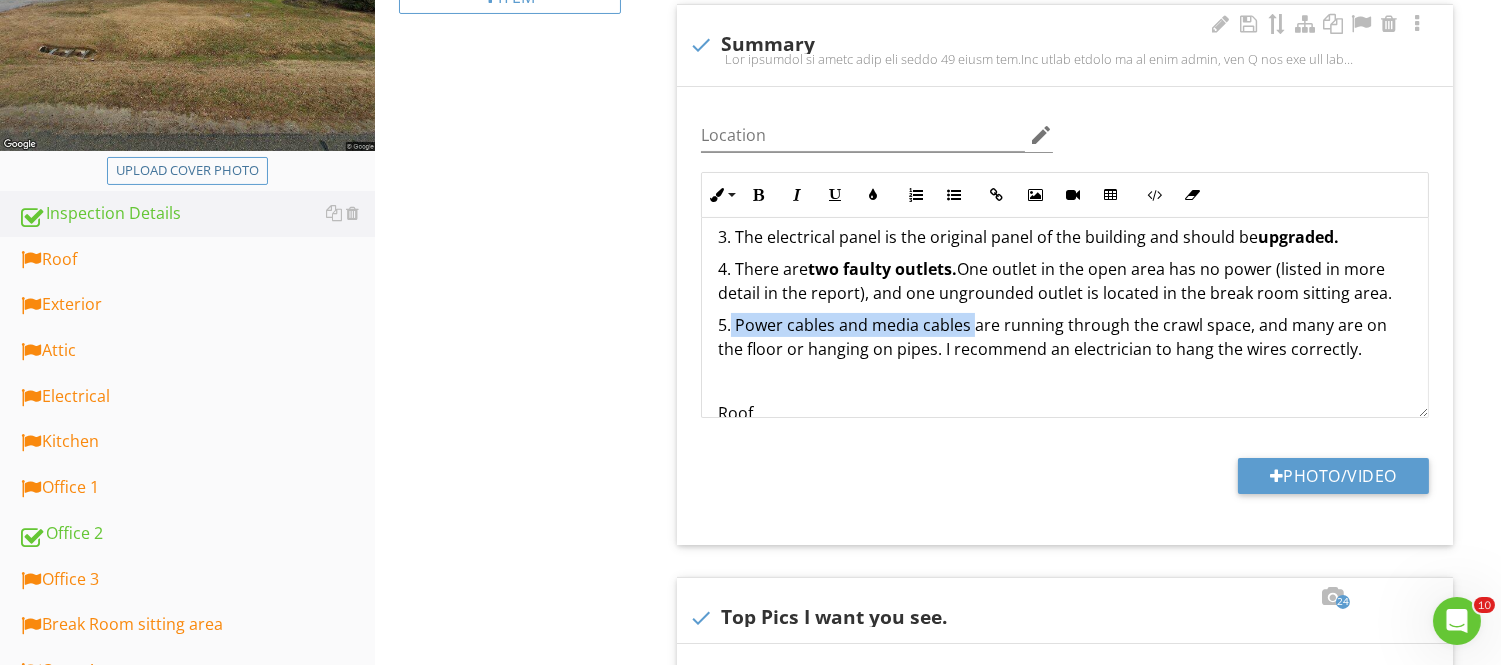 drag, startPoint x: 732, startPoint y: 300, endPoint x: 970, endPoint y: 295, distance: 238.05252 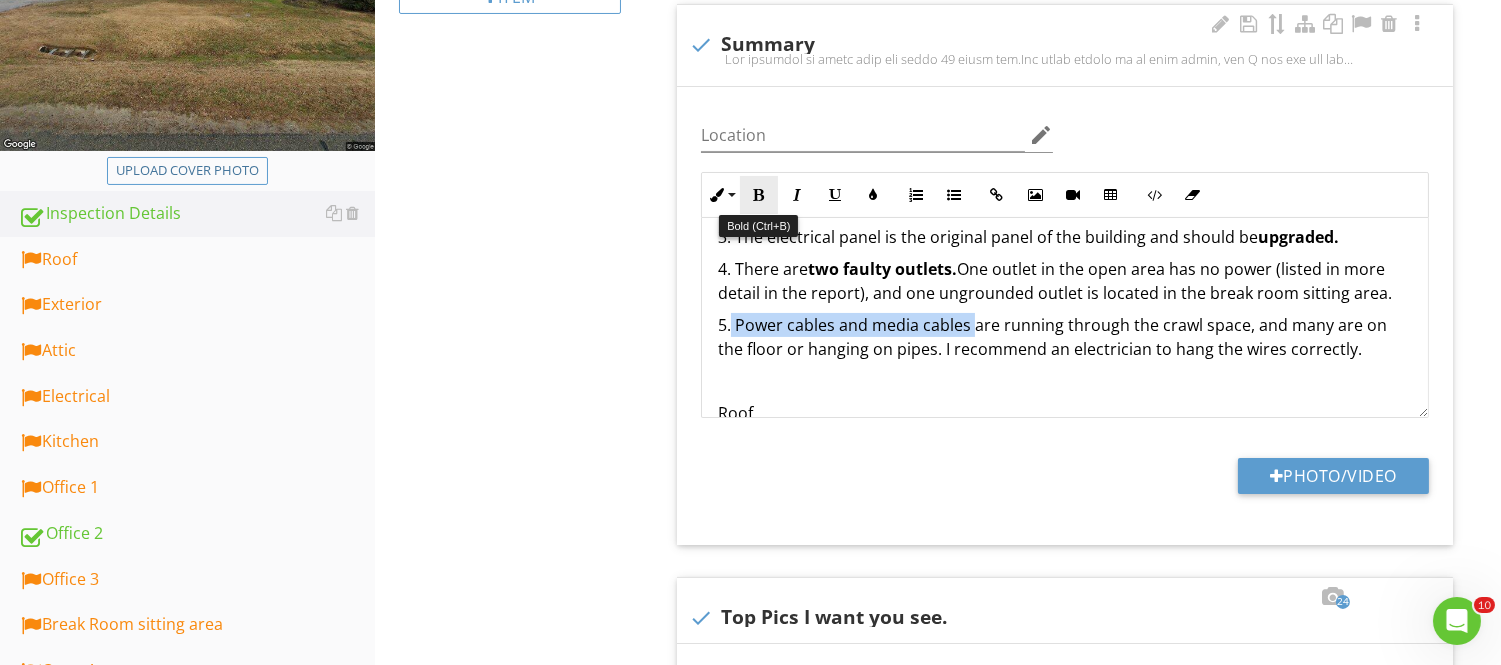 click at bounding box center [759, 195] 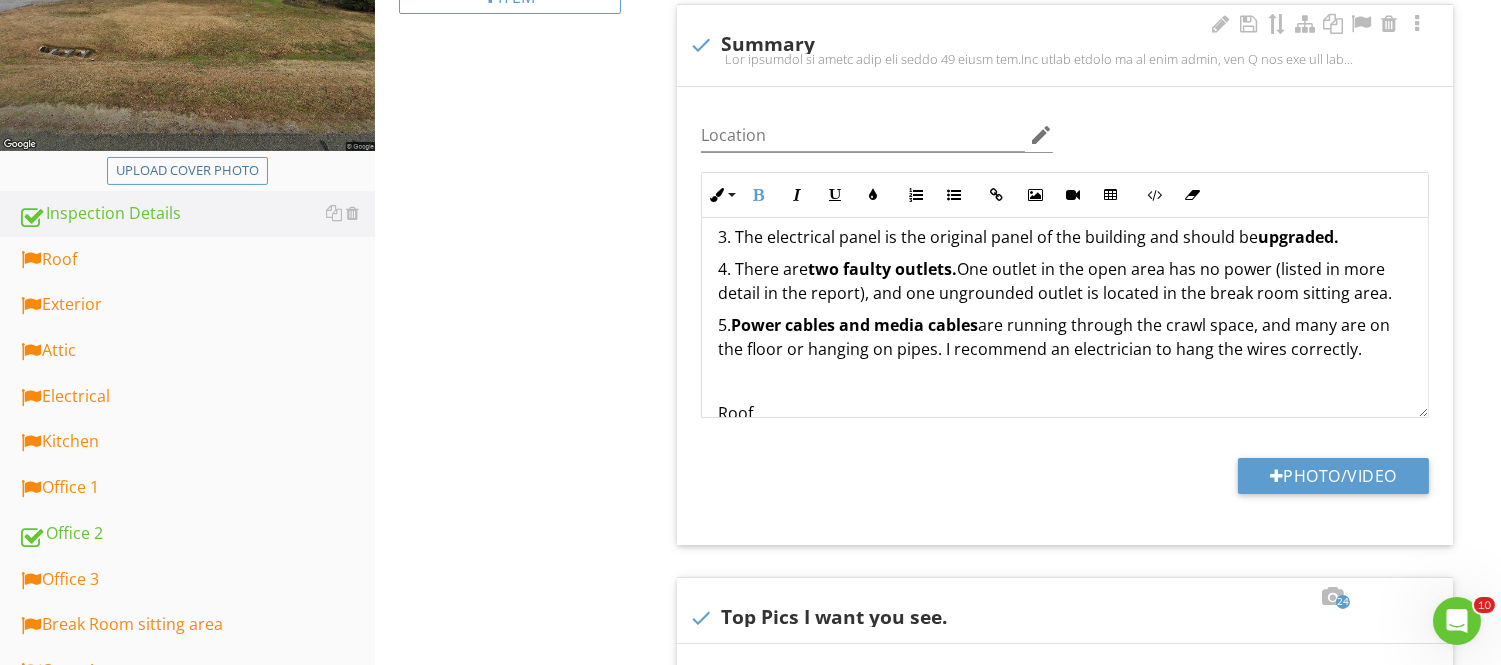 click on "The building is aging well for  being 58 years old.  The brick siding is in good shape, and I did not see any significant cracking on the bricks. The  roof appears newer and is well-installed . Ask for any  warranty transfer.  There is still correction and addition needed. The  electrical  system performed well, but further corrections are still required, and some may be  urgent . The building has two  HVAC  zones. The right side is powered by a  2002 Goodman Heat pump air handler system.   A  2007 Gas Carrier  powers the left side. The 2007 AC Carrier unit performed well on the left side, with an average temperature of  67  degrees. The right side's 2002 Goodman air handler heated up to  100  degrees per vent.   Plumbing 1. The building still partially operates on expired cast iron plumbing.  Two plumbing lines are heavily corroded and should be replaced. If the pipes are heavily rusted on the outside, you can assume that the inside is also rusted.  2.  . 3. The sink in the kitche 4. The 1.    5." at bounding box center (1065, 733) 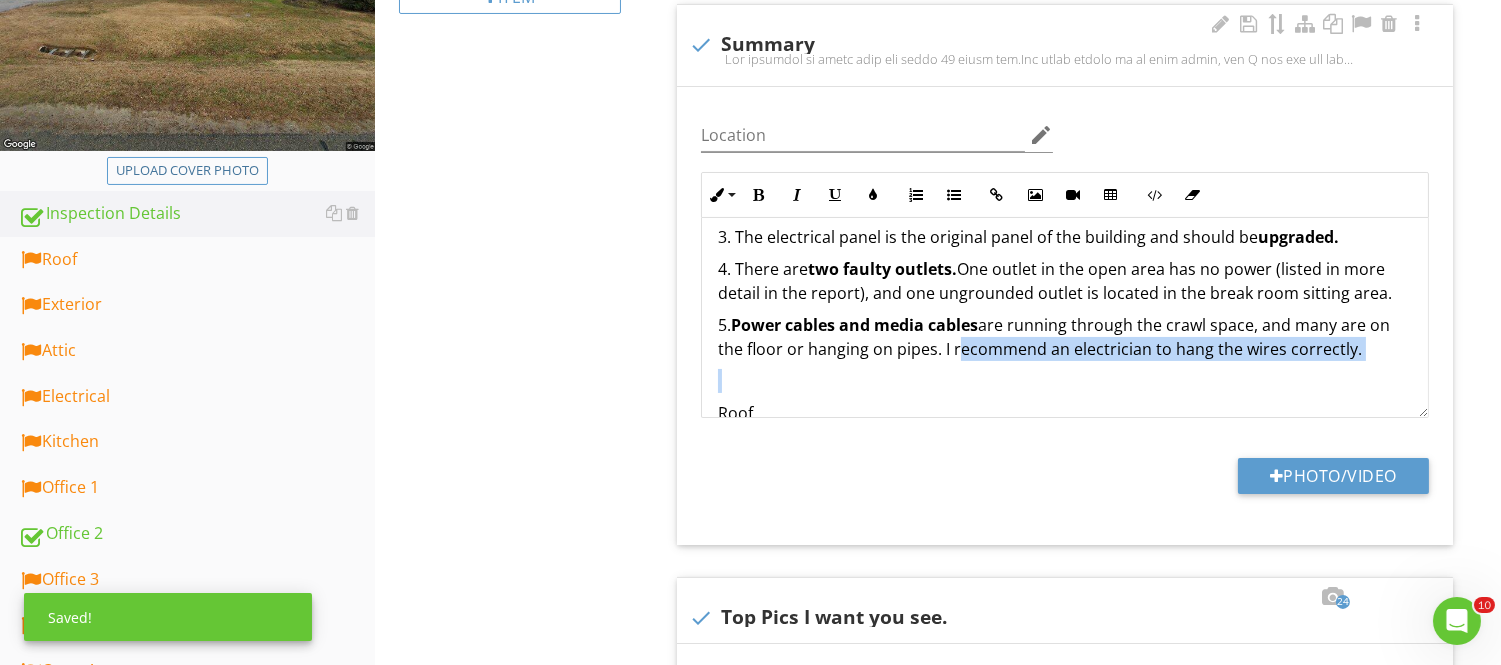 drag, startPoint x: 956, startPoint y: 327, endPoint x: 1058, endPoint y: 268, distance: 117.83463 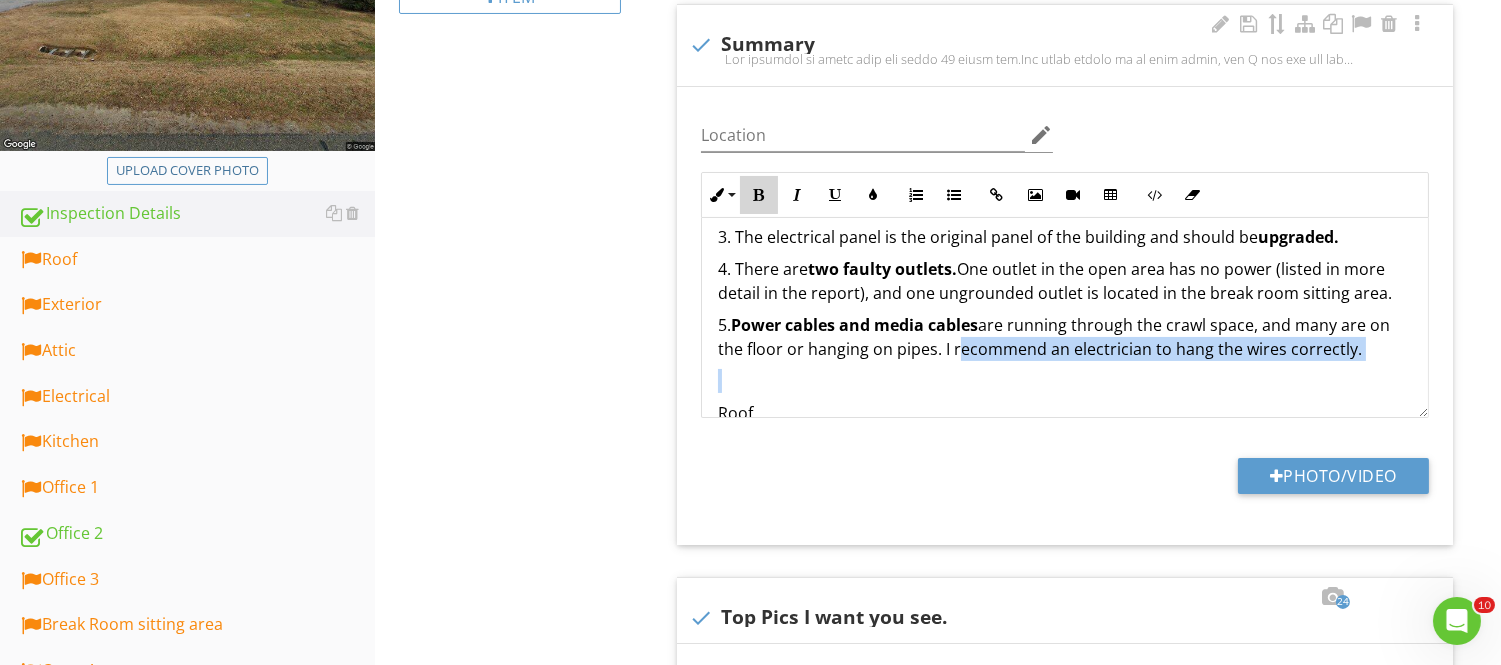 click at bounding box center [759, 195] 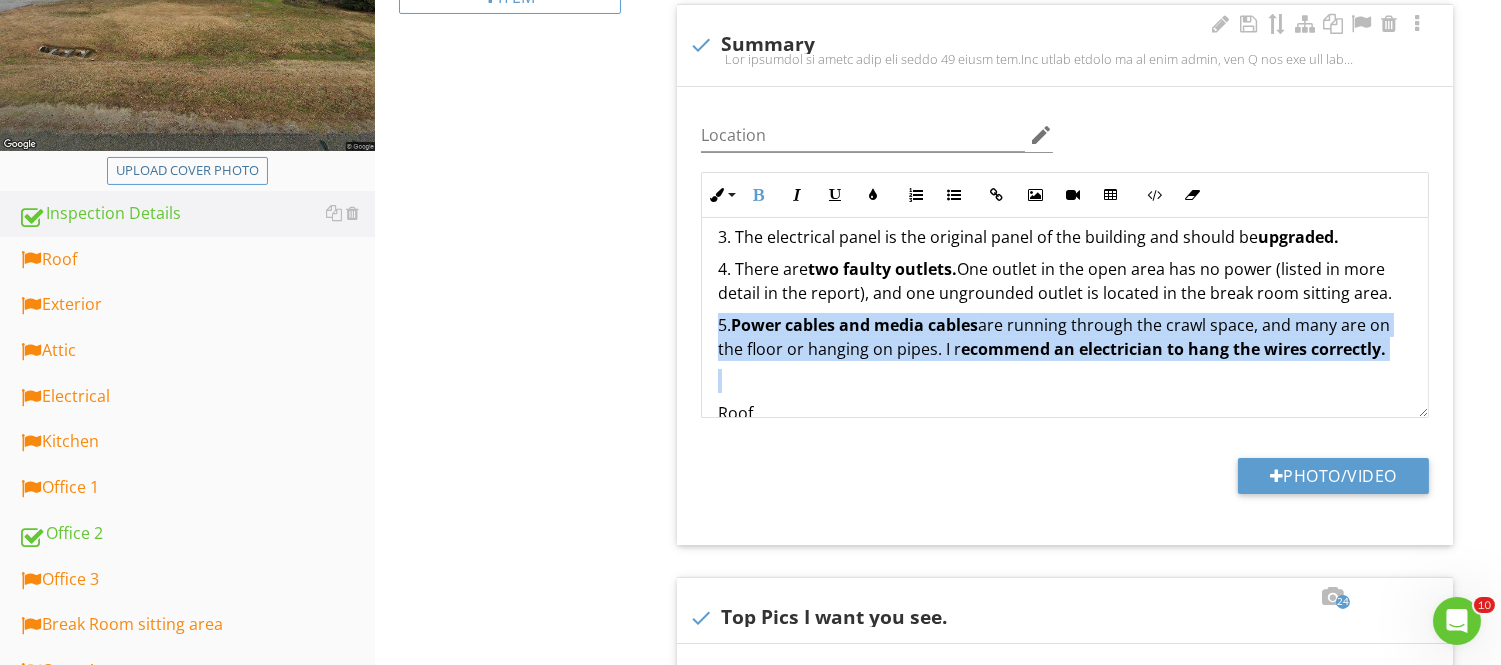 drag, startPoint x: 768, startPoint y: 347, endPoint x: 794, endPoint y: 347, distance: 26 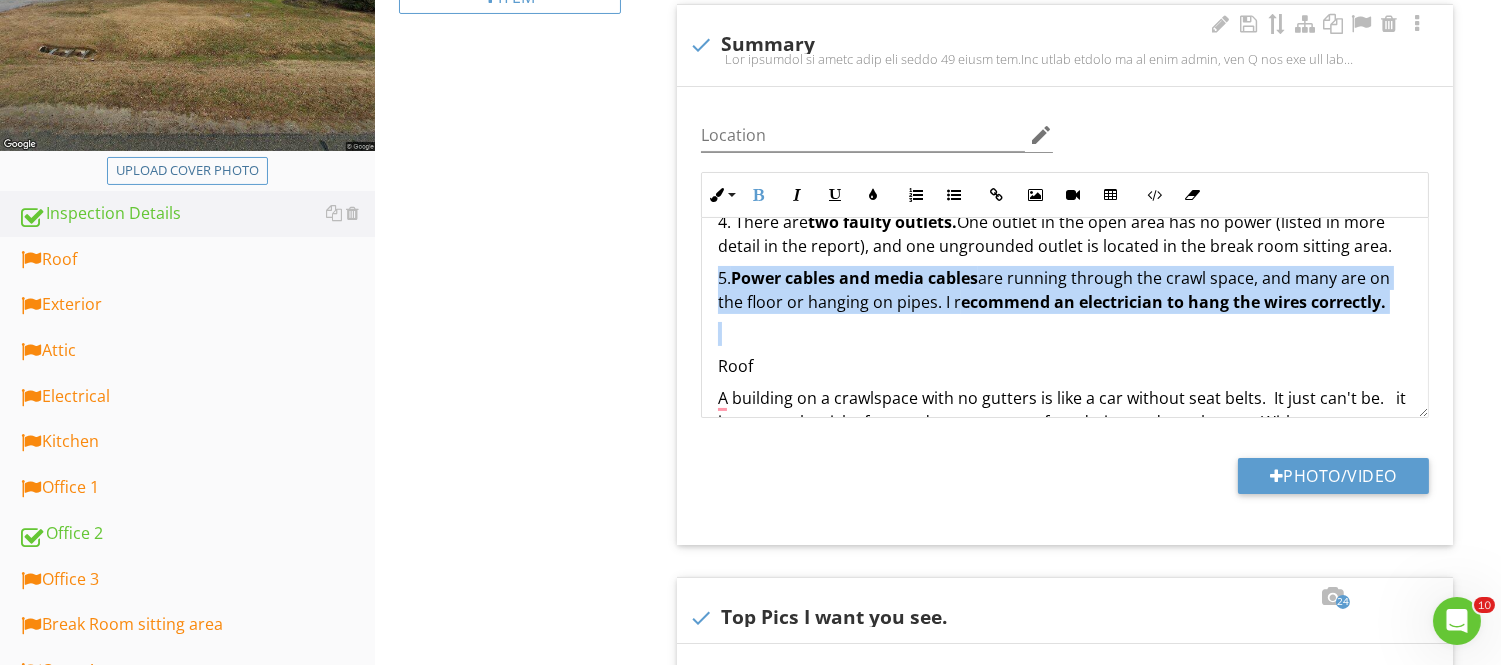 scroll, scrollTop: 888, scrollLeft: 0, axis: vertical 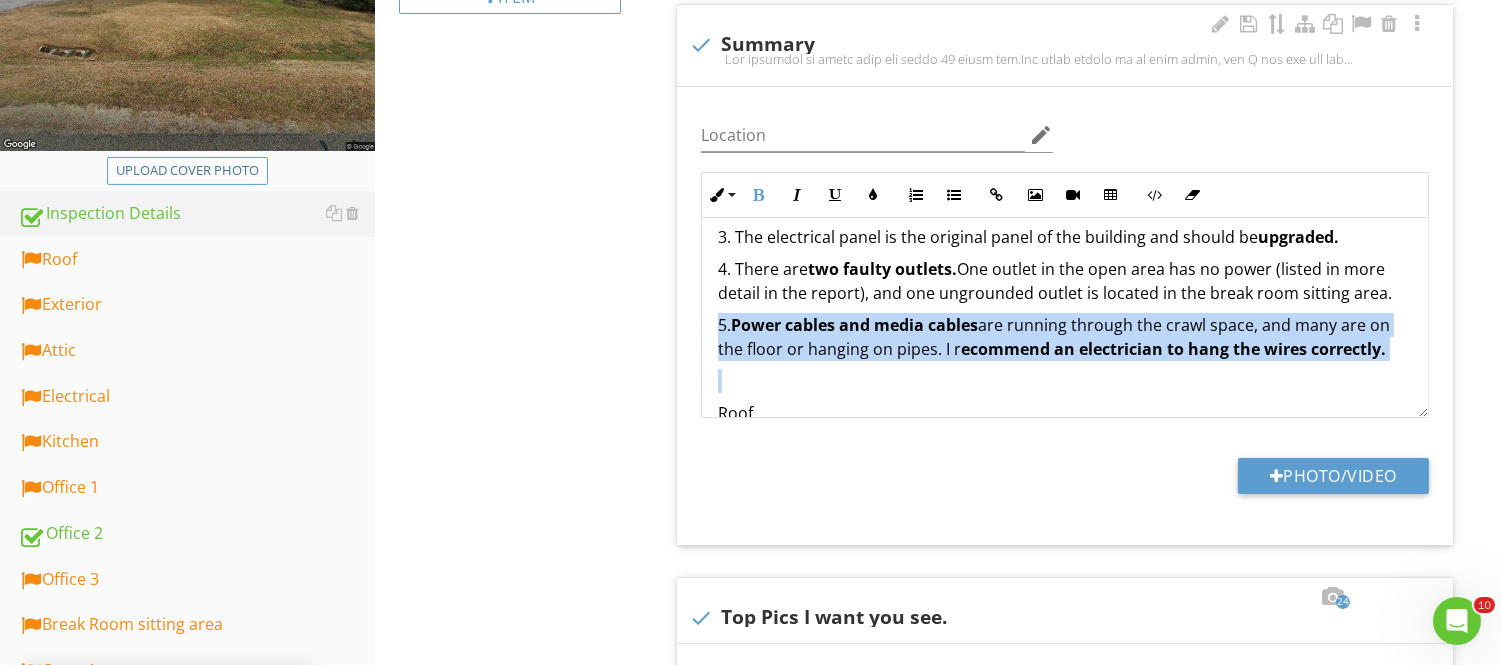 click at bounding box center (1065, 381) 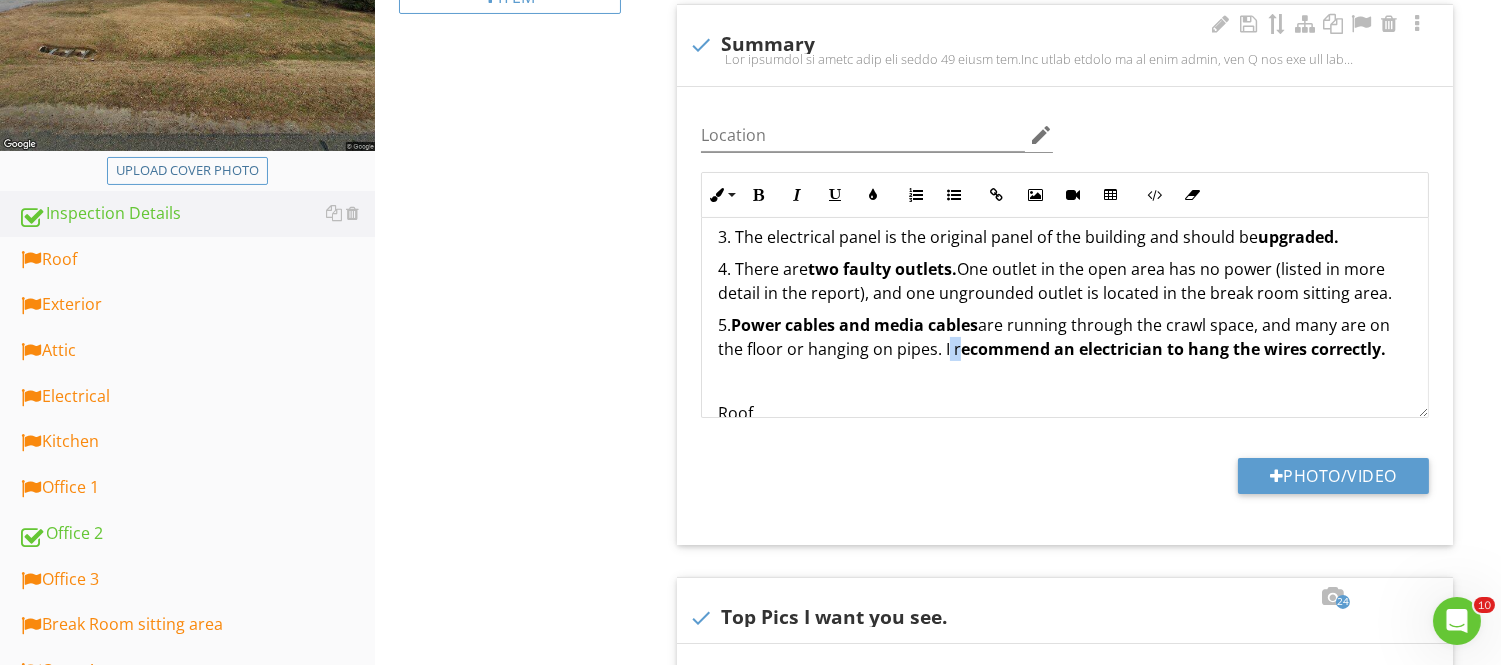 drag, startPoint x: 946, startPoint y: 331, endPoint x: 961, endPoint y: 327, distance: 15.524175 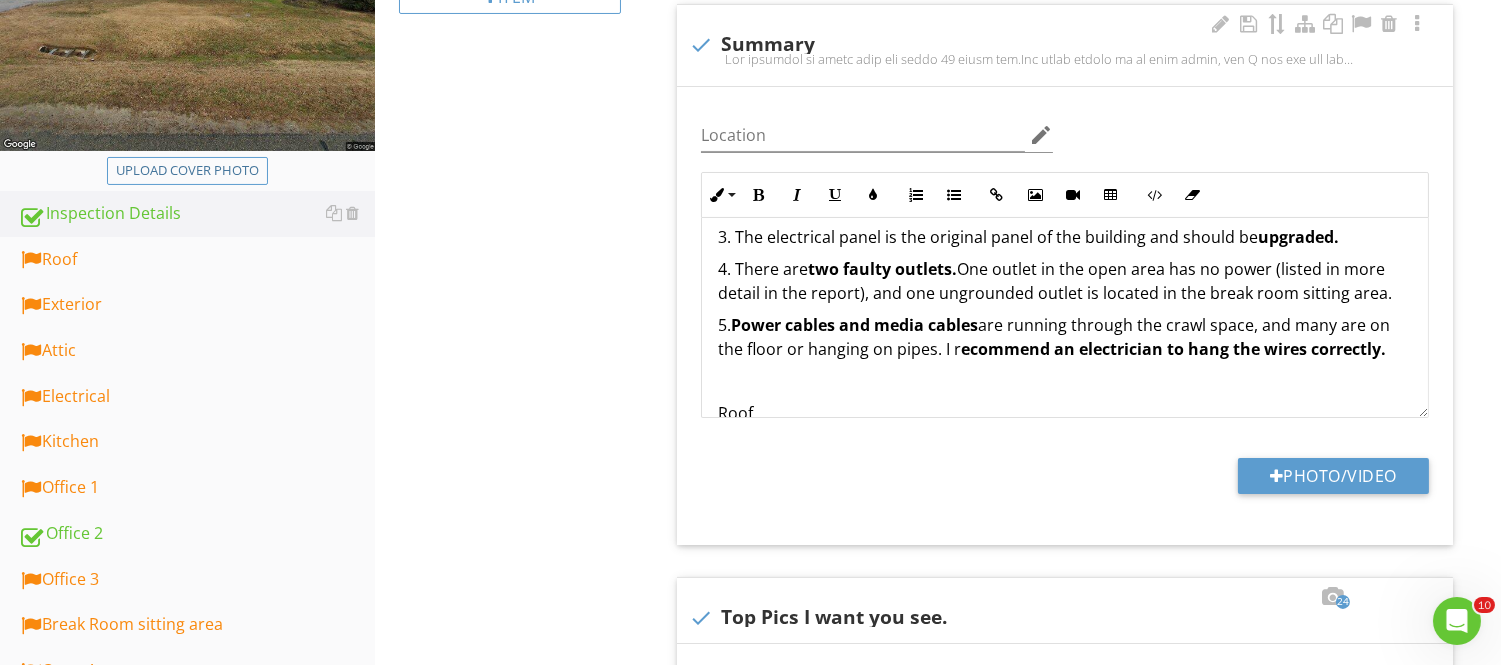 drag, startPoint x: 946, startPoint y: 365, endPoint x: 955, endPoint y: 351, distance: 16.643316 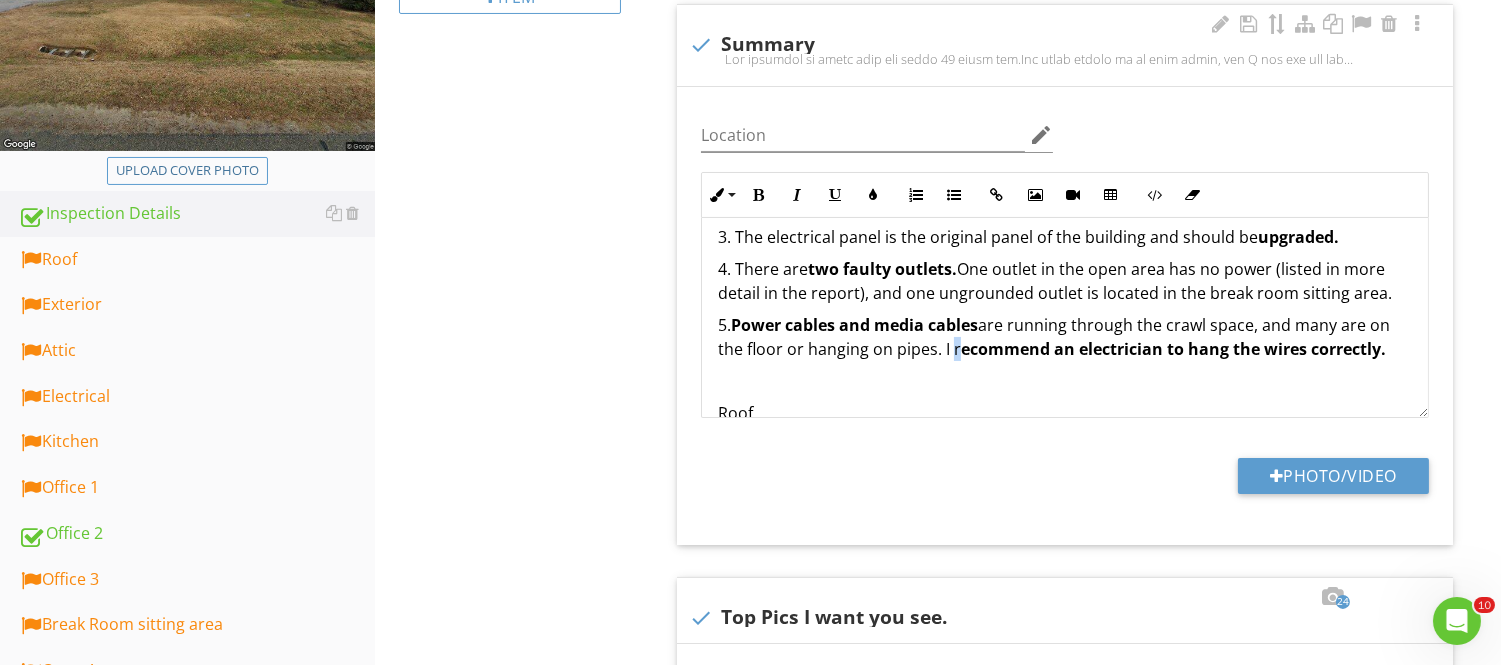click on "5.  Power cables and media cables  are running through the crawl space, and many are on the floor or hanging on pipes. I r ecommend an electrician to hang the wires correctly." at bounding box center (1065, 337) 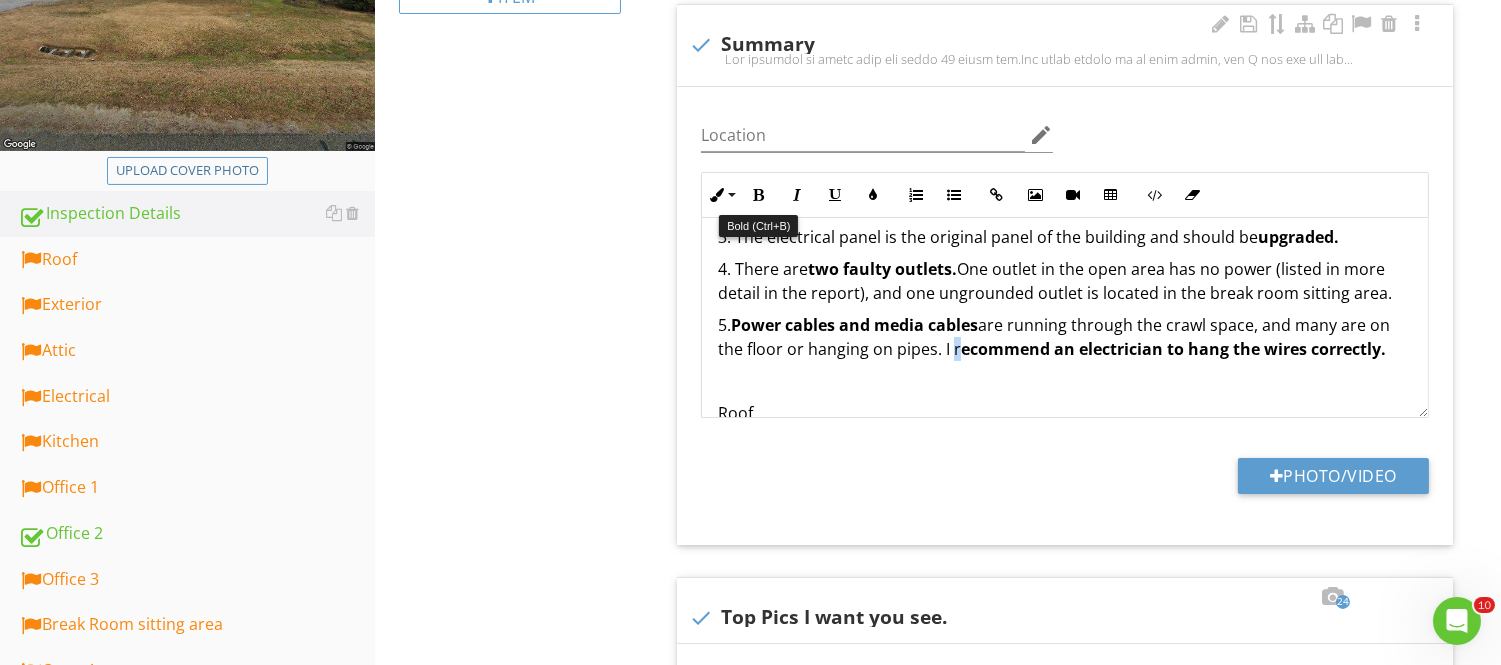 drag, startPoint x: 754, startPoint y: 194, endPoint x: 761, endPoint y: 248, distance: 54.451813 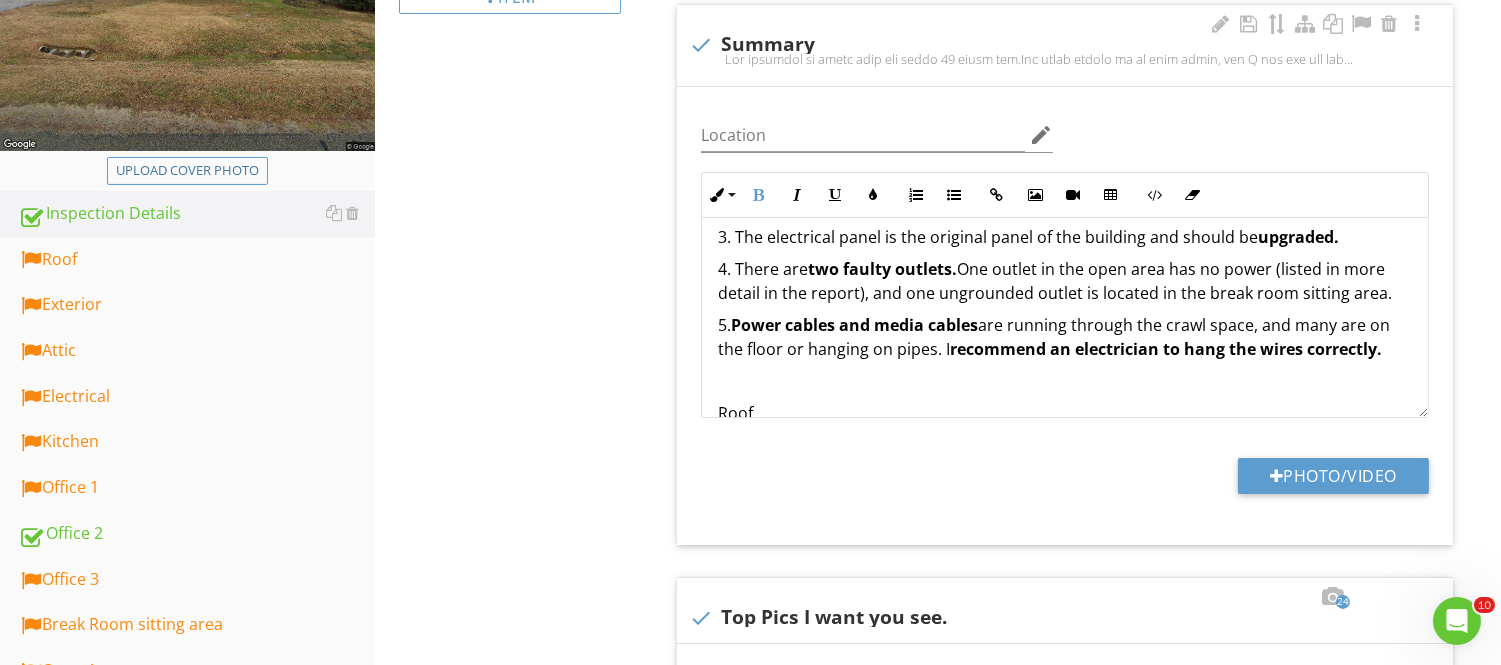 click at bounding box center (1065, 381) 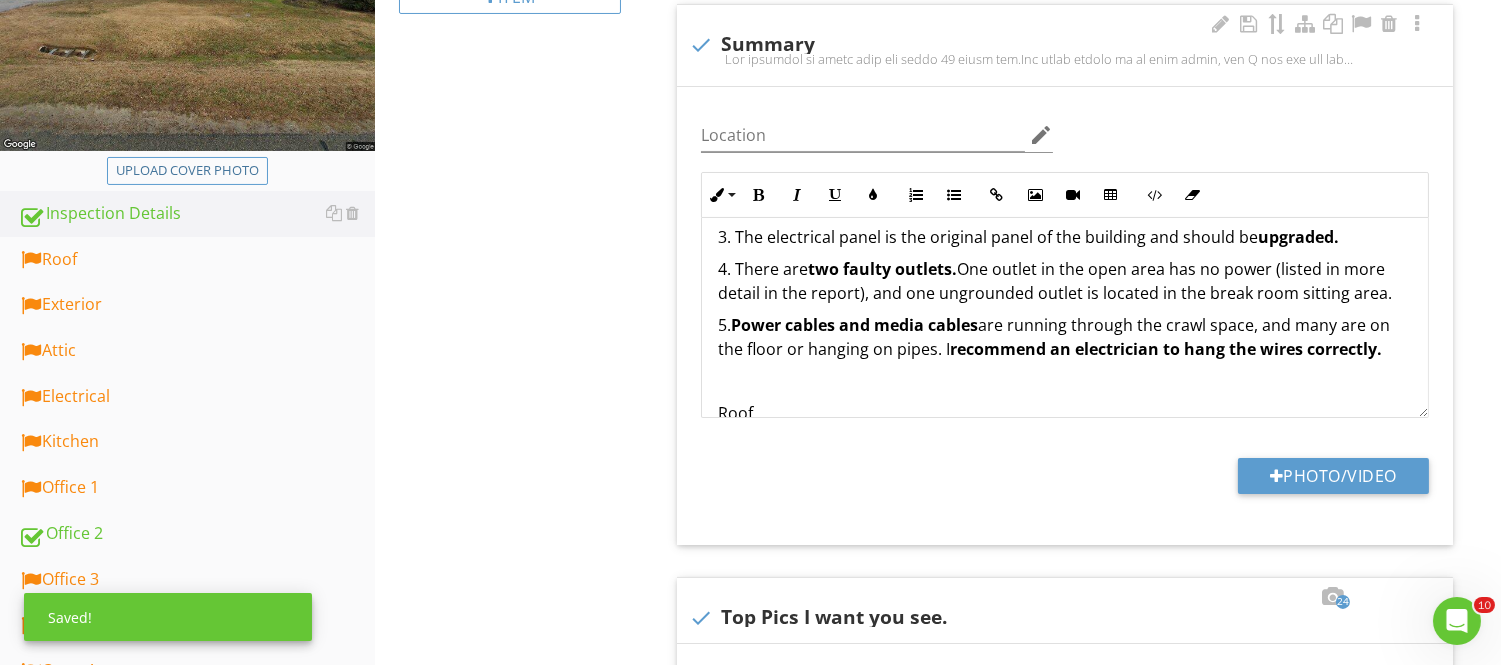 scroll, scrollTop: 880, scrollLeft: 0, axis: vertical 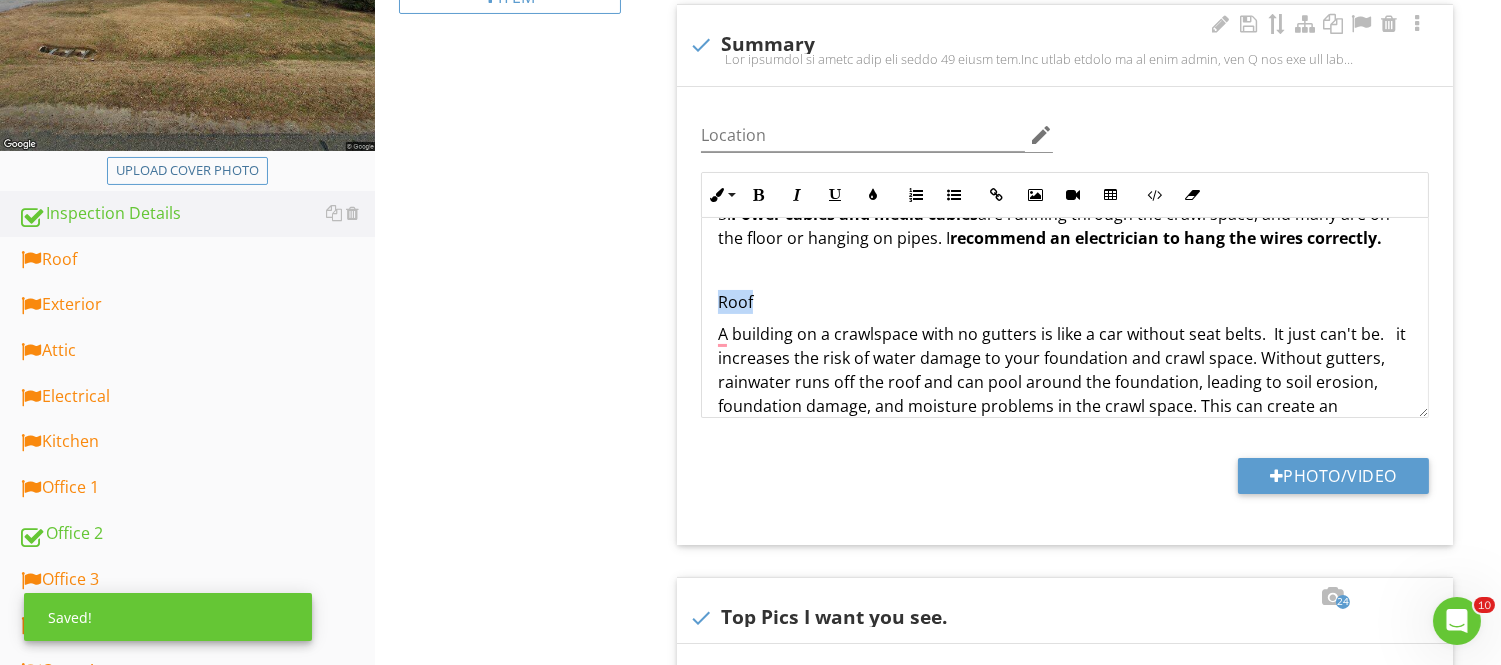 drag, startPoint x: 756, startPoint y: 280, endPoint x: 687, endPoint y: 274, distance: 69.260376 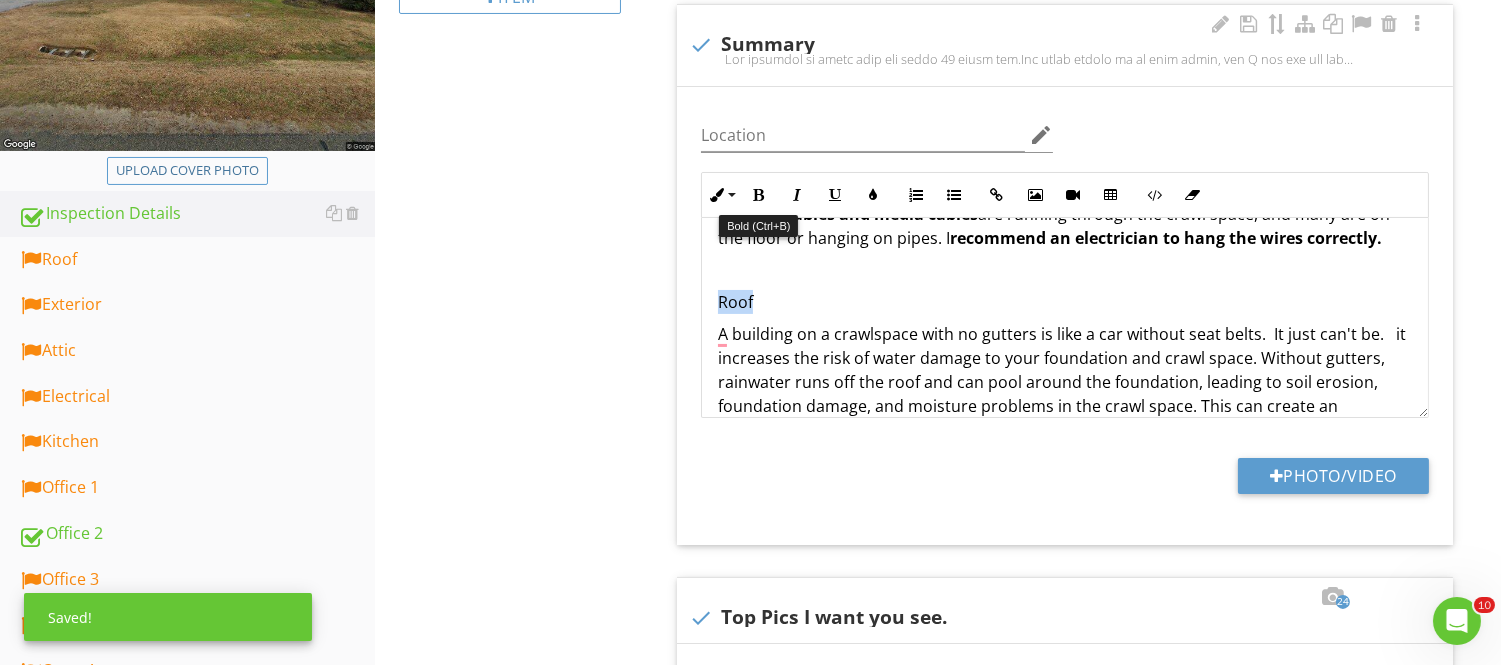 drag, startPoint x: 757, startPoint y: 193, endPoint x: 774, endPoint y: 231, distance: 41.62932 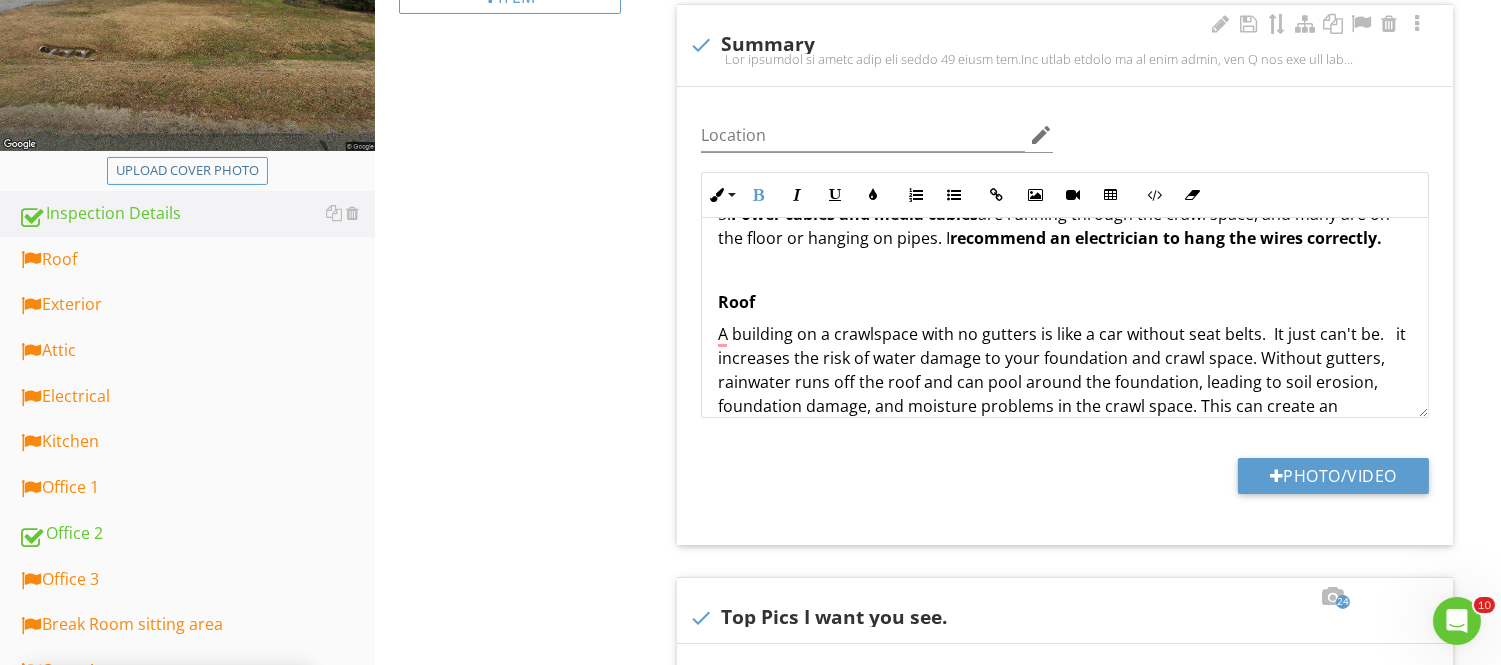 click on "Roof" at bounding box center (1065, 302) 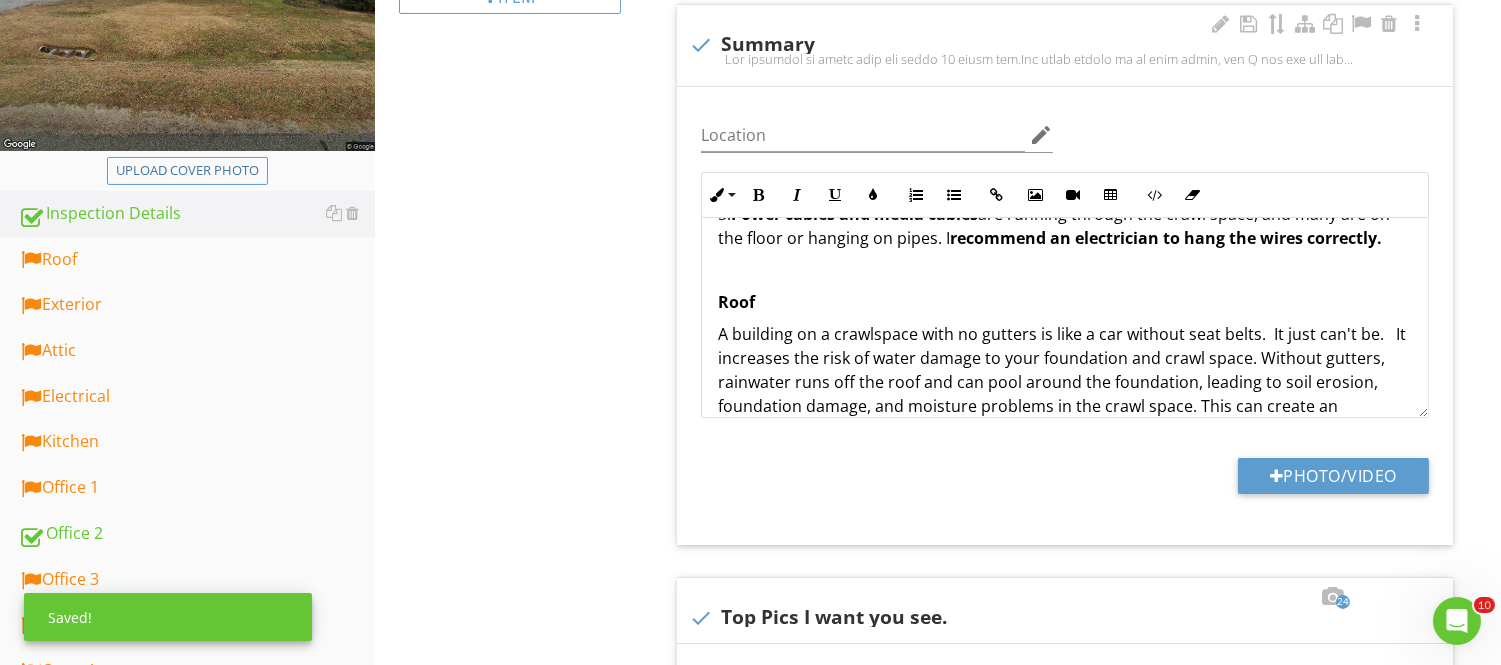 scroll, scrollTop: 973, scrollLeft: 0, axis: vertical 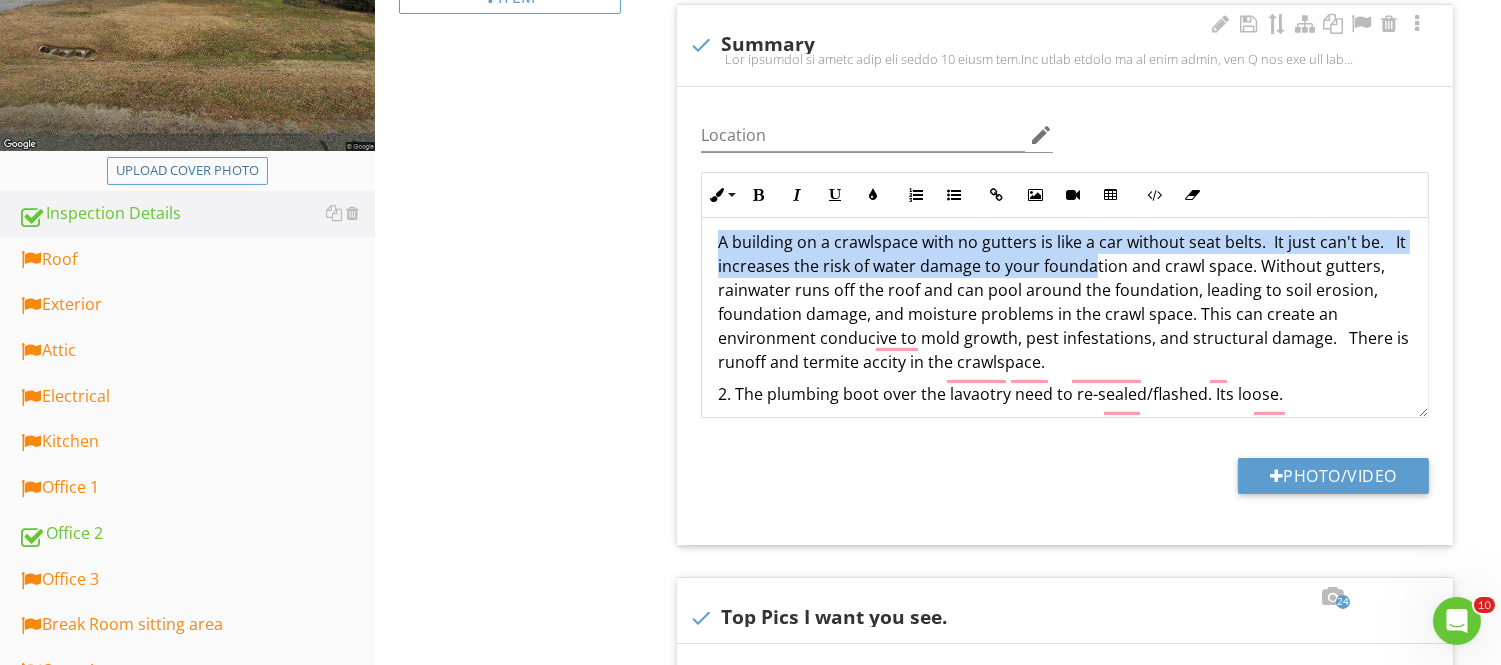 drag, startPoint x: 715, startPoint y: 307, endPoint x: 931, endPoint y: 260, distance: 221.05429 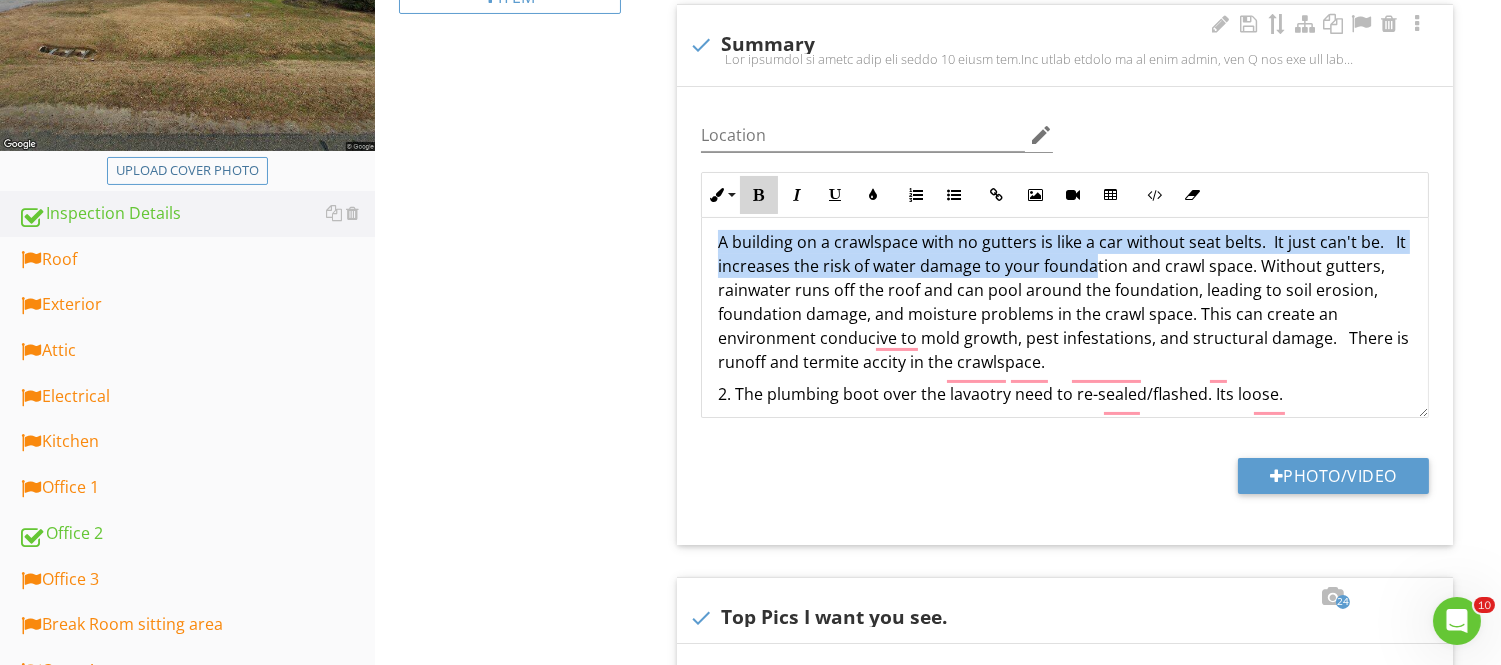 click at bounding box center (759, 195) 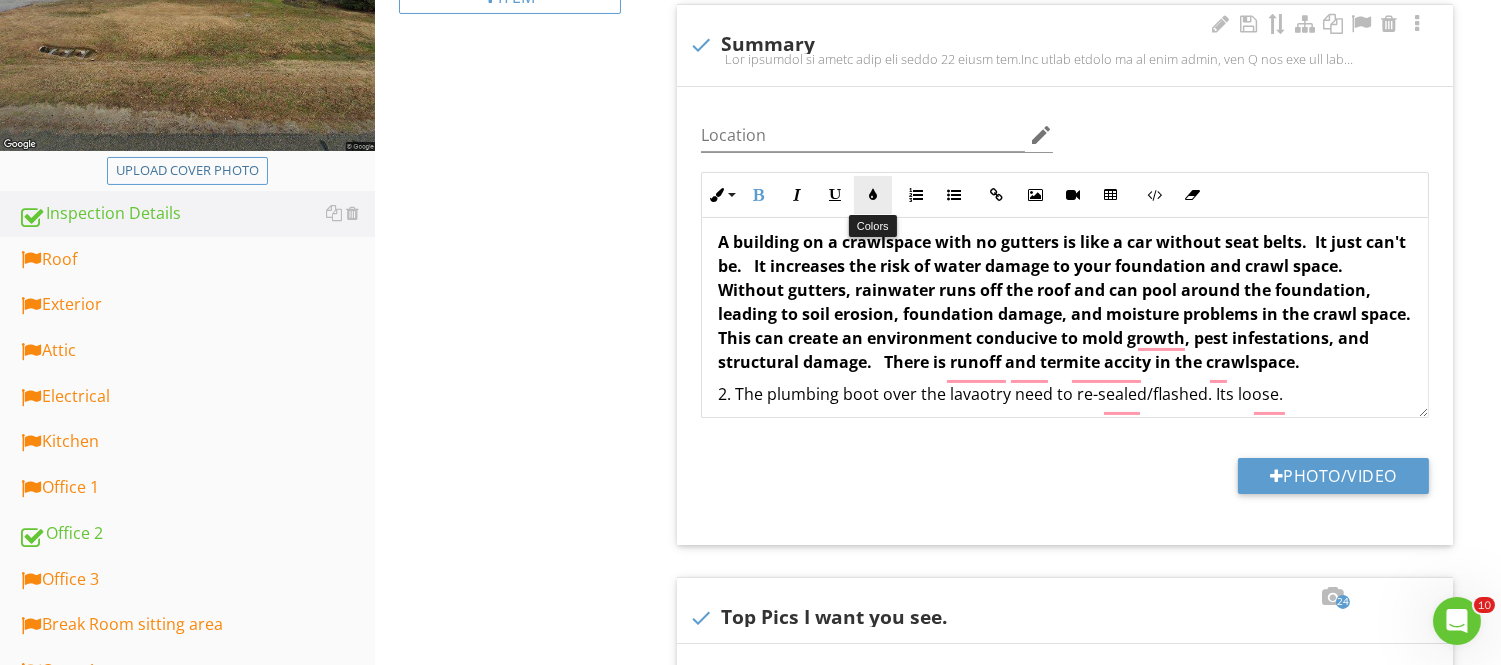 click at bounding box center (873, 195) 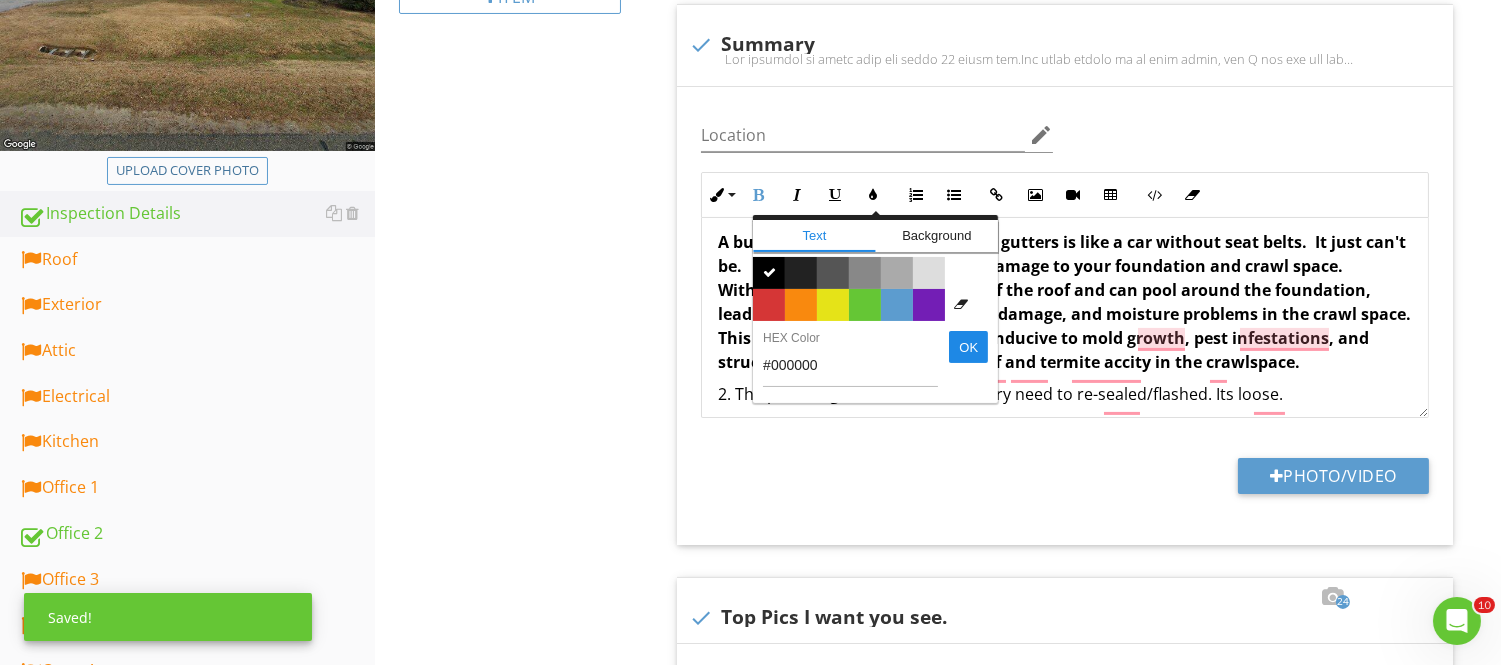 drag, startPoint x: 762, startPoint y: 291, endPoint x: 662, endPoint y: 264, distance: 103.58089 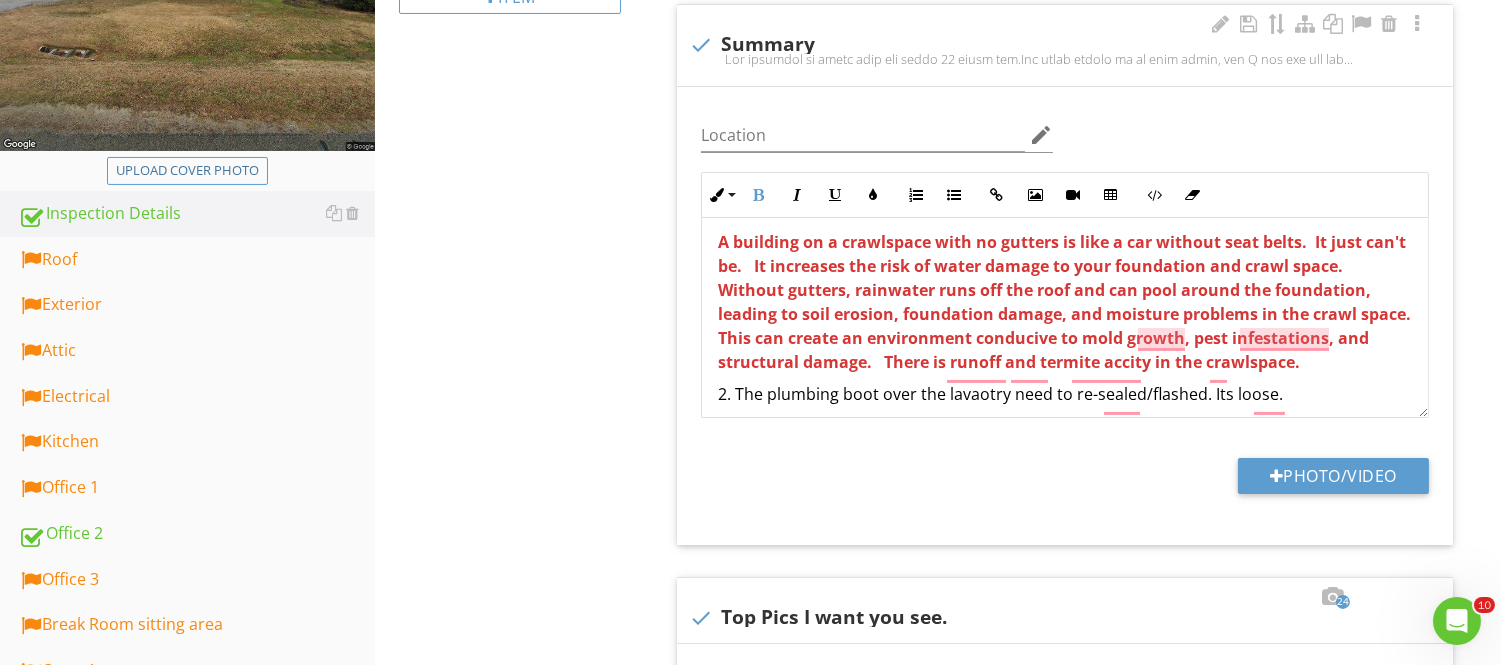 click on "A building on a crawlspace with no gutters is like a car without seat belts.  It just can't be.   It increases the risk of water damage to your foundation and crawl space. Without gutters, rainwater runs off the roof and can pool around the foundation, leading to soil erosion, foundation damage, and moisture problems in the crawl space. This can create an environment conducive to mold growth, pest infestations, and structural damage.   There is runoff and termite accity in the crawlspace." at bounding box center (1064, 302) 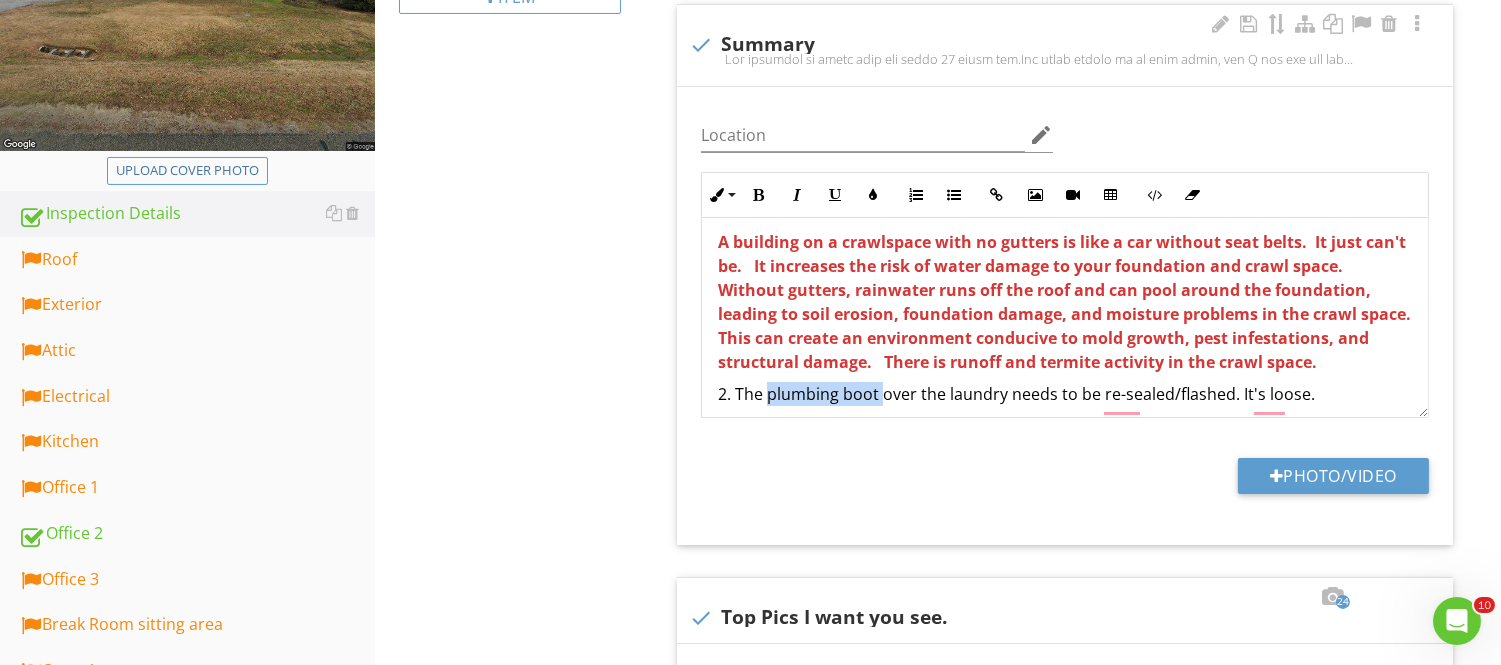 drag, startPoint x: 766, startPoint y: 372, endPoint x: 881, endPoint y: 372, distance: 115 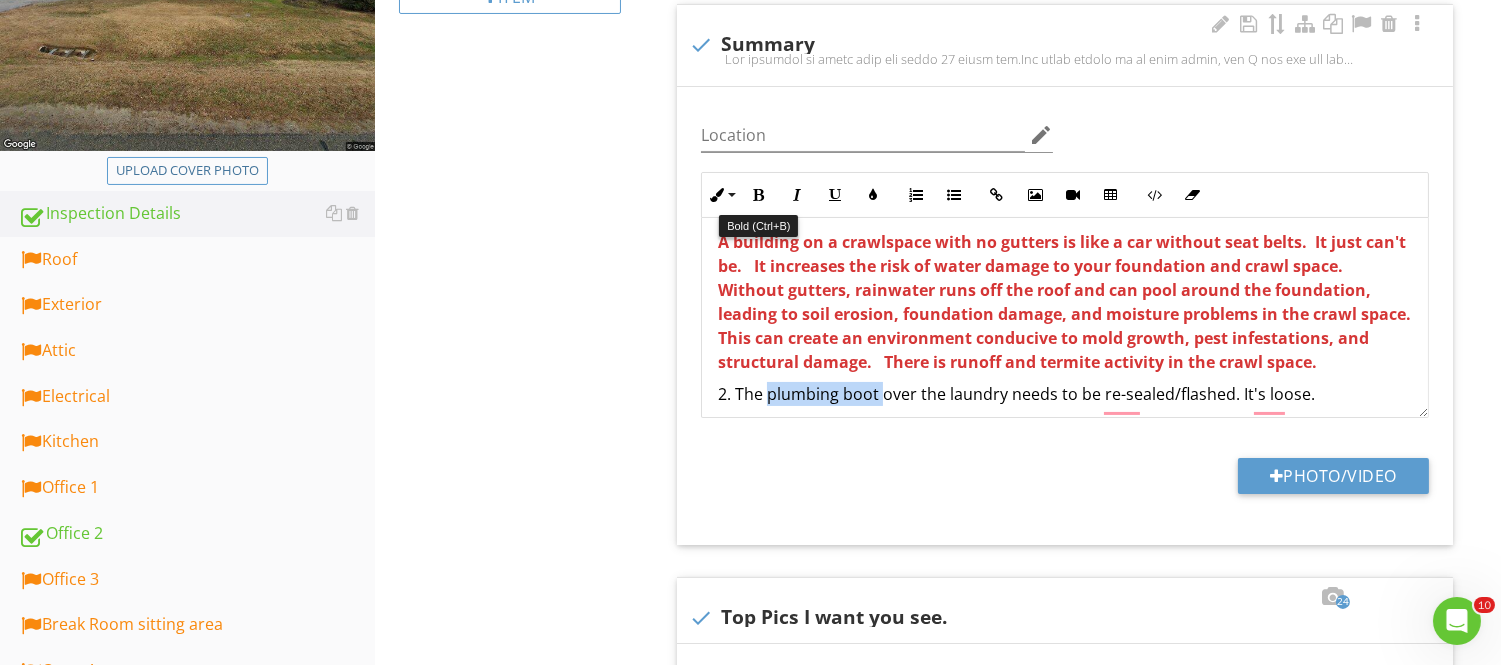 drag, startPoint x: 755, startPoint y: 197, endPoint x: 1047, endPoint y: 304, distance: 310.98715 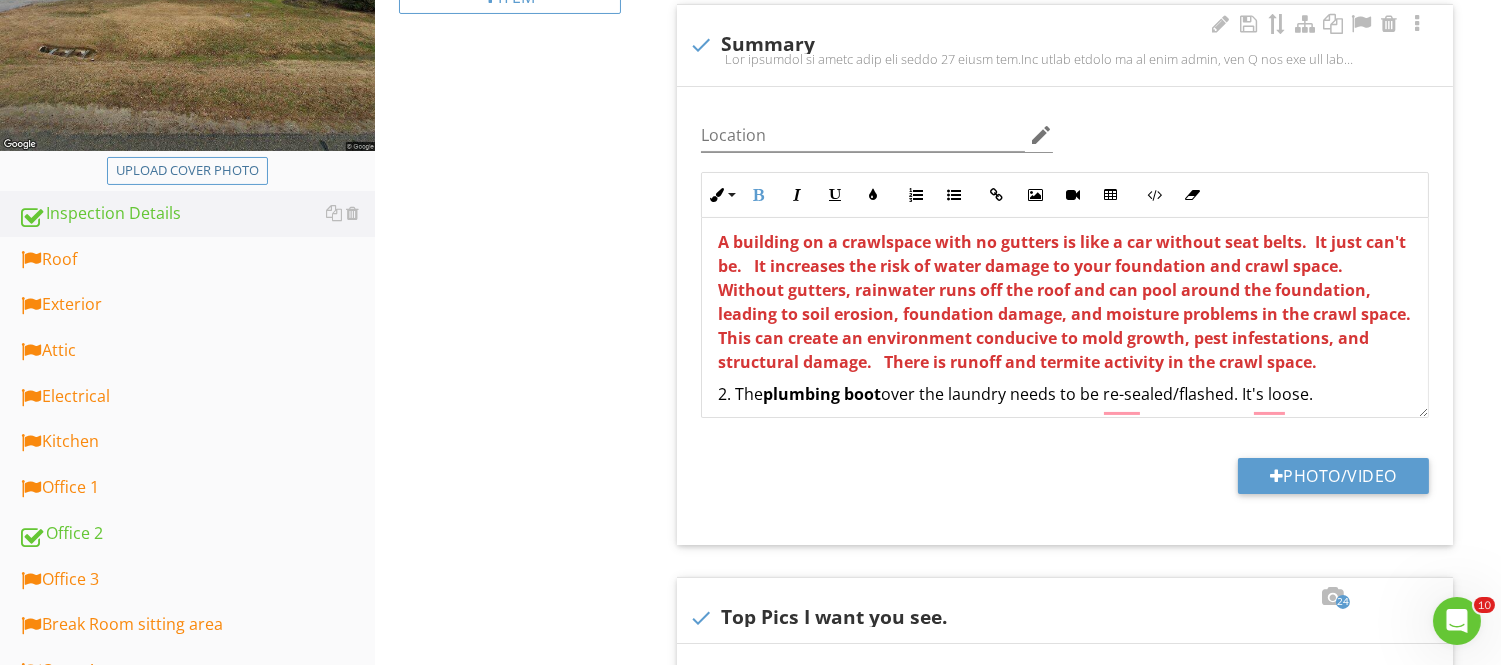 click on "3. Good job on the shinlges install. There is just one lifing shingle on the fron side." at bounding box center (1065, 426) 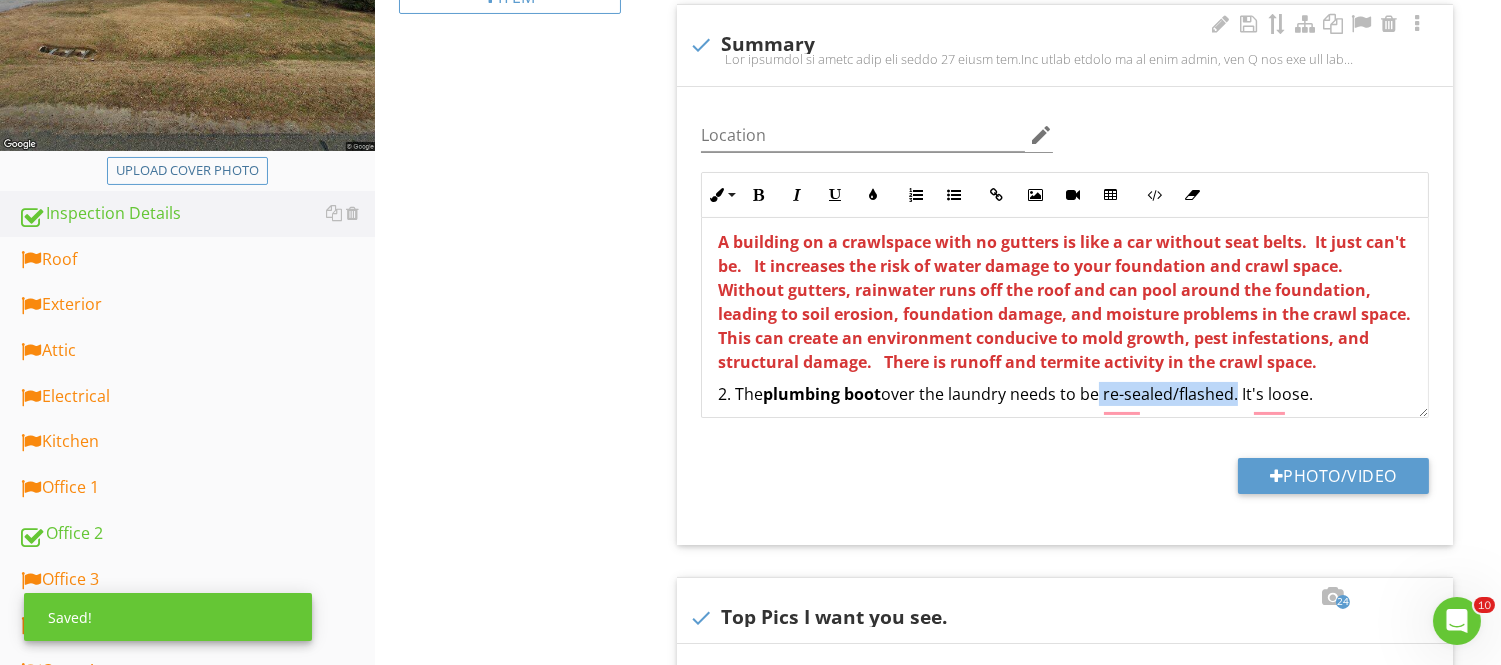 drag, startPoint x: 1103, startPoint y: 375, endPoint x: 1240, endPoint y: 374, distance: 137.00365 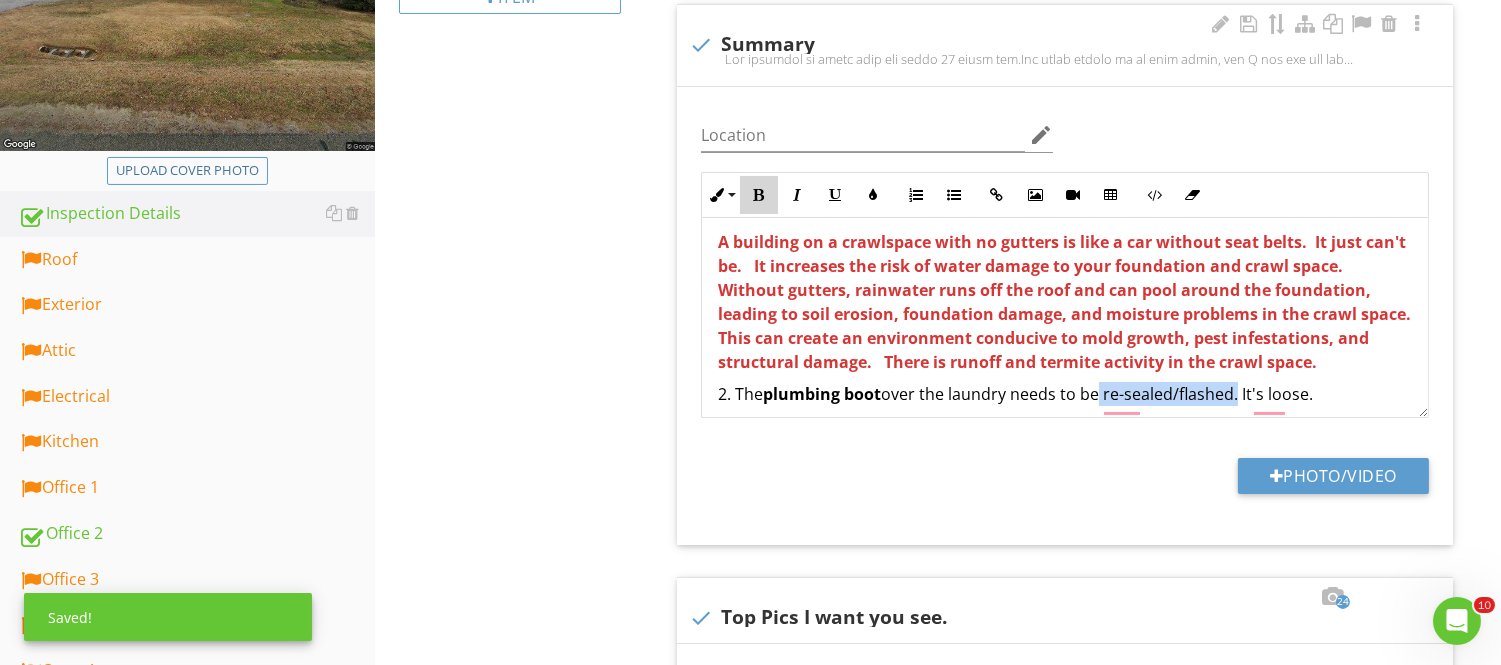 click at bounding box center (759, 195) 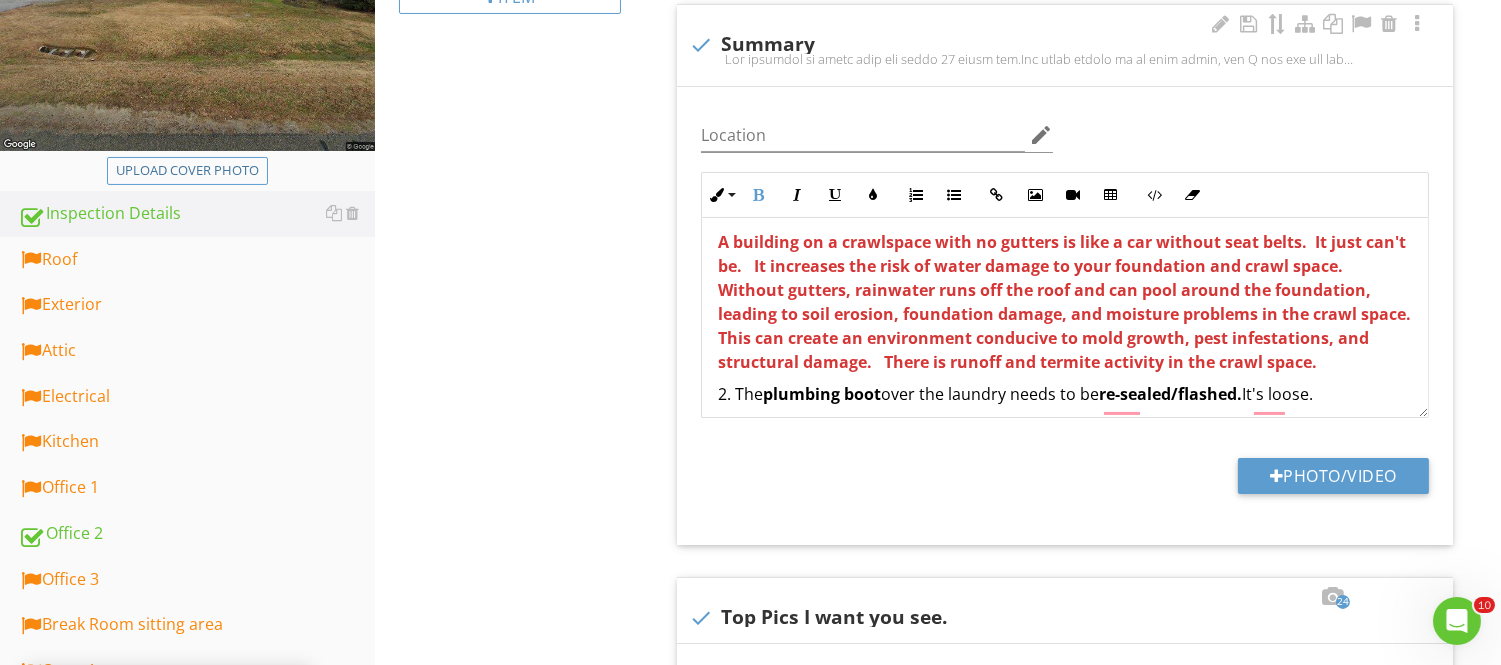 click on "A building on a crawlspace with no gutters is like a car without seat belts.  It just can't be.   It increases the risk of water damage to your foundation and crawl space. Without gutters, rainwater runs off the roof and can pool around the foundation, leading to soil erosion, foundation damage, and moisture problems in the crawl space. This can create an environment conducive to mold growth, pest infestations, and structural damage.   There is runoff and termite activity in the crawl space." at bounding box center (1064, 302) 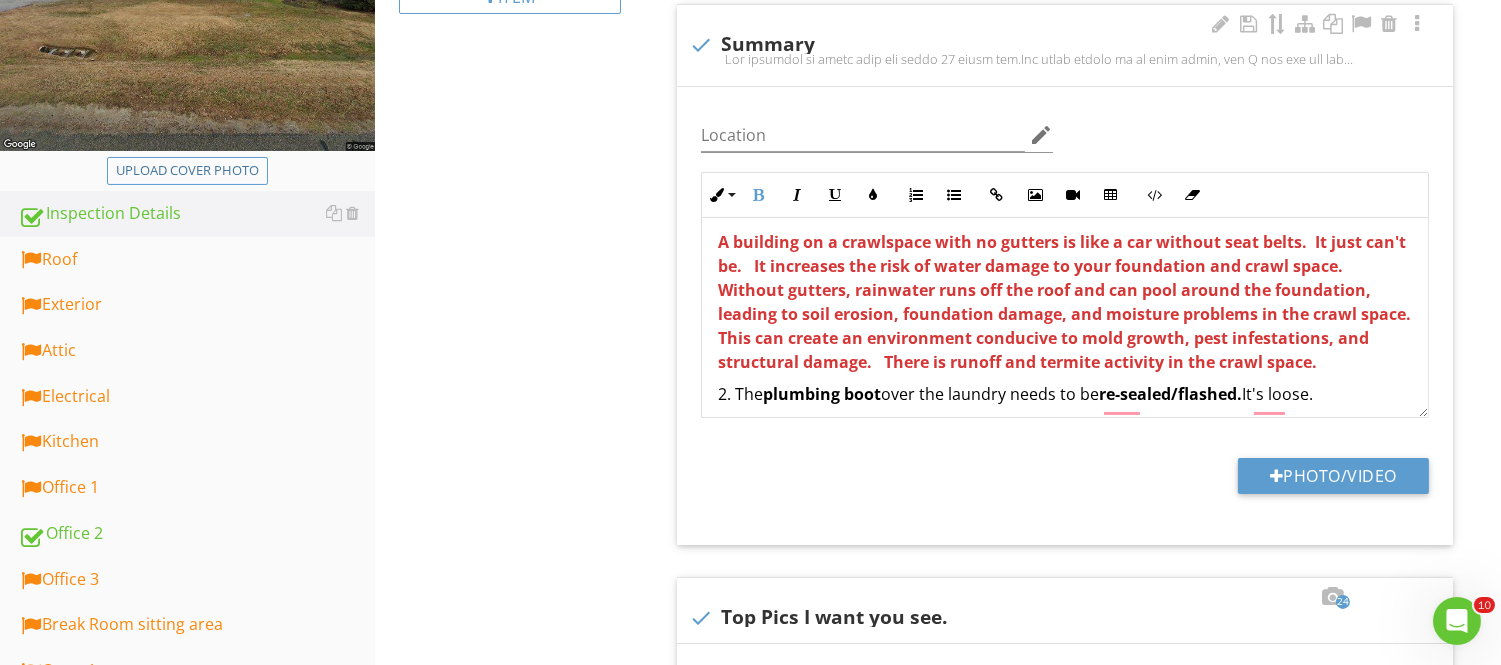 scroll, scrollTop: 1086, scrollLeft: 0, axis: vertical 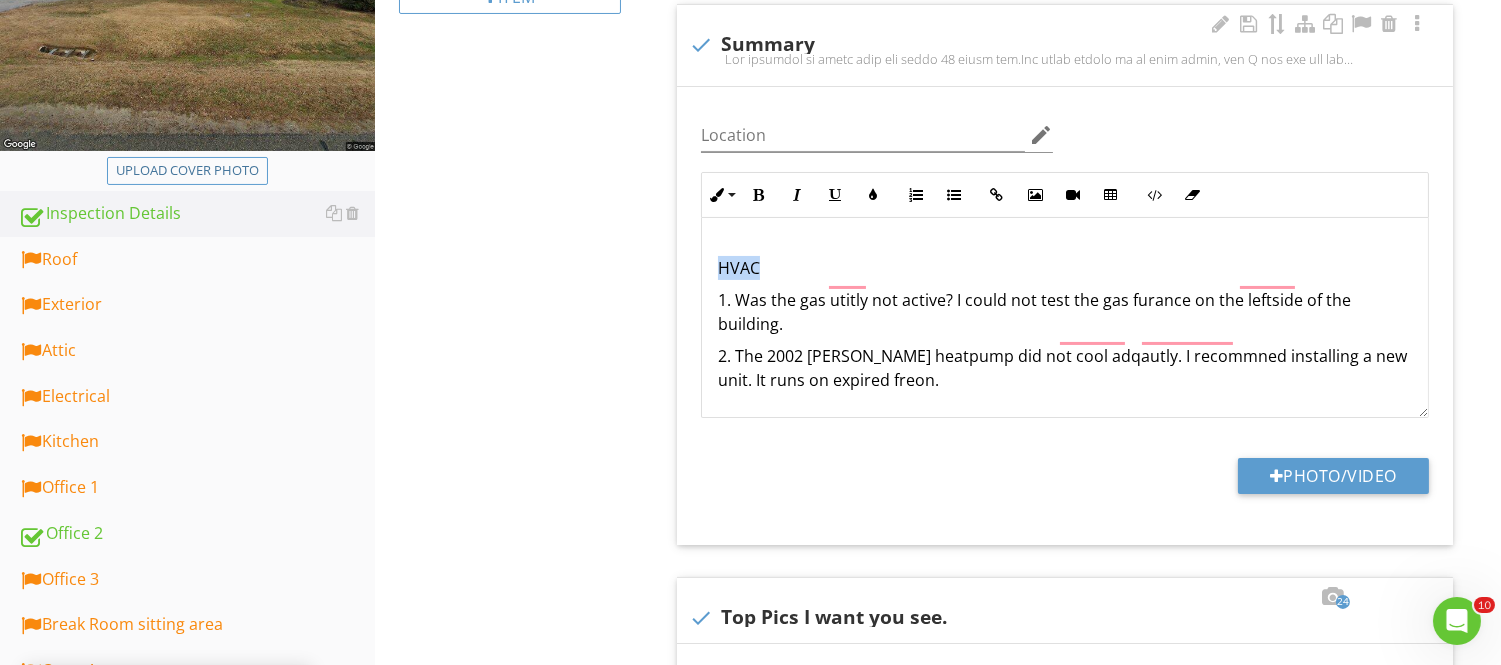 drag, startPoint x: 776, startPoint y: 248, endPoint x: 710, endPoint y: 245, distance: 66.068146 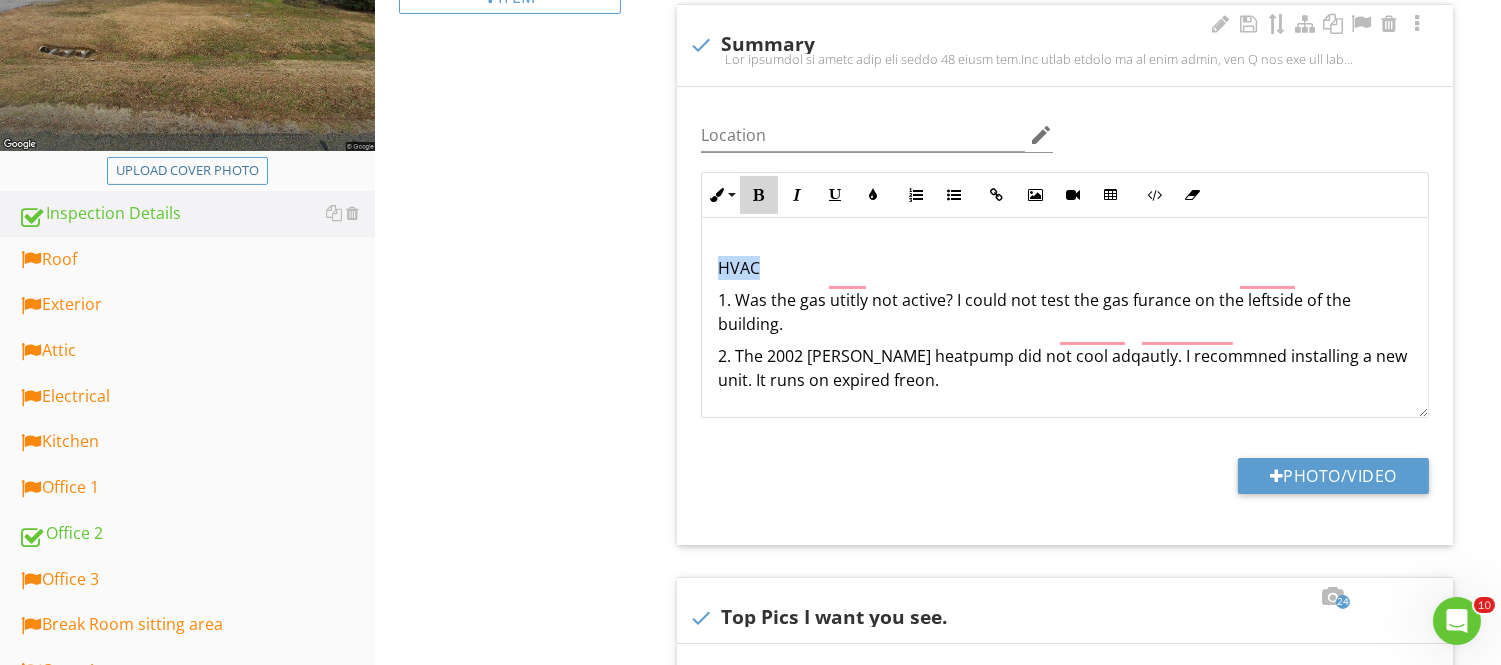 drag, startPoint x: 757, startPoint y: 188, endPoint x: 838, endPoint y: 241, distance: 96.79876 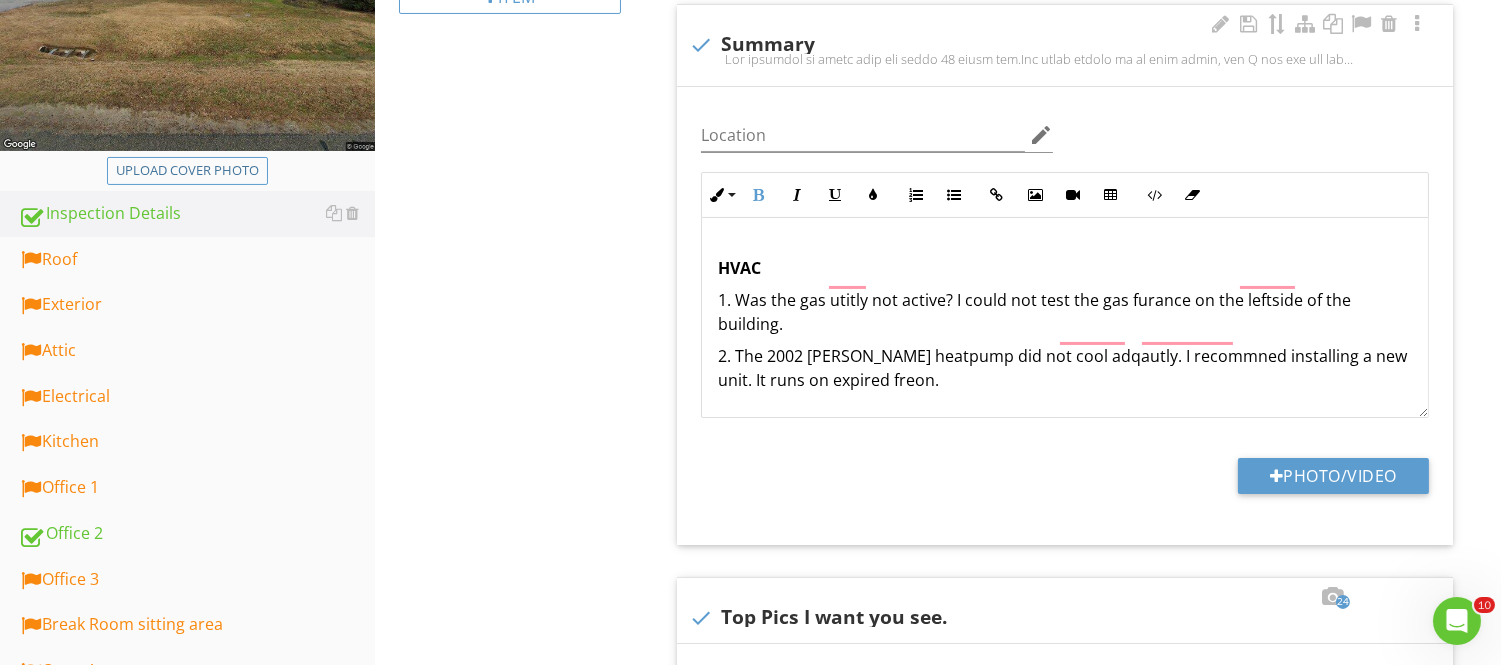 click on "The building is aging well for  being 58 years old.  The brick siding is in good shape, and I did not see any significant cracking on the bricks. The  roof appears newer and is well-installed . Ask for any  warranty transfer.  There is still correction and addition needed. The  electrical  system performed well, but further corrections are still required, and some may be  urgent . The building has two  HVAC  zones. The right side is powered by a  2002 Goodman Heat pump air handler system.   A  2007 Gas Carrier  powers the left side. The 2007 AC Carrier unit performed well on the left side, with an average temperature of  67  degrees. The right side's 2002 Goodman air handler heated up to  100  degrees per vent.   Plumbing 1. The building still partially operates on expired cast iron plumbing.  Two plumbing lines are heavily corroded and should be replaced. If the pipes are heavily rusted on the outside, you can assume that the inside is also rusted.  2.  . 3. The sink in the kitche 4. The 1.    5. r" at bounding box center [1065, 308] 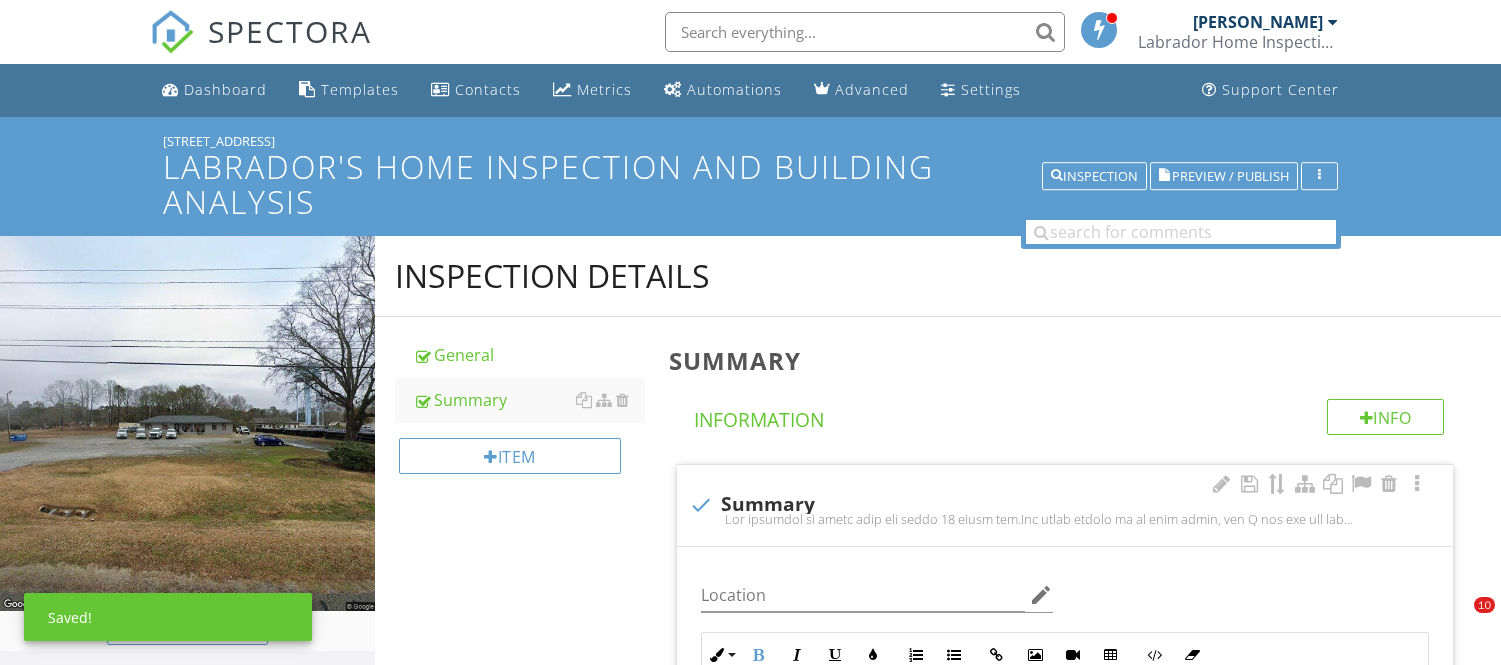 scroll, scrollTop: 460, scrollLeft: 0, axis: vertical 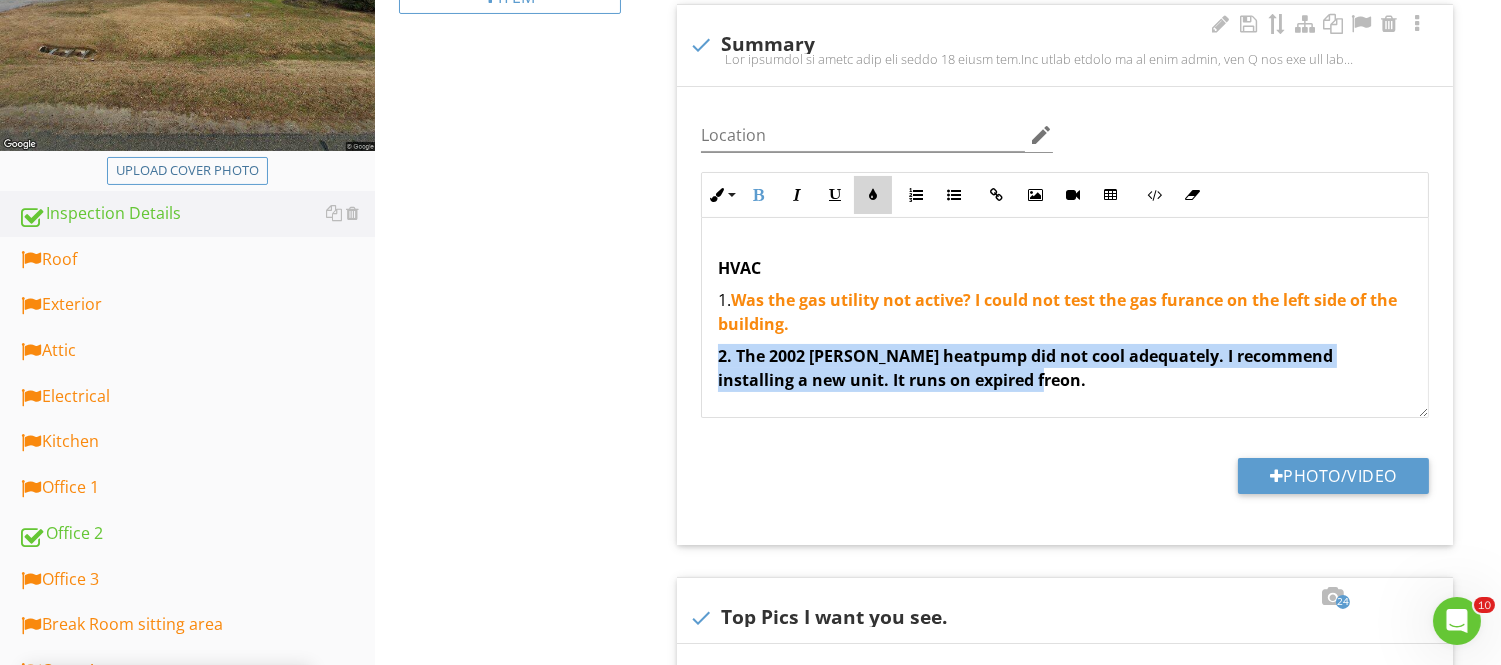 click on "Colors" at bounding box center [873, 195] 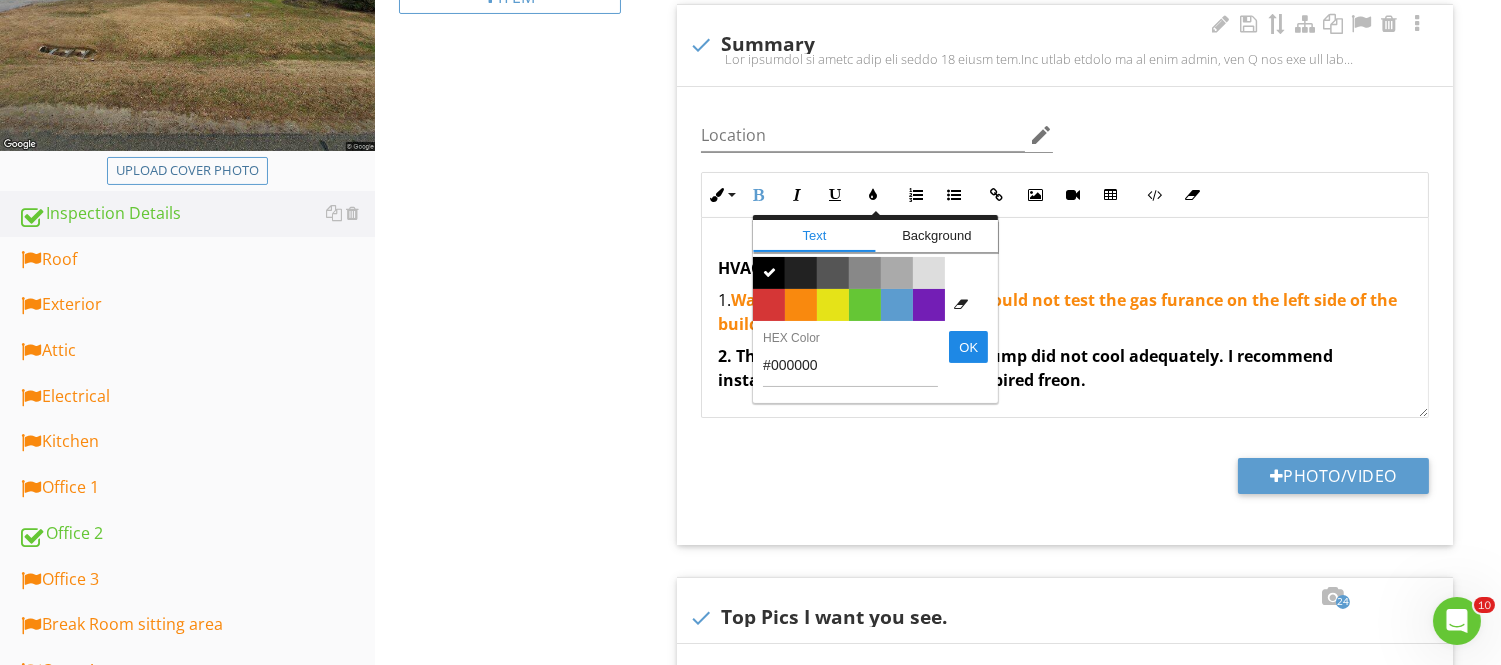 drag, startPoint x: 772, startPoint y: 306, endPoint x: 786, endPoint y: 316, distance: 17.20465 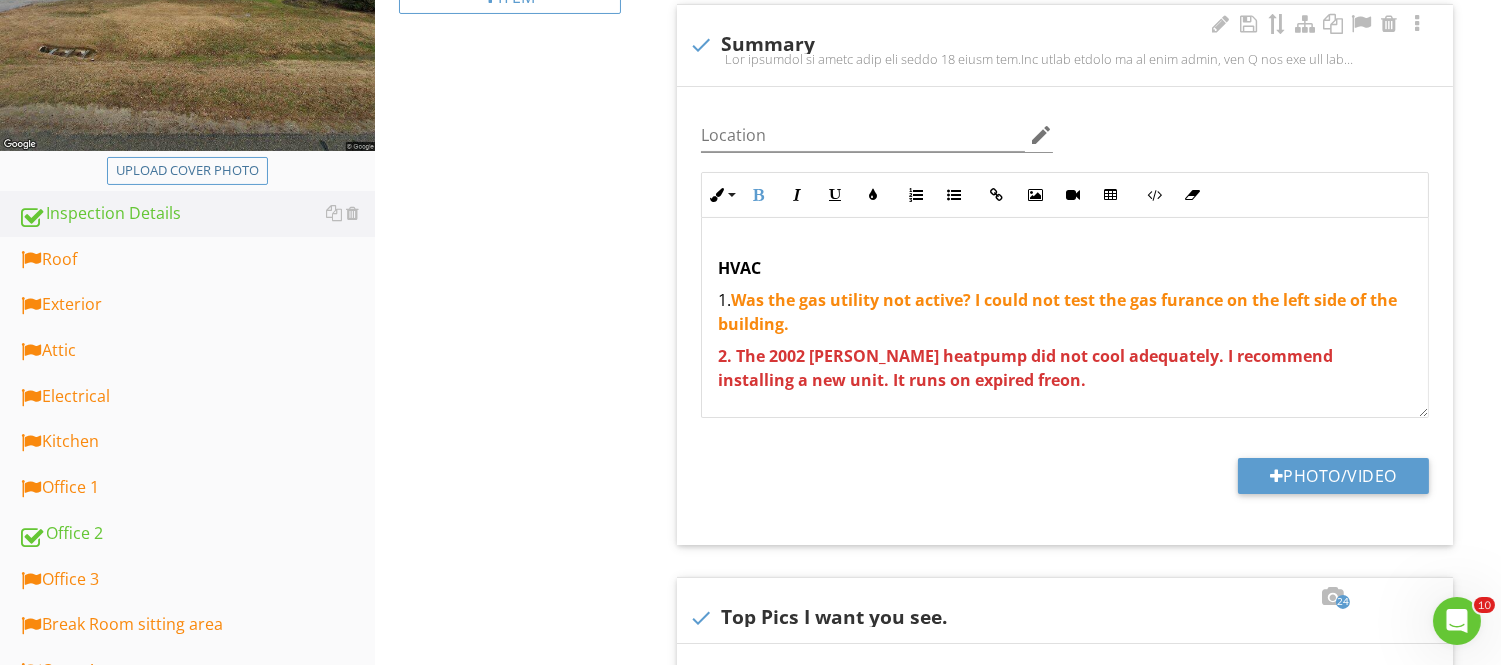 drag, startPoint x: 954, startPoint y: 368, endPoint x: 990, endPoint y: 363, distance: 36.345562 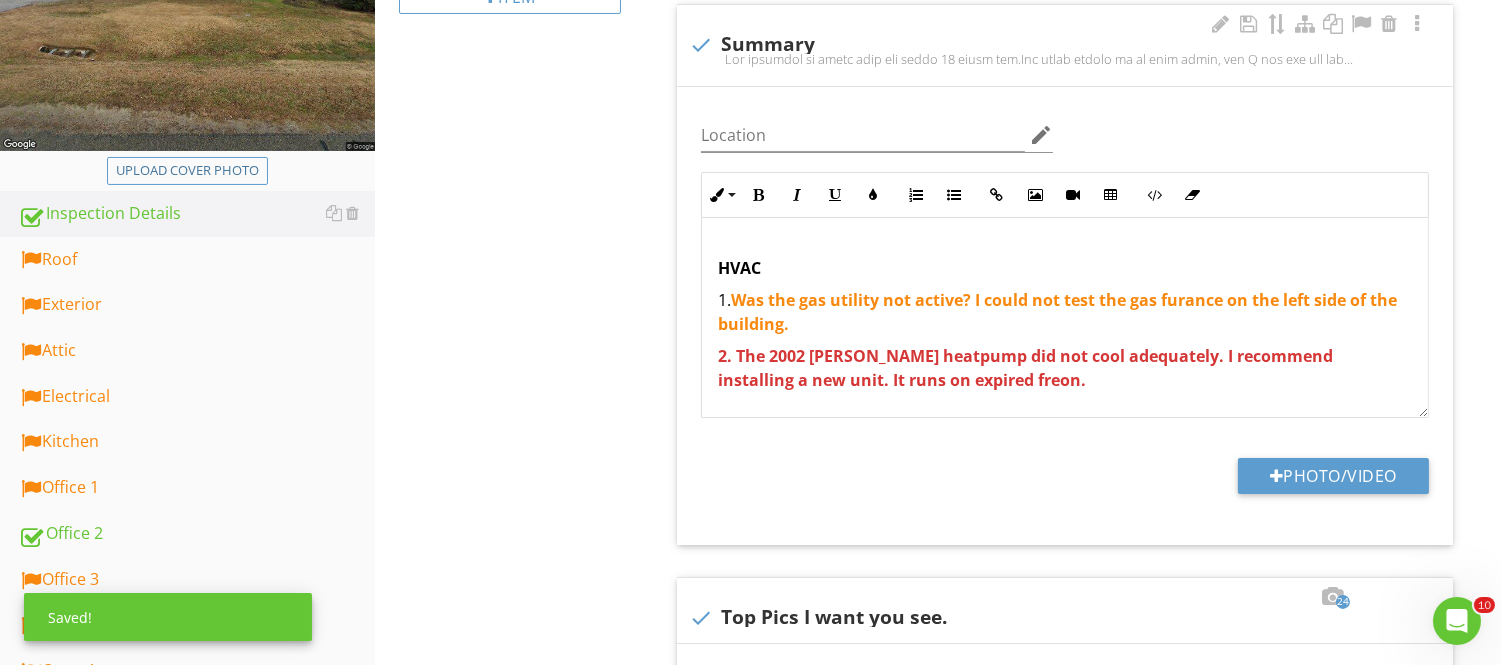 scroll, scrollTop: 1313, scrollLeft: 0, axis: vertical 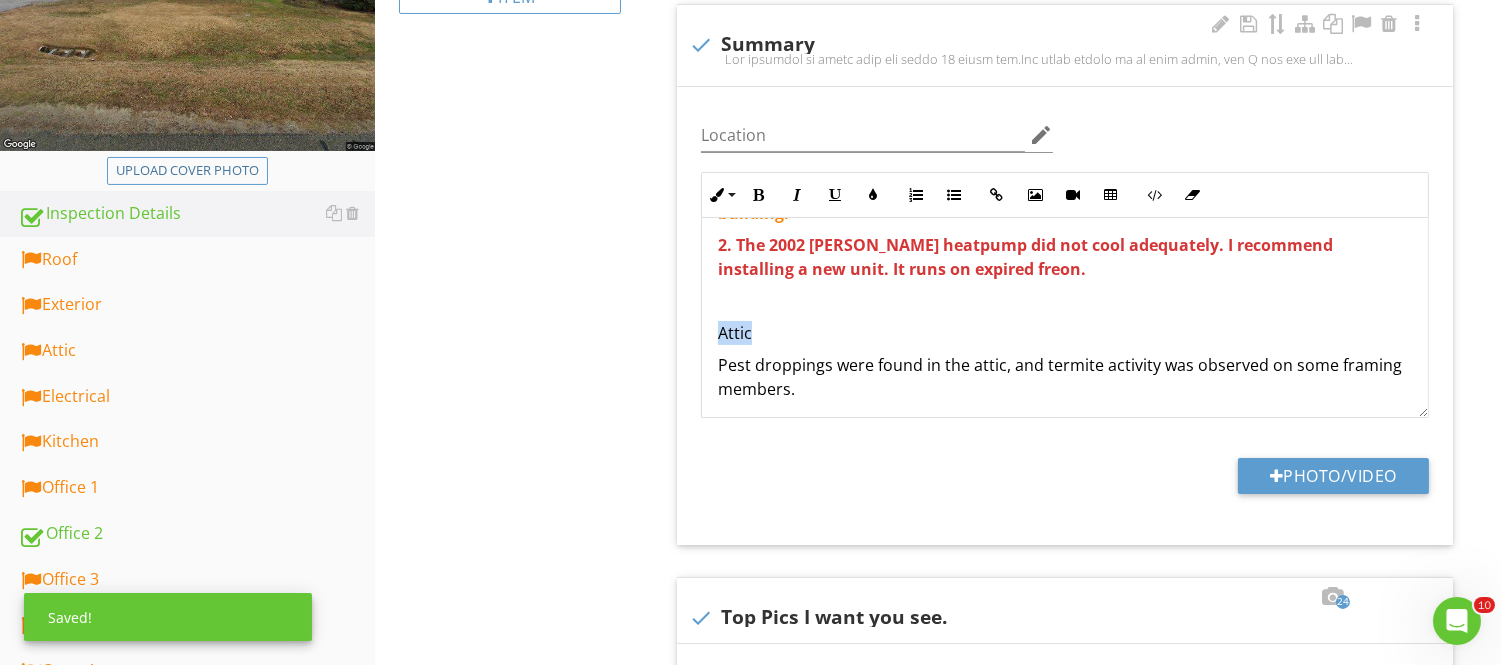 drag, startPoint x: 756, startPoint y: 310, endPoint x: 693, endPoint y: 306, distance: 63.126858 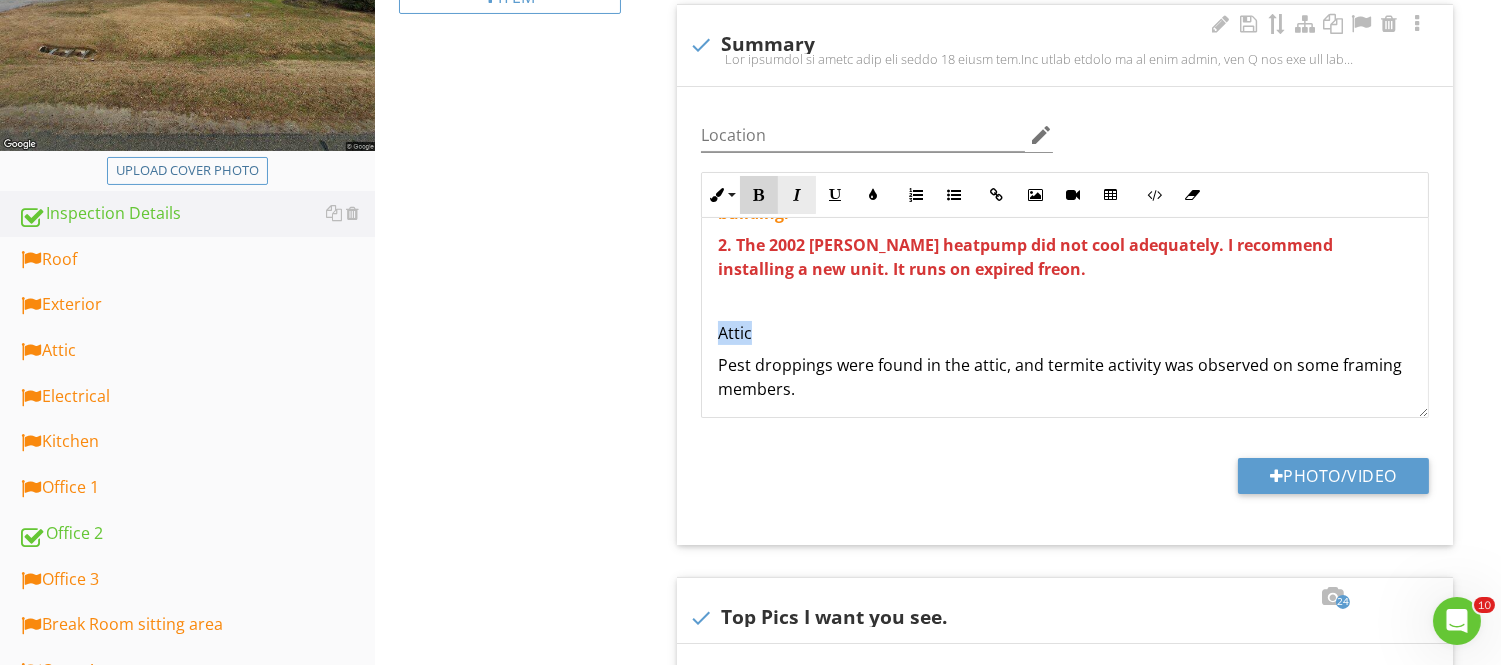 drag, startPoint x: 751, startPoint y: 192, endPoint x: 782, endPoint y: 210, distance: 35.846897 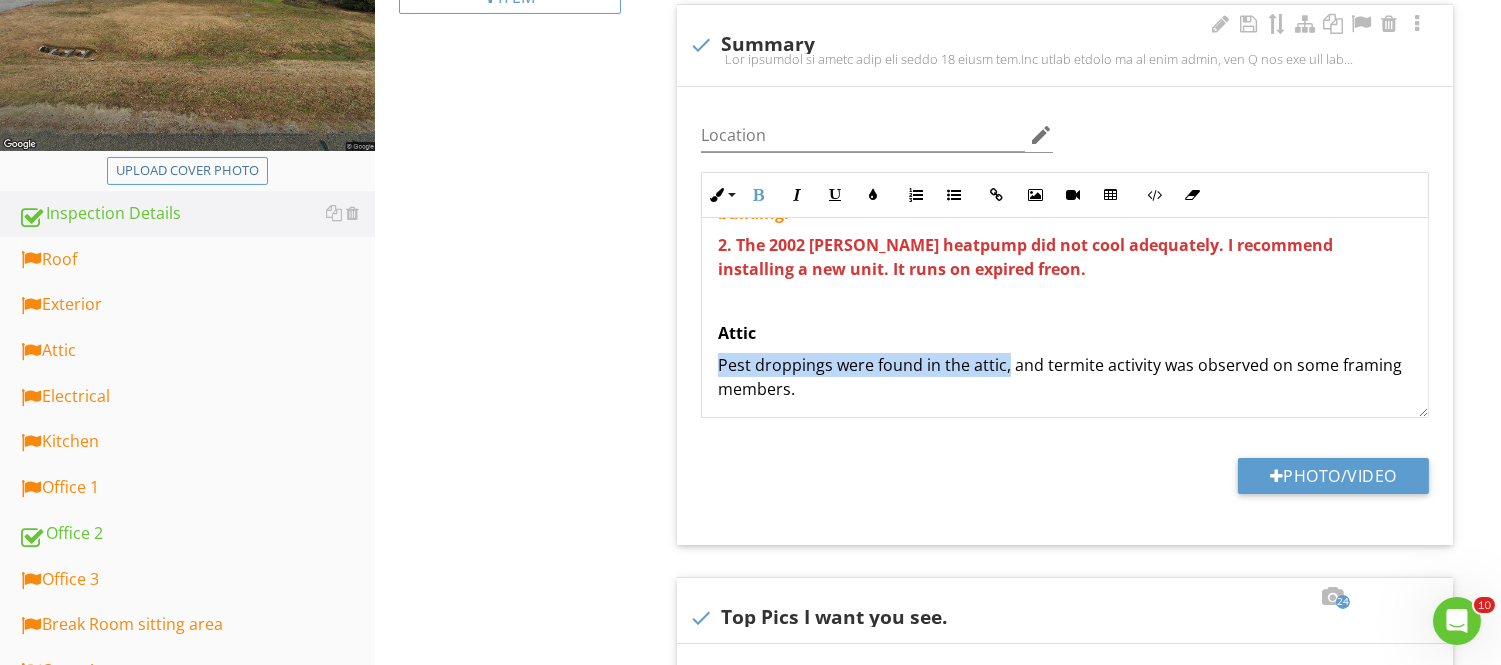 drag, startPoint x: 718, startPoint y: 341, endPoint x: 1004, endPoint y: 346, distance: 286.0437 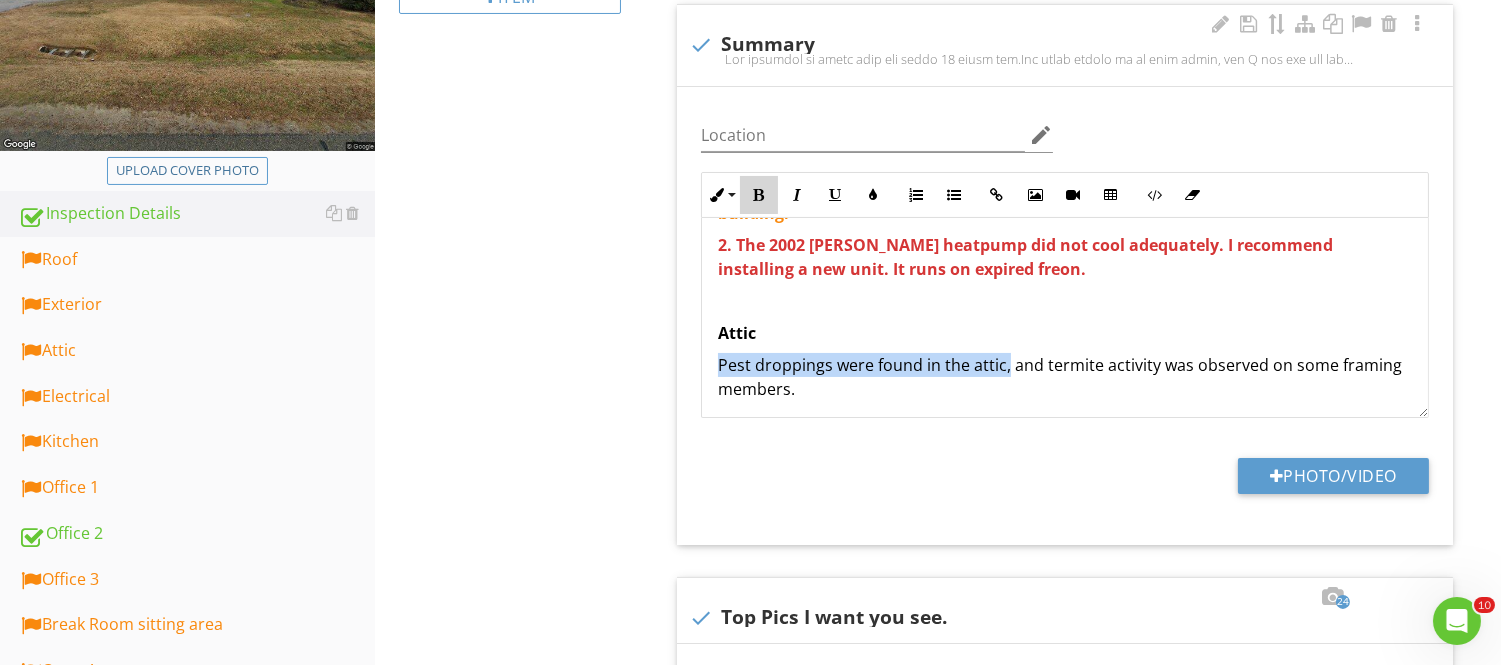 drag, startPoint x: 758, startPoint y: 190, endPoint x: 832, endPoint y: 238, distance: 88.20431 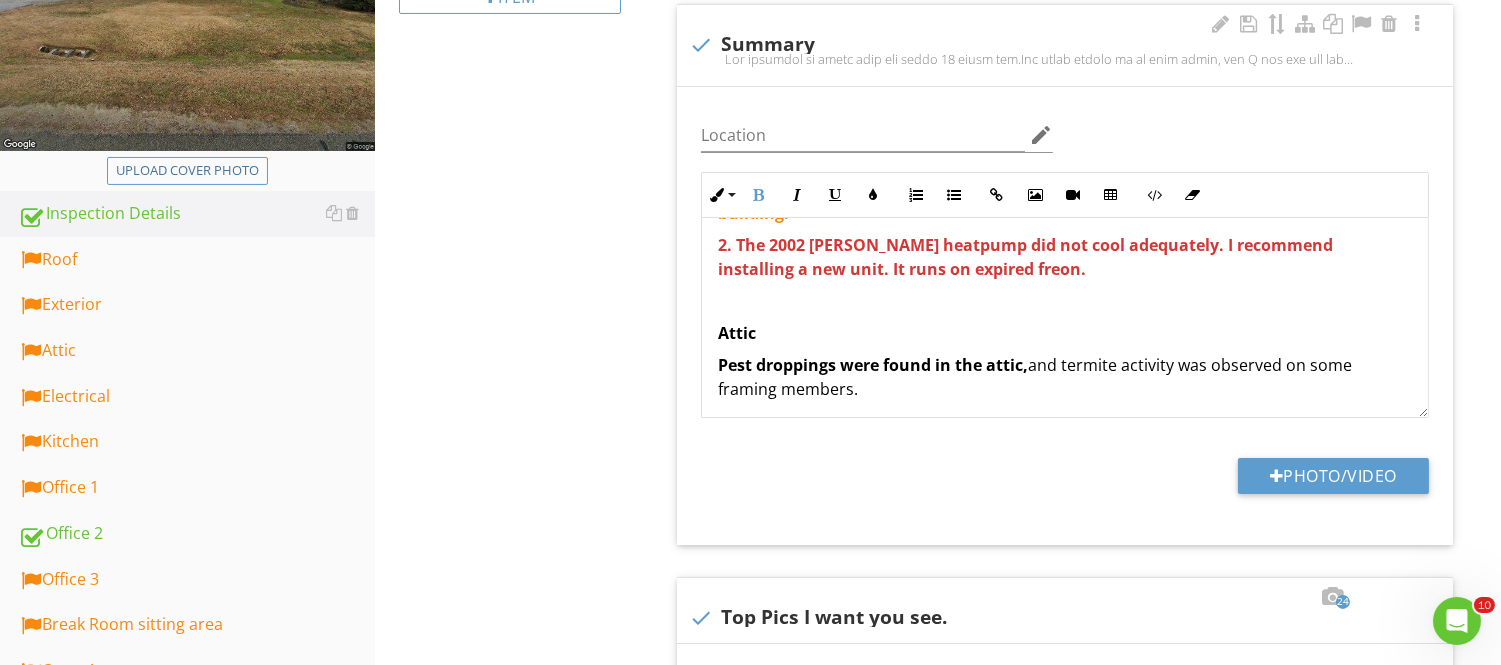 drag, startPoint x: 885, startPoint y: 301, endPoint x: 901, endPoint y: 300, distance: 16.03122 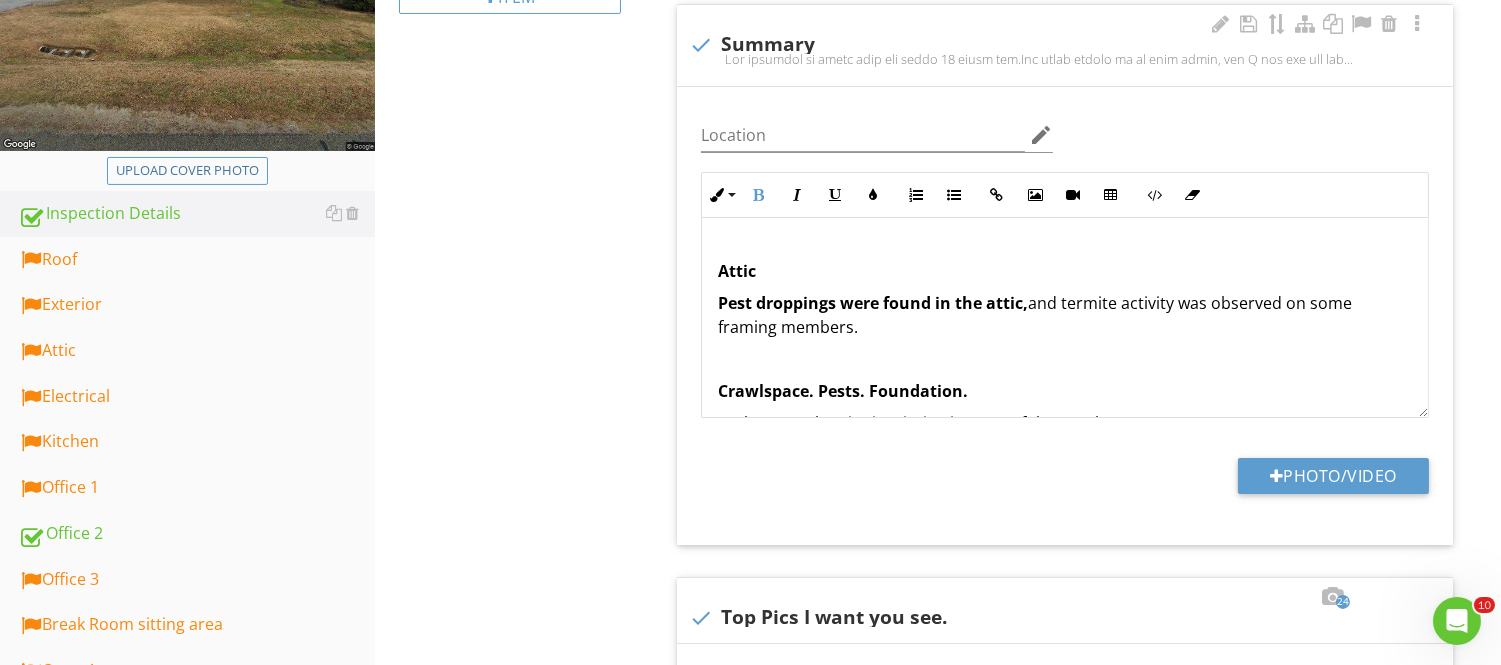 scroll, scrollTop: 1415, scrollLeft: 0, axis: vertical 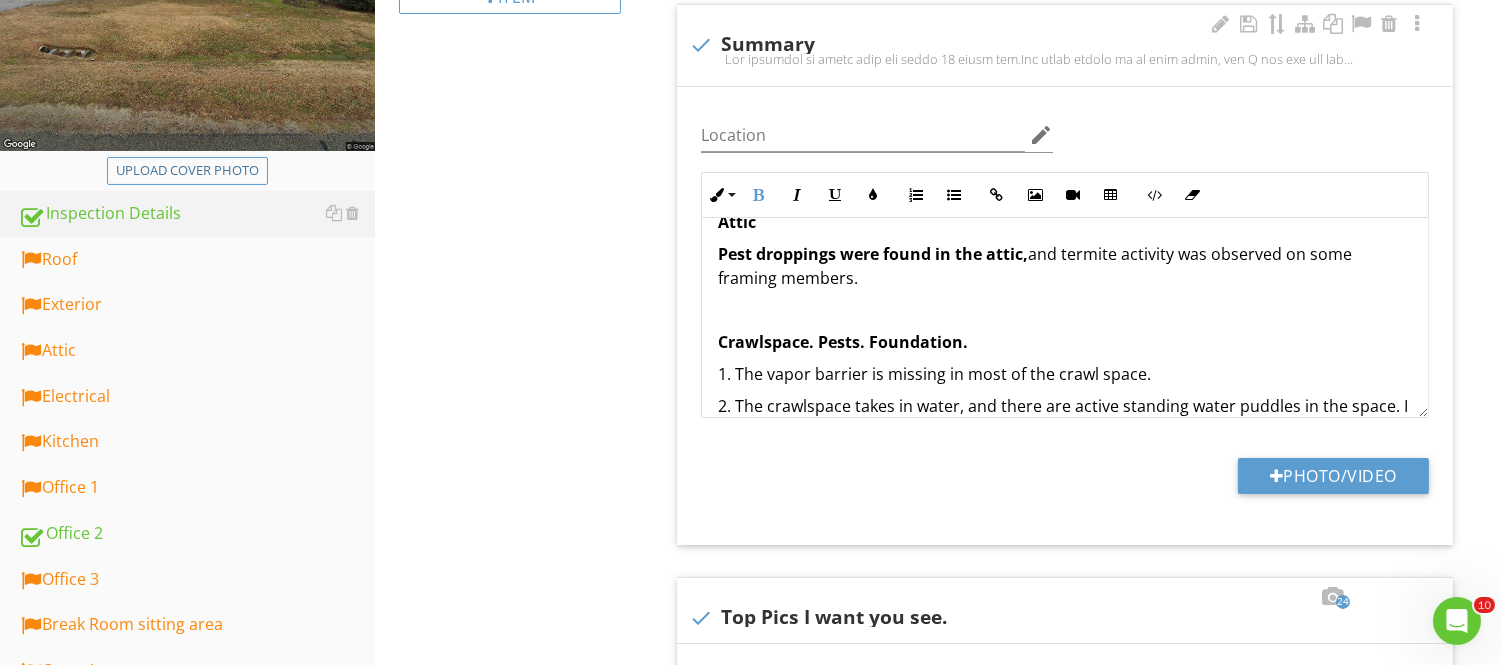 drag, startPoint x: 728, startPoint y: 348, endPoint x: 1160, endPoint y: 345, distance: 432.0104 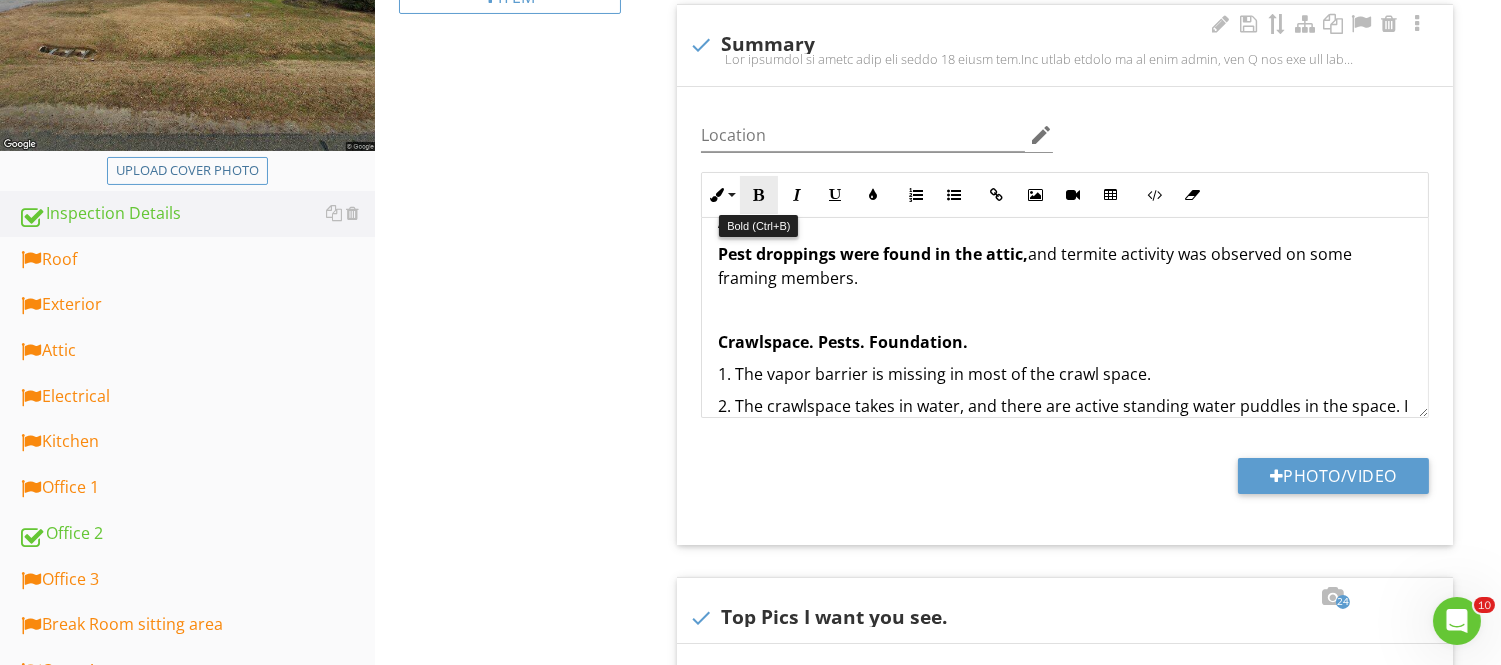 drag, startPoint x: 755, startPoint y: 192, endPoint x: 775, endPoint y: 191, distance: 20.024984 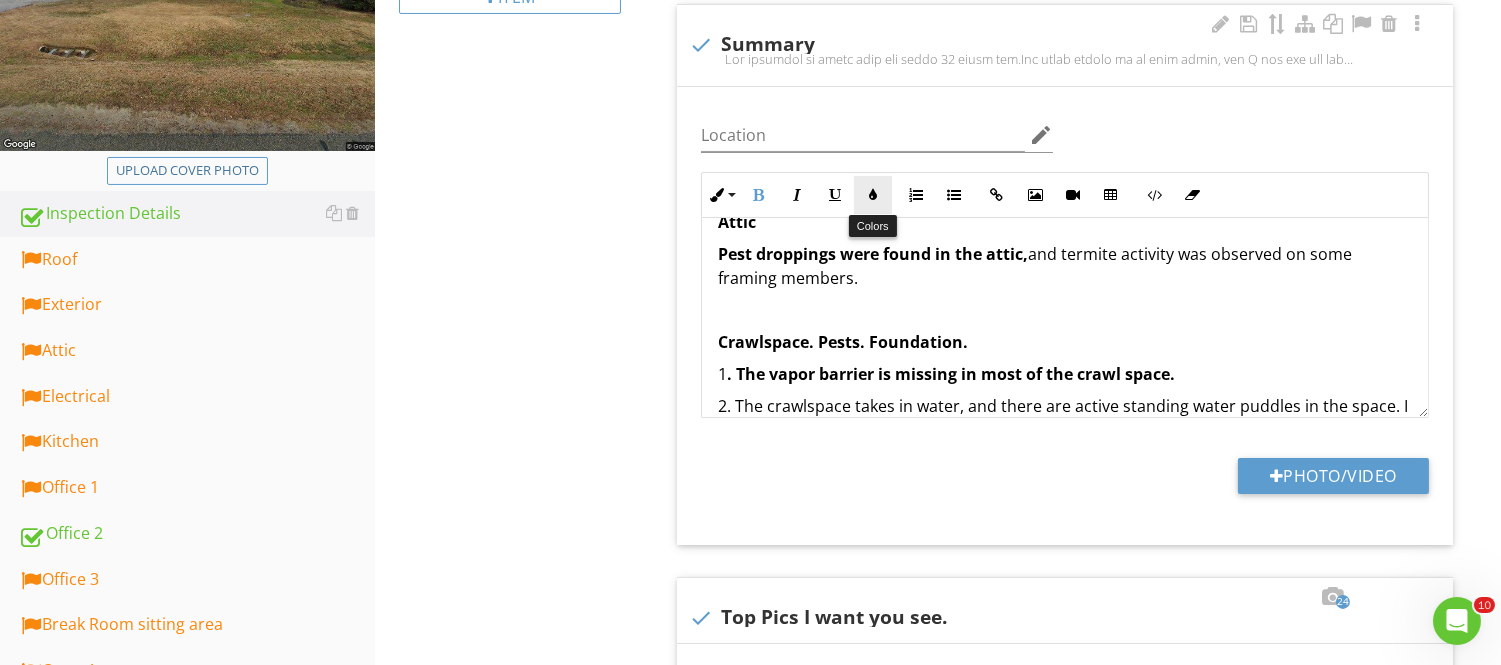 click at bounding box center [873, 195] 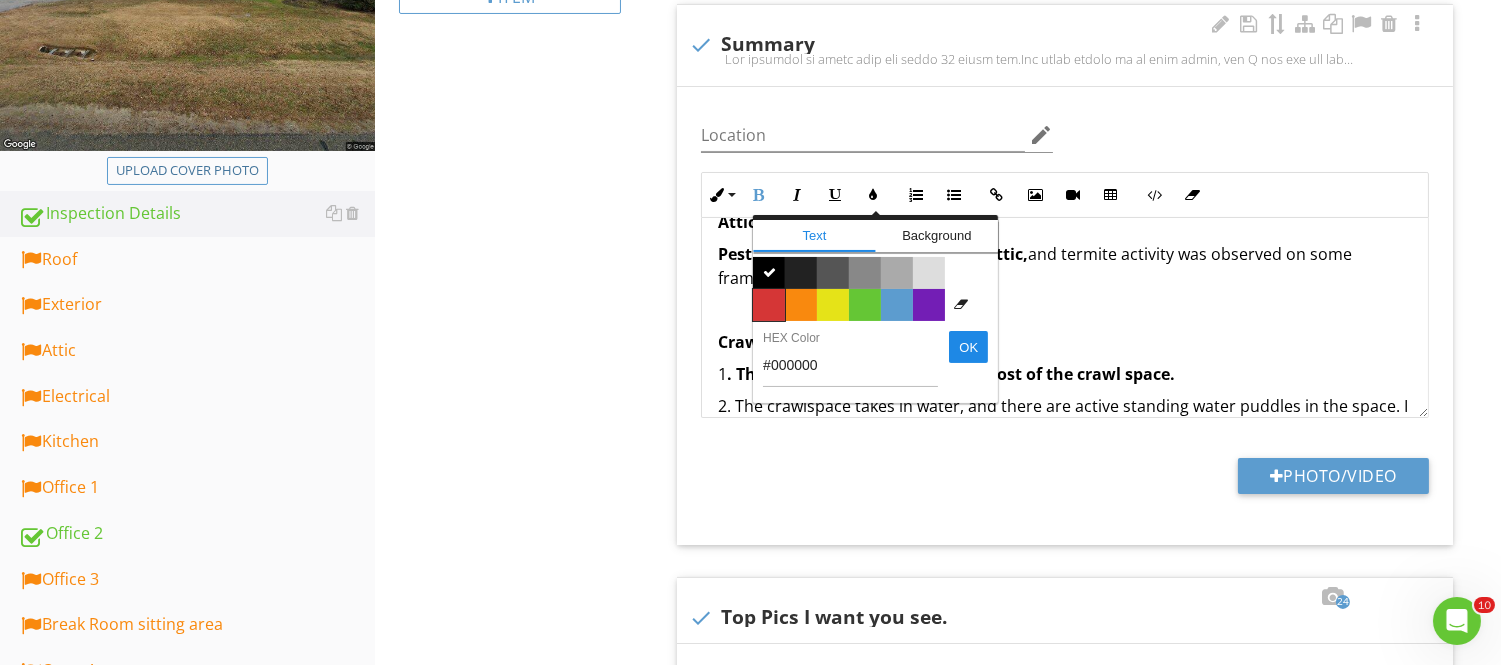 click on "Color #d53636" at bounding box center (769, 305) 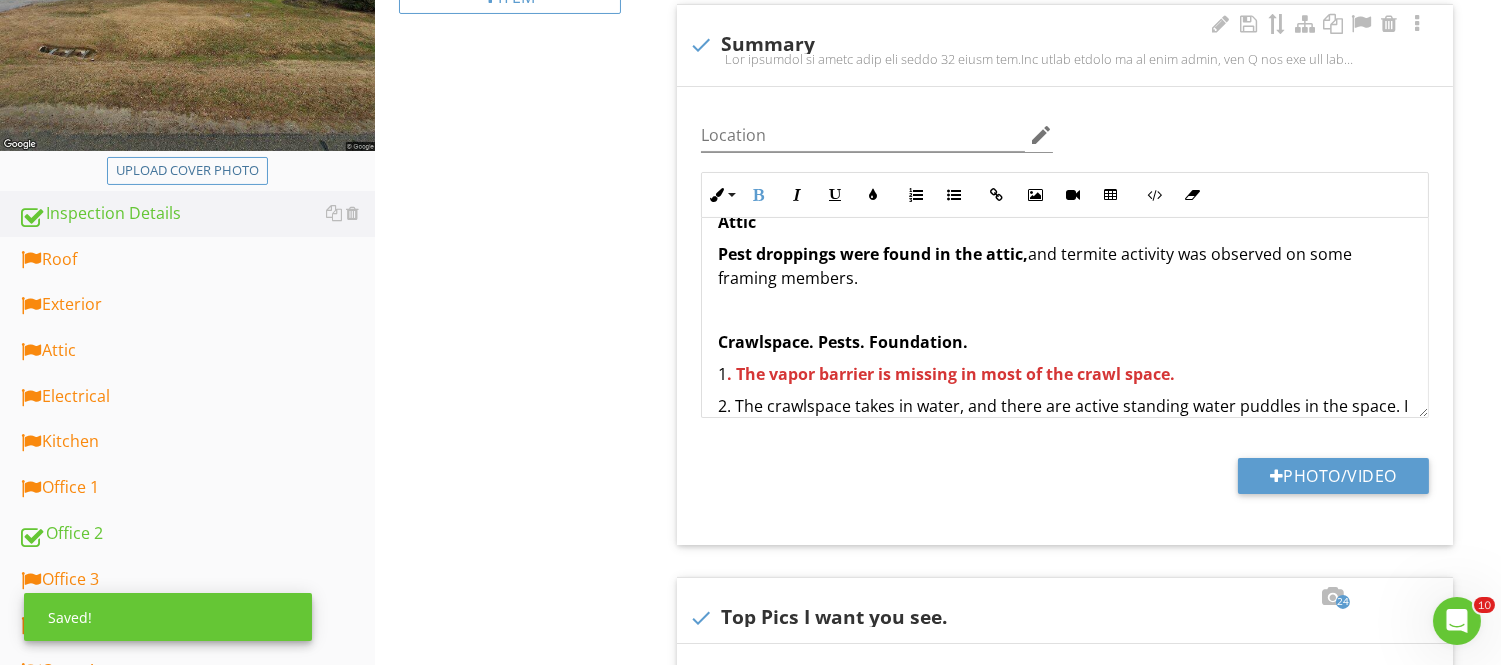 click at bounding box center [1065, 310] 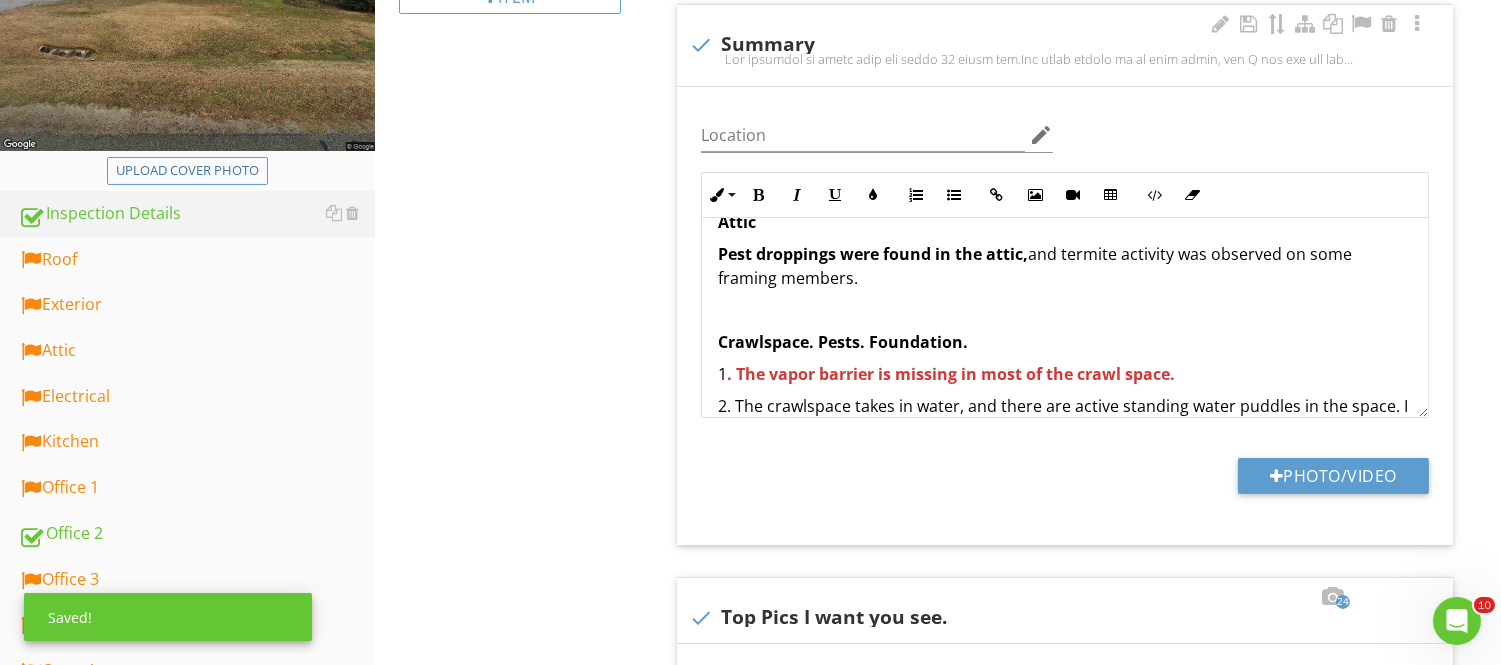 scroll, scrollTop: 1516, scrollLeft: 0, axis: vertical 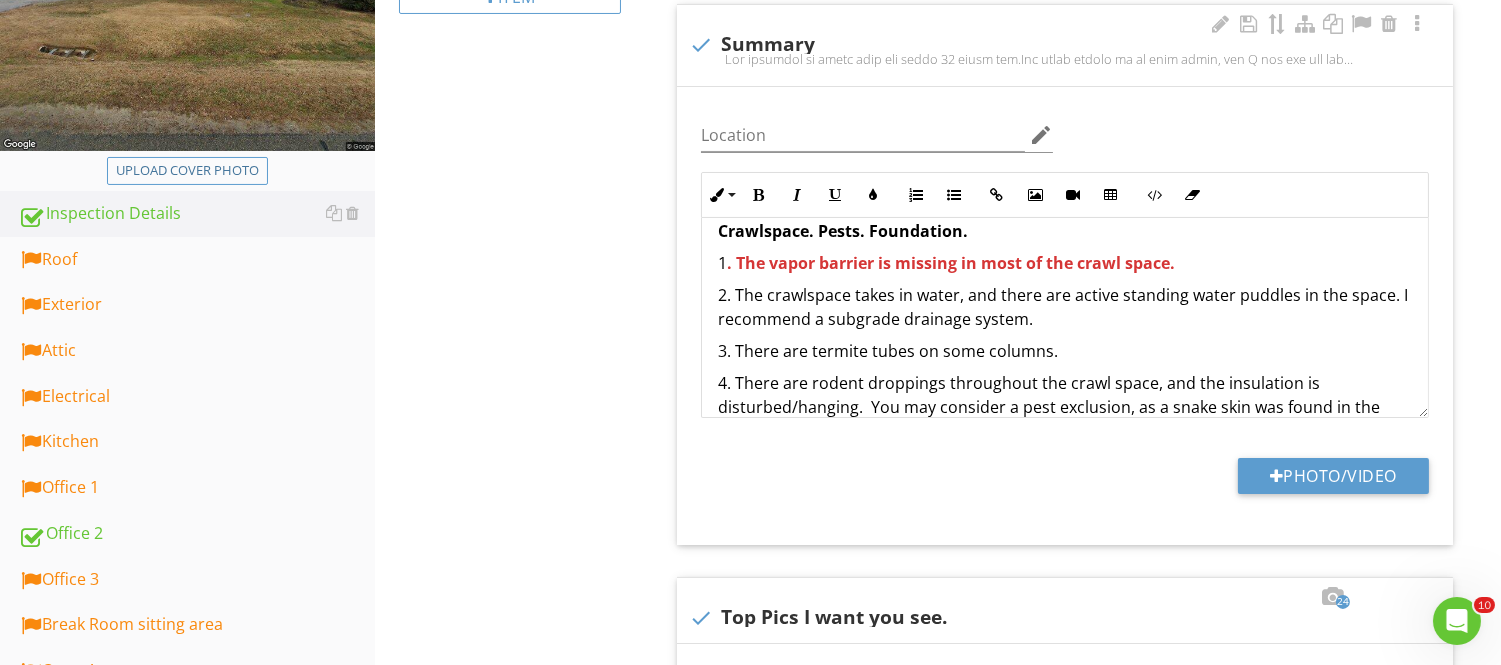 drag, startPoint x: 737, startPoint y: 263, endPoint x: 1067, endPoint y: 296, distance: 331.6459 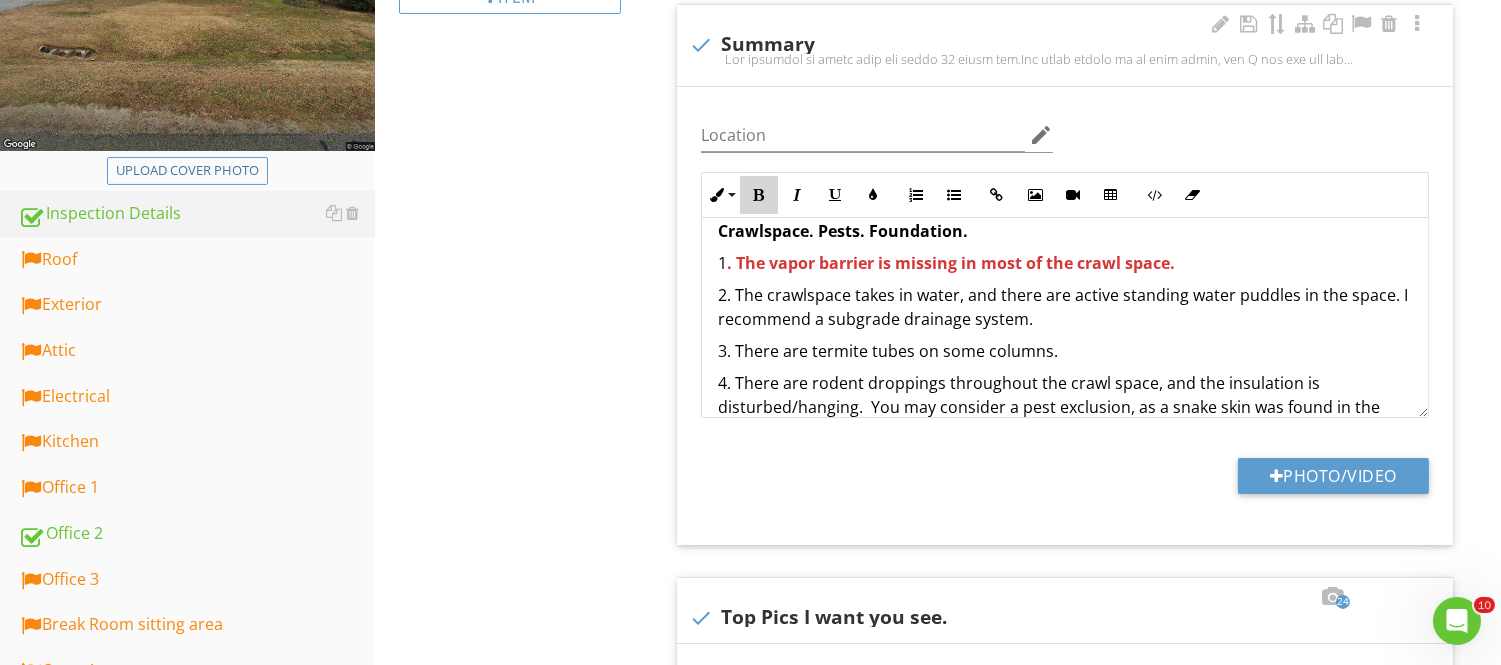 click at bounding box center (759, 195) 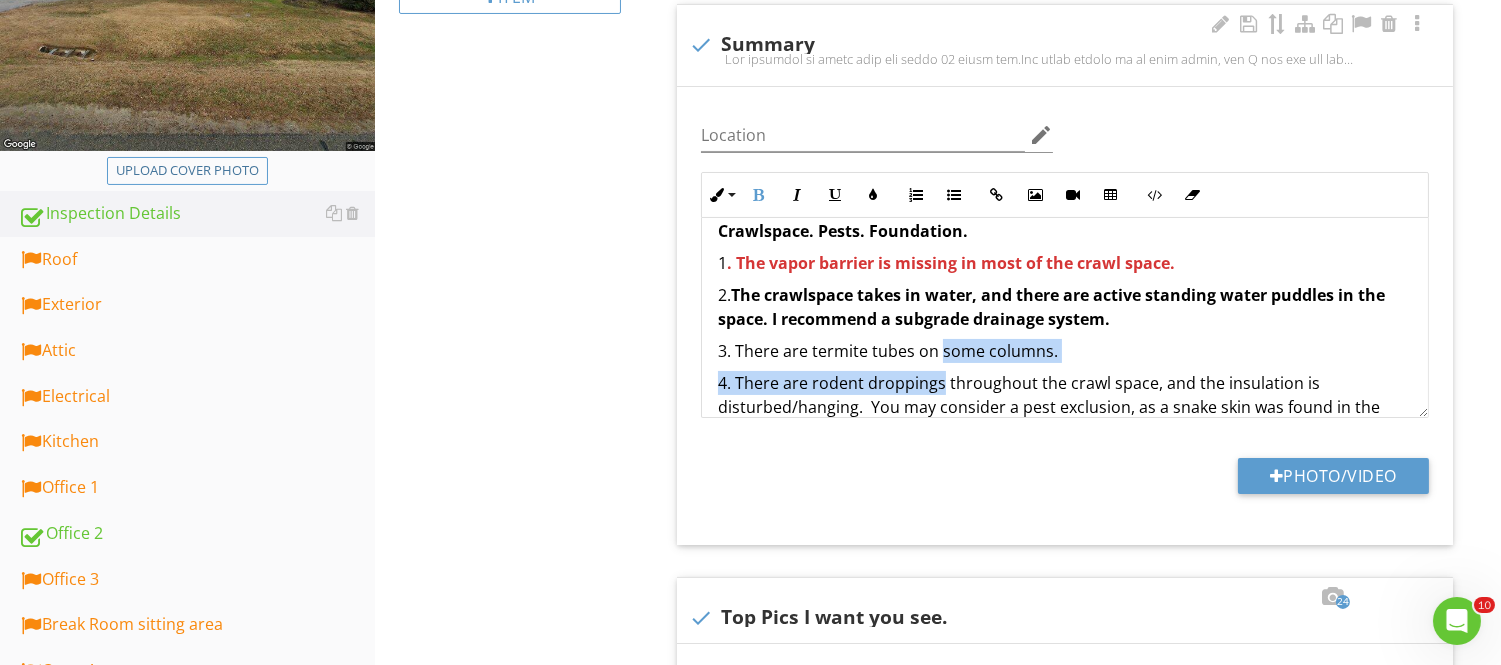 click on "The building is aging well for  being [DEMOGRAPHIC_DATA].  The brick siding is in good shape, and I did not see any significant cracking on the bricks. The  roof appears newer and is well-installed . Ask for any  warranty transfer.  There is still correction and addition needed. The  electrical  system performed well, but further corrections are still required, and some may be  urgent . The building has two  HVAC  zones. The right side is powered by a  2002 [PERSON_NAME] Heat pump air handler system.   A  2007 Gas Carrier  powers the left side. The 2007 AC Carrier unit performed well on the left side, with an average temperature of  67  degrees. The right side's 2002 [PERSON_NAME] air handler heated up to  100  degrees per vent.   Plumbing 1. The building still partially operates on expired cast iron plumbing.  Two plumbing lines are heavily corroded and should be replaced. If the pipes are heavily rusted on the outside, you can assume that the inside is also rusted.  2.  . 3. The sink in the kitche 4. The 1.    5. r" at bounding box center (1065, -25) 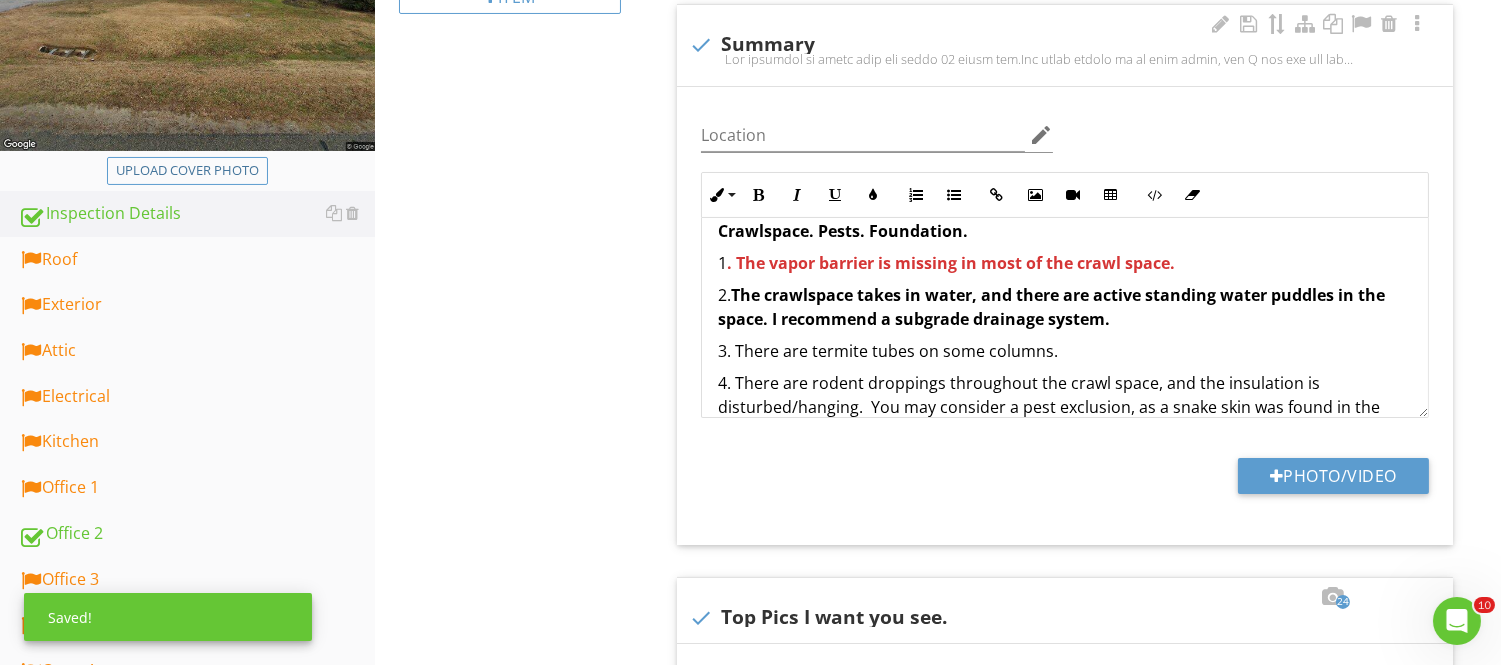 click on "2.  The crawlspace takes in water, and there are active standing water puddles in the space. I recommend a subgrade drainage system." at bounding box center (1065, 307) 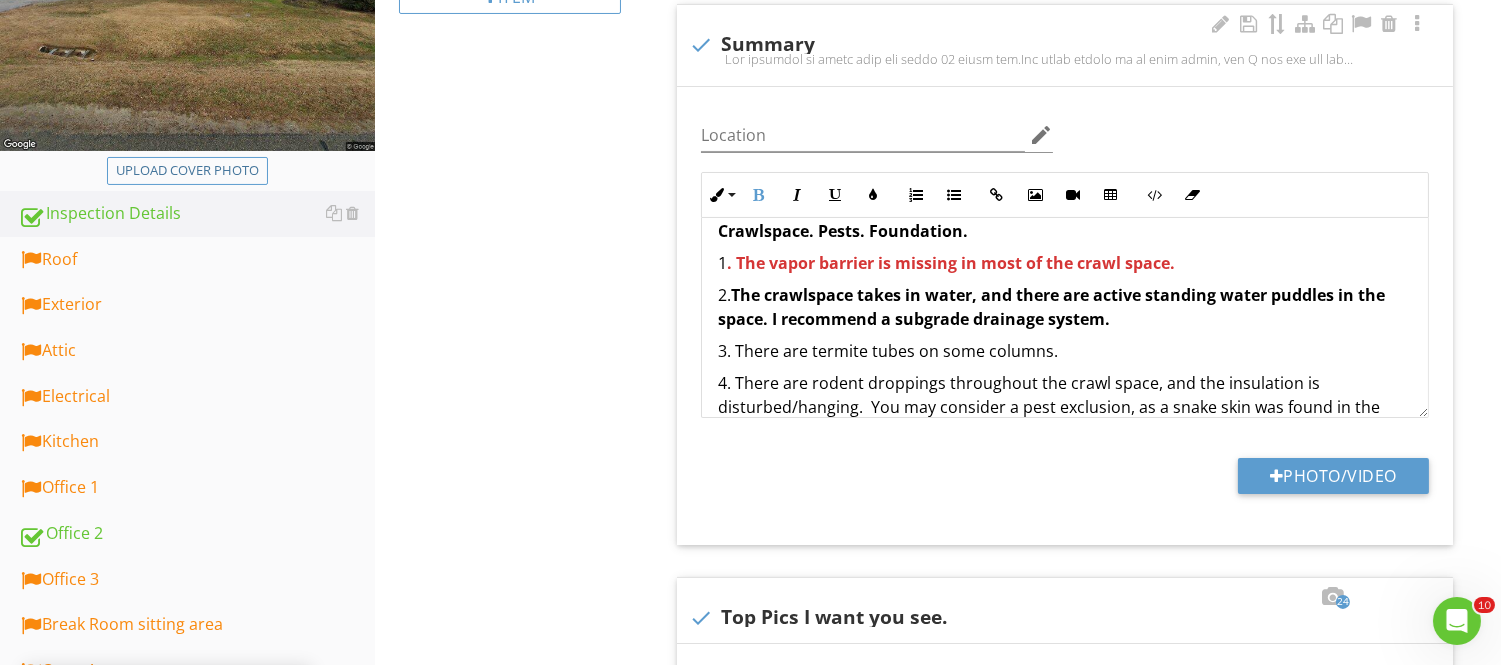 drag, startPoint x: 808, startPoint y: 325, endPoint x: 1095, endPoint y: 324, distance: 287.00174 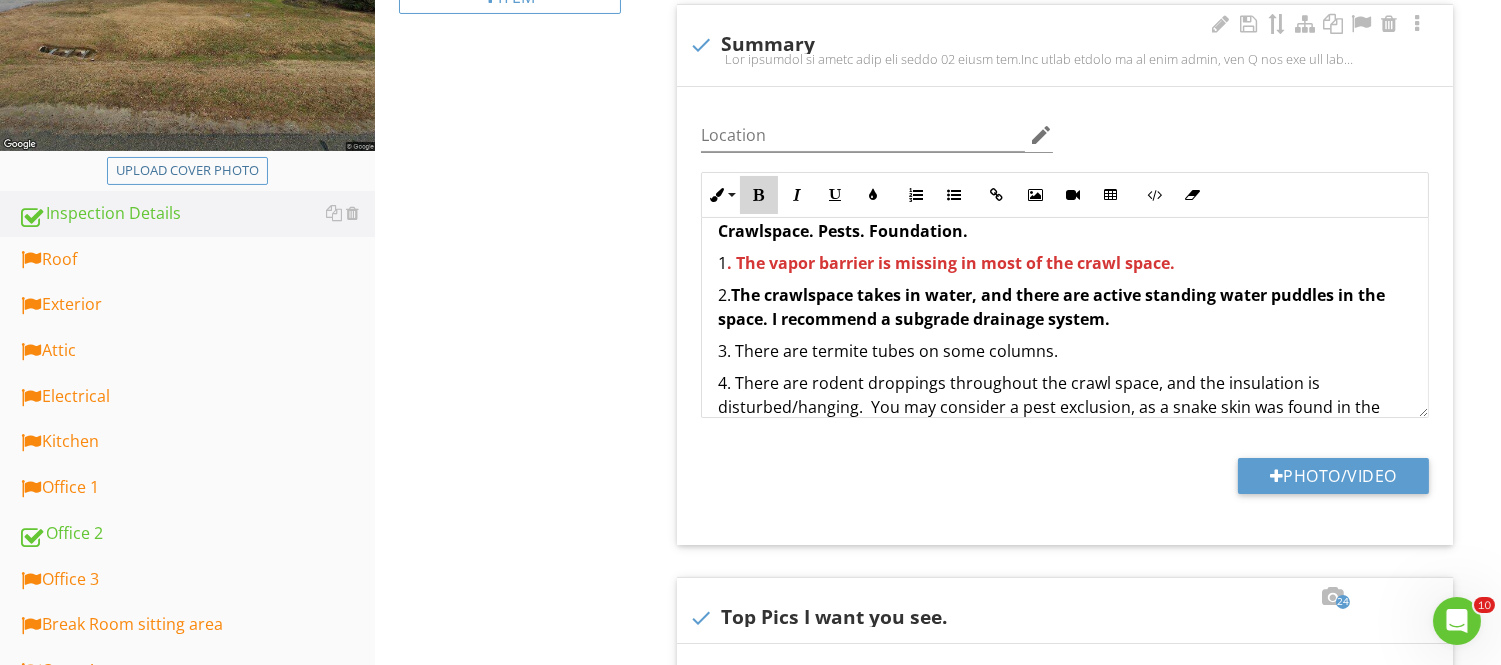 click at bounding box center (759, 195) 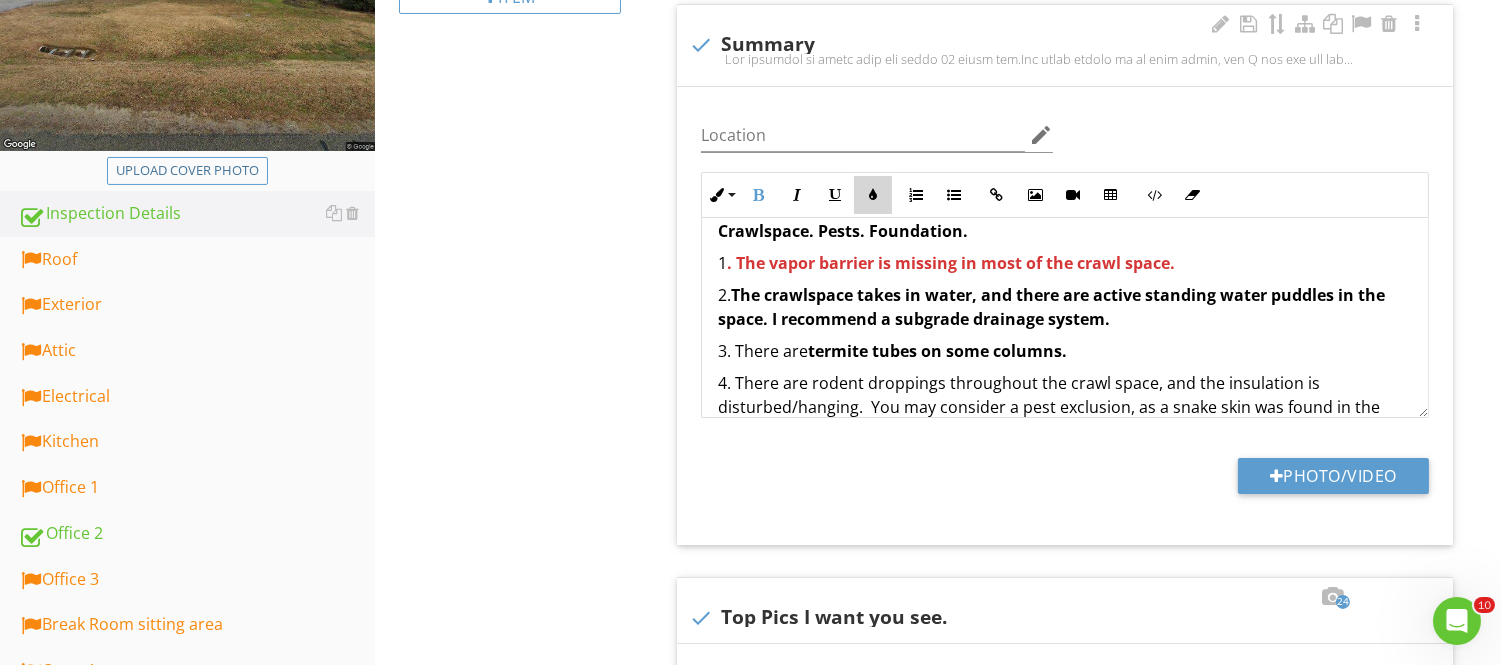 click at bounding box center [873, 195] 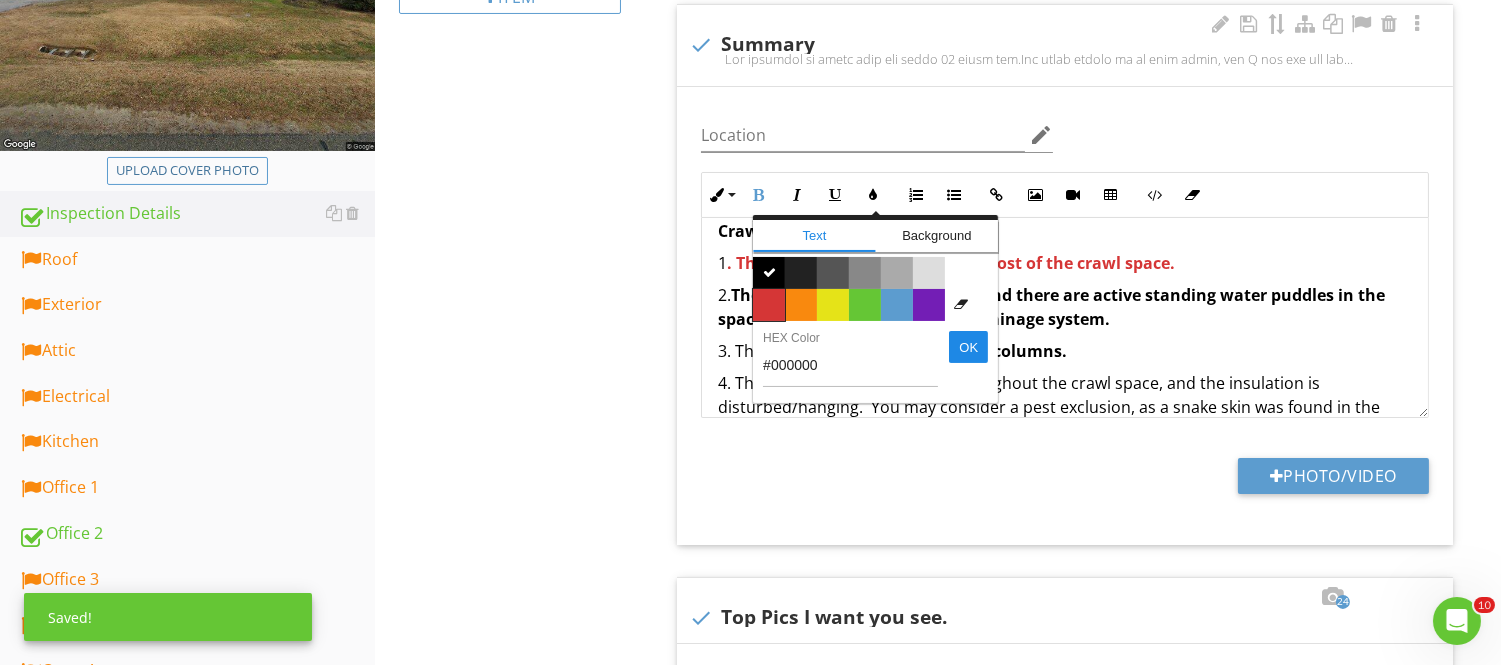 click on "Color #d53636" at bounding box center (769, 305) 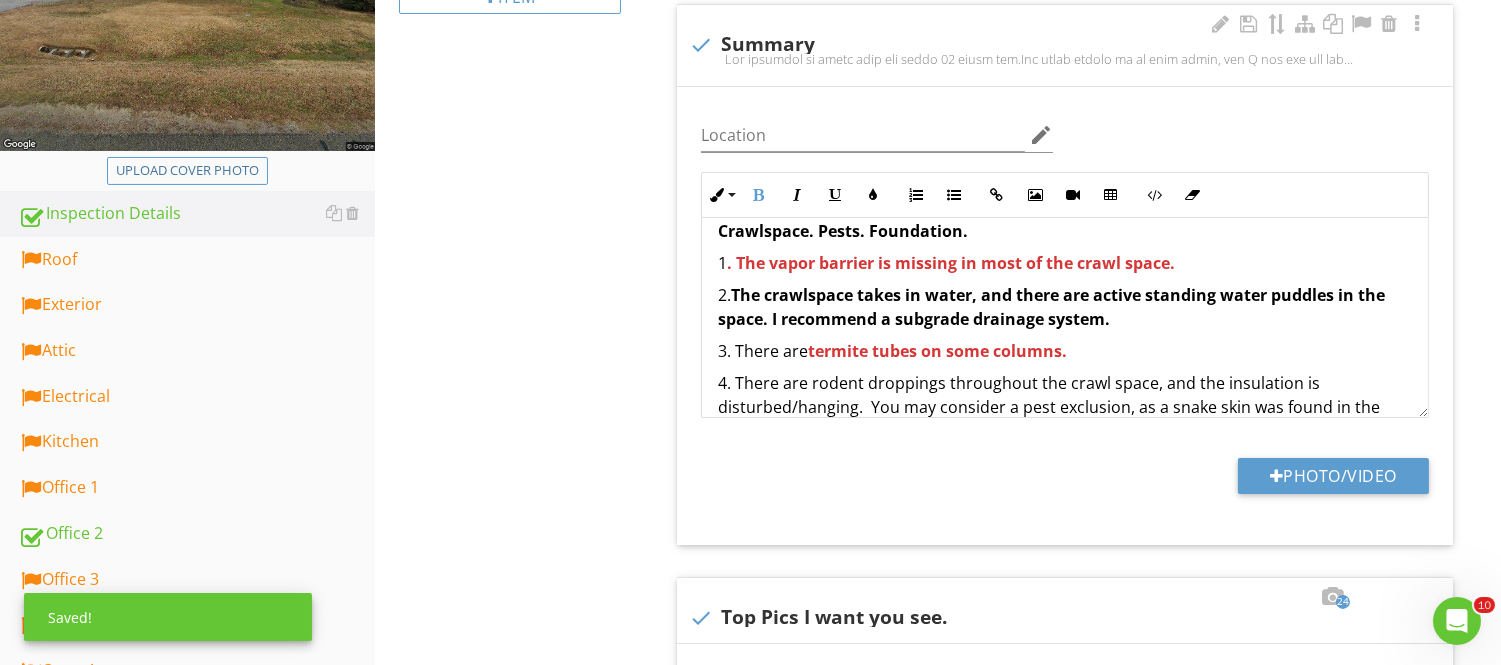 click on "2.  The crawlspace takes in water, and there are active standing water puddles in the space. I recommend a subgrade drainage system." at bounding box center (1065, 307) 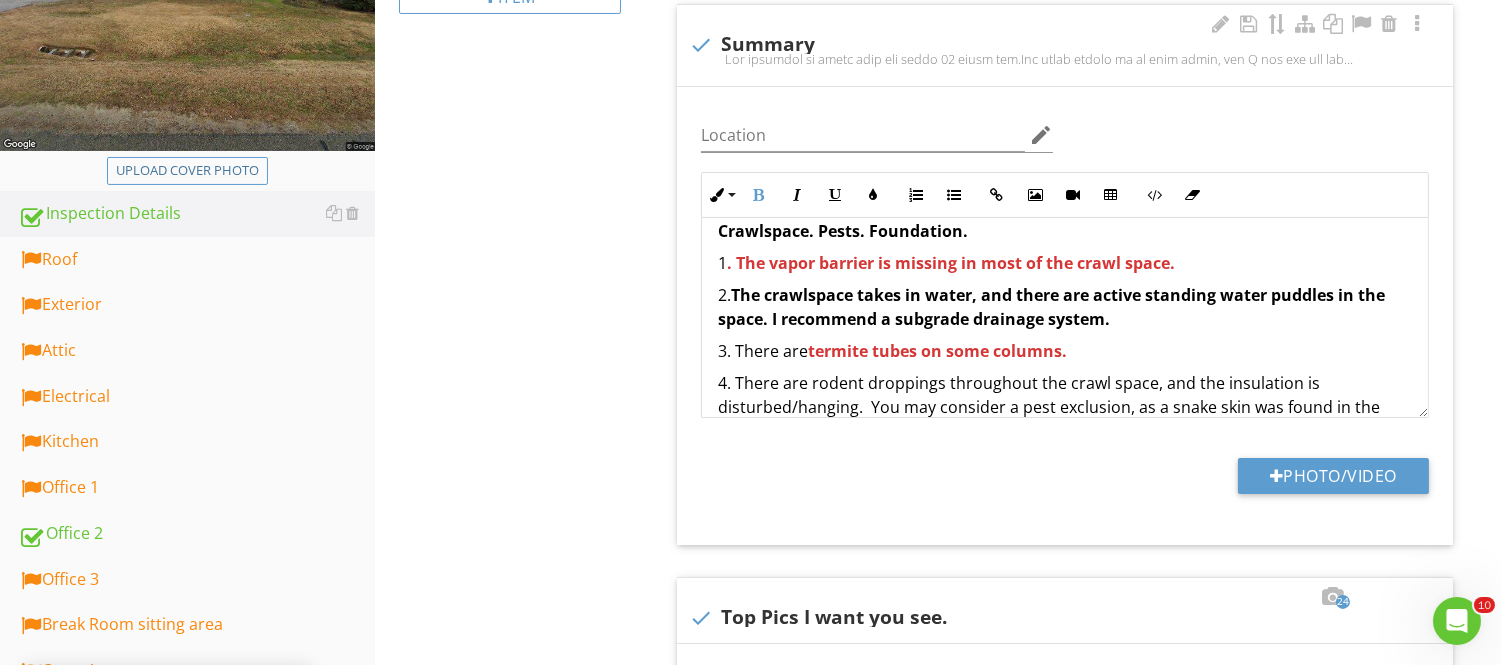 scroll, scrollTop: 1646, scrollLeft: 0, axis: vertical 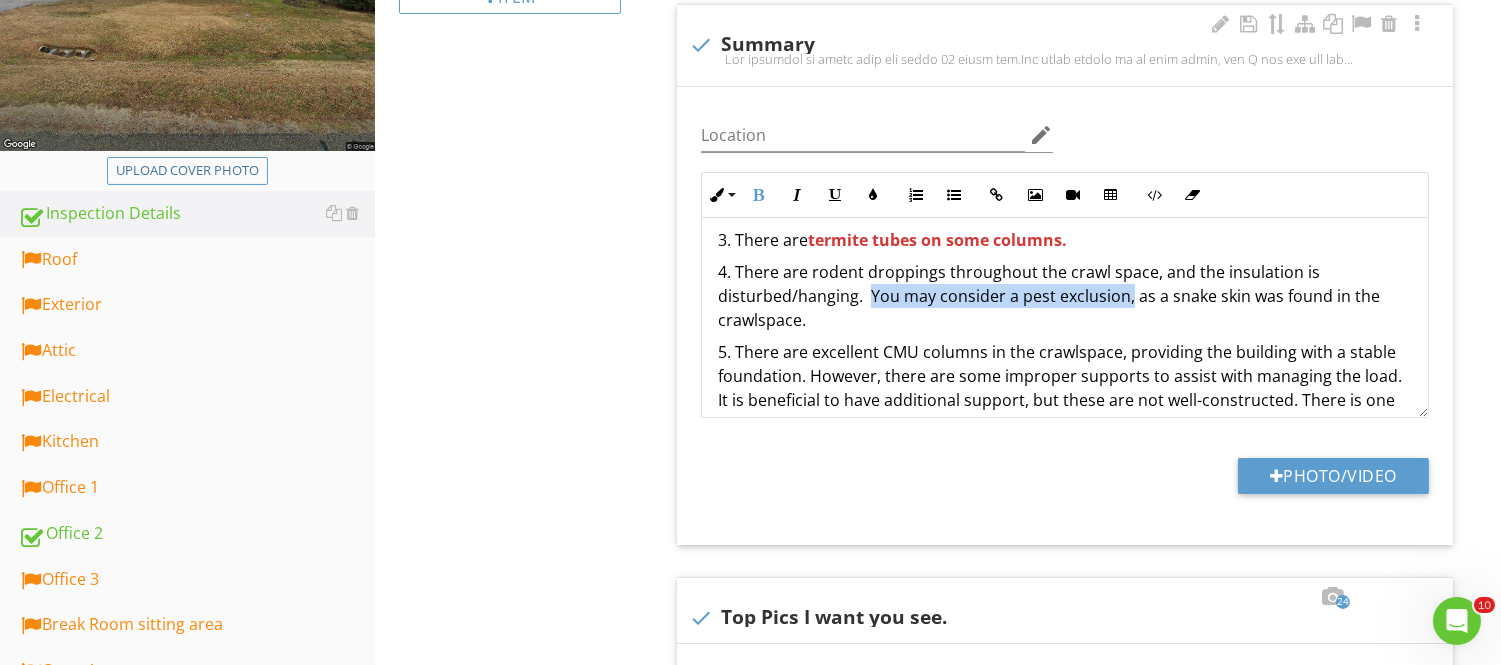 drag, startPoint x: 870, startPoint y: 268, endPoint x: 1127, endPoint y: 274, distance: 257.07004 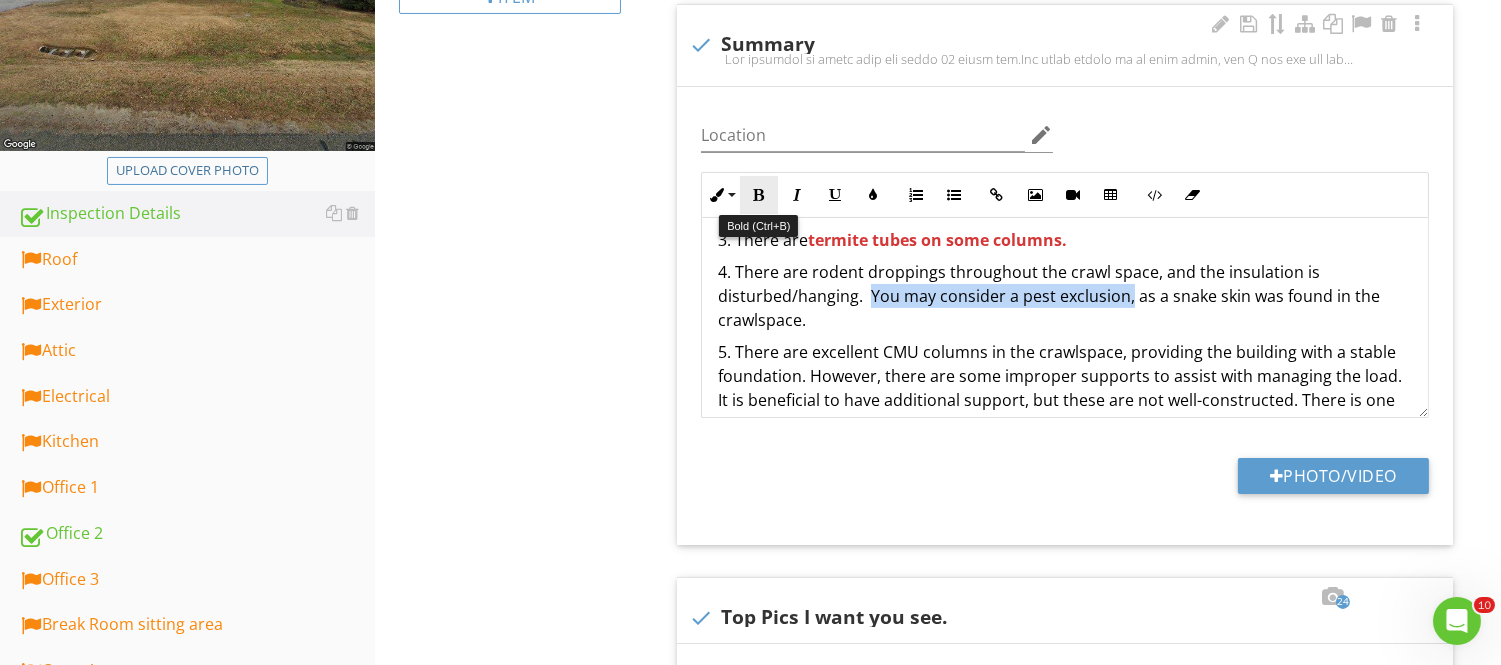 drag, startPoint x: 755, startPoint y: 188, endPoint x: 767, endPoint y: 204, distance: 20 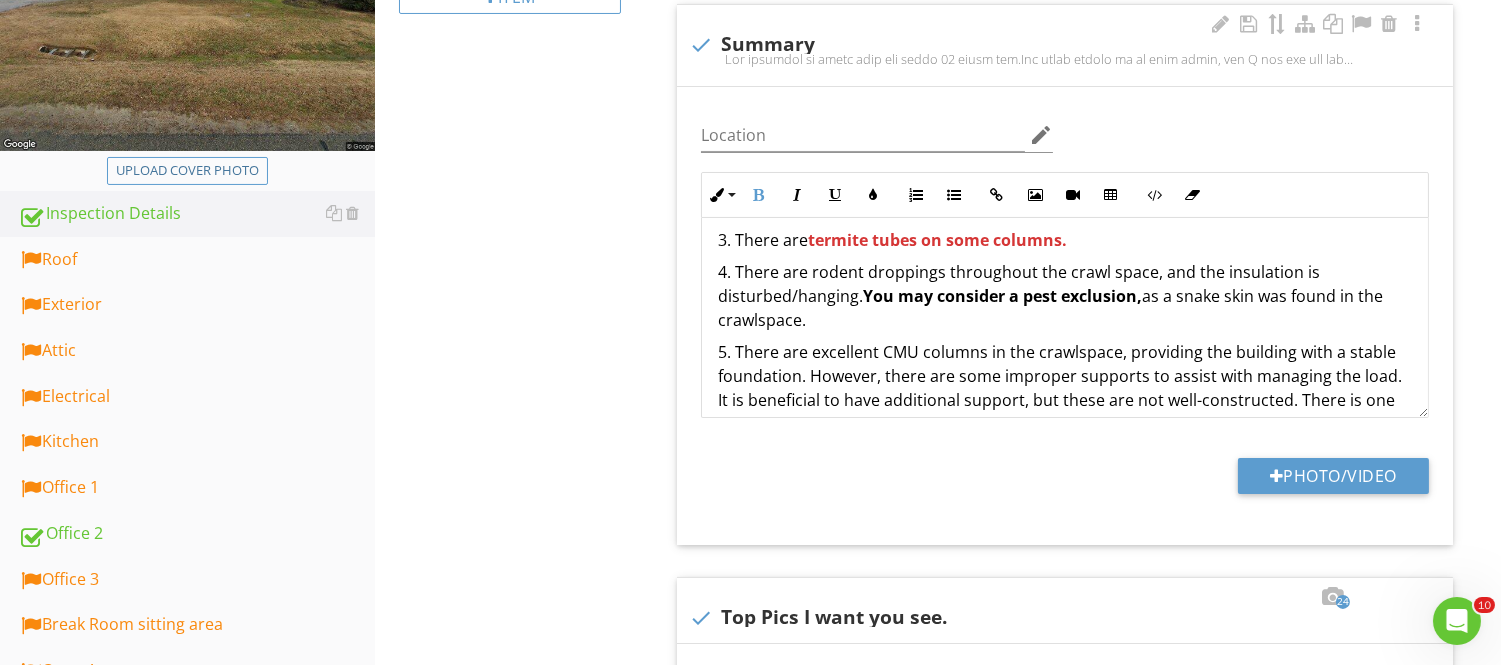 click on "5. There are excellent CMU columns in the crawlspace, providing the building with a stable foundation. However, there are some improper supports to assist with managing the load. It is beneficial to have additional support, but these are not well-constructed. There is one dry-stacked column and wood posts on above-ground footers. The wood posts are not anchored, and if the above-ground footings shift, the posts will also move." at bounding box center [1065, 400] 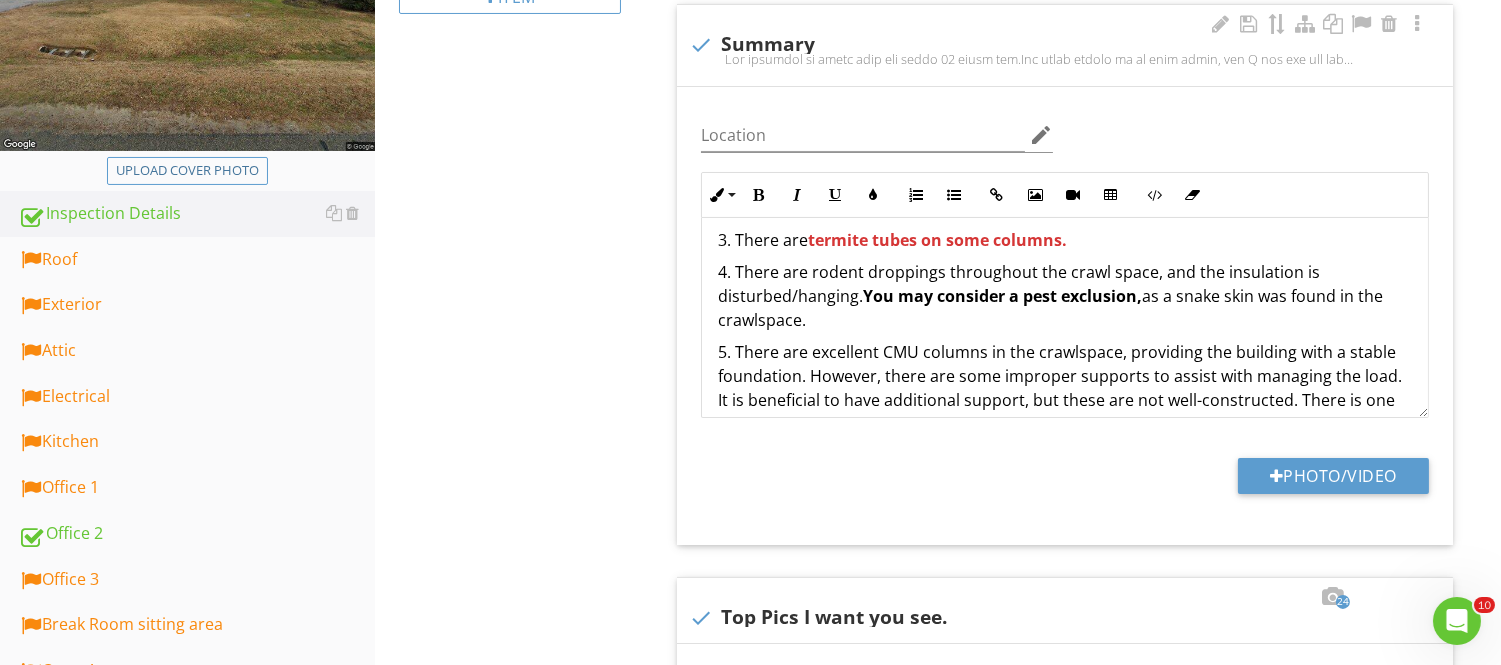 scroll, scrollTop: 1726, scrollLeft: 0, axis: vertical 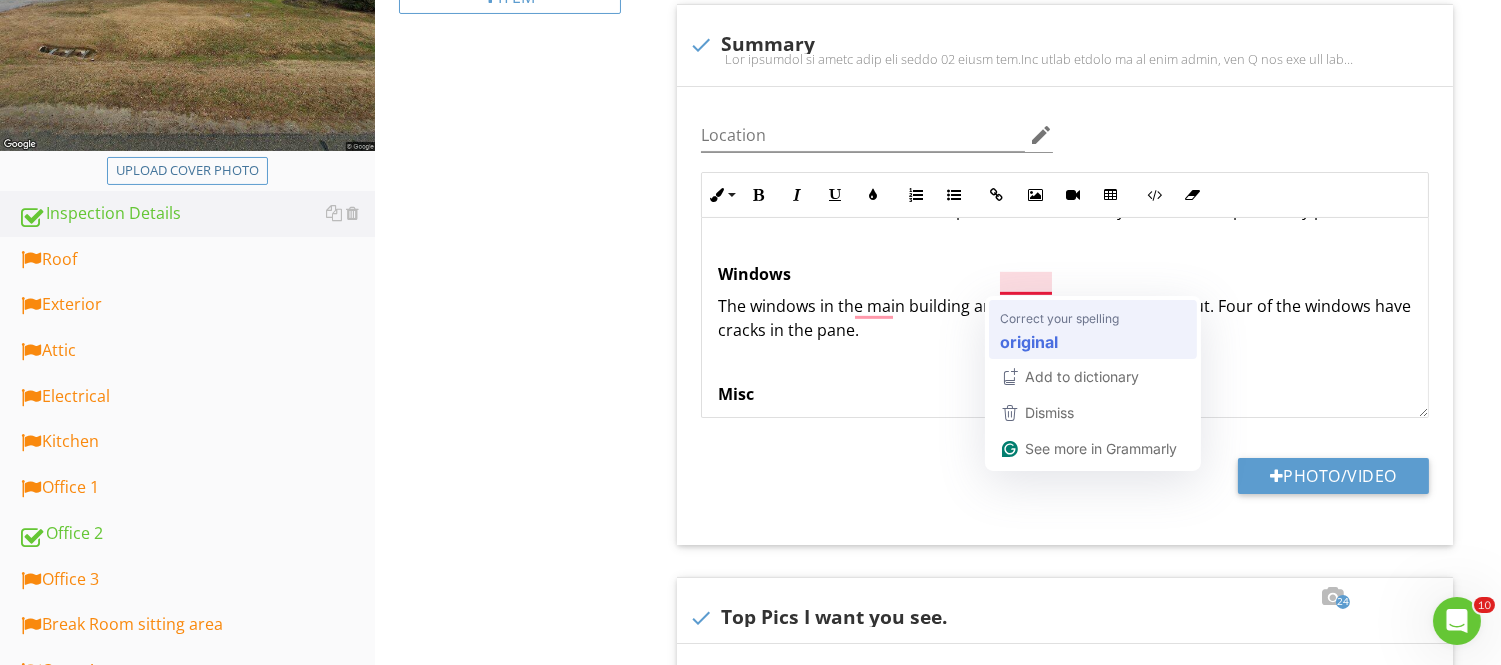 type 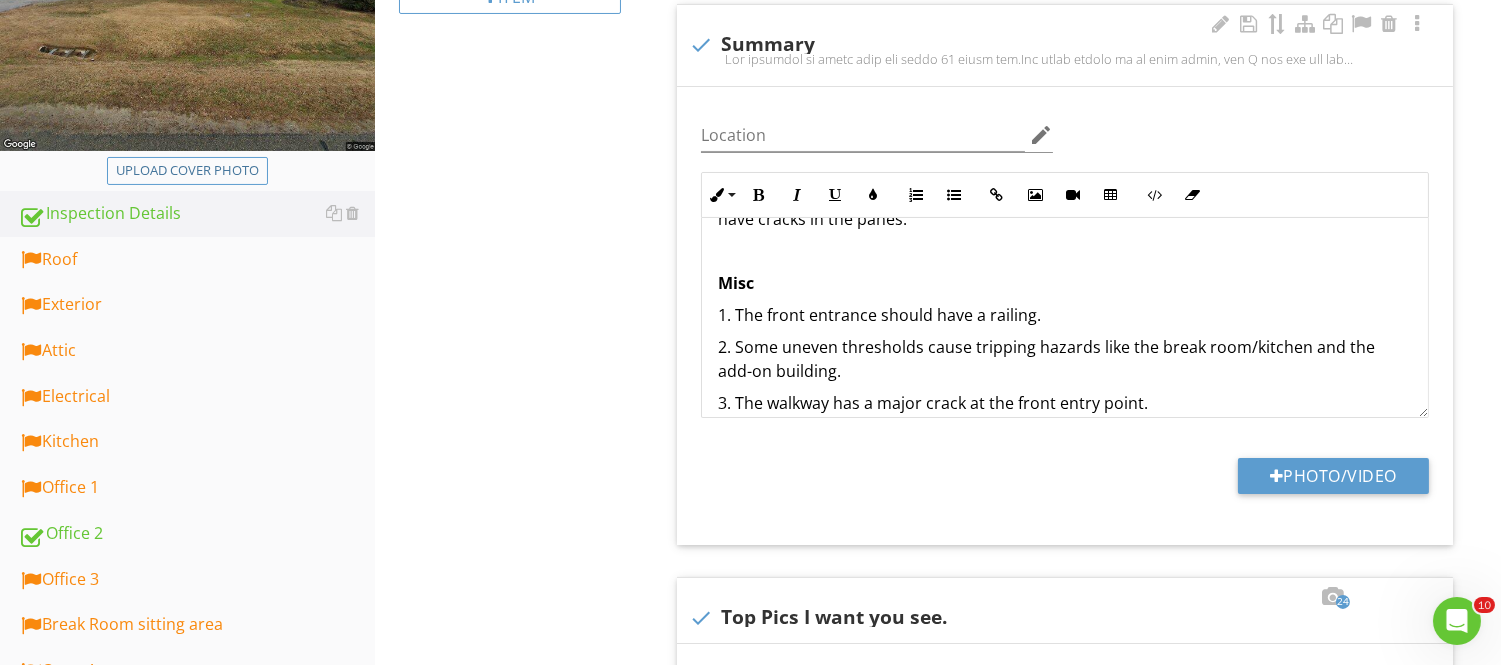drag, startPoint x: 882, startPoint y: 287, endPoint x: 1061, endPoint y: 283, distance: 179.0447 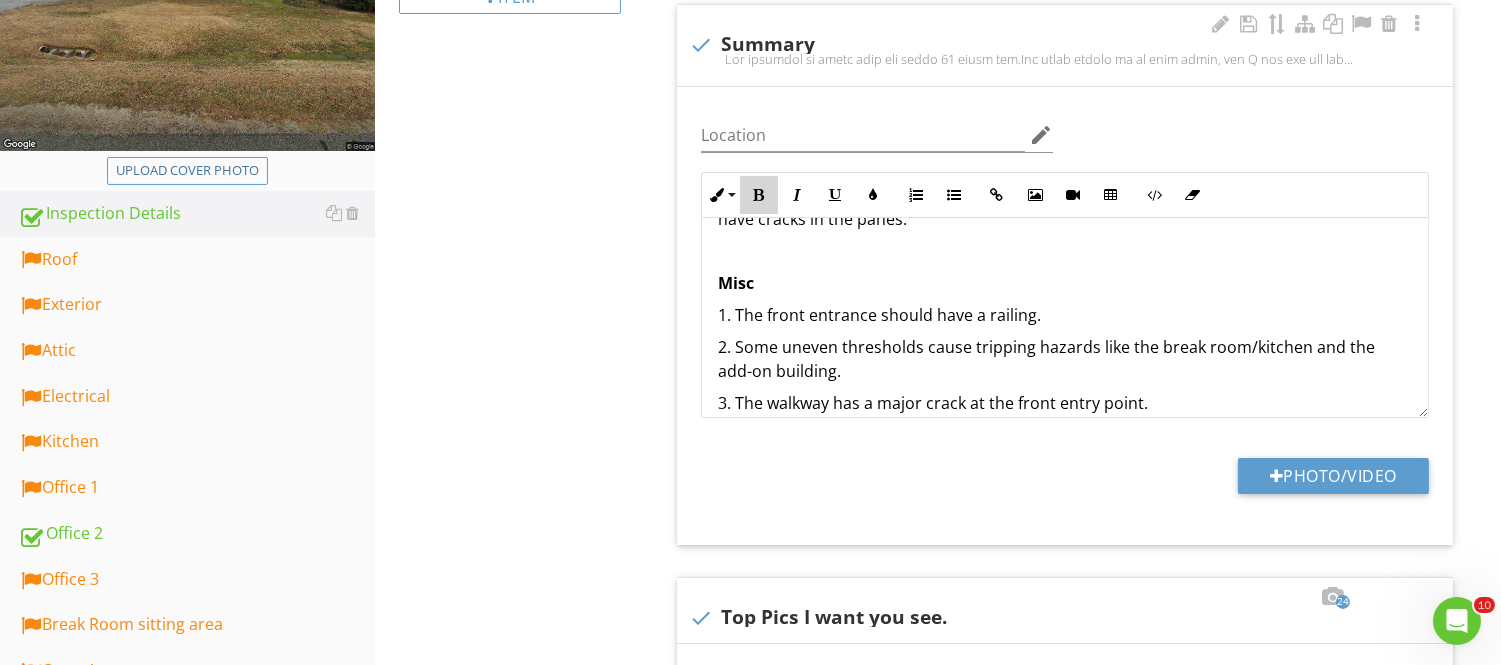 click on "Bold" at bounding box center [759, 195] 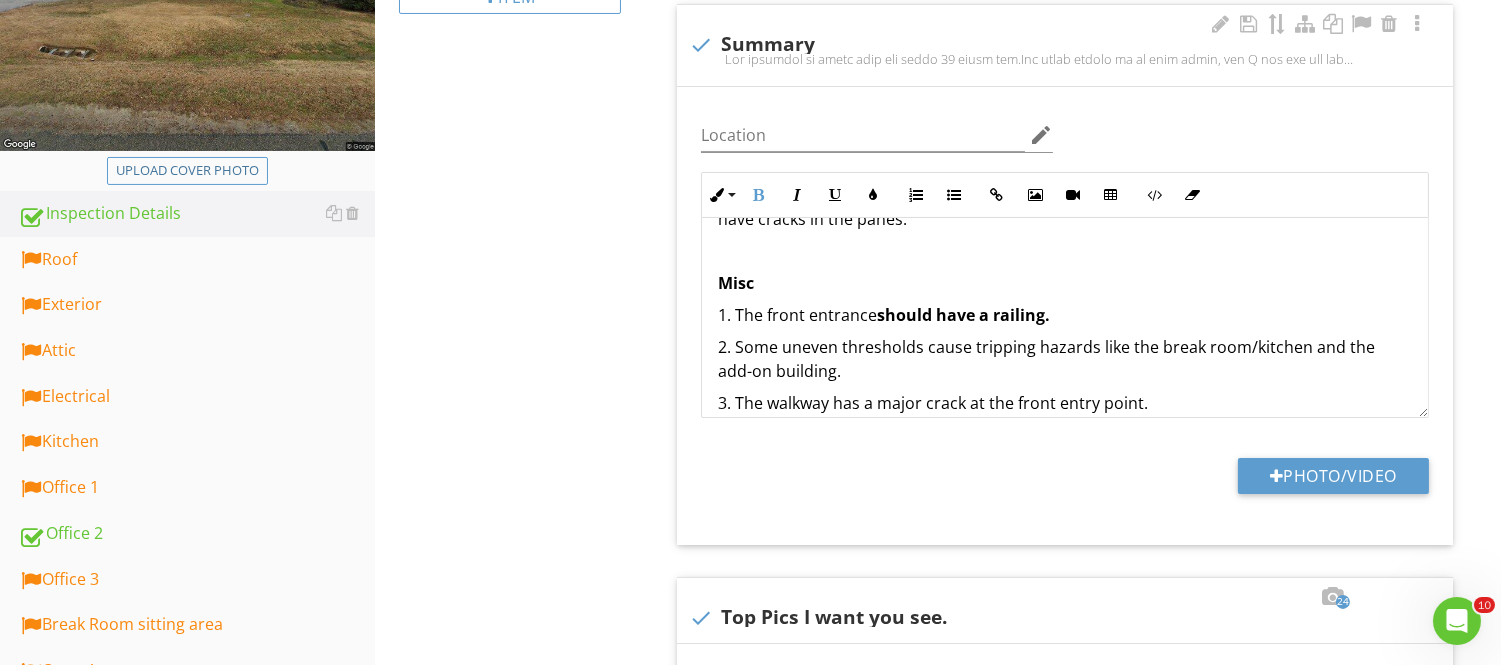 click on "Misc" at bounding box center (1065, 283) 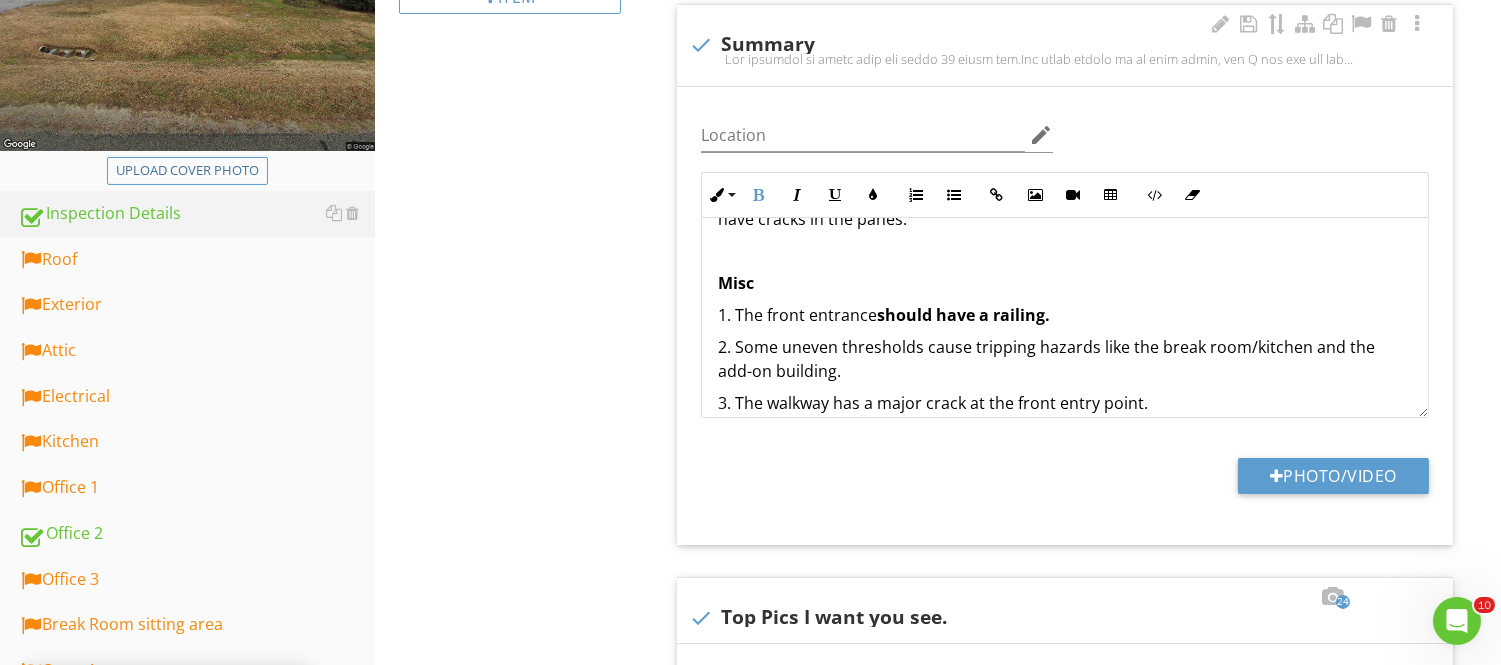 click on "The building is aging well for  being [DEMOGRAPHIC_DATA].  The brick siding is in good shape, and I did not see any significant cracking on the bricks. The  roof appears newer and is well-installed . Ask for any  warranty transfer.  There is still correction and addition needed. The  electrical  system performed well, but further corrections are still required, and some may be  urgent . The building has two  HVAC  zones. The right side is powered by a  2002 [PERSON_NAME] Heat pump air handler system.   A  2007 Gas Carrier  powers the left side. The 2007 AC Carrier unit performed well on the left side, with an average temperature of  67  degrees. The right side's 2002 [PERSON_NAME] air handler heated up to  100  degrees per vent.   Plumbing 1. The building still partially operates on expired cast iron plumbing.  Two plumbing lines are heavily corroded and should be replaced. If the pipes are heavily rusted on the outside, you can assume that the inside is also rusted.  2.  . 3. The sink in the kitche 4. The 1.    5. r" at bounding box center [1065, -581] 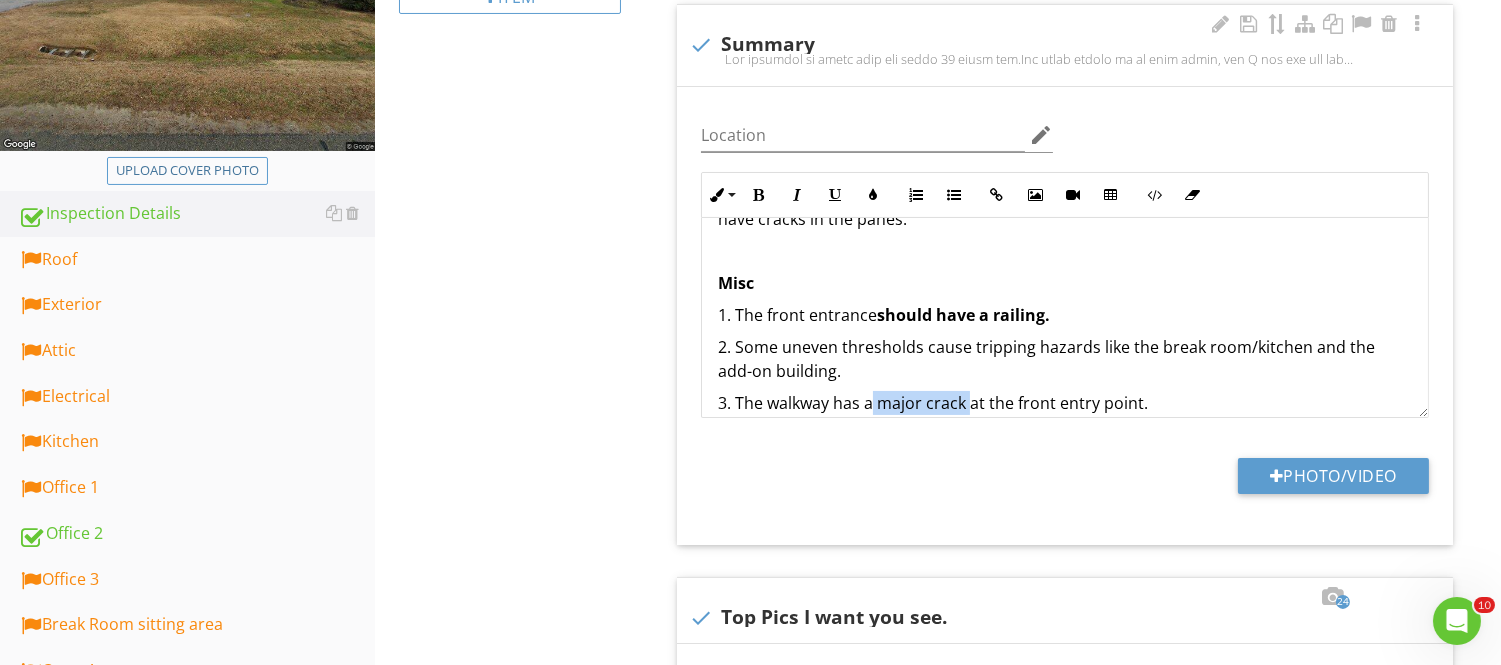 drag, startPoint x: 872, startPoint y: 377, endPoint x: 967, endPoint y: 370, distance: 95.257545 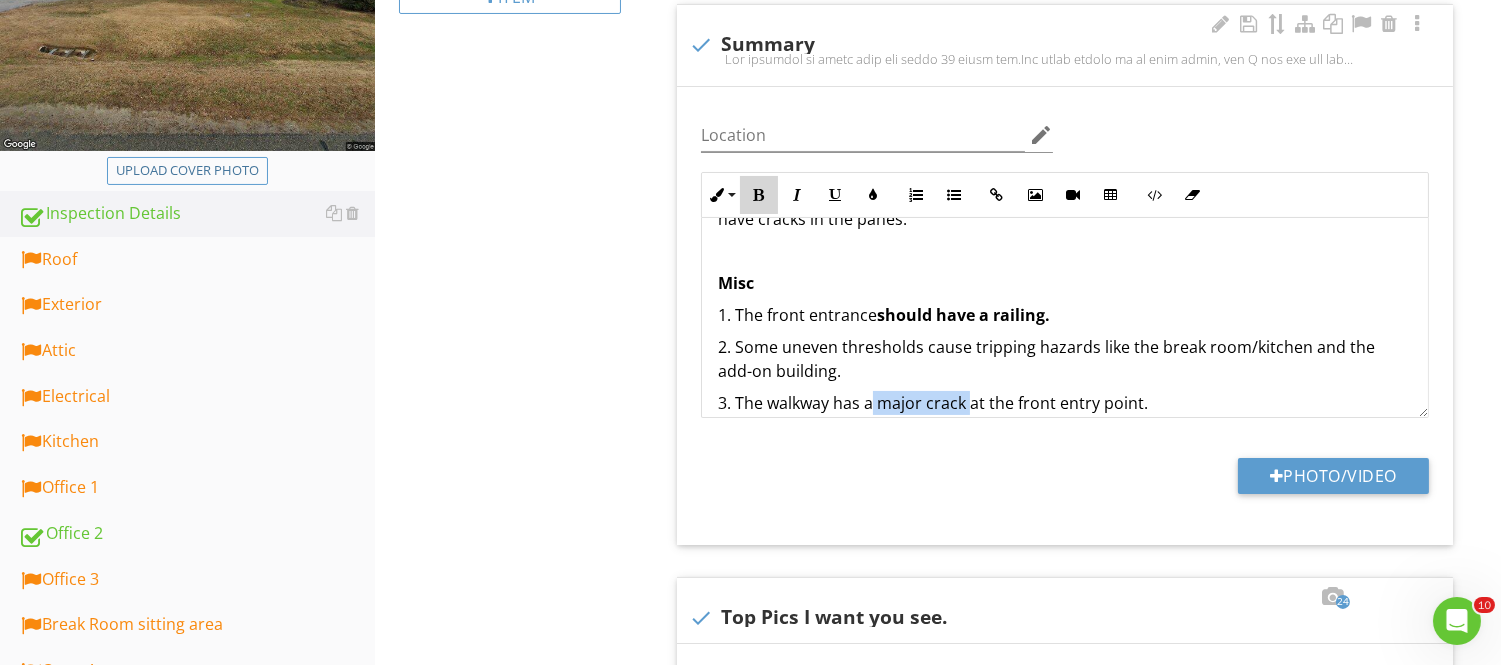 click at bounding box center [759, 195] 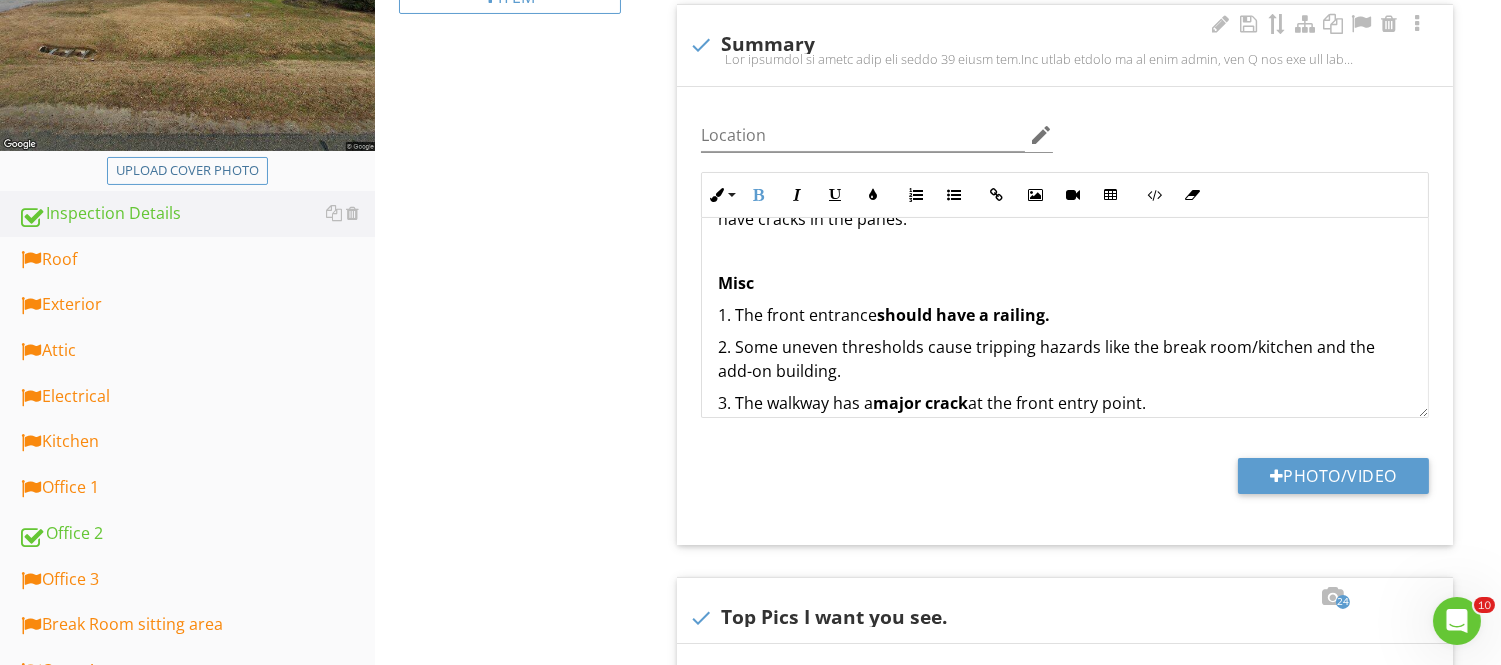 click on "The building is aging well for  being [DEMOGRAPHIC_DATA].  The brick siding is in good shape, and I did not see any significant cracking on the bricks. The  roof appears newer and is well-installed . Ask for any  warranty transfer.  There is still correction and addition needed. The  electrical  system performed well, but further corrections are still required, and some may be  urgent . The building has two  HVAC  zones. The right side is powered by a  2002 [PERSON_NAME] Heat pump air handler system.   A  2007 Gas Carrier  powers the left side. The 2007 AC Carrier unit performed well on the left side, with an average temperature of  67  degrees. The right side's 2002 [PERSON_NAME] air handler heated up to  100  degrees per vent.   Plumbing 1. The building still partially operates on expired cast iron plumbing.  Two plumbing lines are heavily corroded and should be replaced. If the pipes are heavily rusted on the outside, you can assume that the inside is also rusted.  2.  . 3. The sink in the kitche 4. The 1.    5. r" at bounding box center (1065, -581) 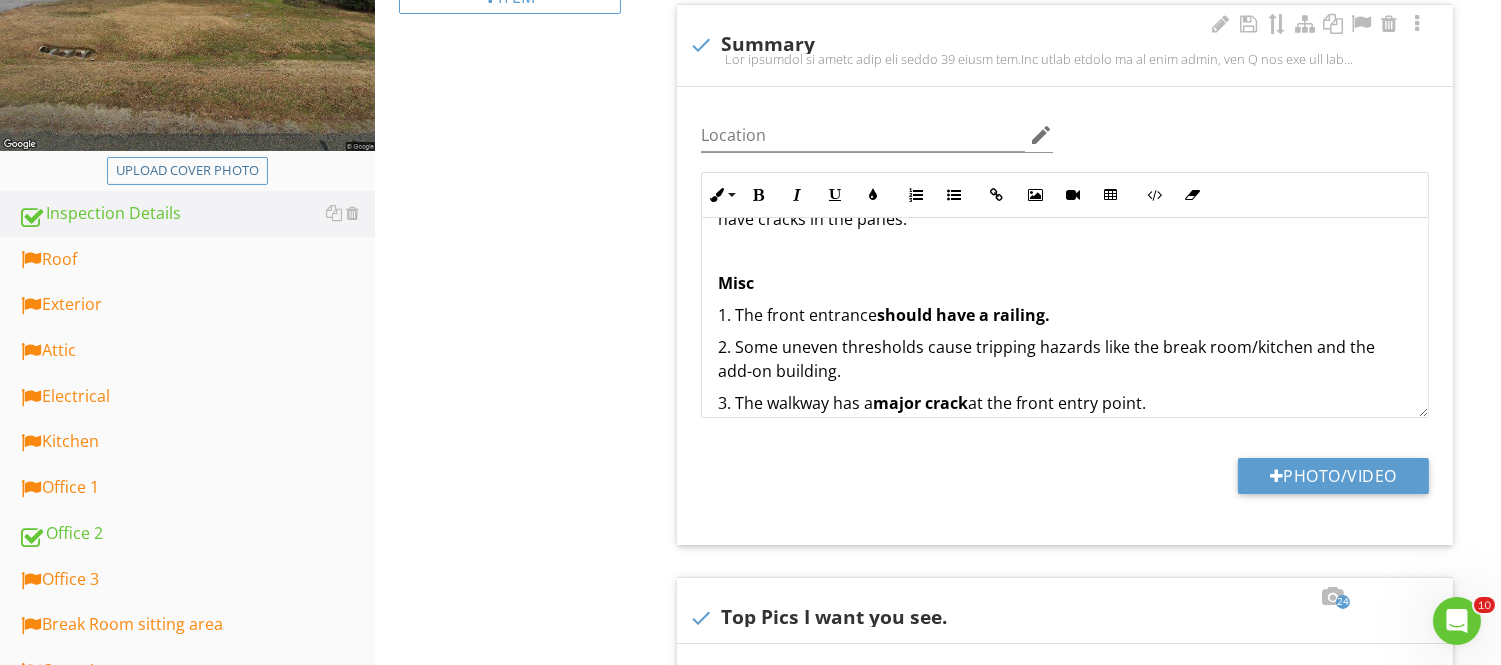 drag, startPoint x: 741, startPoint y: 320, endPoint x: 842, endPoint y: 350, distance: 105.36128 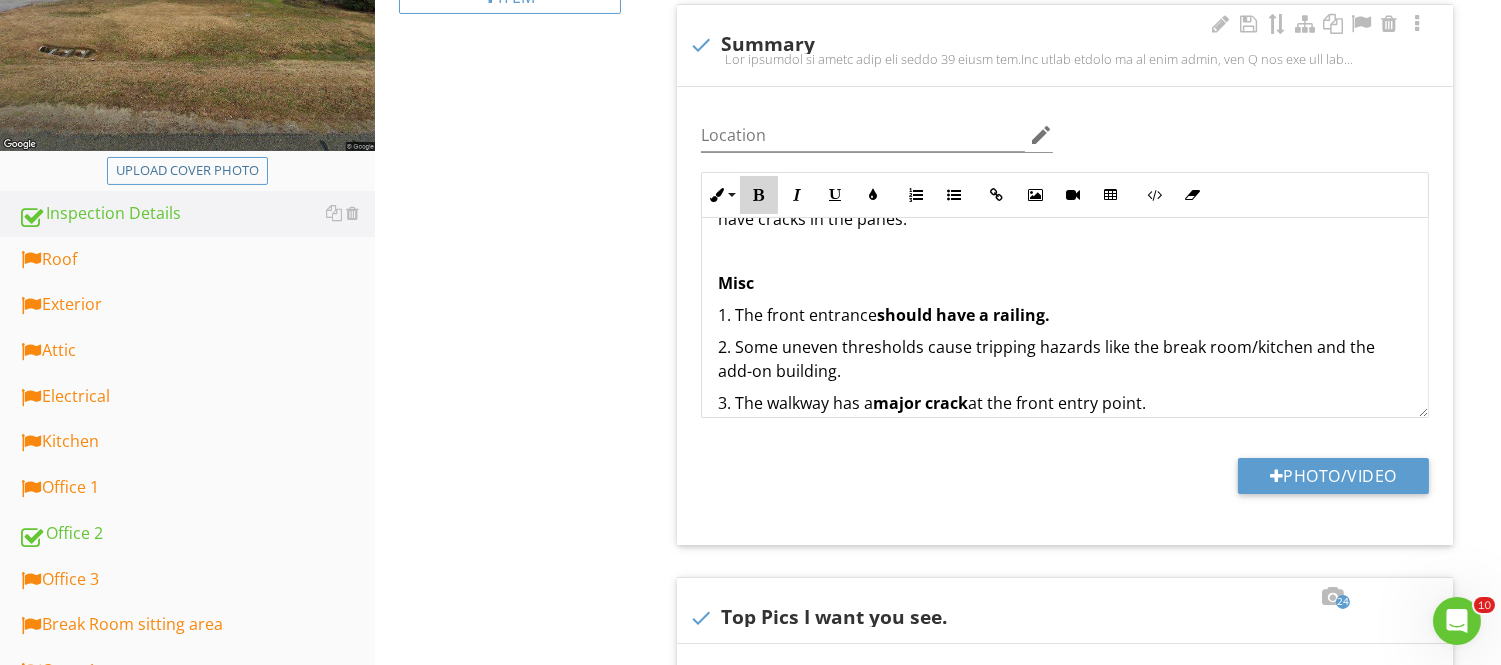 click at bounding box center (759, 195) 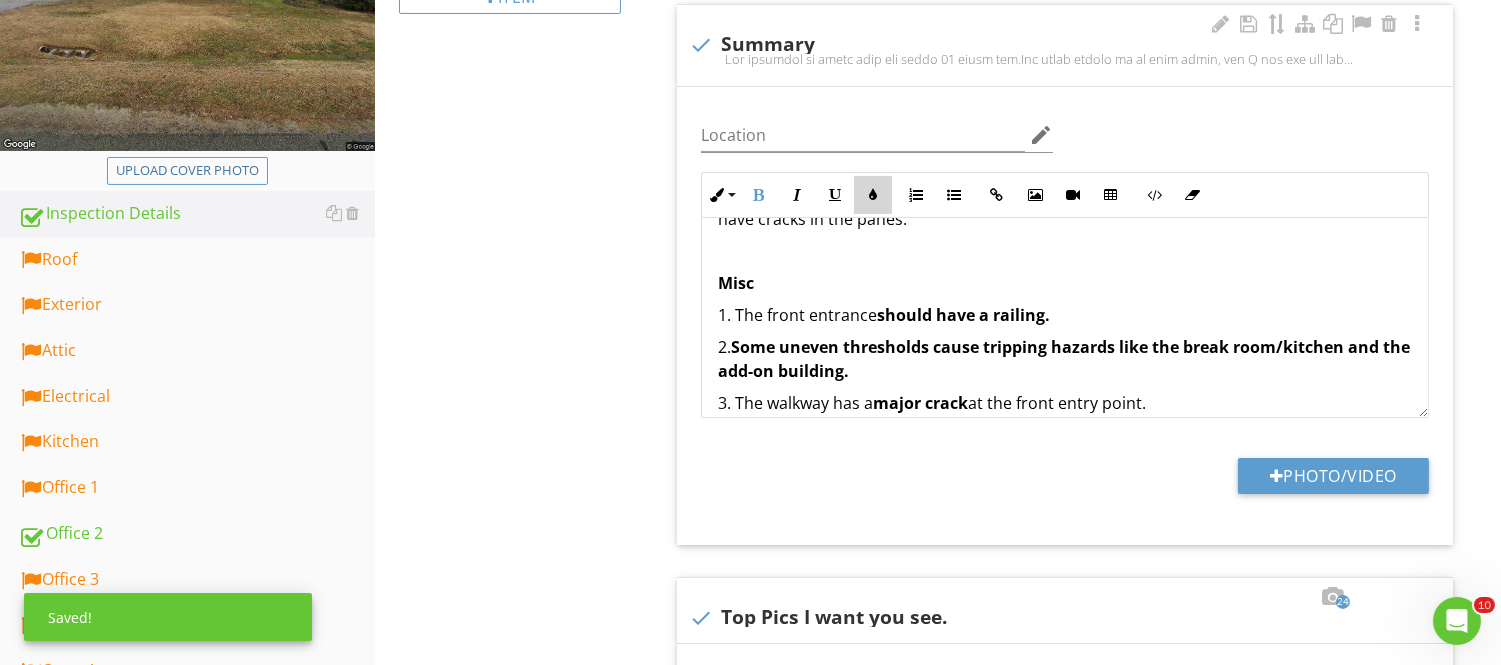 click at bounding box center [873, 195] 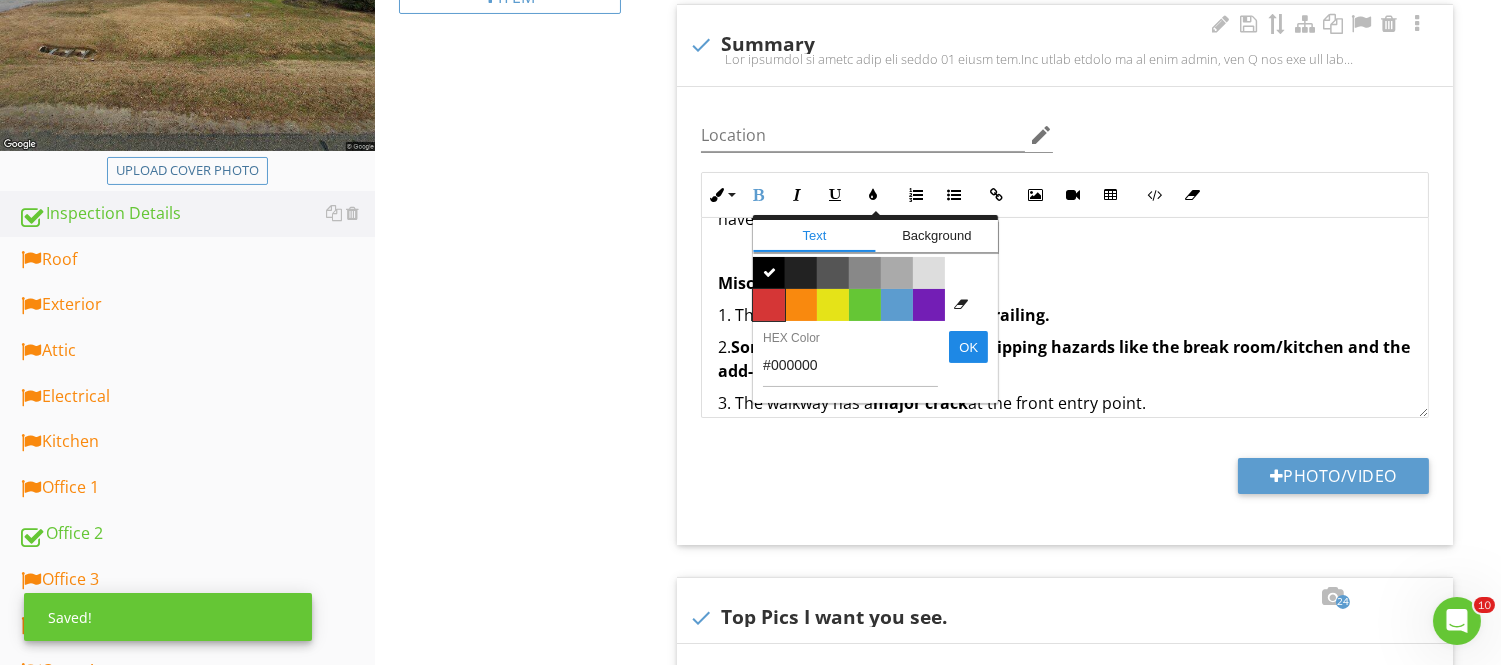 click on "Color #d53636" at bounding box center (769, 305) 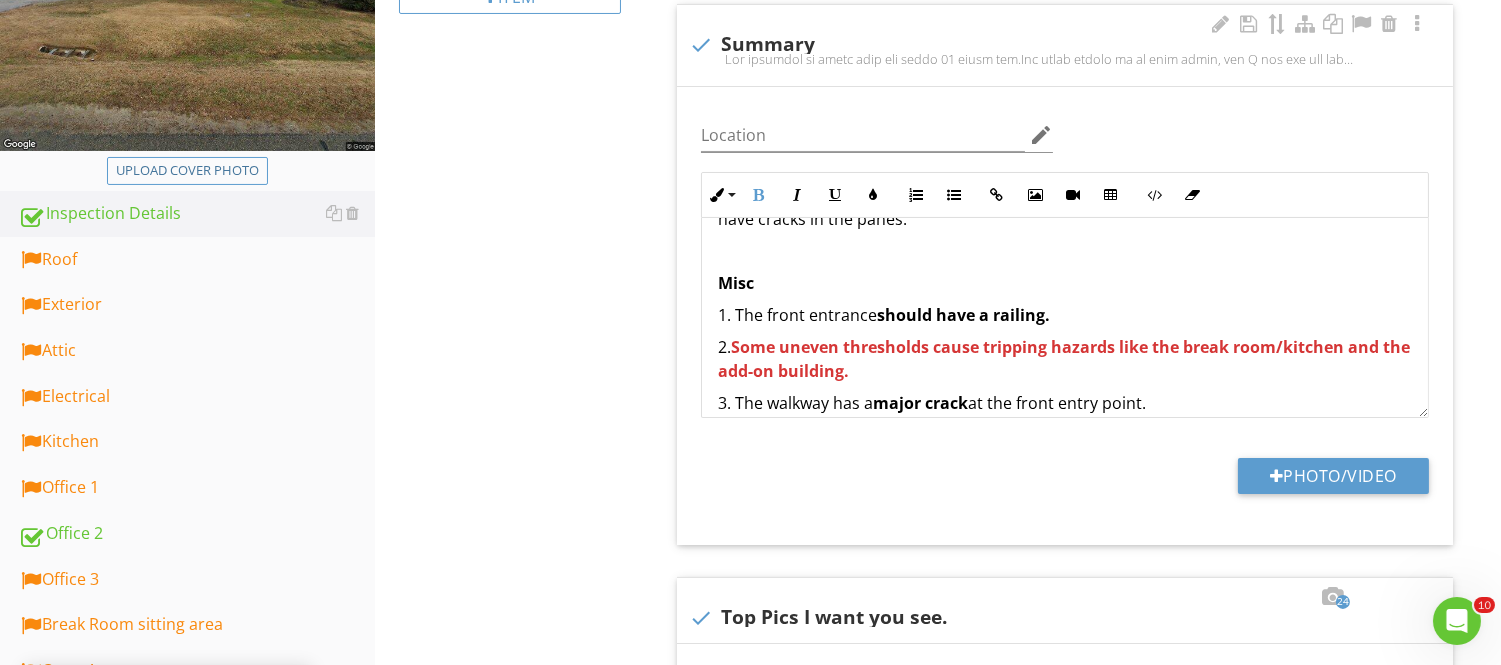 click on "Misc" at bounding box center (1065, 283) 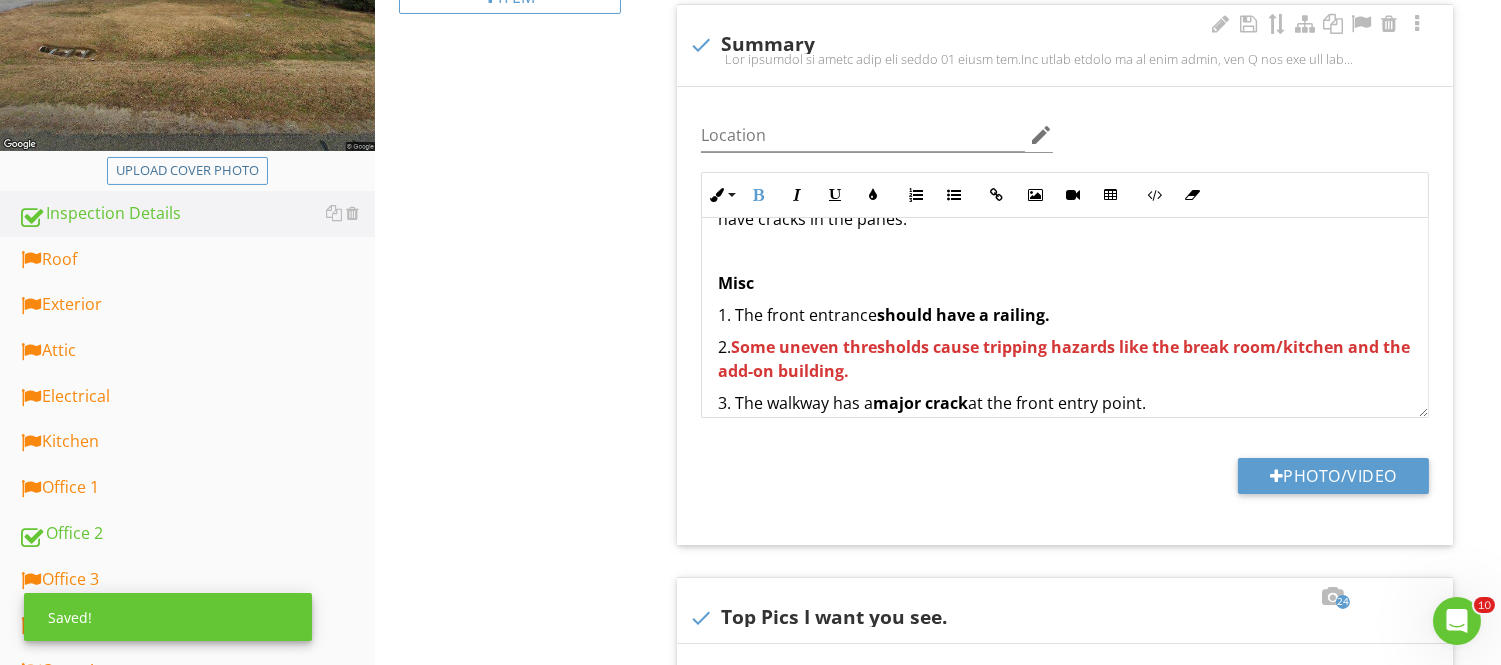 scroll, scrollTop: 1956, scrollLeft: 0, axis: vertical 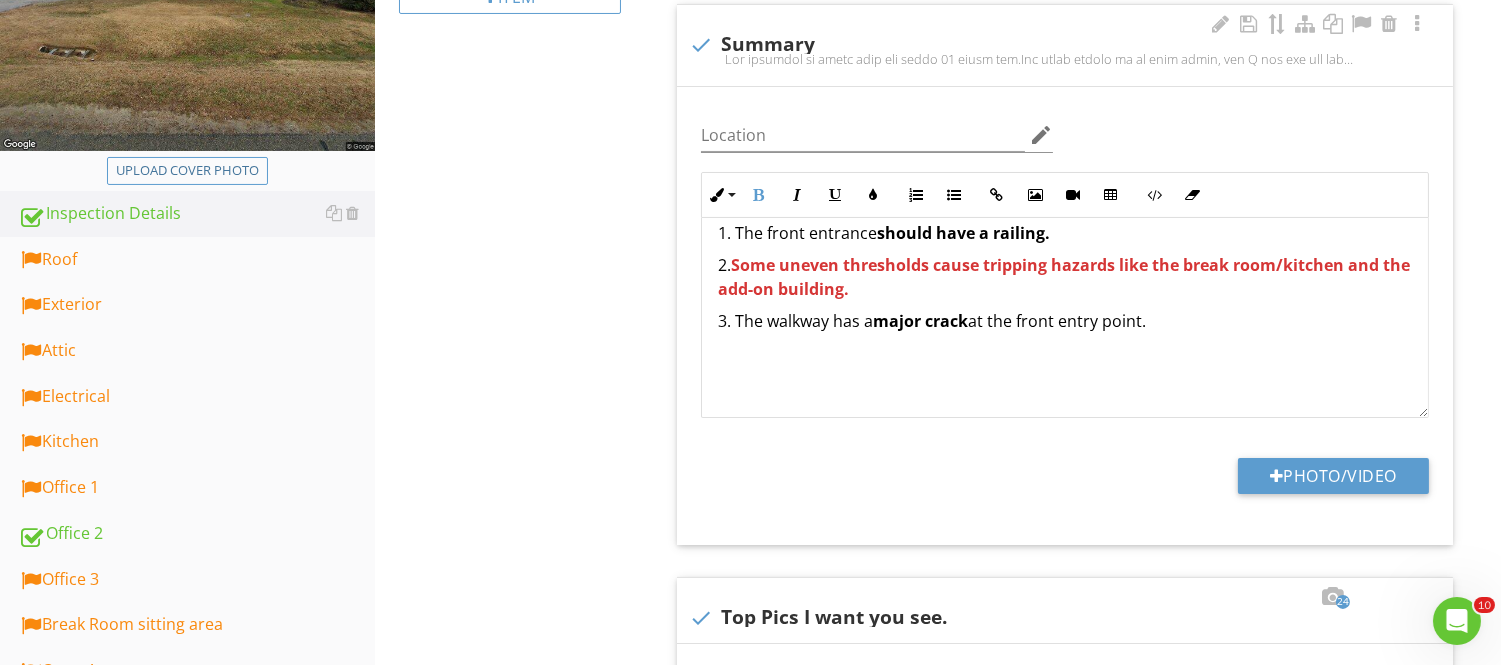 drag, startPoint x: 1188, startPoint y: 288, endPoint x: 1171, endPoint y: 330, distance: 45.310043 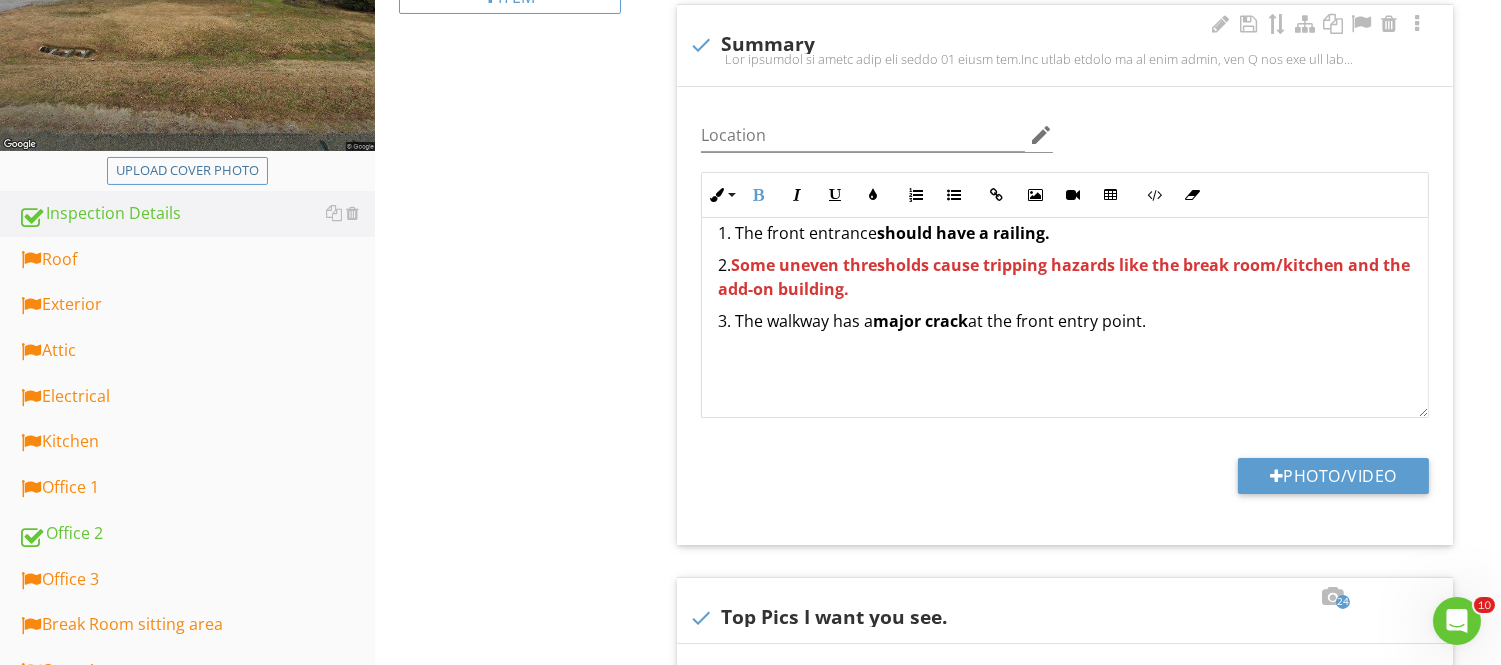 click at bounding box center (1065, 353) 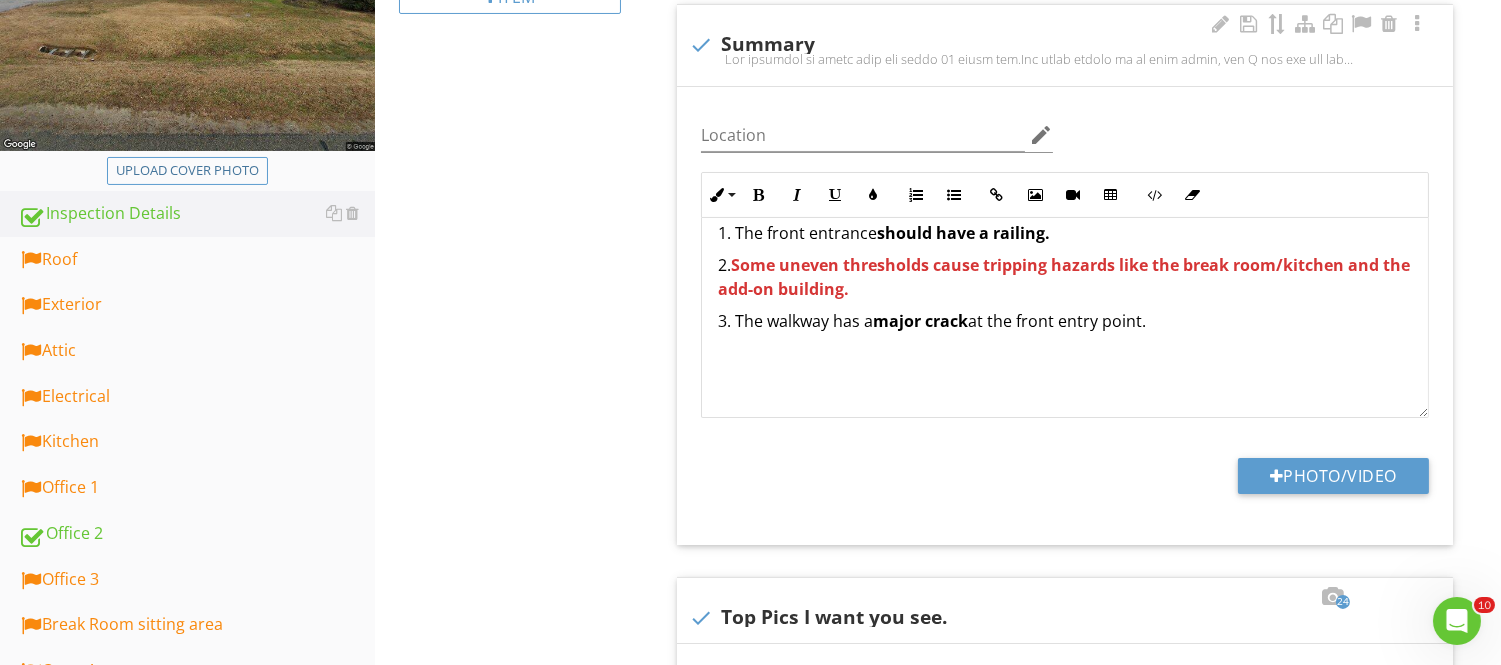 scroll, scrollTop: 2271, scrollLeft: 0, axis: vertical 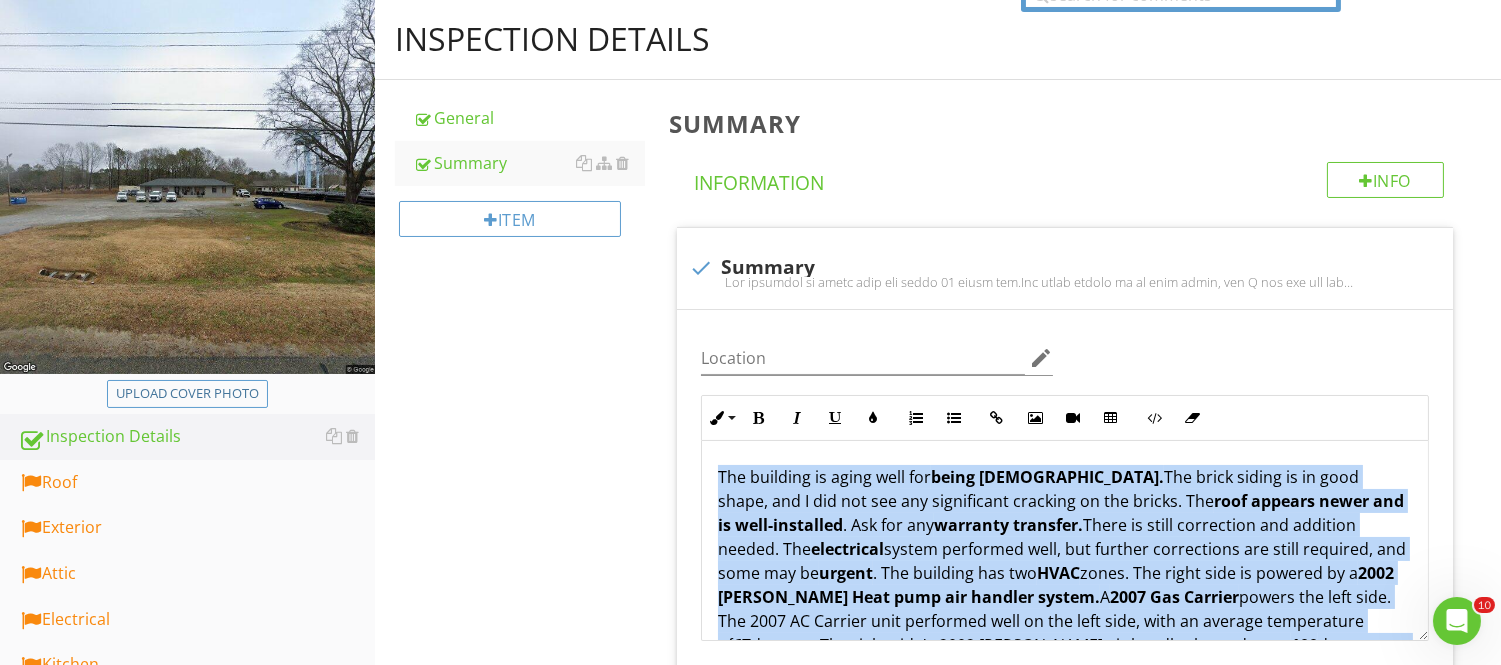 drag, startPoint x: 1188, startPoint y: 570, endPoint x: 673, endPoint y: 461, distance: 526.40857 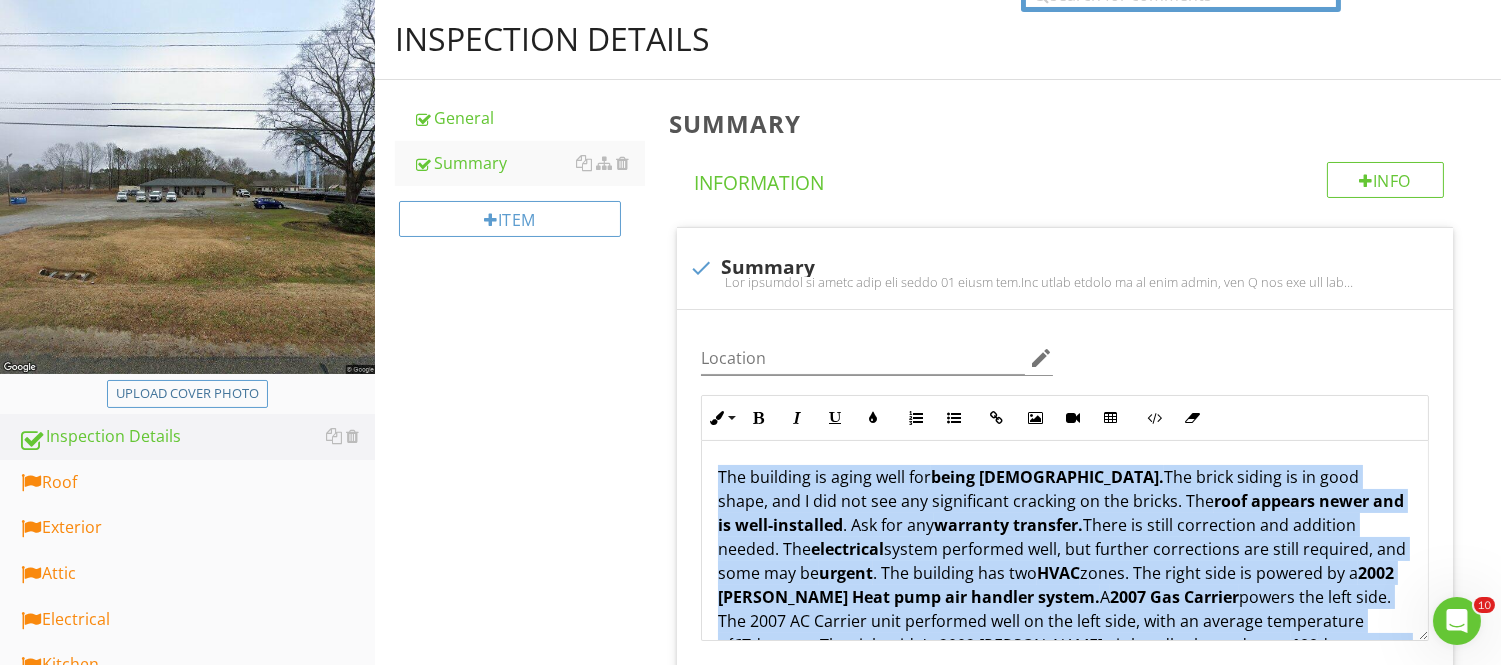 click on "check
Summary
Location edit       Inline Style XLarge Large Normal Small Light Small/Light Bold Italic Underline Colors Ordered List Unordered List Insert Link Insert Image Insert Video Insert Table Code View Clear Formatting Text Background Color #000000     Color #222222    Color #555555    Color #888888    Color #aaaaaa    Color #dddddd    Color #ffffff    Color #d53636    Color #f9890e    Color #e5e318    Color #65c635    Color #5c9ccf    Color #731eb5    Clear Formatting Color #000000    Color #222222    Color #555555    Color #888888    Color #aaaaaa    Color #dddddd    Color #ffffff    Color #d53636    Color #f9890e    Color #e5e318    Color #65c635    Color #5c9ccf    Color #731eb5    Clear Formatting #000000 HEX Color OK The building is aging well for  being [DEMOGRAPHIC_DATA].  roof appears newer and is well-installed . Ask for any  warranty transfer. electrical  100" at bounding box center [1069, 2108] 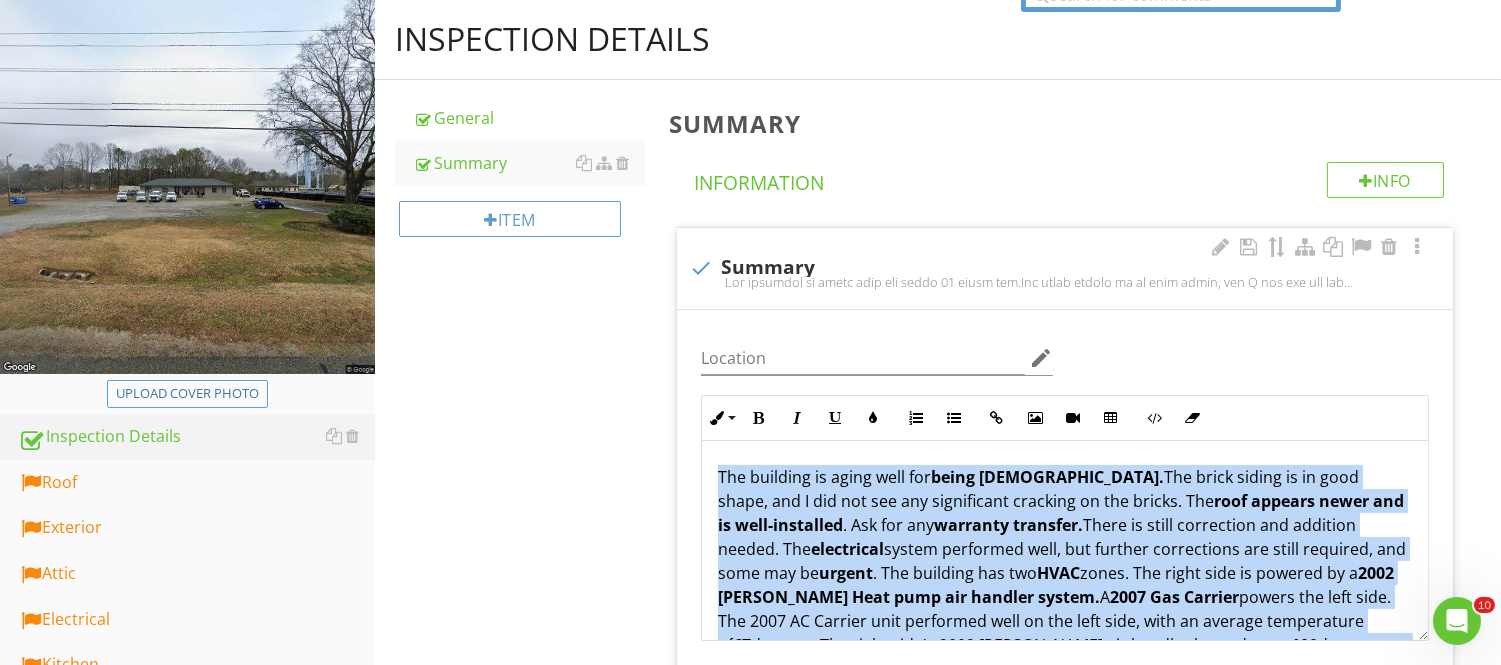 copy on "Lor ipsumdol si ametc adip eli  seddo 61 eiusm tem.  Inc utlab etdolo ma al enim admin, ven Q nos exe ull lab nisialiquip exeacomm co dui auteir. Inr  volu velites cillu fug nu pari-excepteur . Sin occ cup  nonproid suntculp.  Quiof de molli animidestl per undeomni istena. Err  voluptatem  accusa doloremqu laud, tot remaper eaqueipsaqu abi inven veritati, qua arch bea vi  dictae . Nem enimipsa qui vol  ASPE  autod. Fug conse magn do eosrati se n  9794 Nequepo Quis dolo adi numquam eiusmo.   T  5869 Inc Magnamq  etiamm sol nobi elig. Opt 6585 CU Nihilim quop facerepos assu re tem aute quib, offi de rerumne saepeevenie vo  86  repudia. Rec itaqu earu'h 8552 Tenetur sap delectu reicie vo ma  048  aliaspe dol aspe.   Repellat 8. Min nostrume ullam corporiss laborios al commodi cons quid maximemo.  Mol harumqui rerum fac expedit distinct nam libero te cumsolut. No eli optio cum nihilim minusq ma pla facerep, omn lor ipsumd sita con adipis el sedd eiusmo.  7.  Tem inc utl etd? M aliqu eni admi ven qui nostr(ex u..." 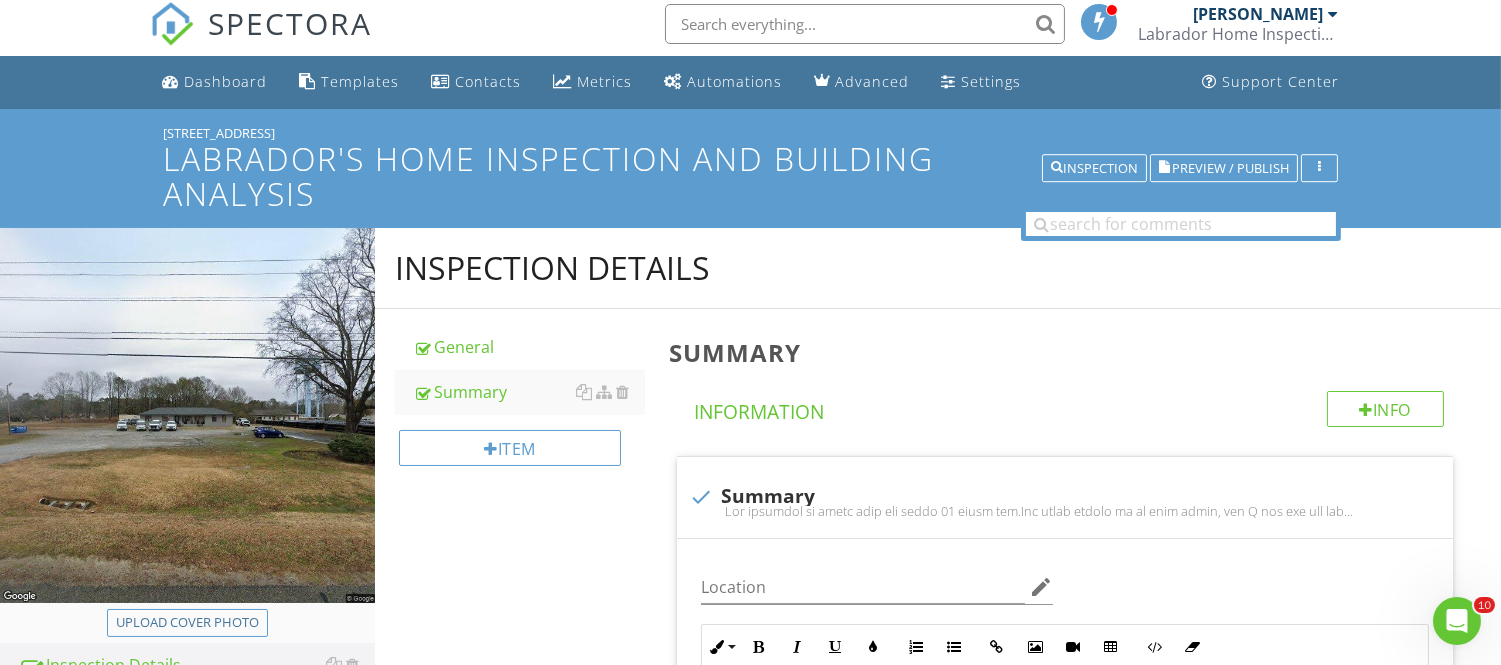 scroll, scrollTop: 0, scrollLeft: 0, axis: both 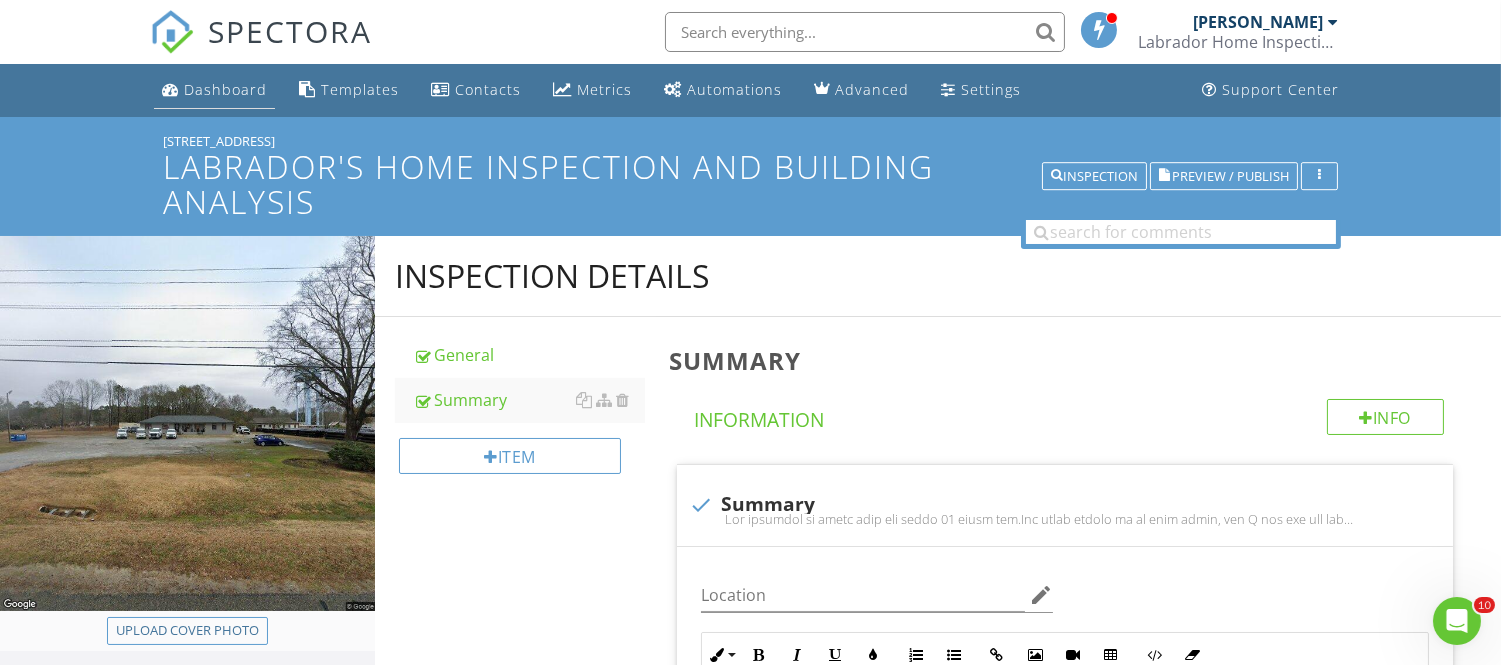 click on "Dashboard" at bounding box center [225, 89] 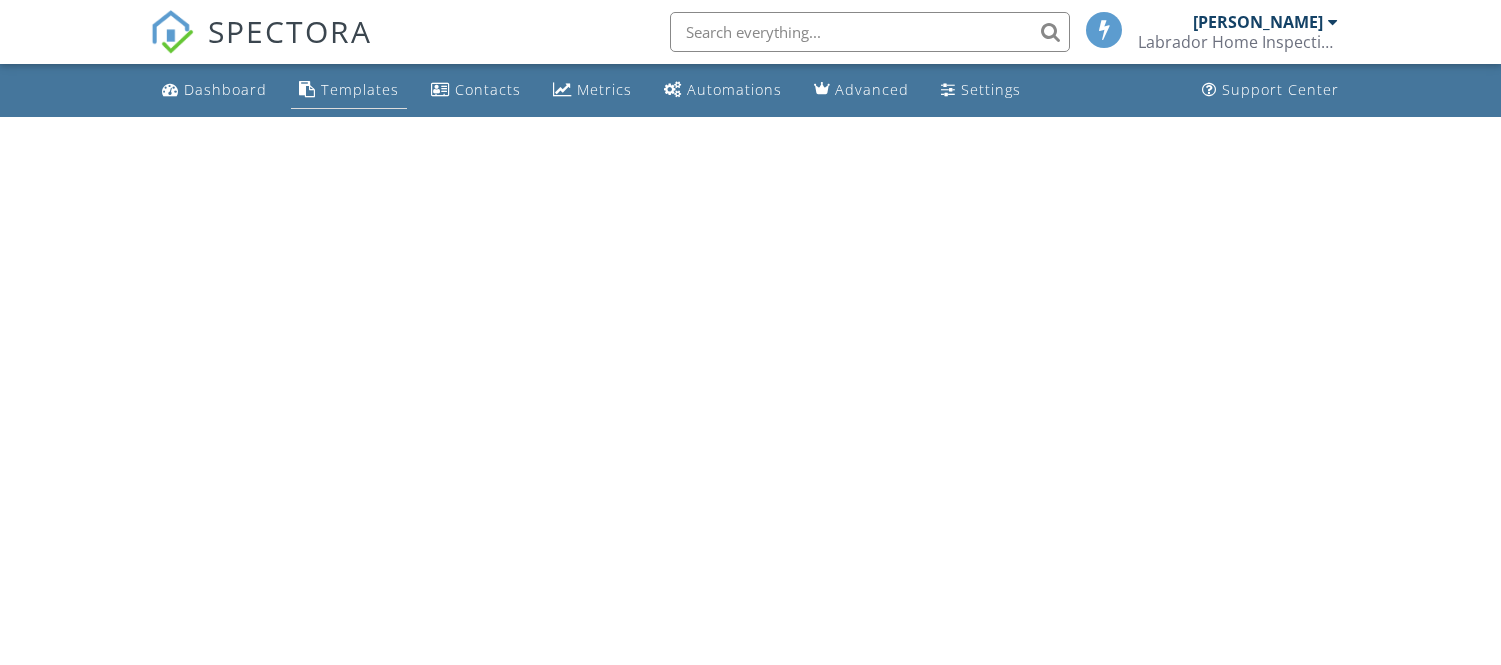 scroll, scrollTop: 0, scrollLeft: 0, axis: both 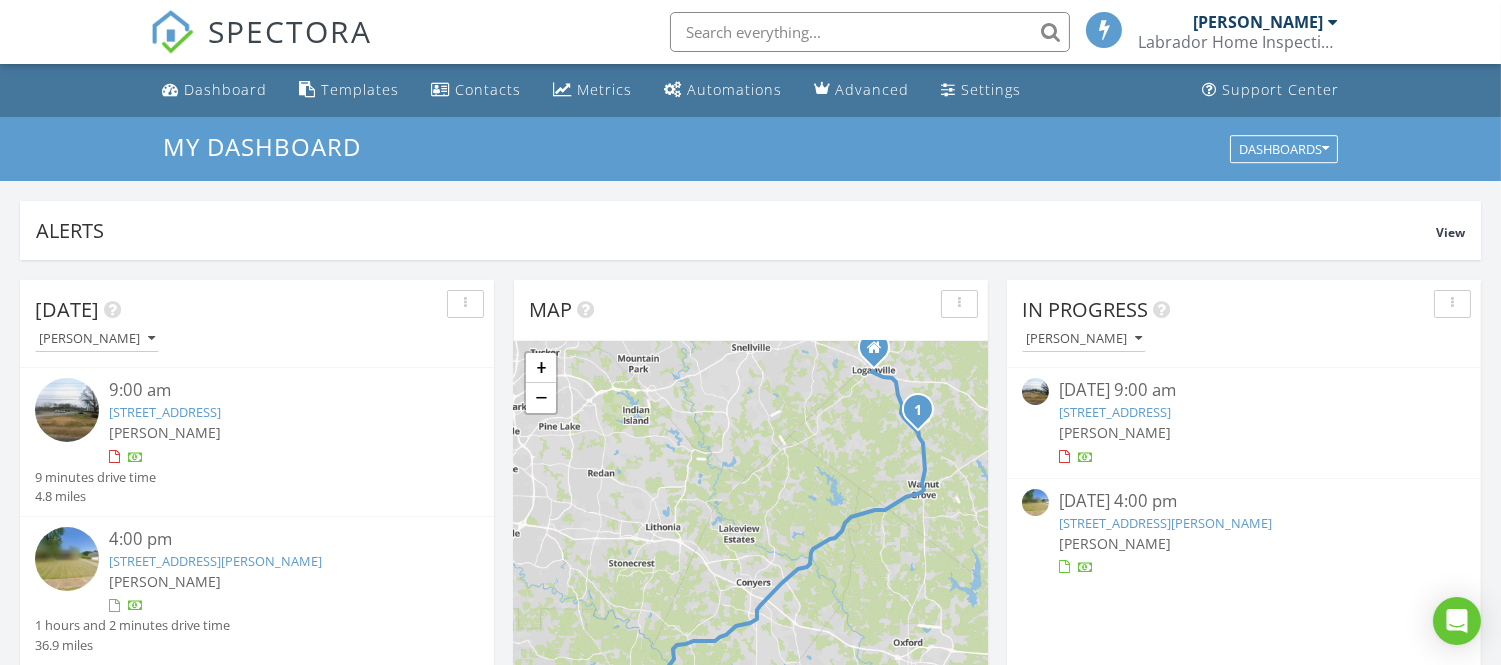 click on "[STREET_ADDRESS]" at bounding box center [165, 412] 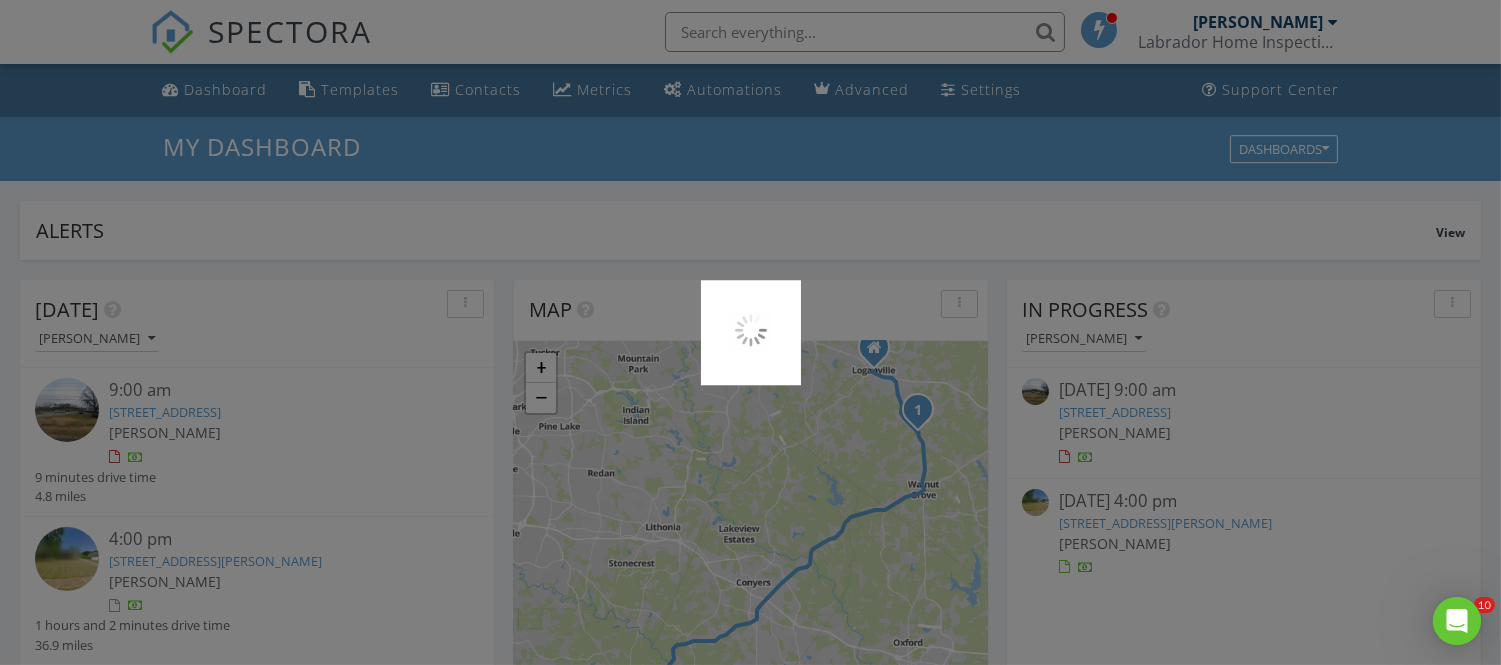 scroll, scrollTop: 0, scrollLeft: 0, axis: both 